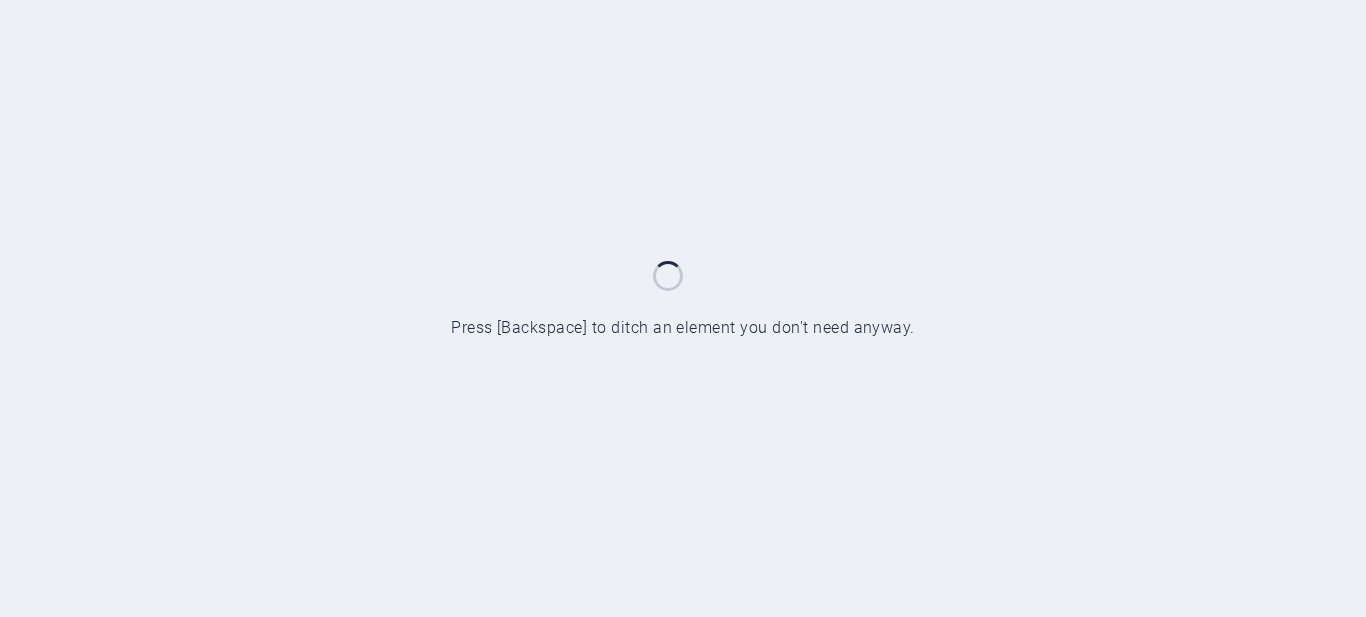 scroll, scrollTop: 0, scrollLeft: 0, axis: both 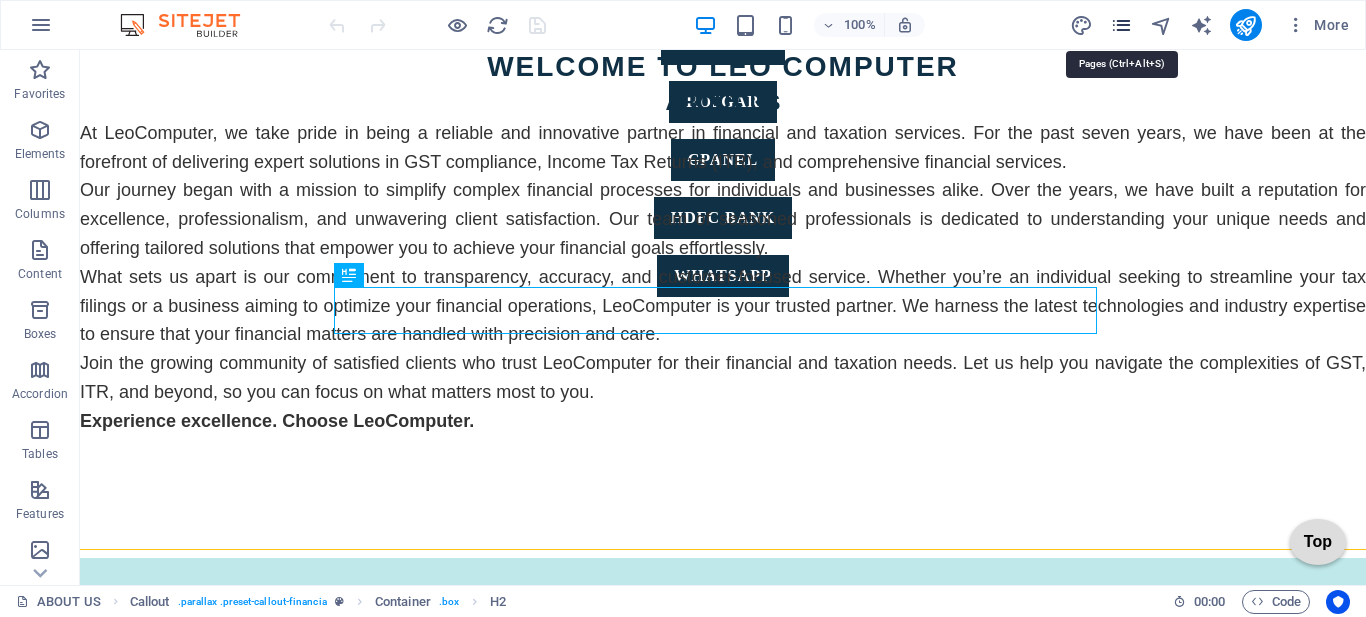 click at bounding box center (1121, 25) 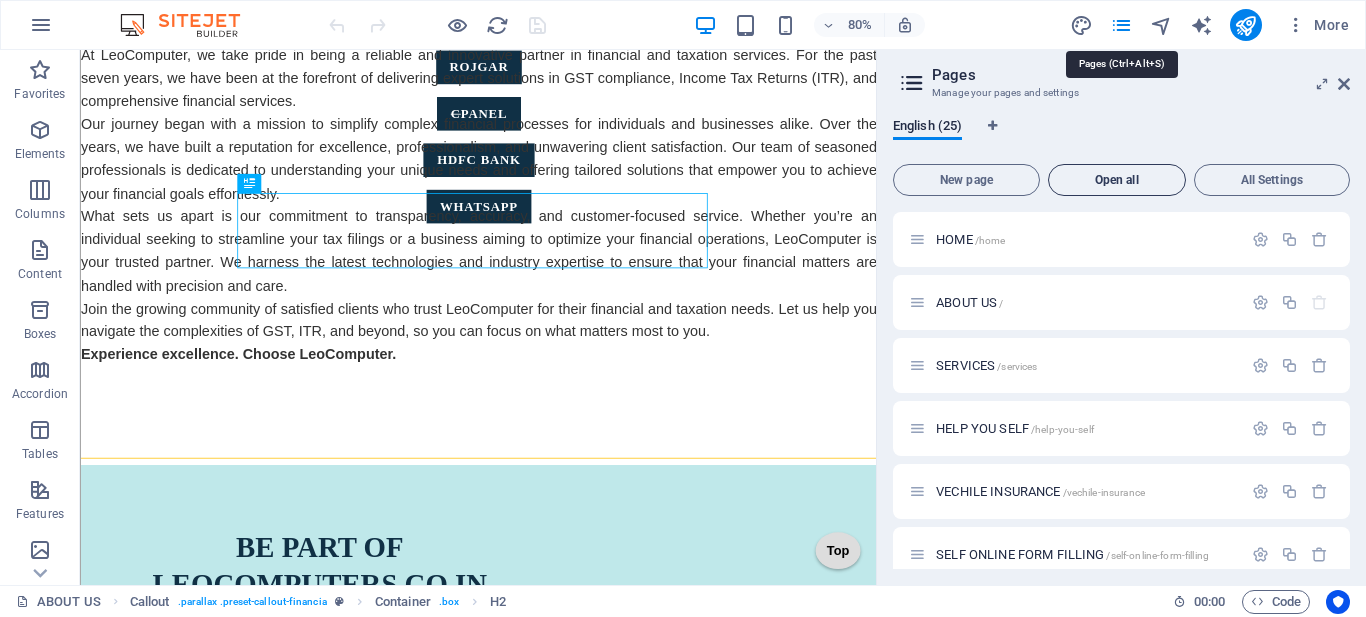scroll, scrollTop: 975, scrollLeft: 0, axis: vertical 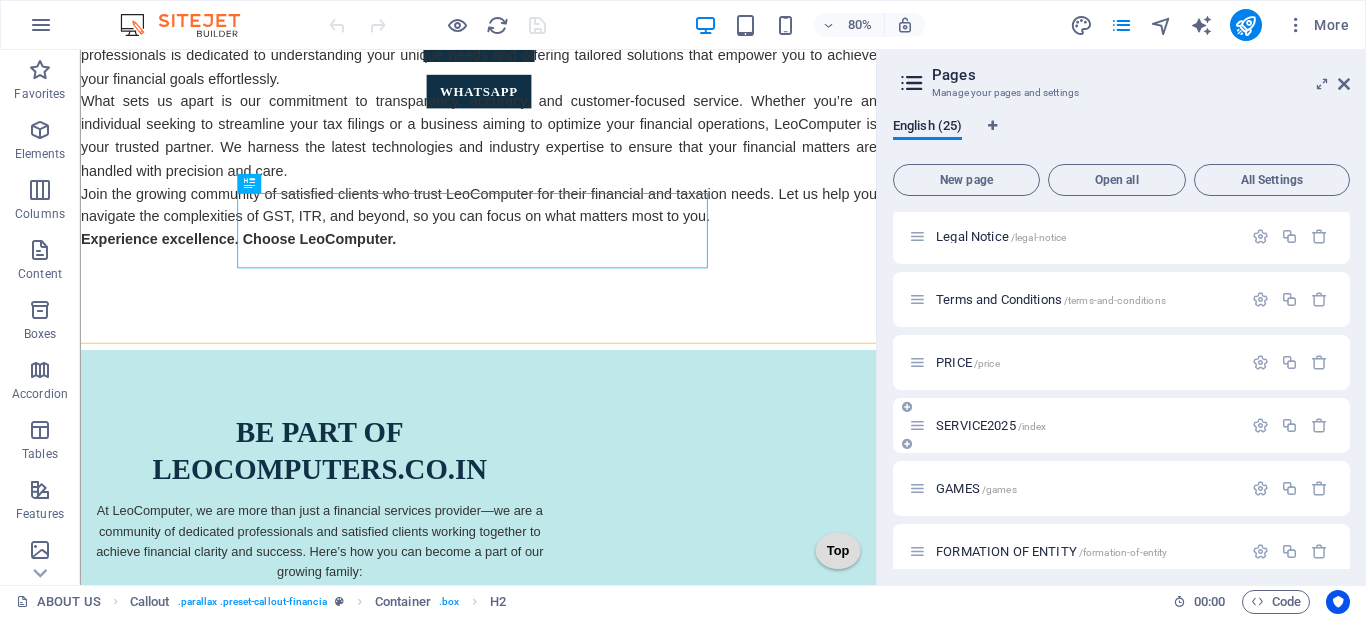 click on "SERVICE2025 /index" at bounding box center (991, 425) 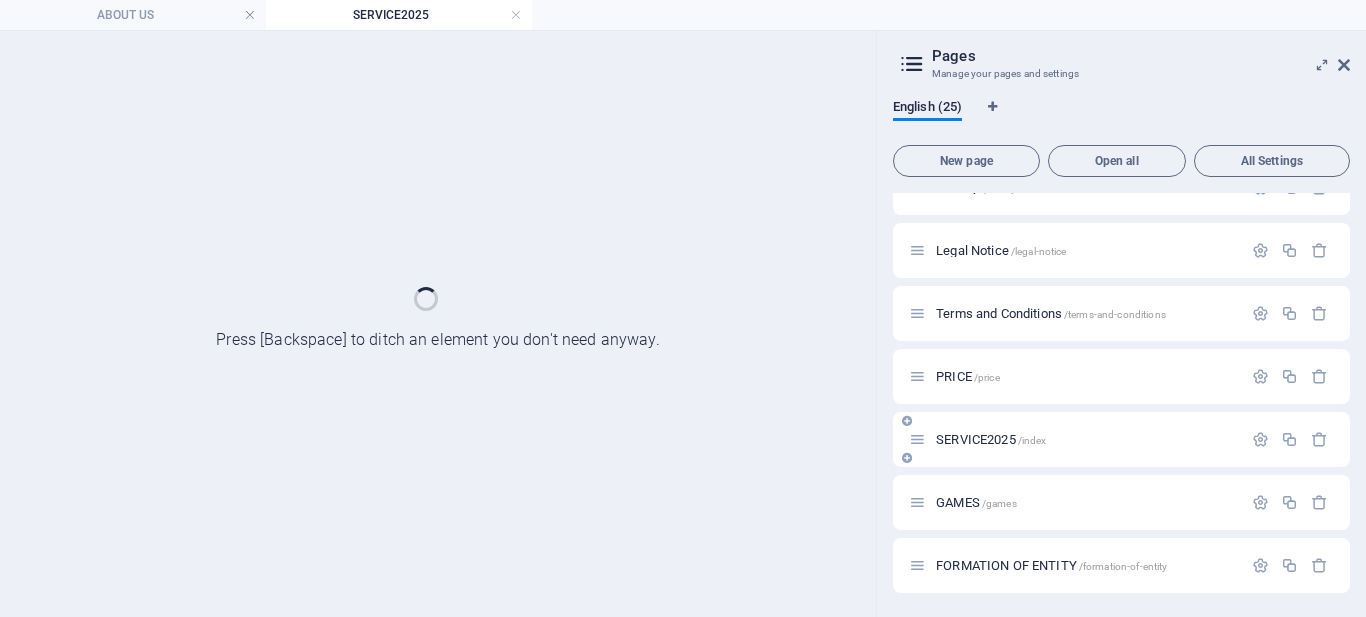 scroll, scrollTop: 0, scrollLeft: 0, axis: both 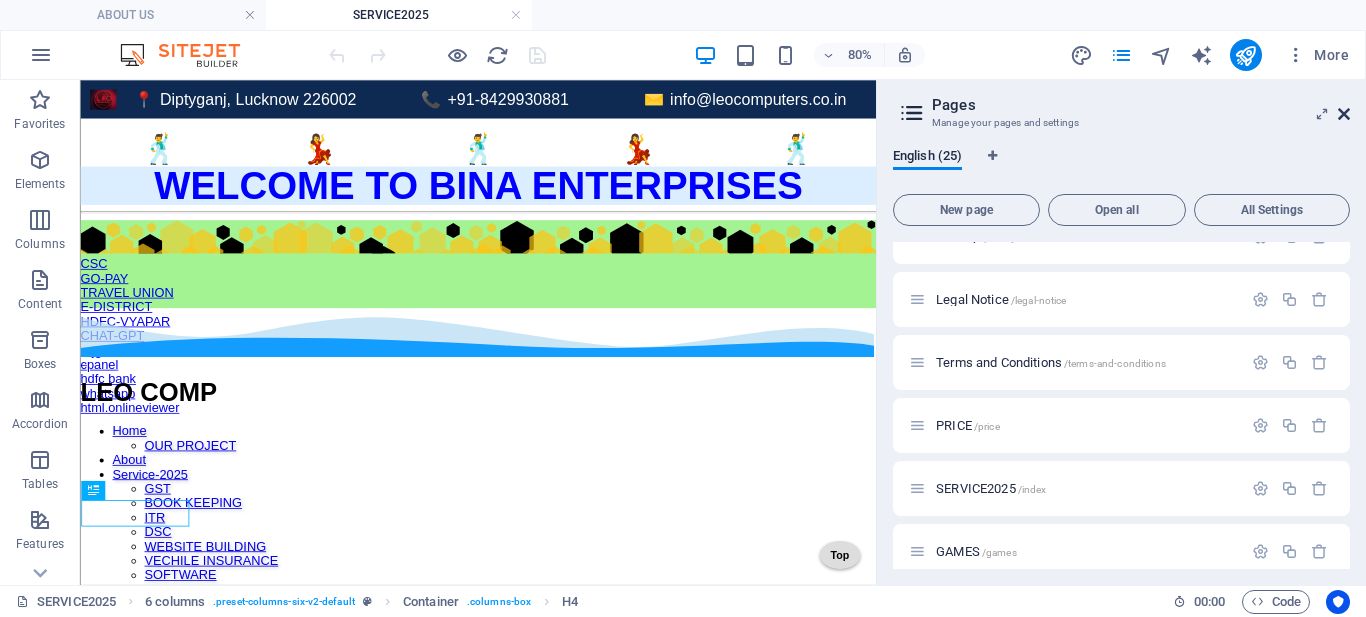 drag, startPoint x: 1344, startPoint y: 113, endPoint x: 1264, endPoint y: 32, distance: 113.84639 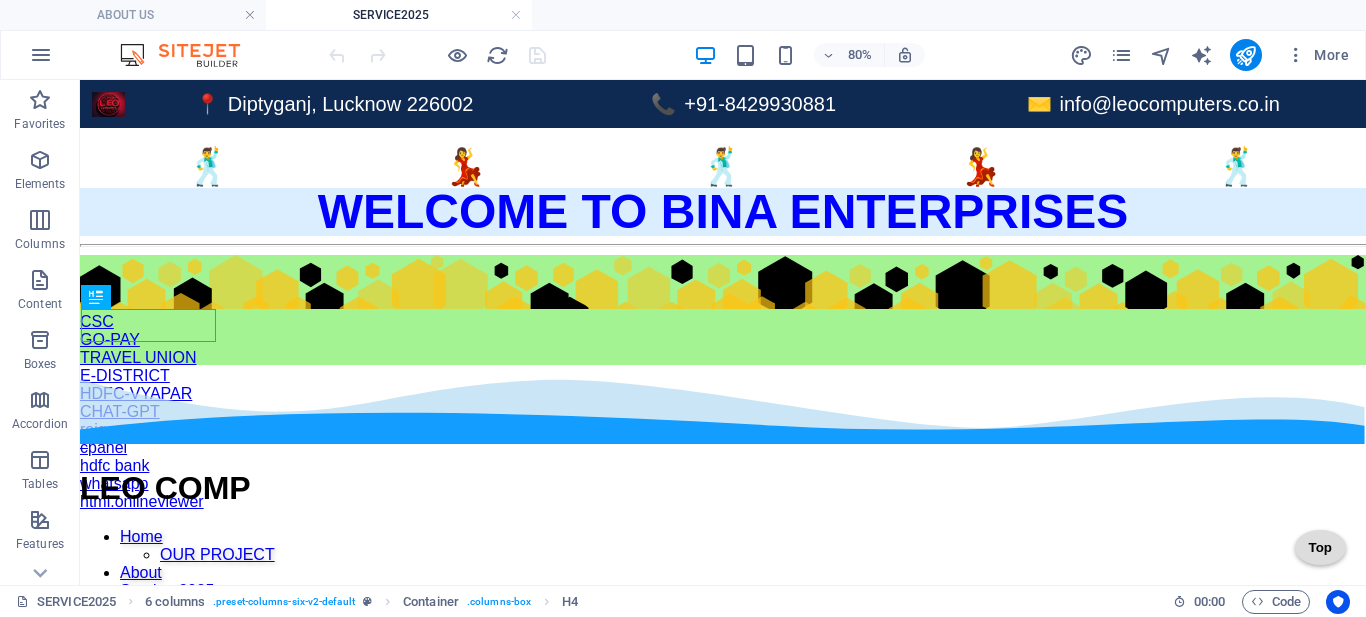 scroll, scrollTop: 296, scrollLeft: 0, axis: vertical 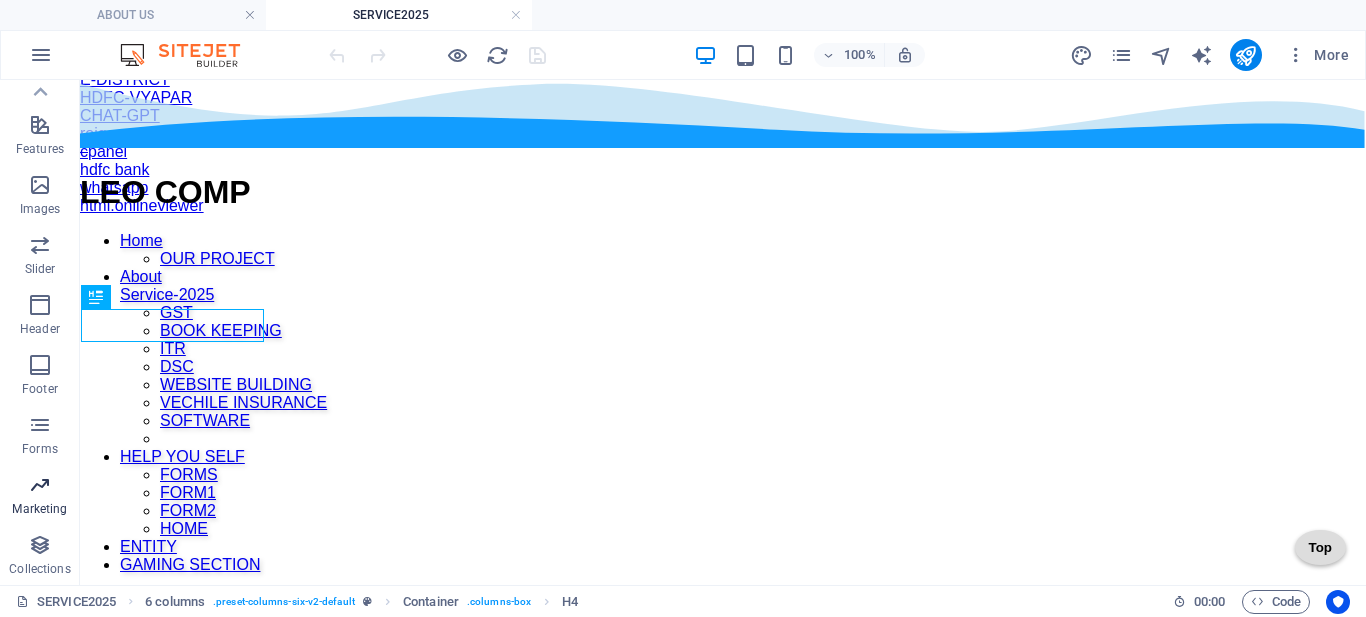 click at bounding box center [40, 485] 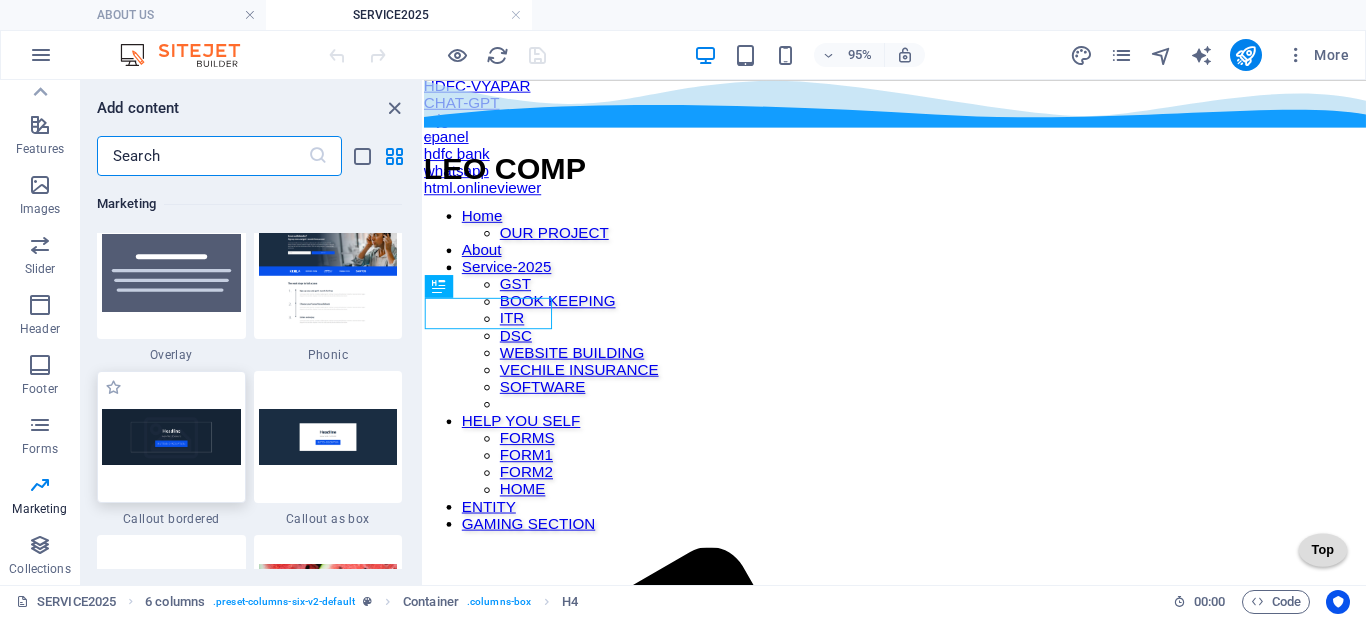 scroll, scrollTop: 16453, scrollLeft: 0, axis: vertical 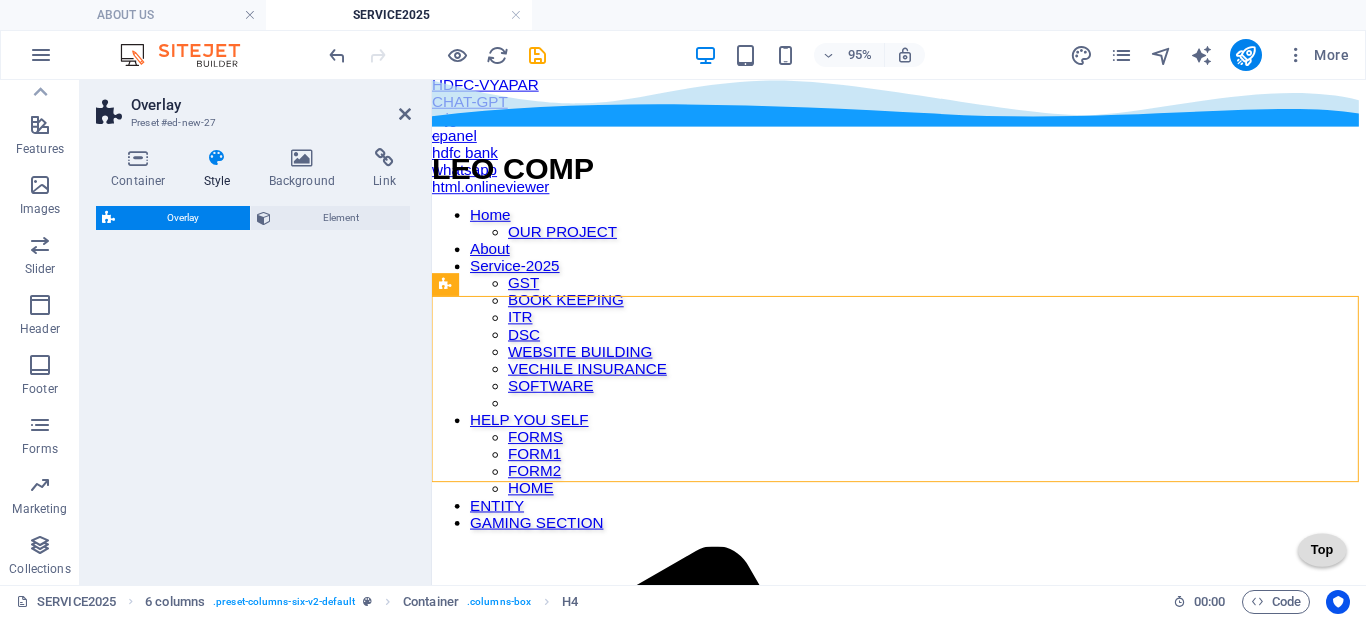 select on "rem" 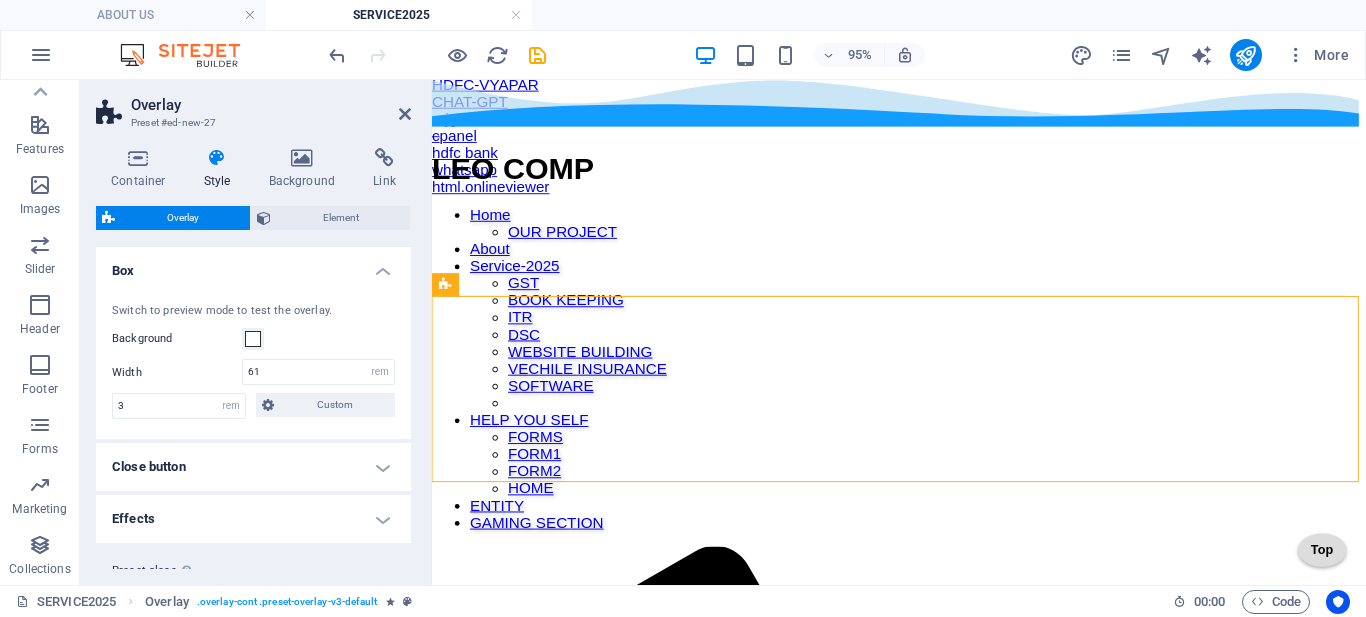 scroll, scrollTop: 297, scrollLeft: 0, axis: vertical 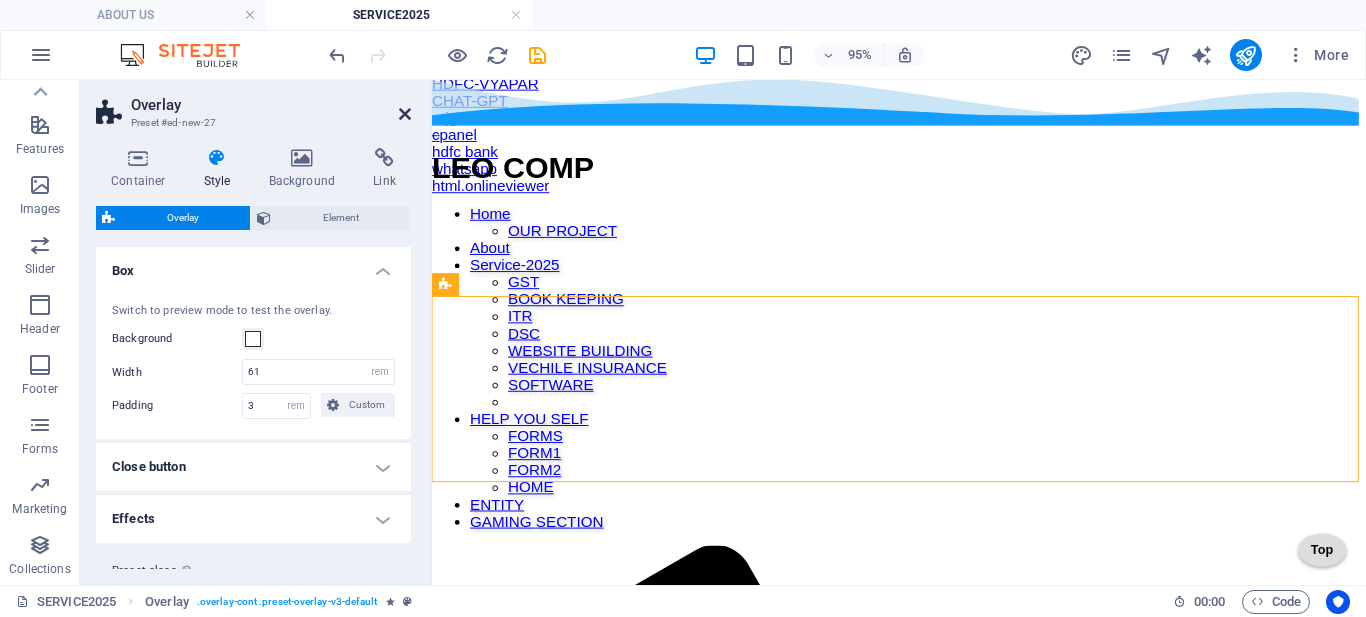click at bounding box center [405, 114] 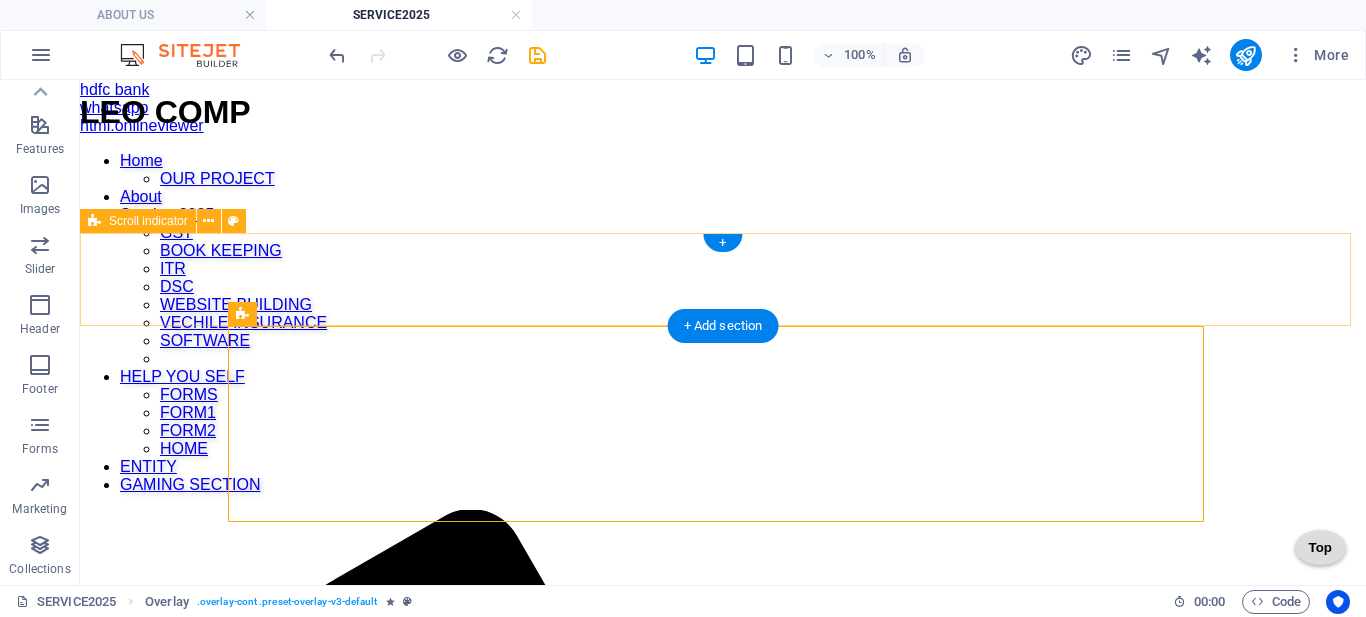 scroll, scrollTop: 378, scrollLeft: 0, axis: vertical 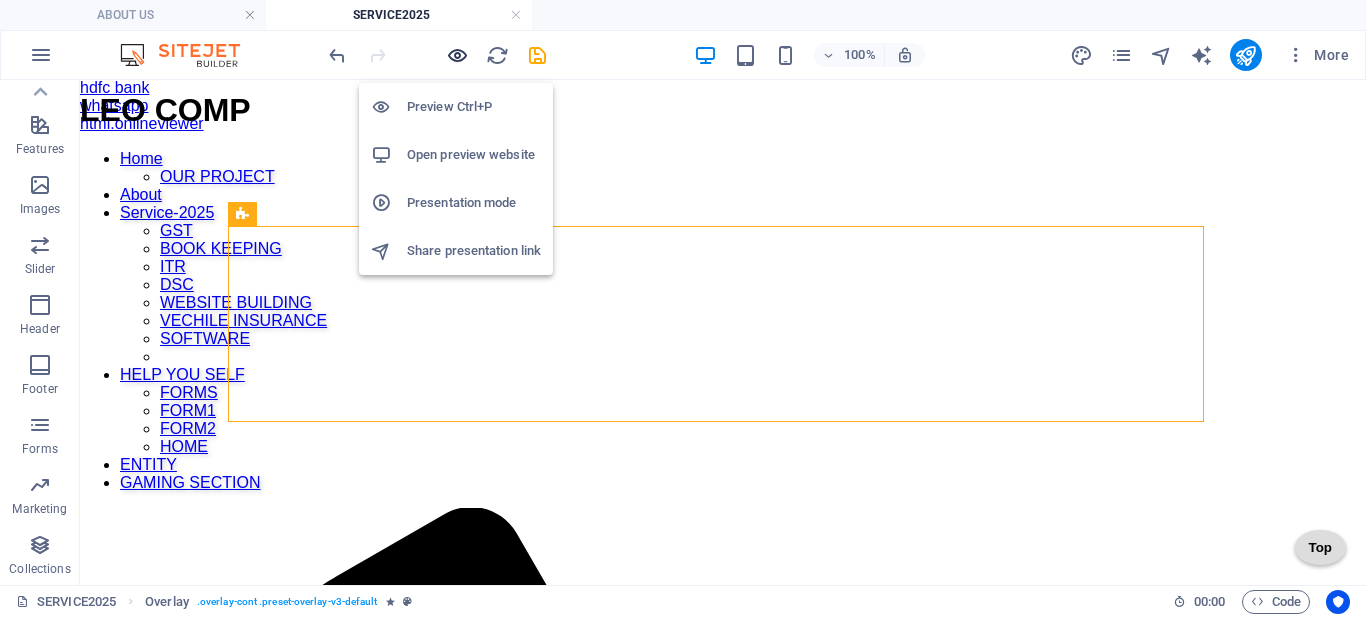 click at bounding box center (457, 55) 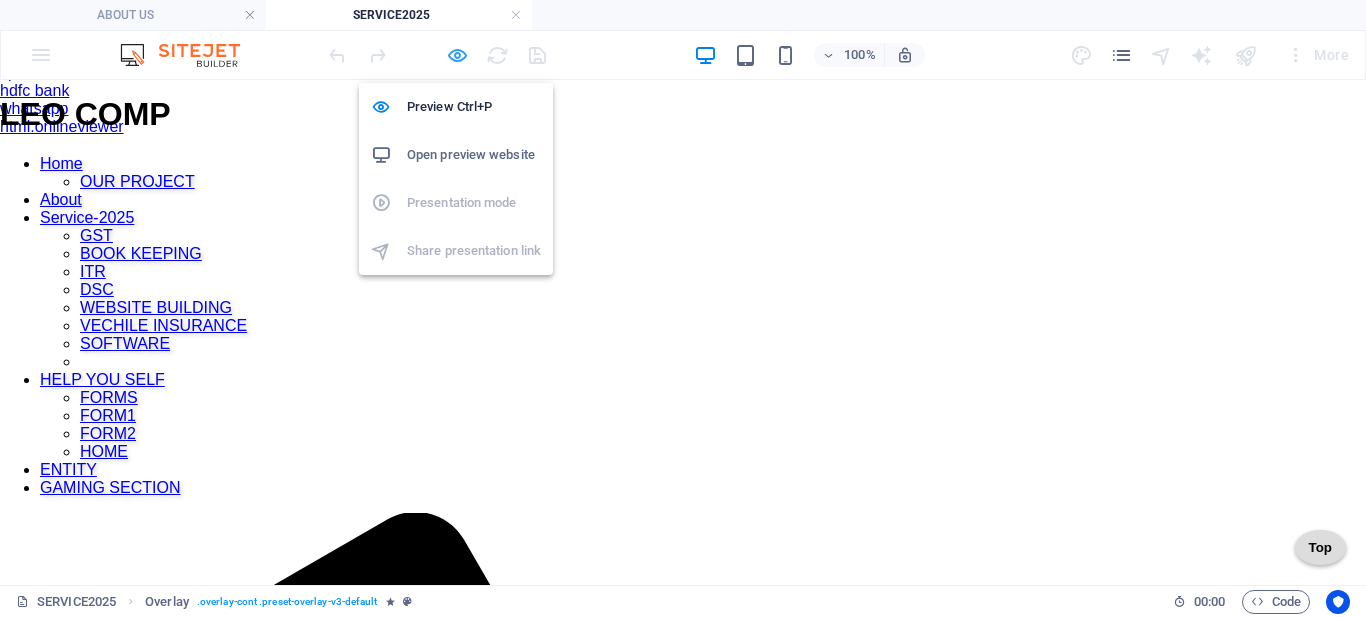 scroll, scrollTop: 373, scrollLeft: 0, axis: vertical 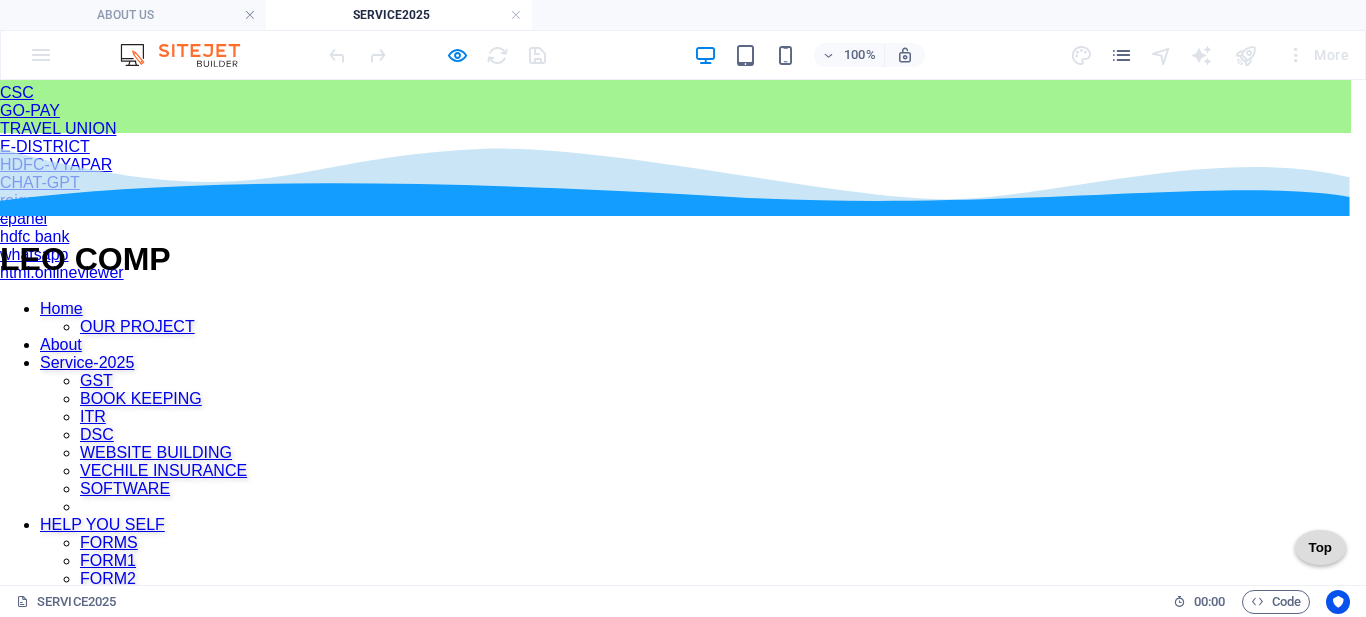 click on "×" at bounding box center [676, -181] 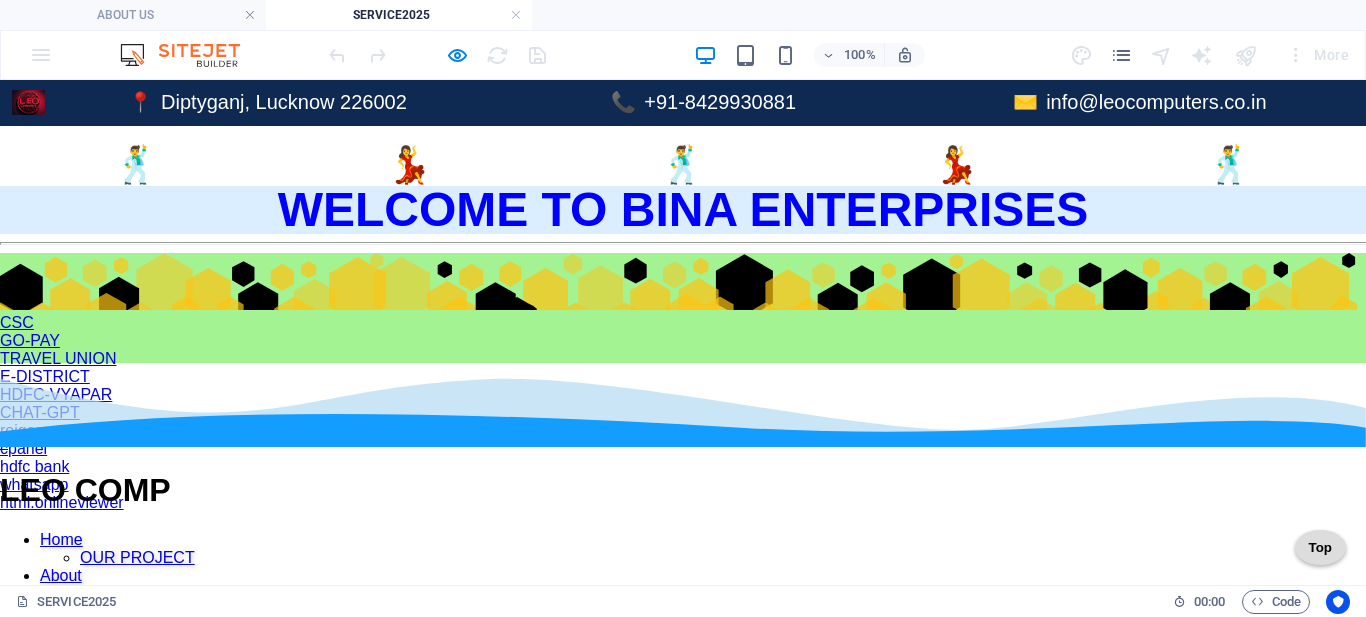 scroll, scrollTop: 0, scrollLeft: 0, axis: both 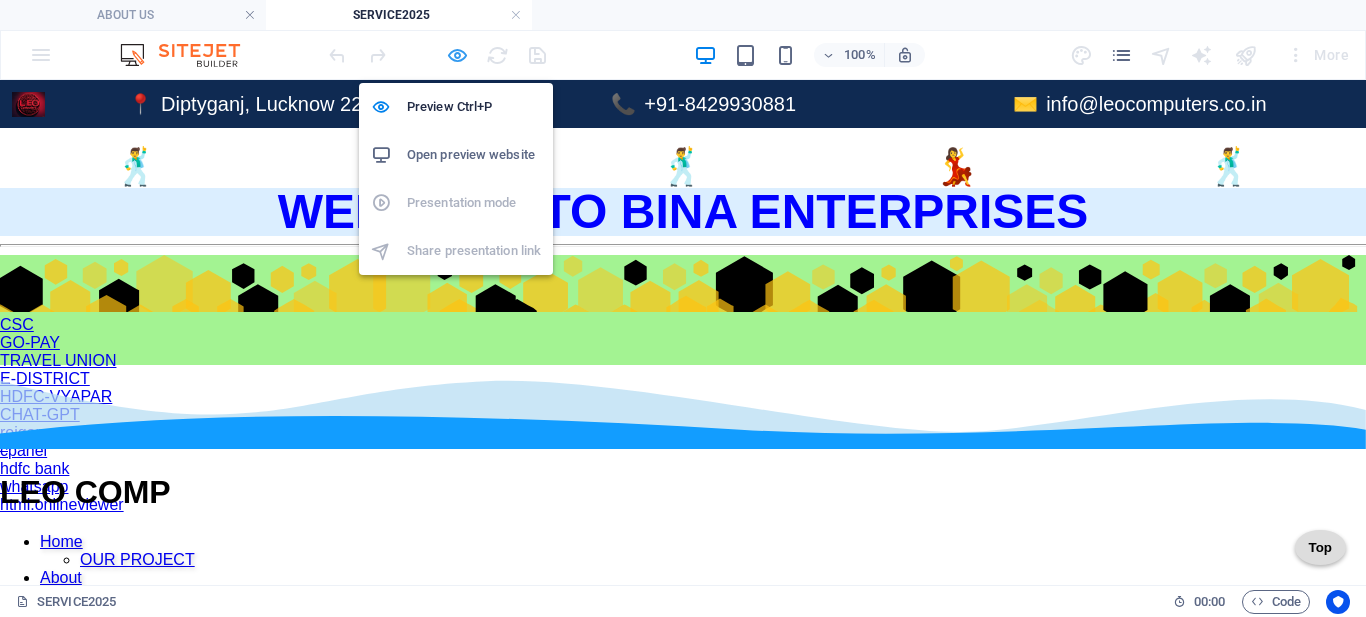 click at bounding box center [457, 55] 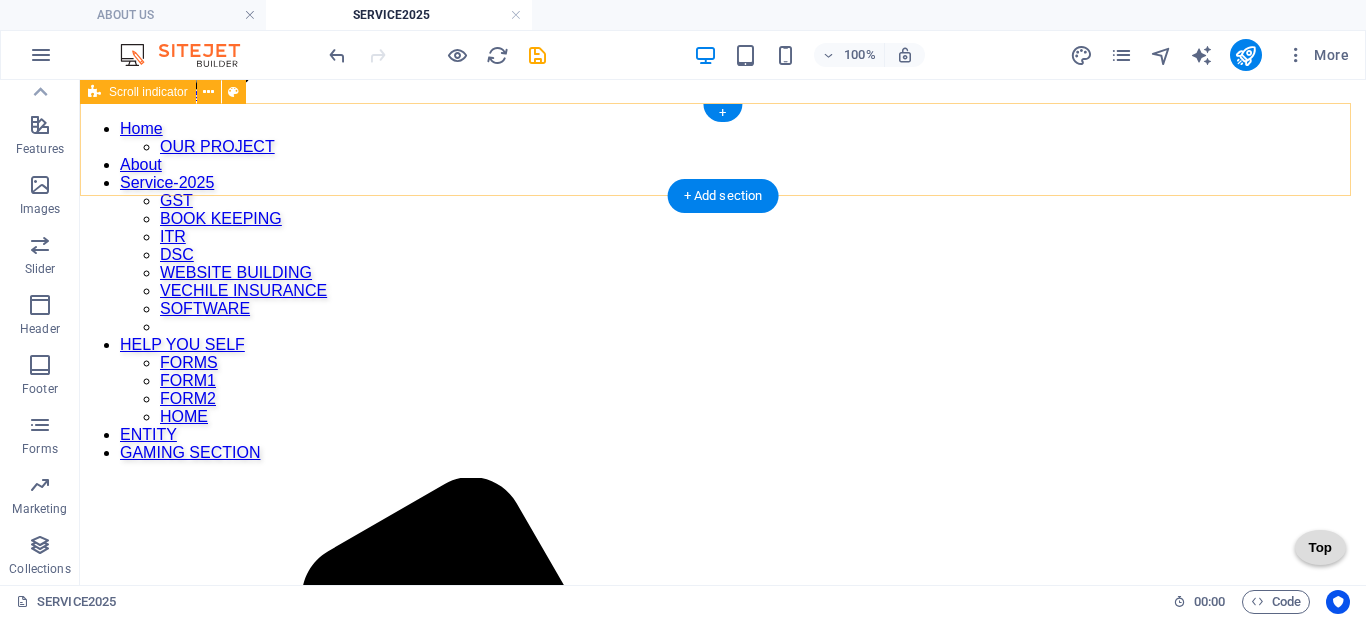 scroll, scrollTop: 308, scrollLeft: 0, axis: vertical 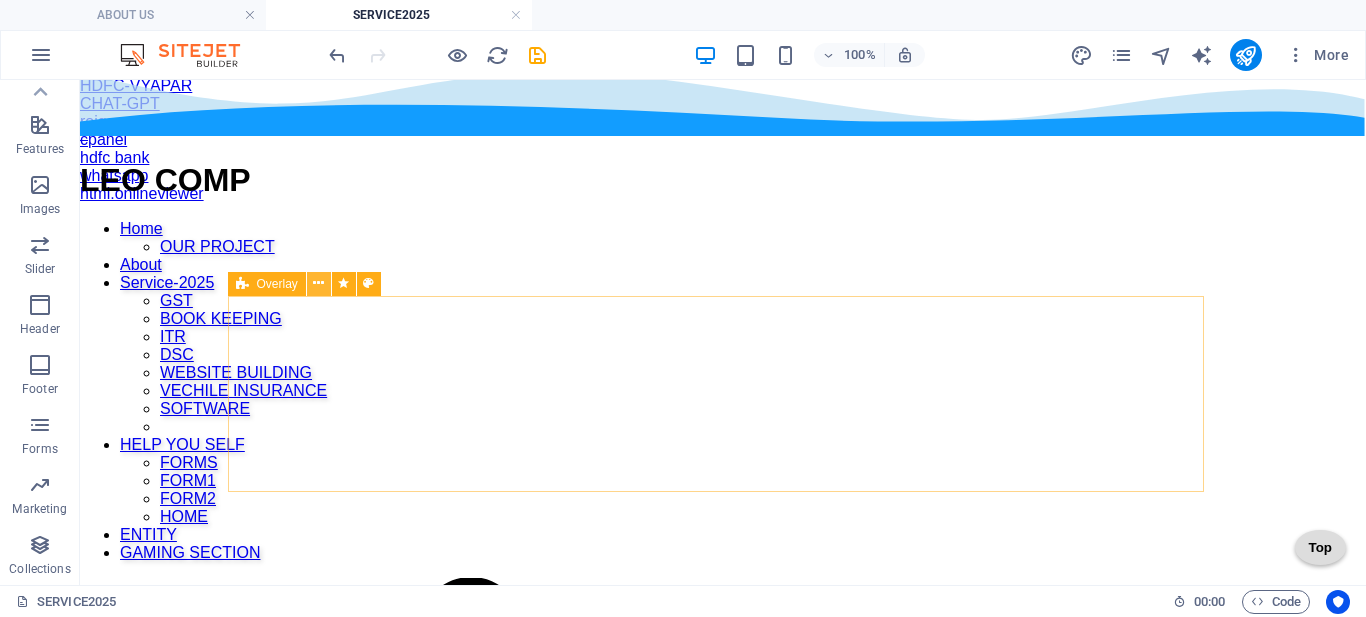 click at bounding box center (319, 284) 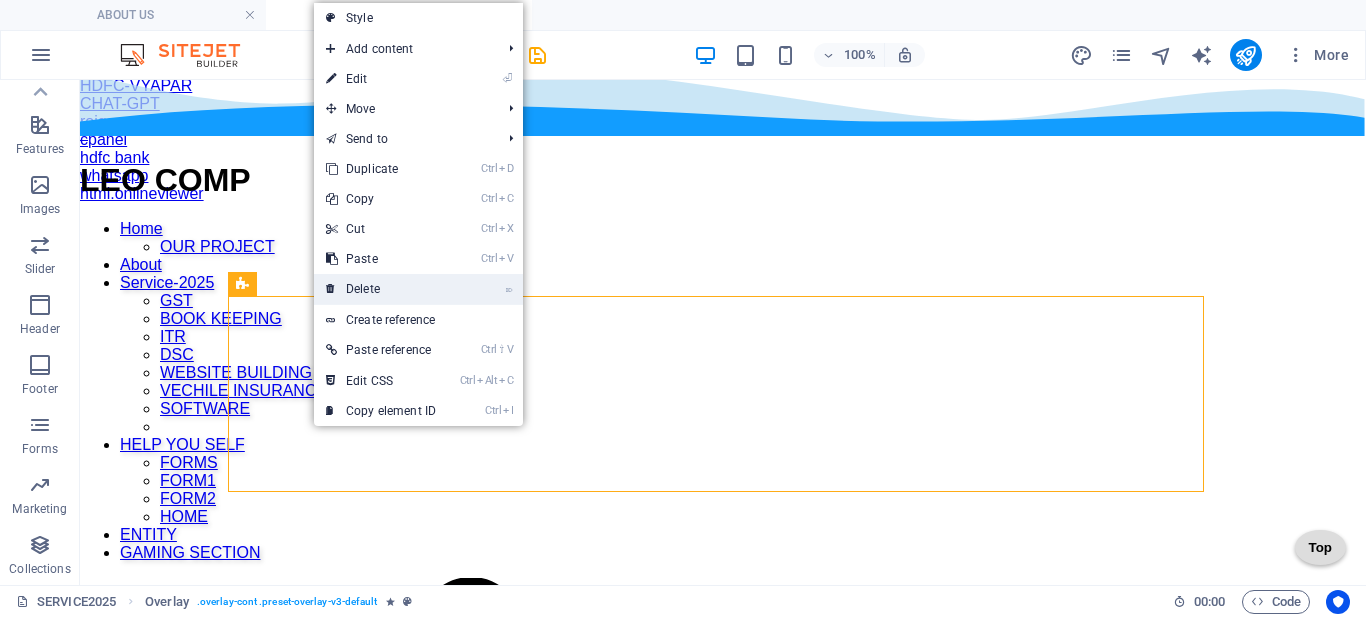 click on "⌦  Delete" at bounding box center (381, 289) 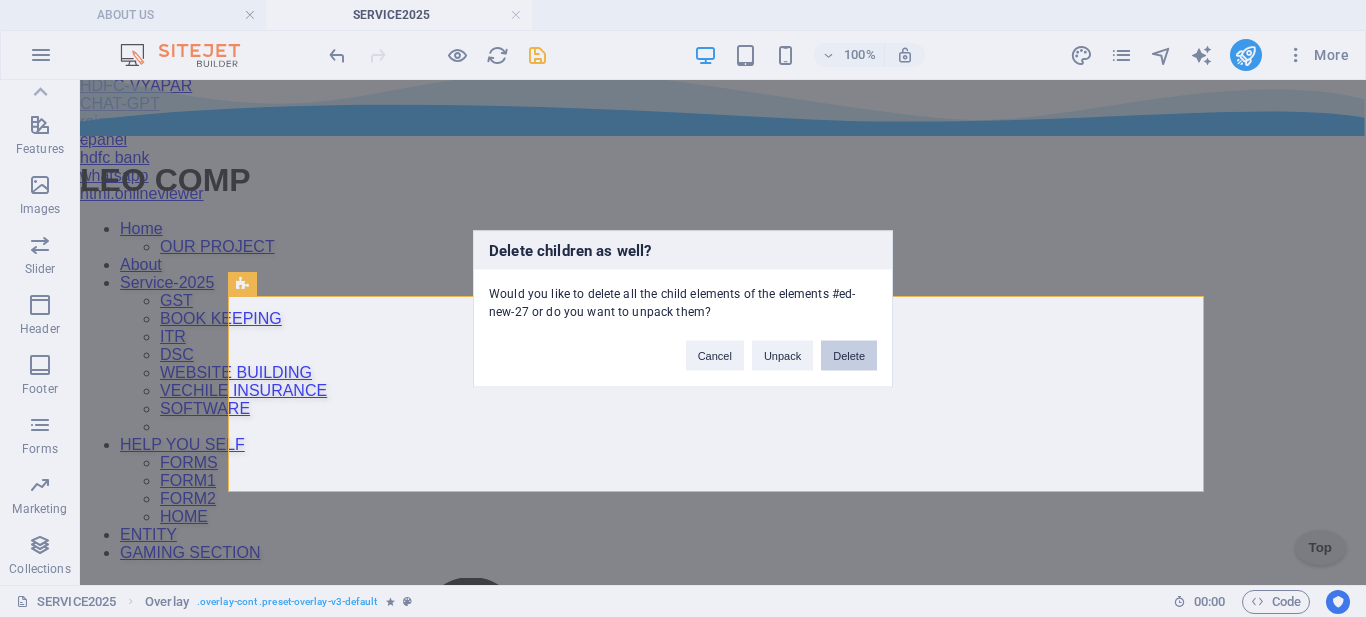 click on "Delete" at bounding box center (849, 355) 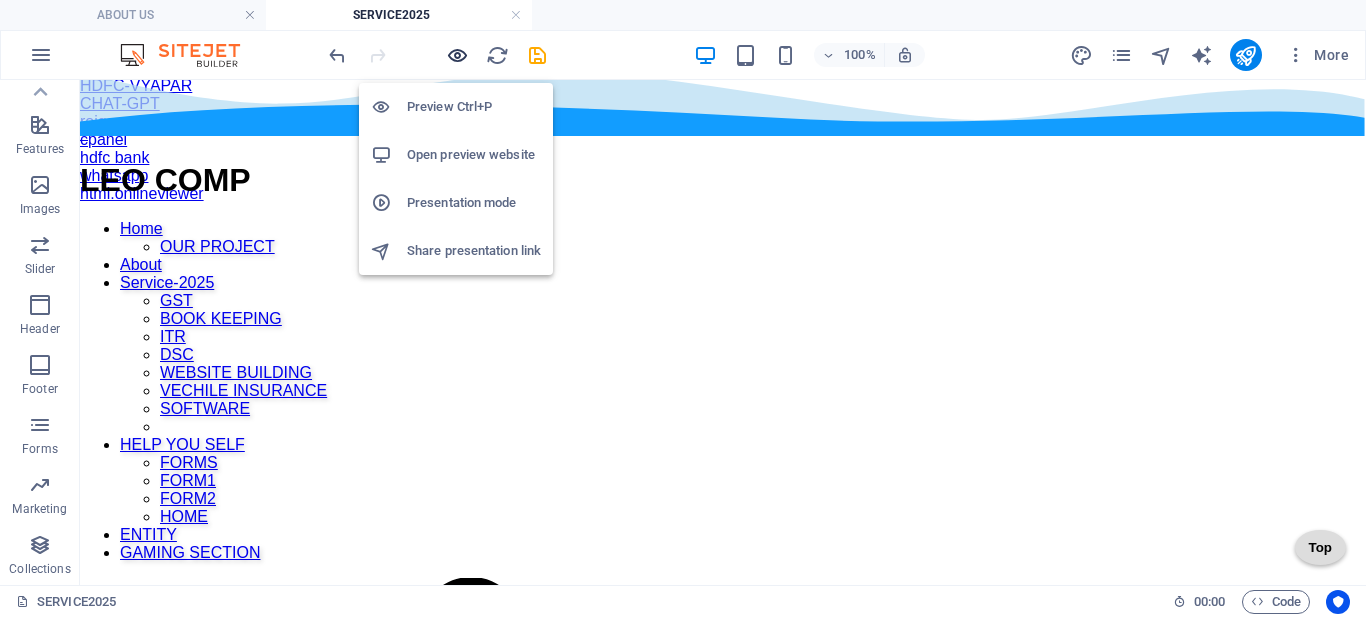 click at bounding box center (457, 55) 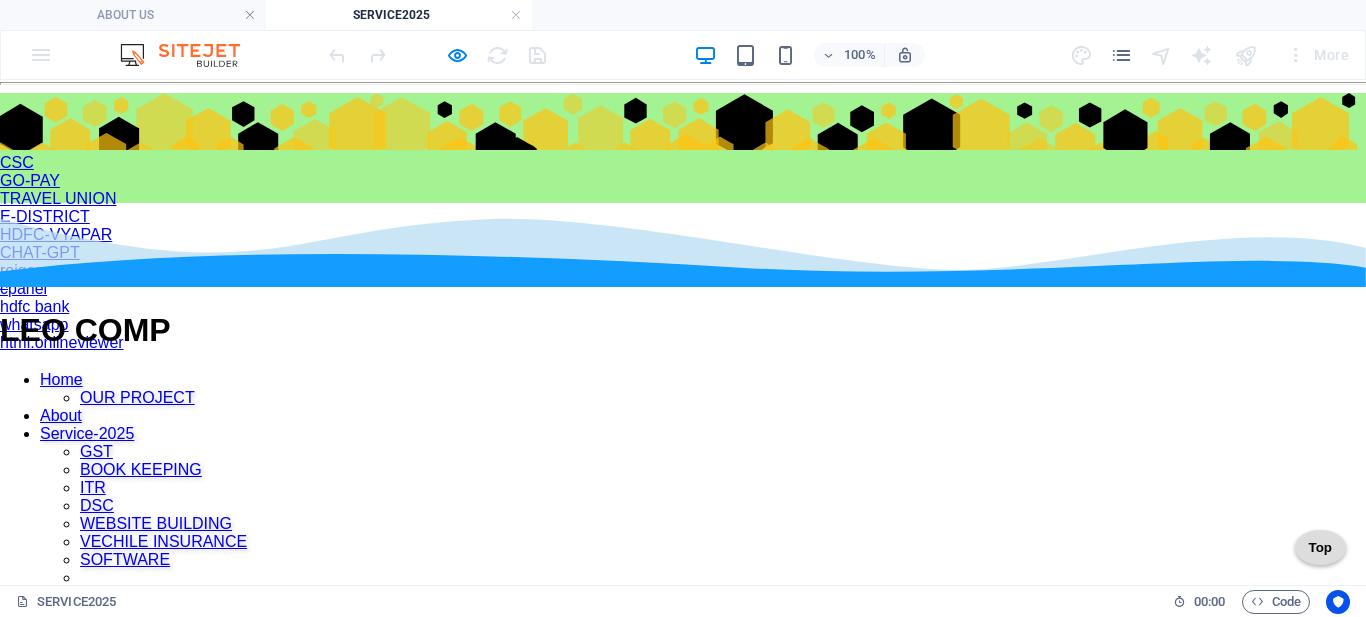 scroll, scrollTop: 0, scrollLeft: 0, axis: both 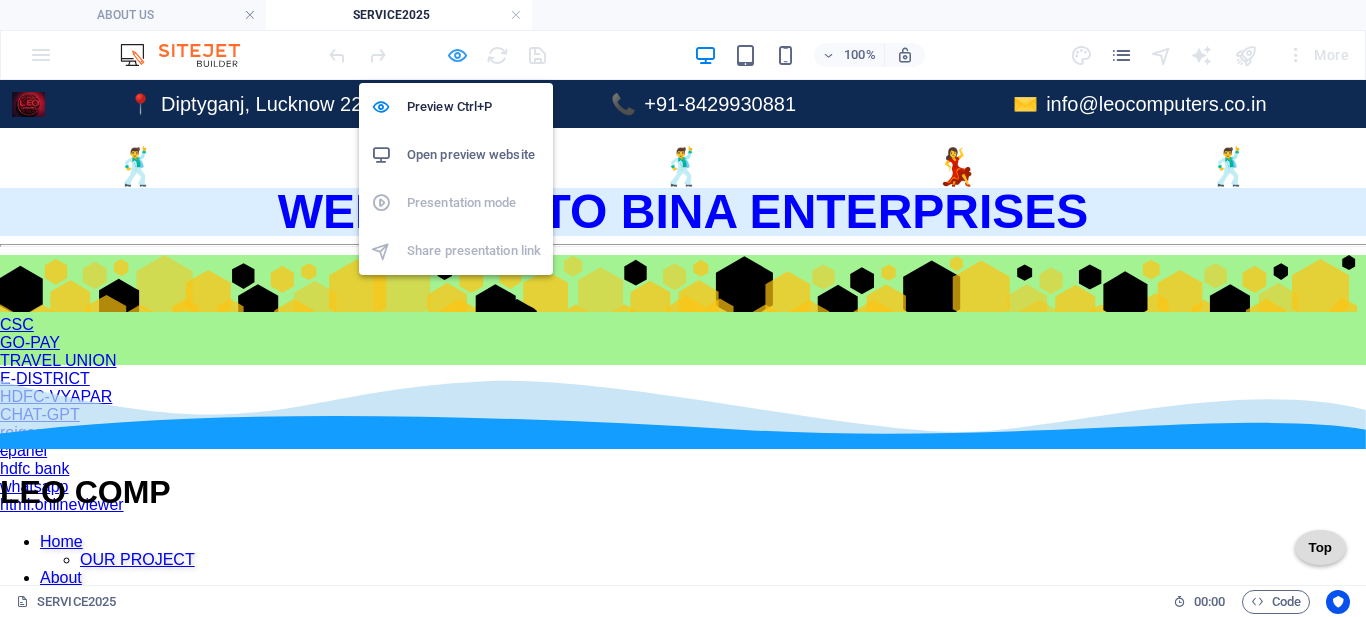 click at bounding box center (457, 55) 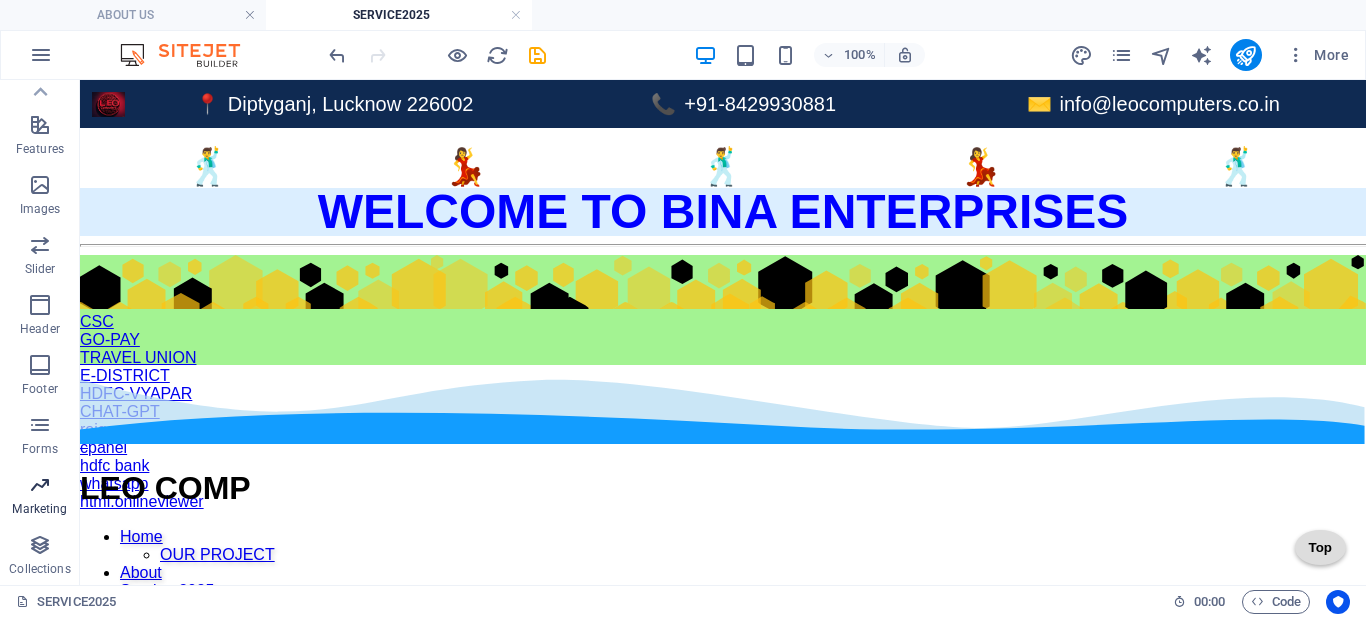 click on "Marketing" at bounding box center (40, 497) 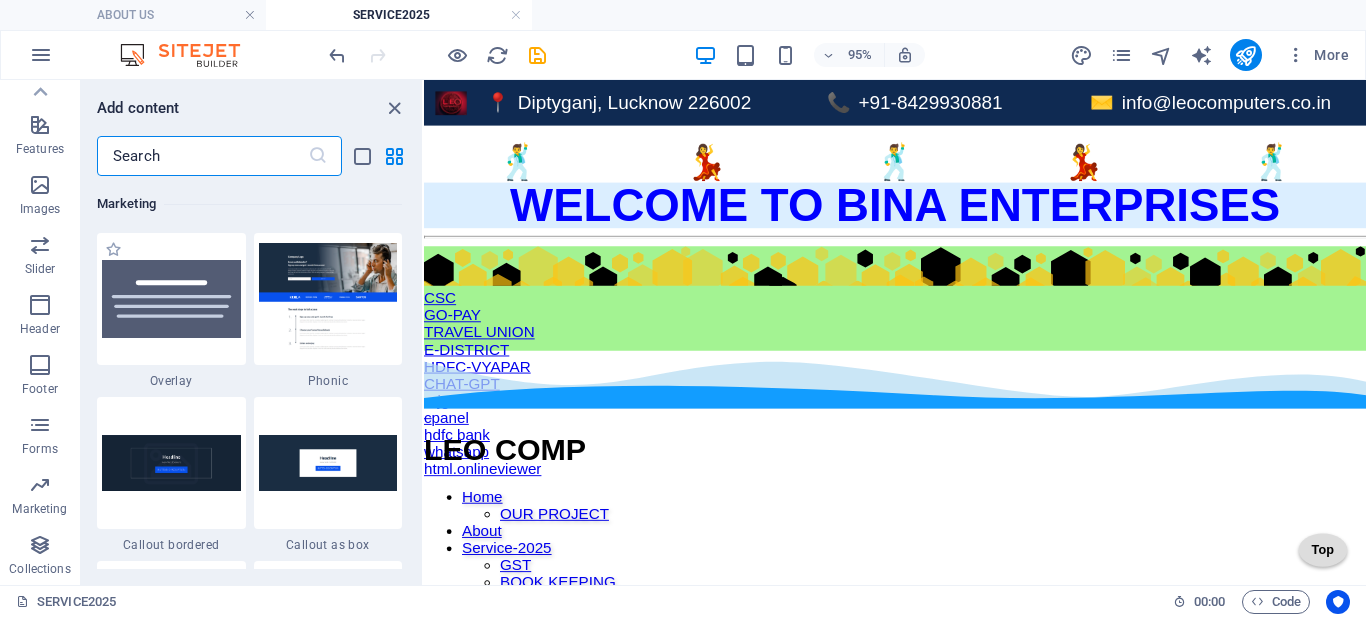 scroll, scrollTop: 16453, scrollLeft: 0, axis: vertical 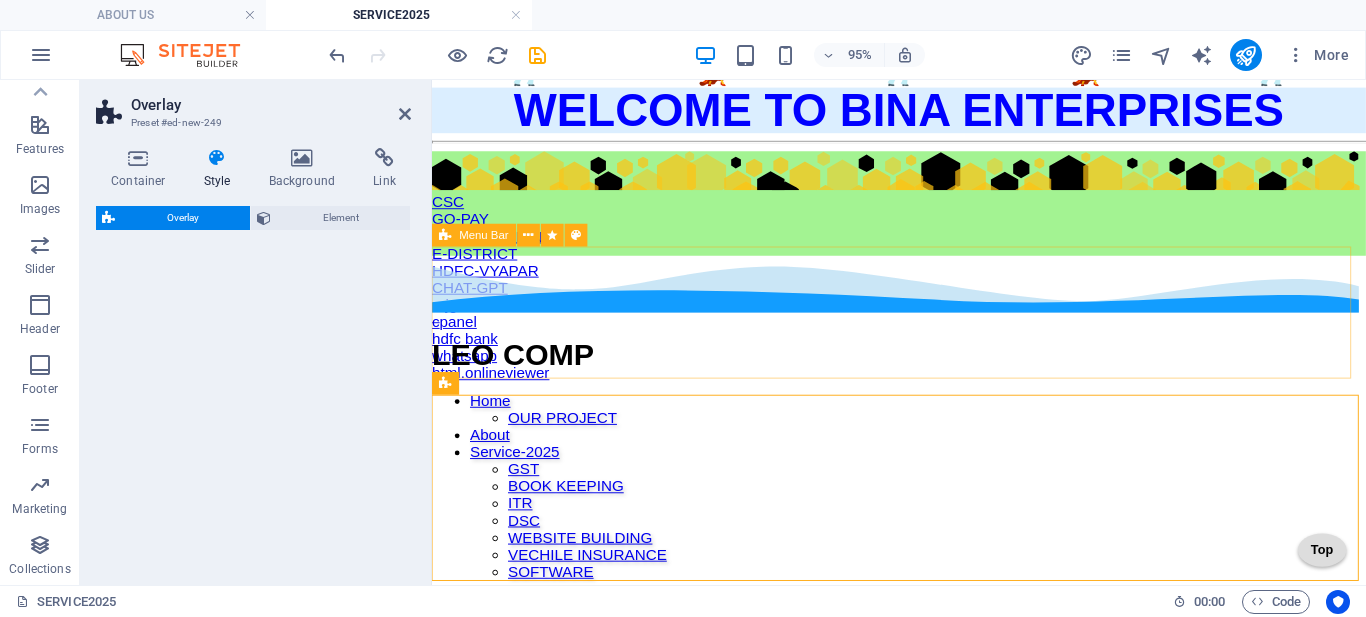select on "rem" 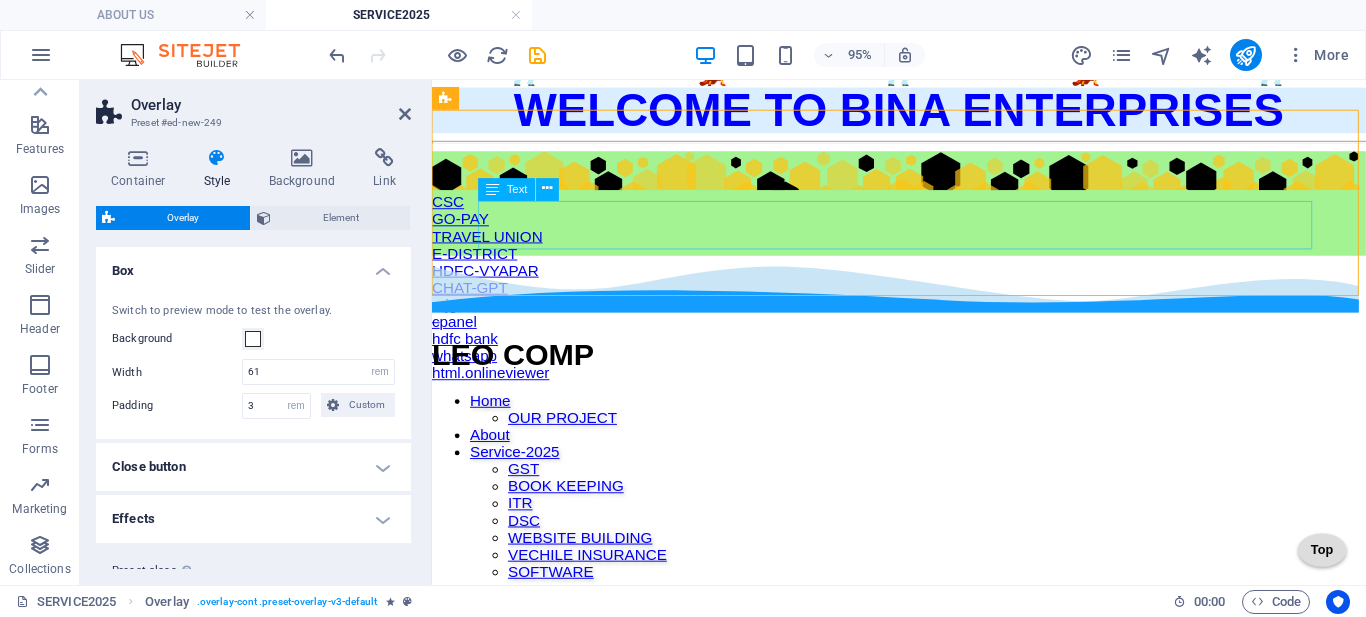 scroll, scrollTop: 400, scrollLeft: 0, axis: vertical 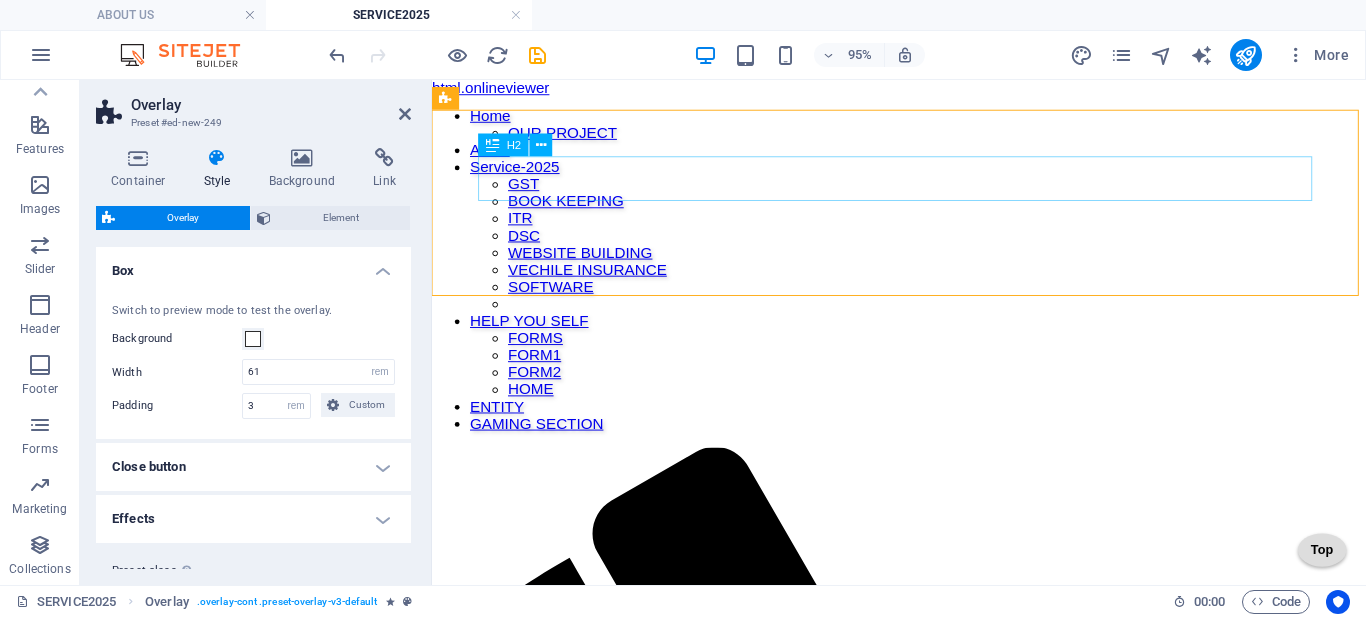 click on "Headline" at bounding box center (923, 1821) 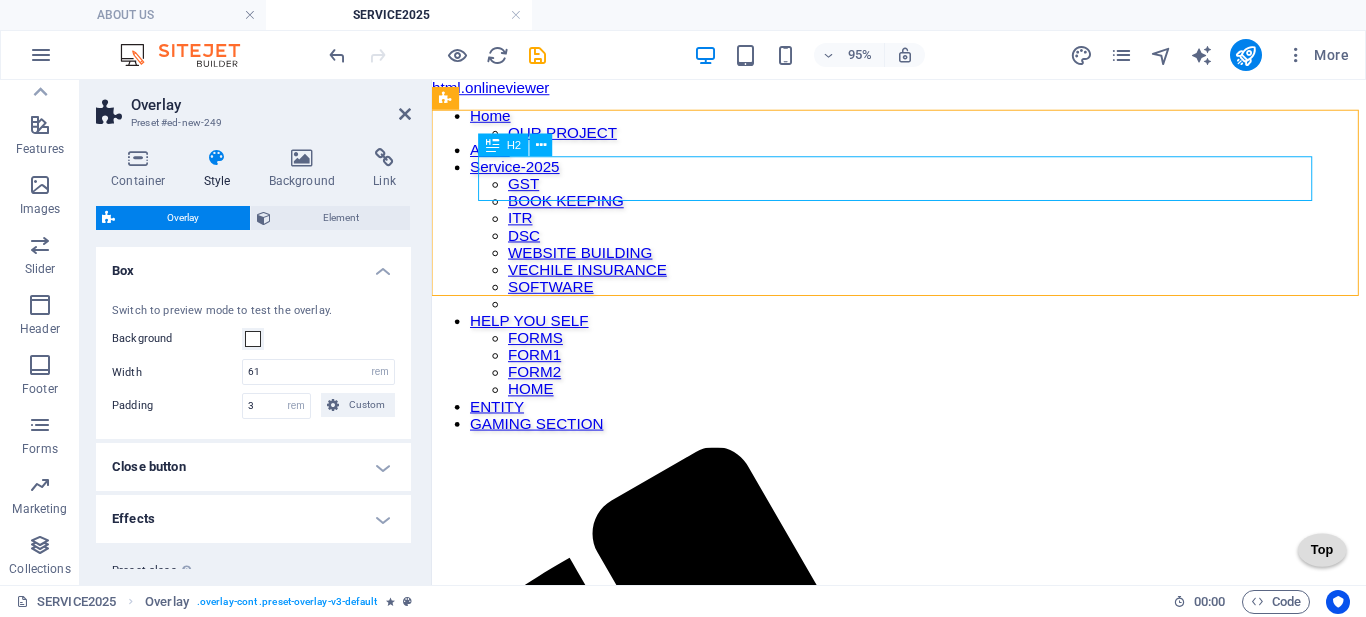 click on "Headline" at bounding box center (923, 1821) 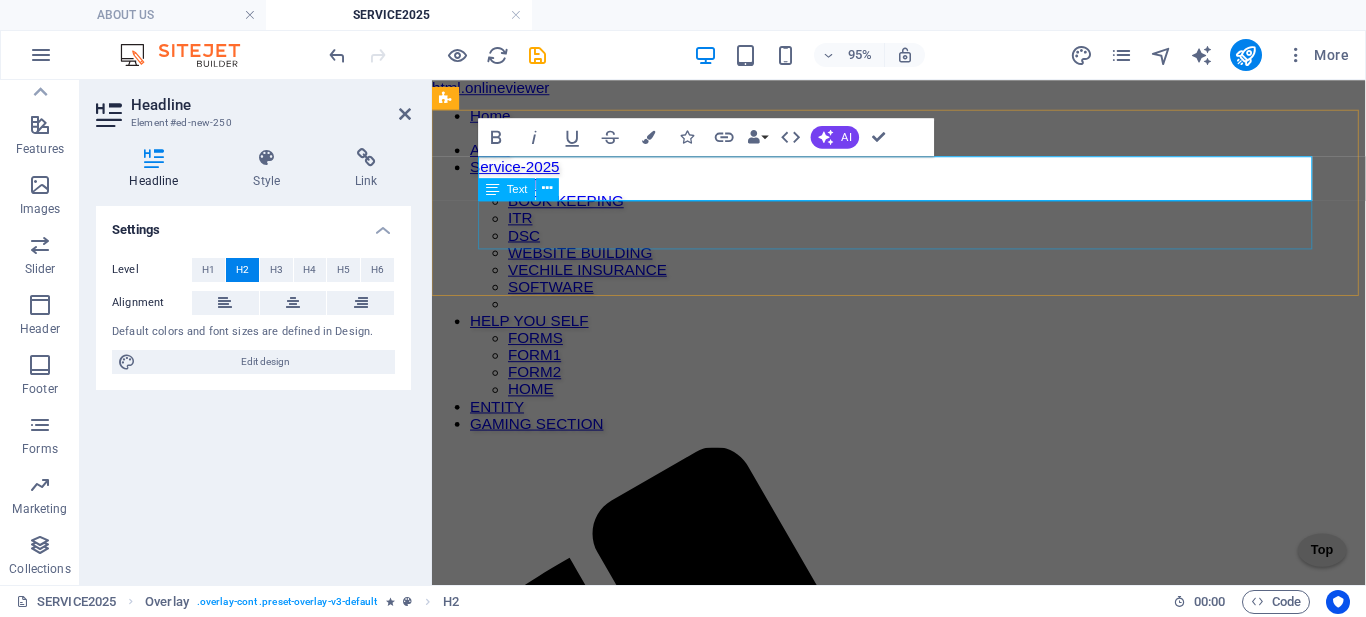 click on "Lorem ipsum dolor sit amet, consectetur adipisicing elit. Explicabo, cupiditate necessitatibus sapiente nisi soluta placeat esse velit dolorem eius aliquam!" at bounding box center (923, 1873) 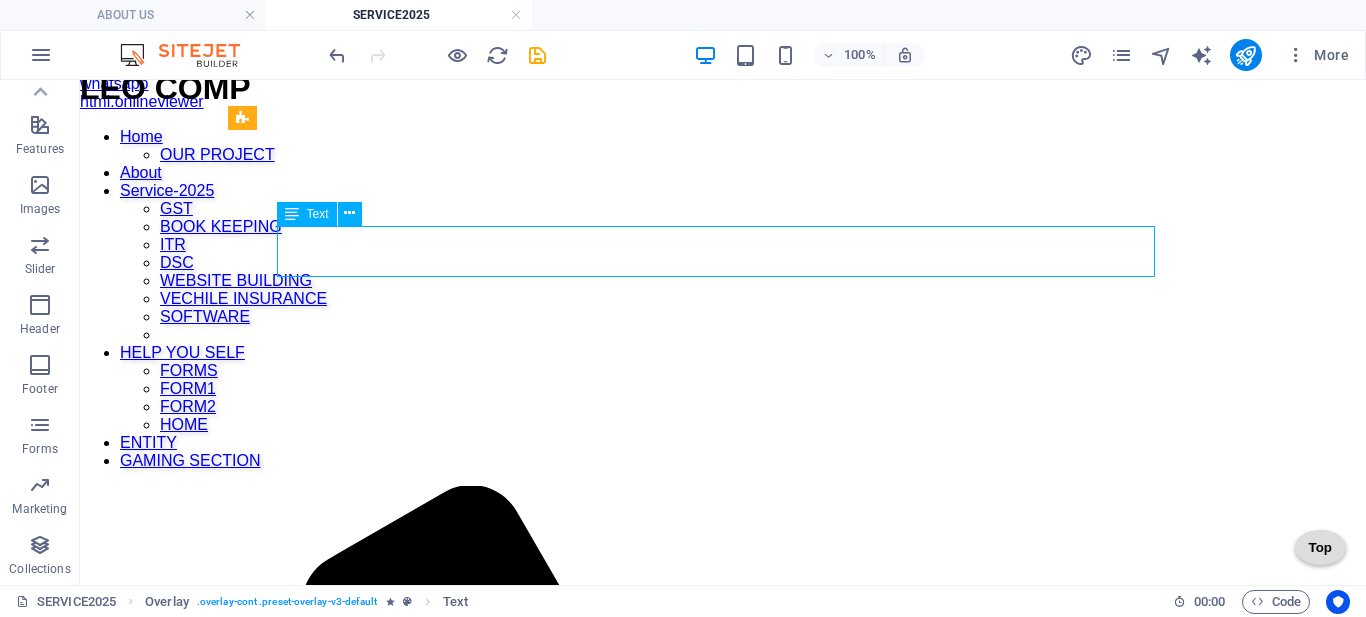 scroll, scrollTop: 381, scrollLeft: 0, axis: vertical 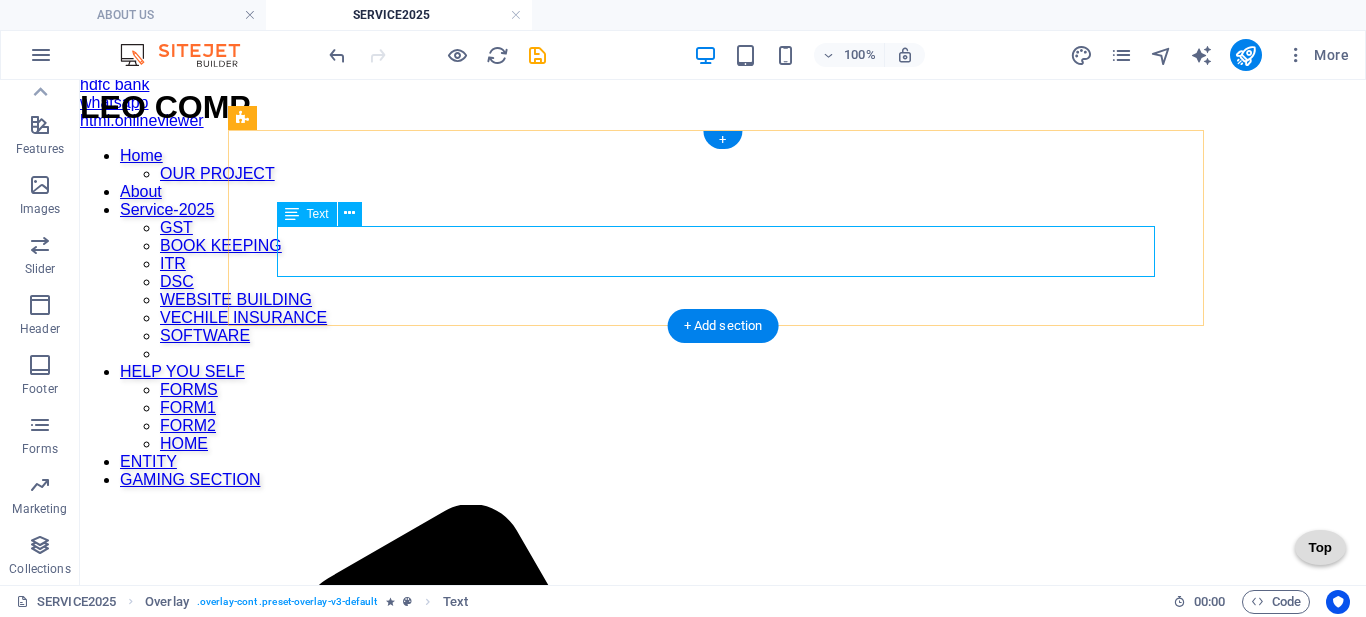 click on "Lorem ipsum dolor sit amet, consectetur adipisicing elit. Explicabo, cupiditate necessitatibus sapiente nisi soluta placeat esse velit dolorem eius aliquam!" at bounding box center (723, 2304) 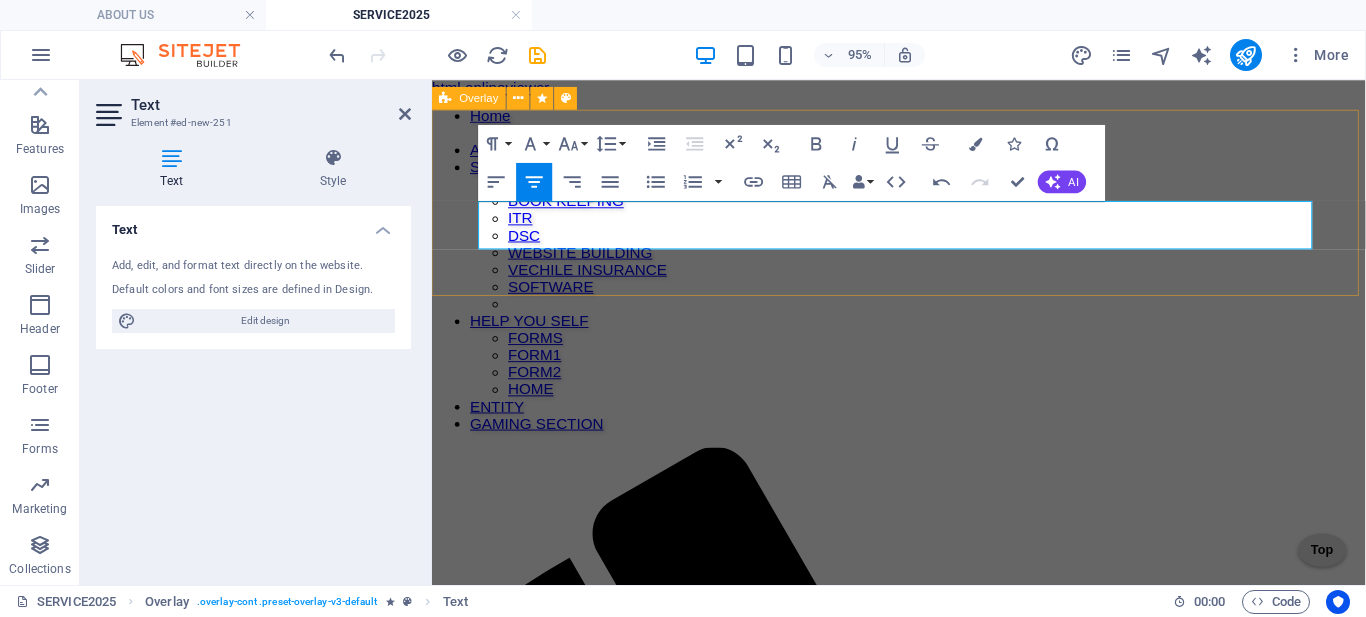 scroll, scrollTop: 2012, scrollLeft: 3, axis: both 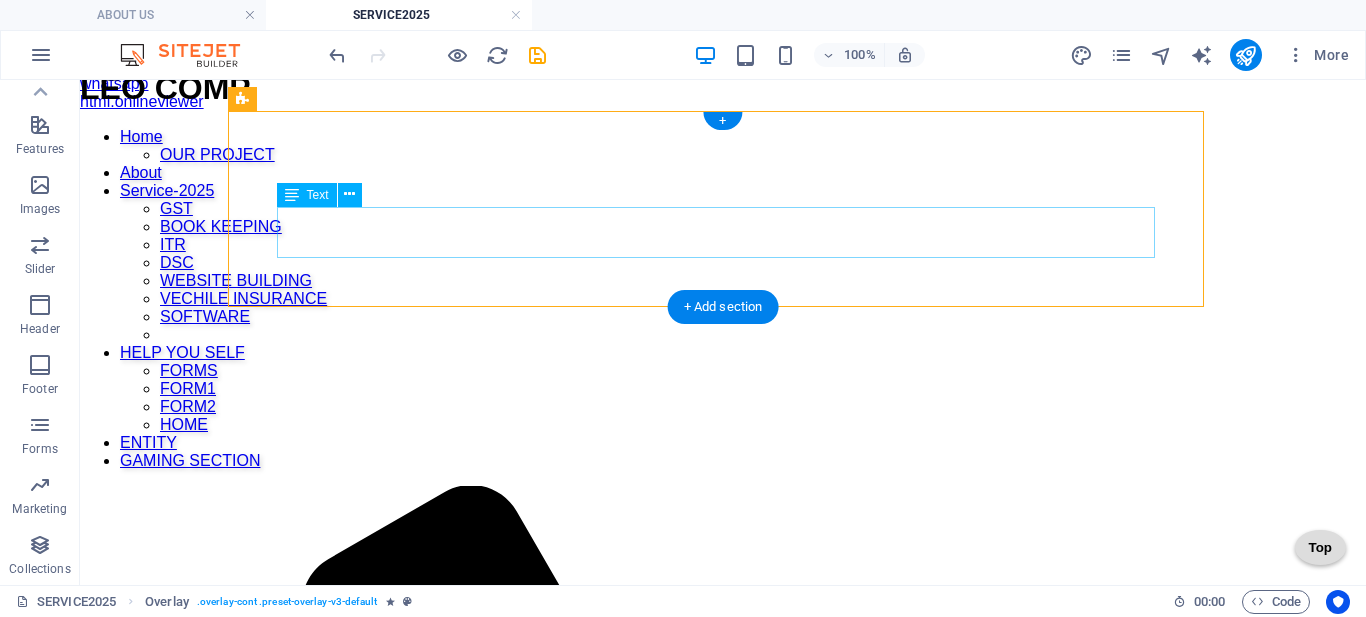 click on "Strengthen the bond of protection, promises, and memories. <br>     Make this Rakhi special with your heartfelt wishes and blessings." at bounding box center [723, 2302] 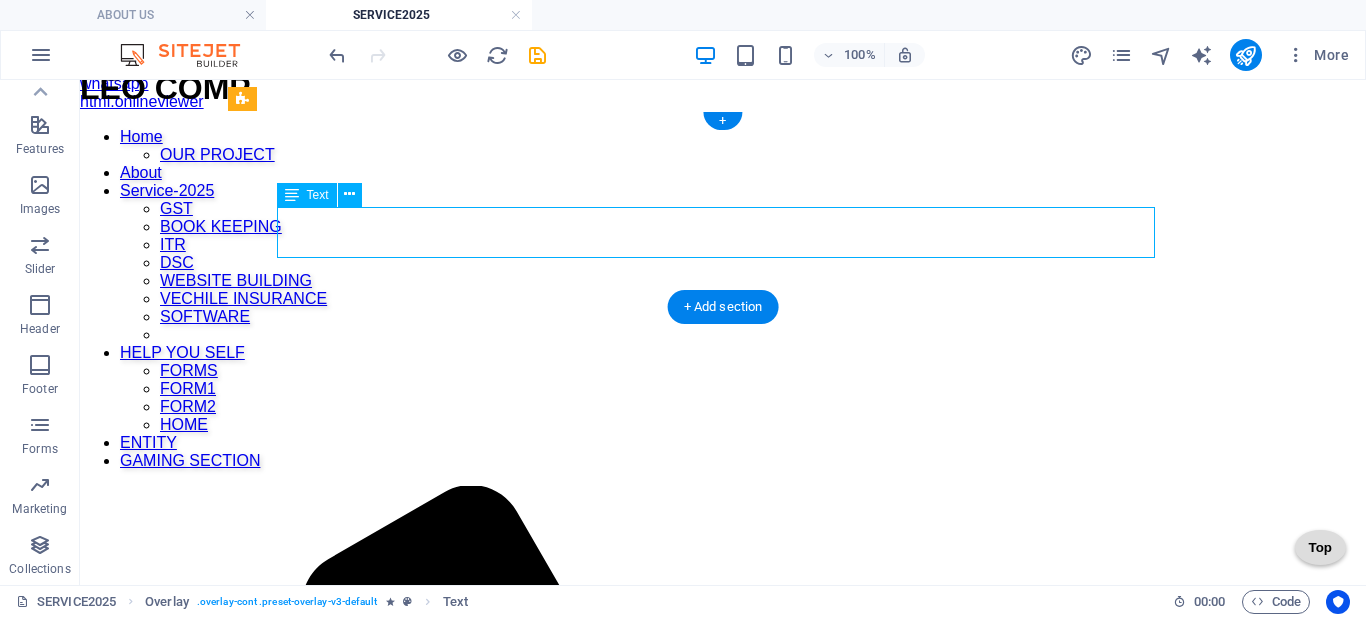 click on "Strengthen the bond of protection, promises, and memories. <br>     Make this Rakhi special with your heartfelt wishes and blessings." at bounding box center (723, 2302) 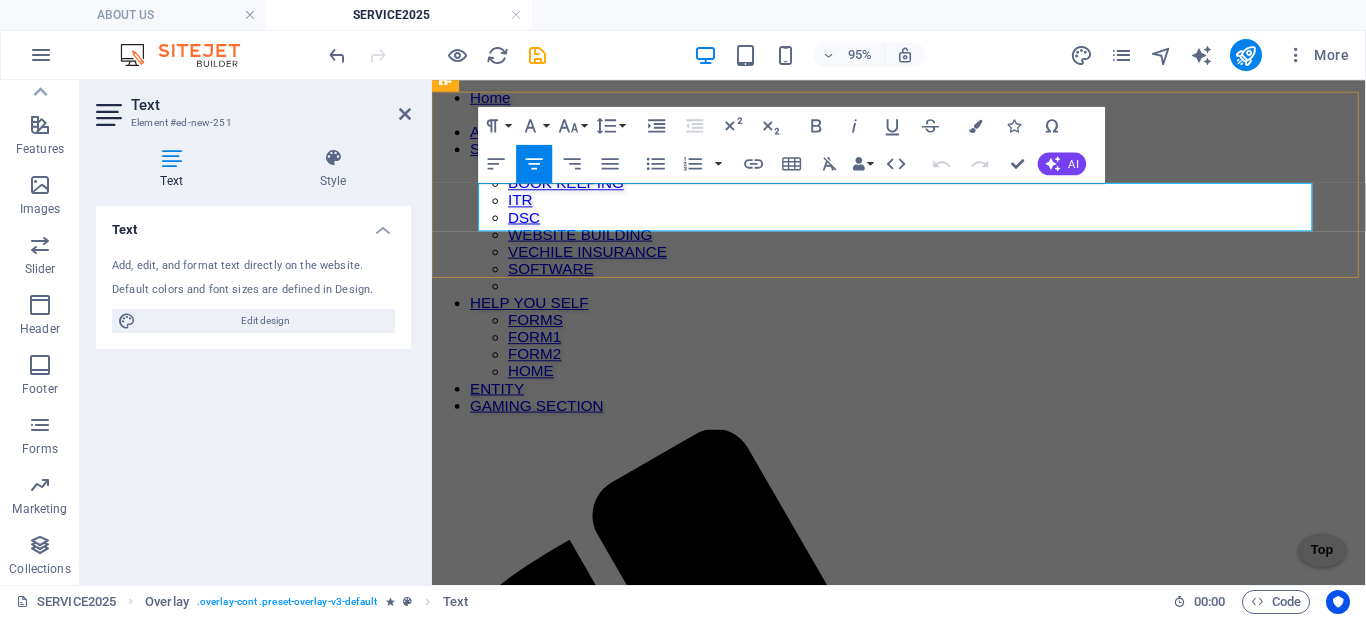 click on "Strengthen the bond of protection, promises, and memories. <br>" at bounding box center [923, 1845] 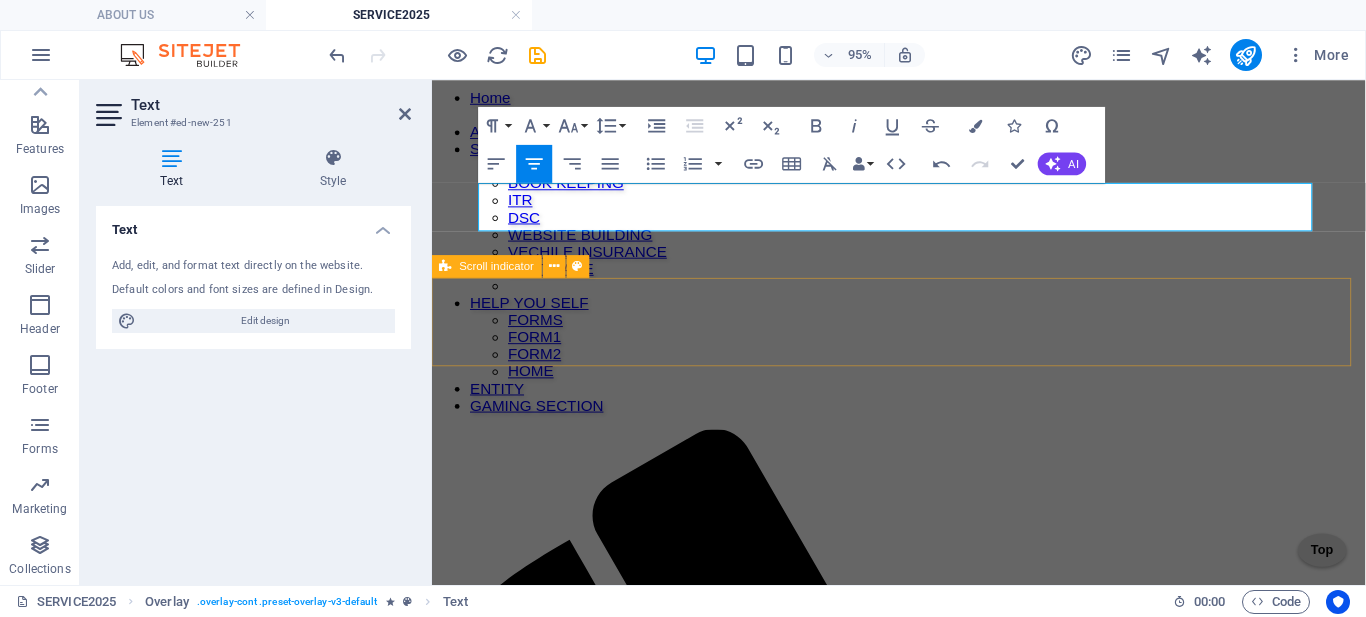 click at bounding box center (923, 1904) 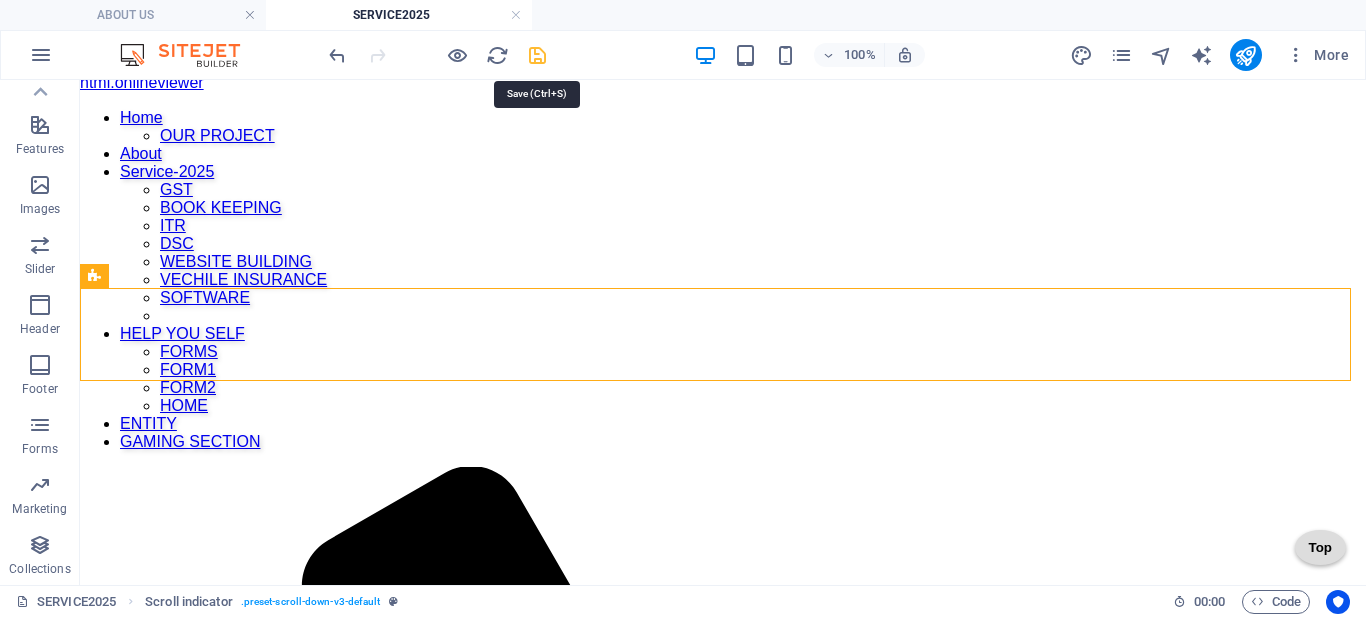 click at bounding box center (537, 55) 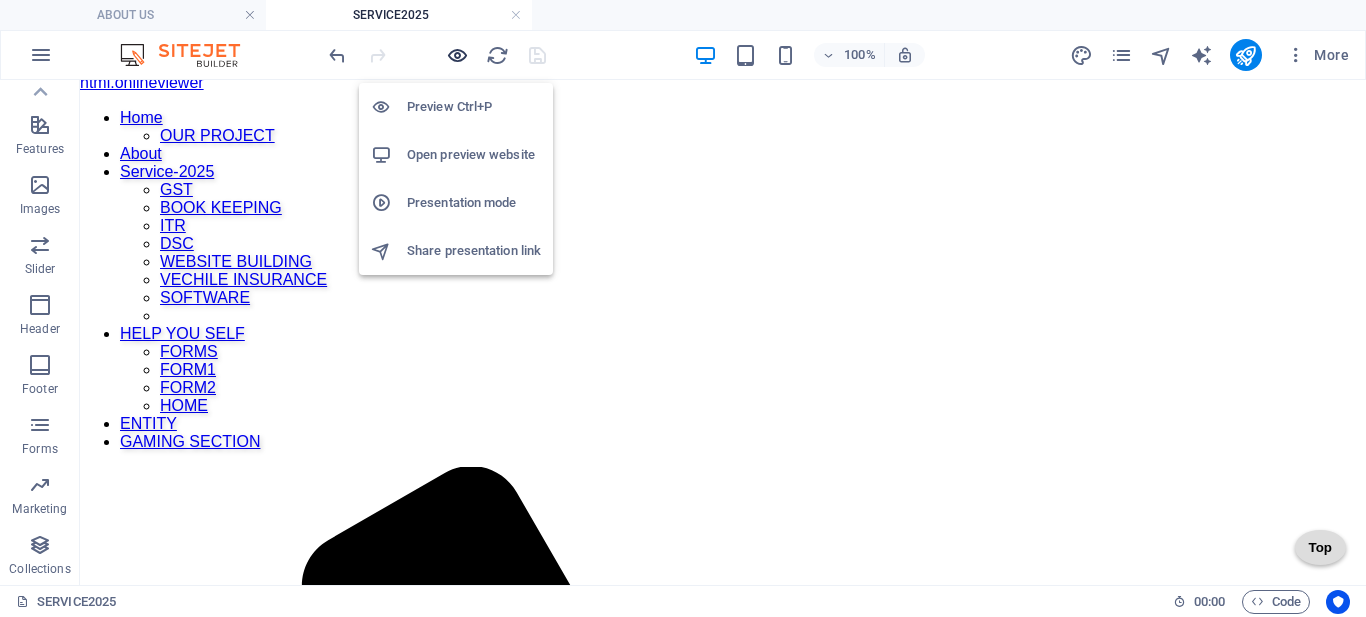 click at bounding box center (457, 55) 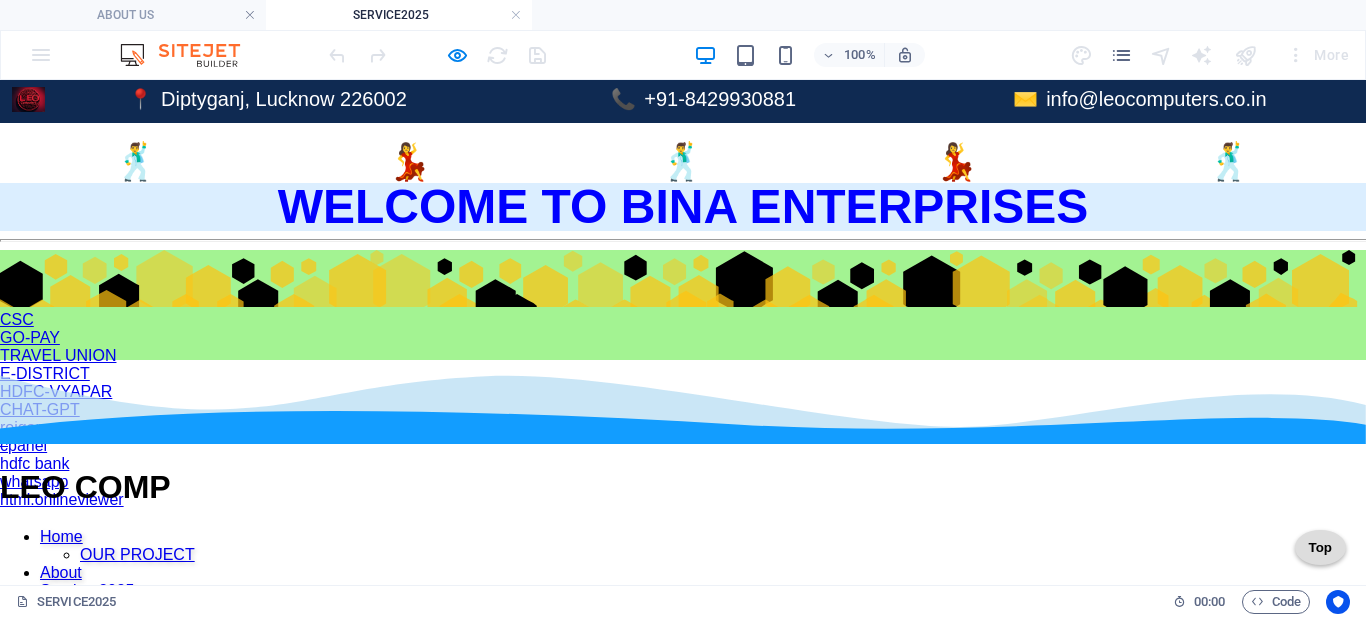 scroll, scrollTop: 0, scrollLeft: 0, axis: both 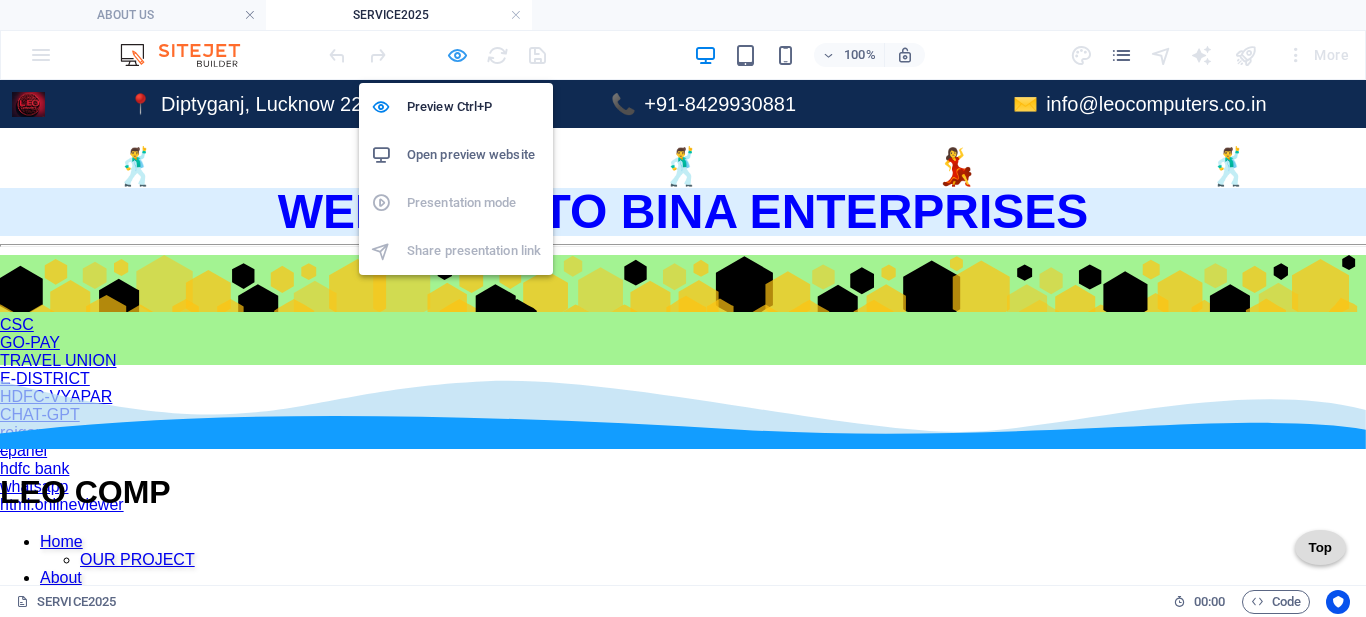 click at bounding box center [457, 55] 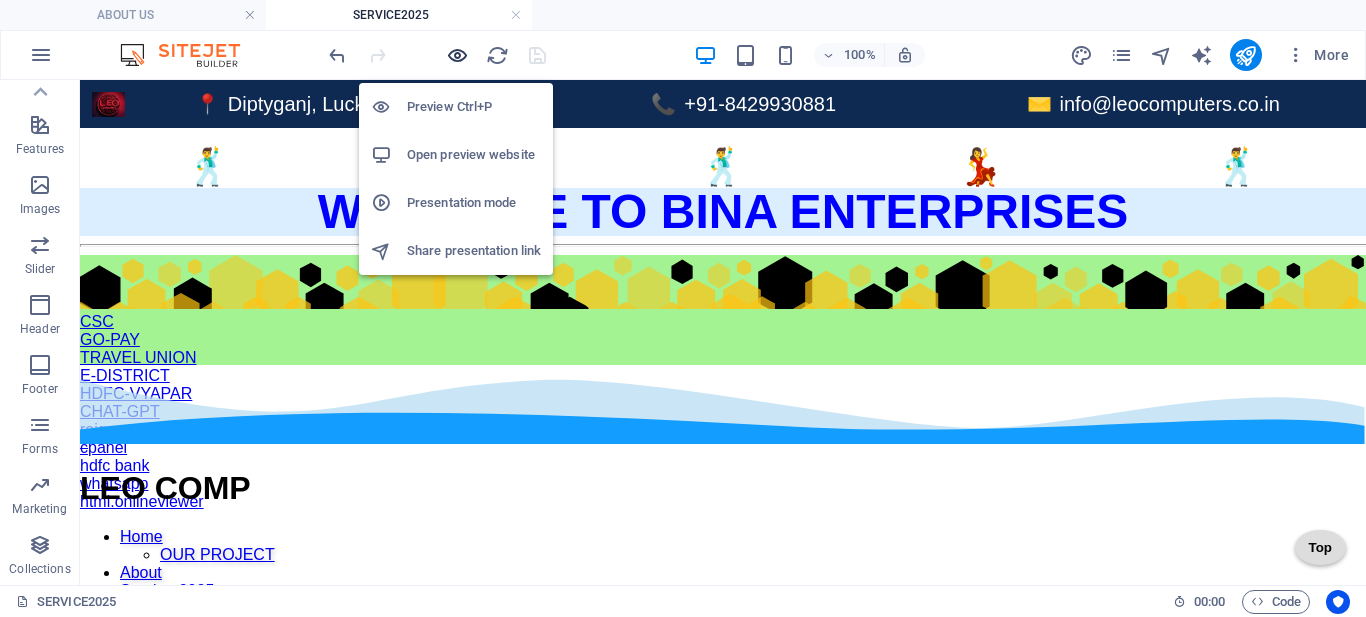 click at bounding box center (457, 55) 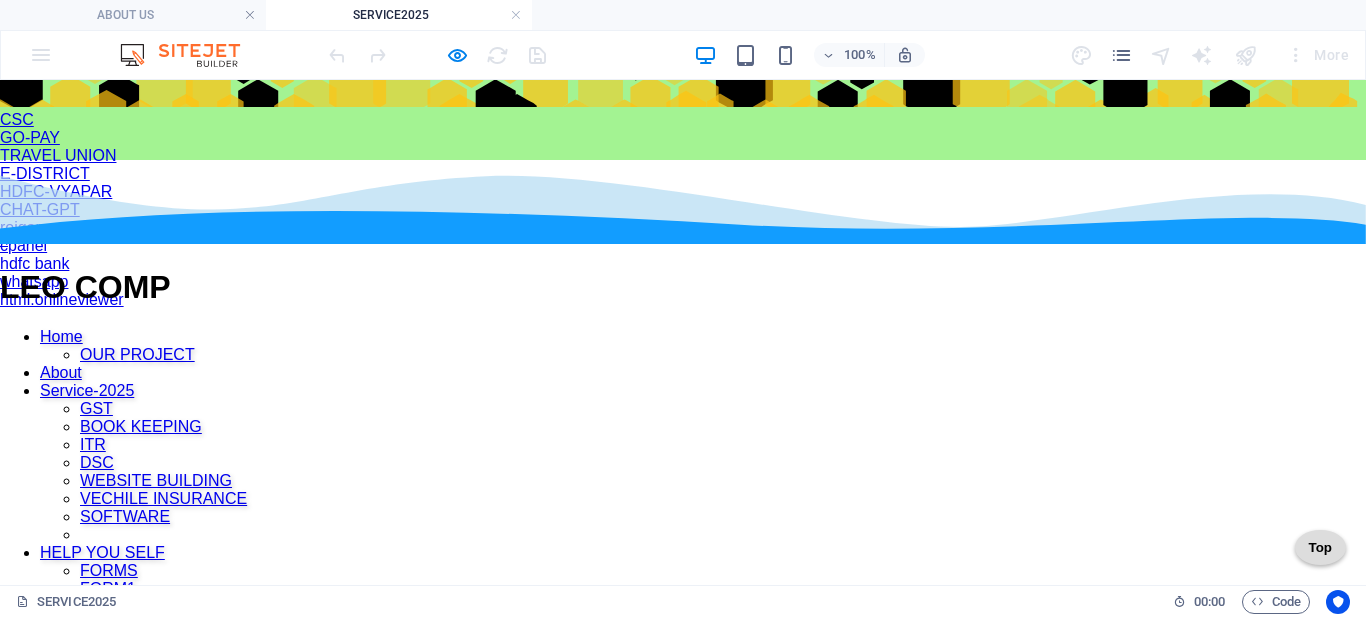 scroll, scrollTop: 200, scrollLeft: 0, axis: vertical 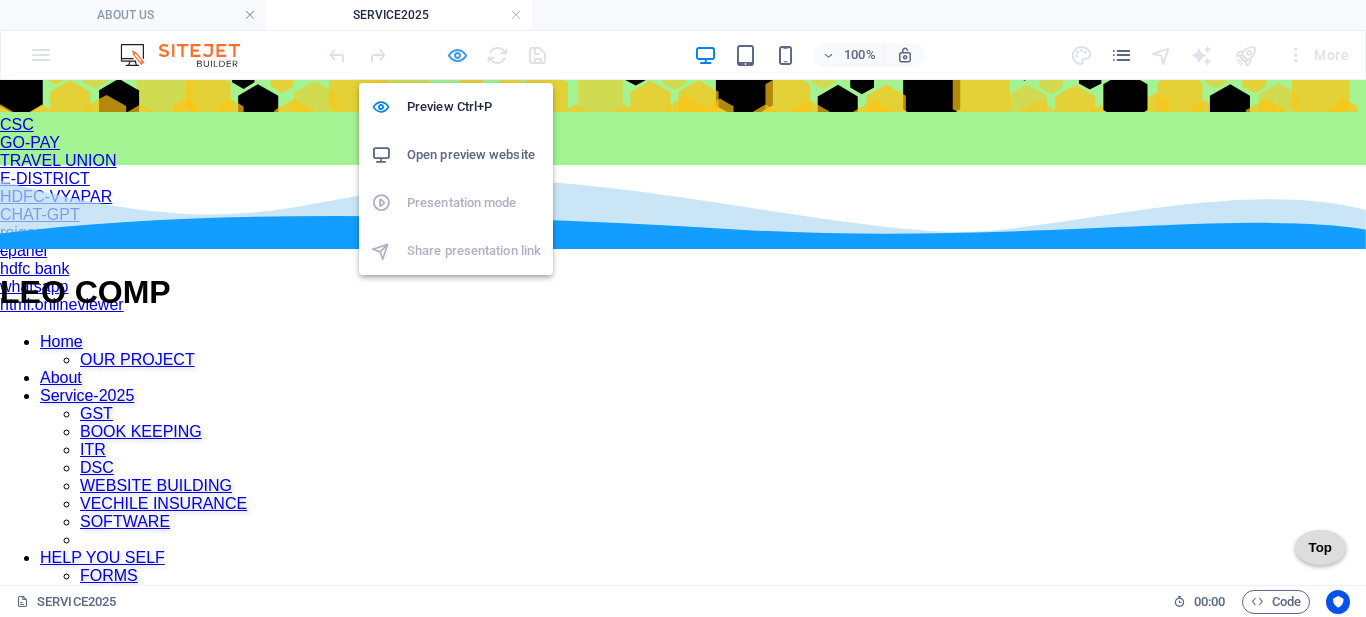 click at bounding box center (457, 55) 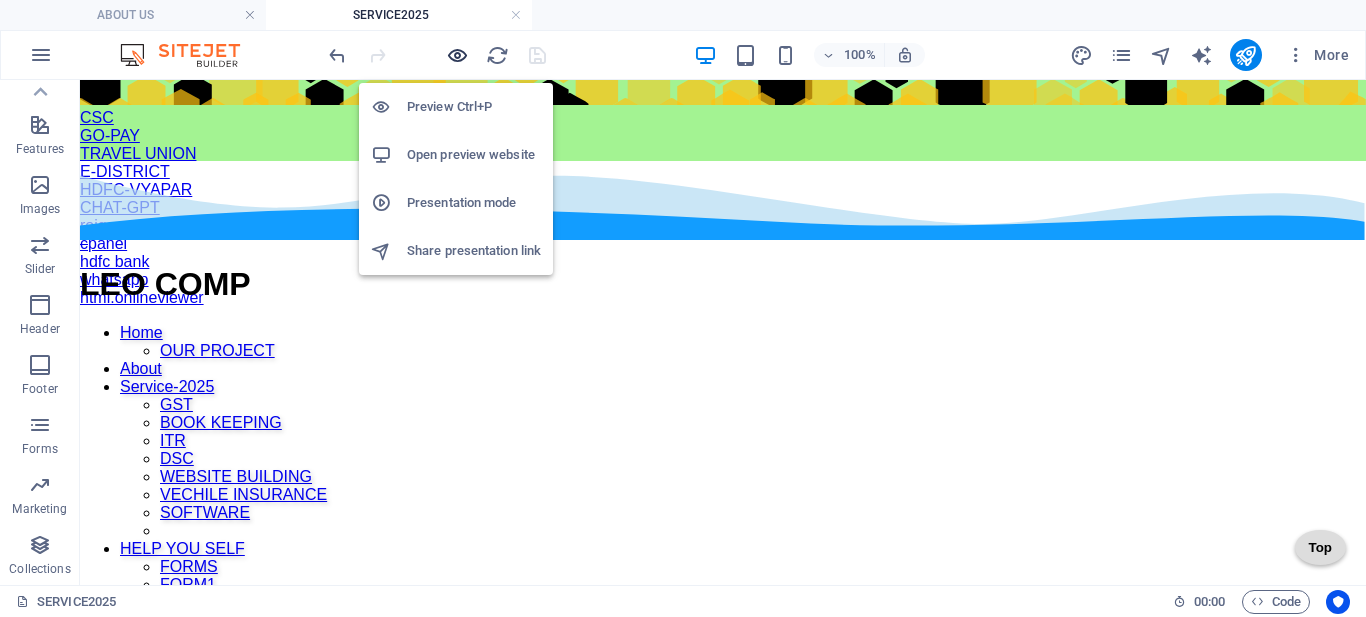 click at bounding box center [457, 55] 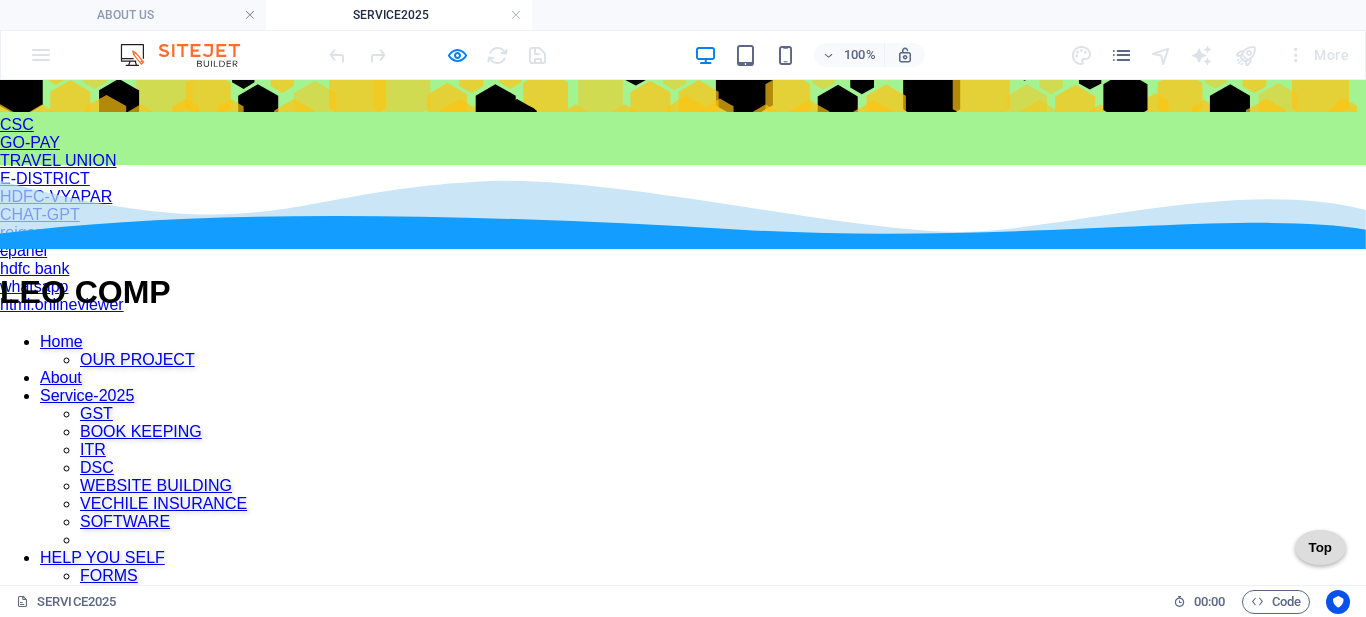 scroll, scrollTop: 0, scrollLeft: 0, axis: both 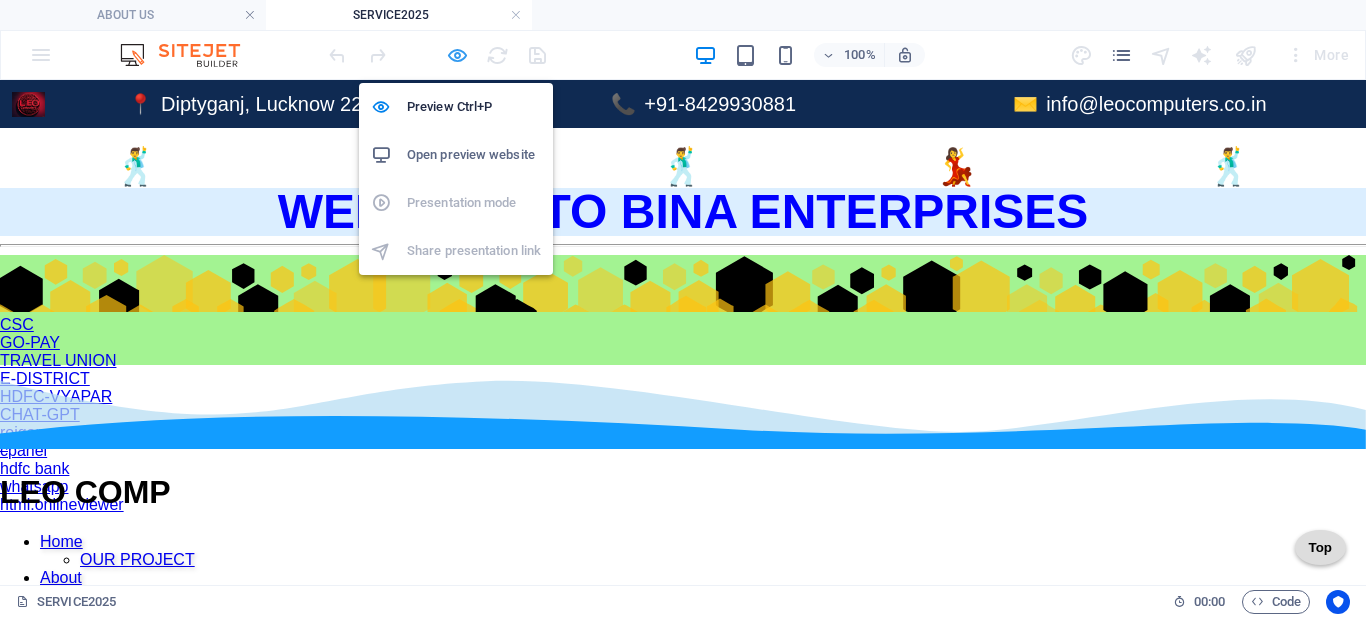 click at bounding box center (457, 55) 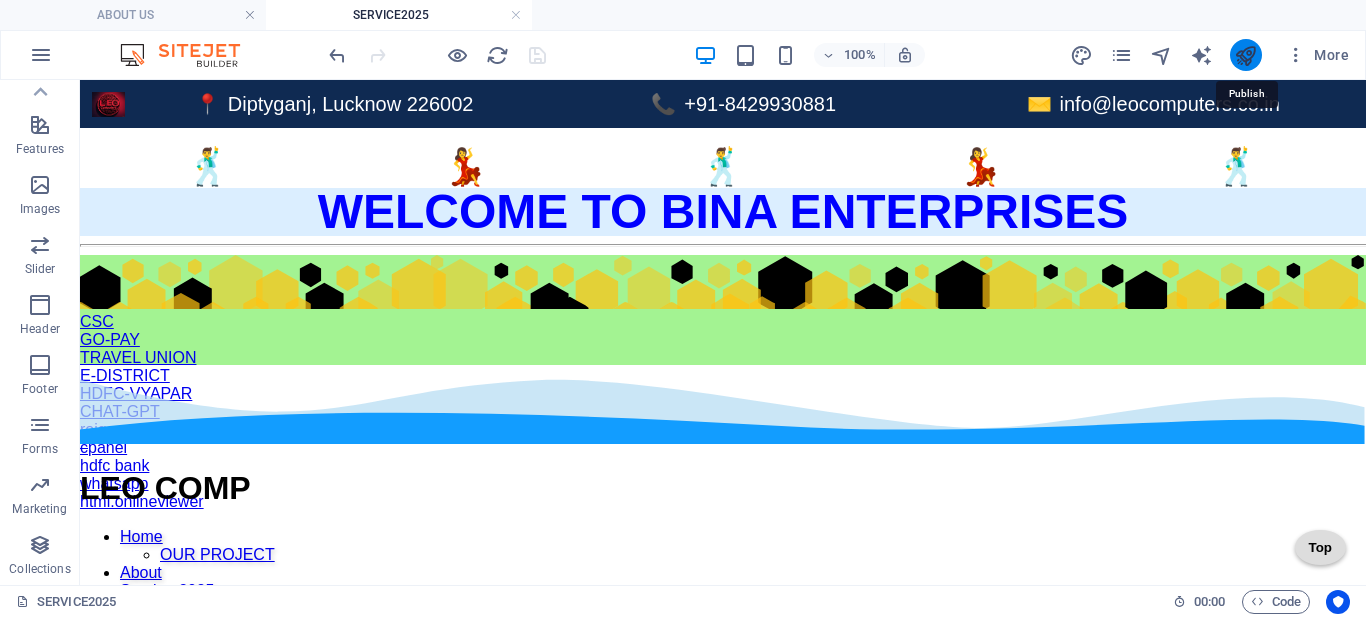 click at bounding box center (1245, 55) 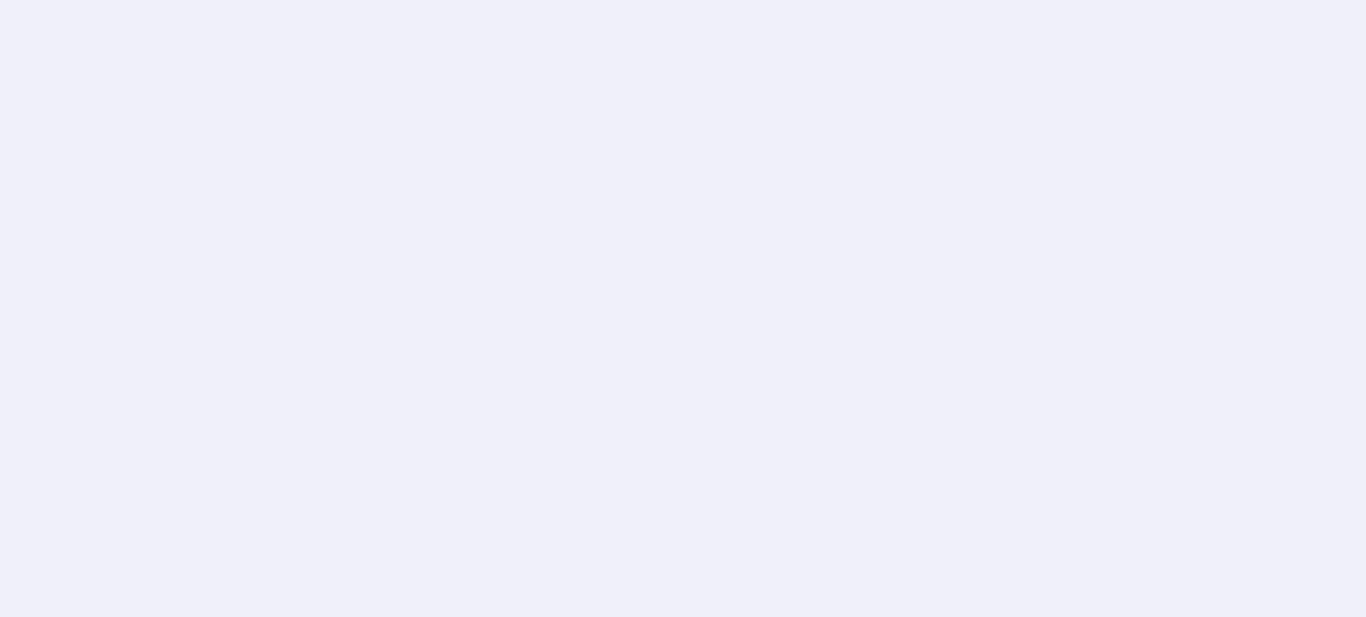 scroll, scrollTop: 0, scrollLeft: 0, axis: both 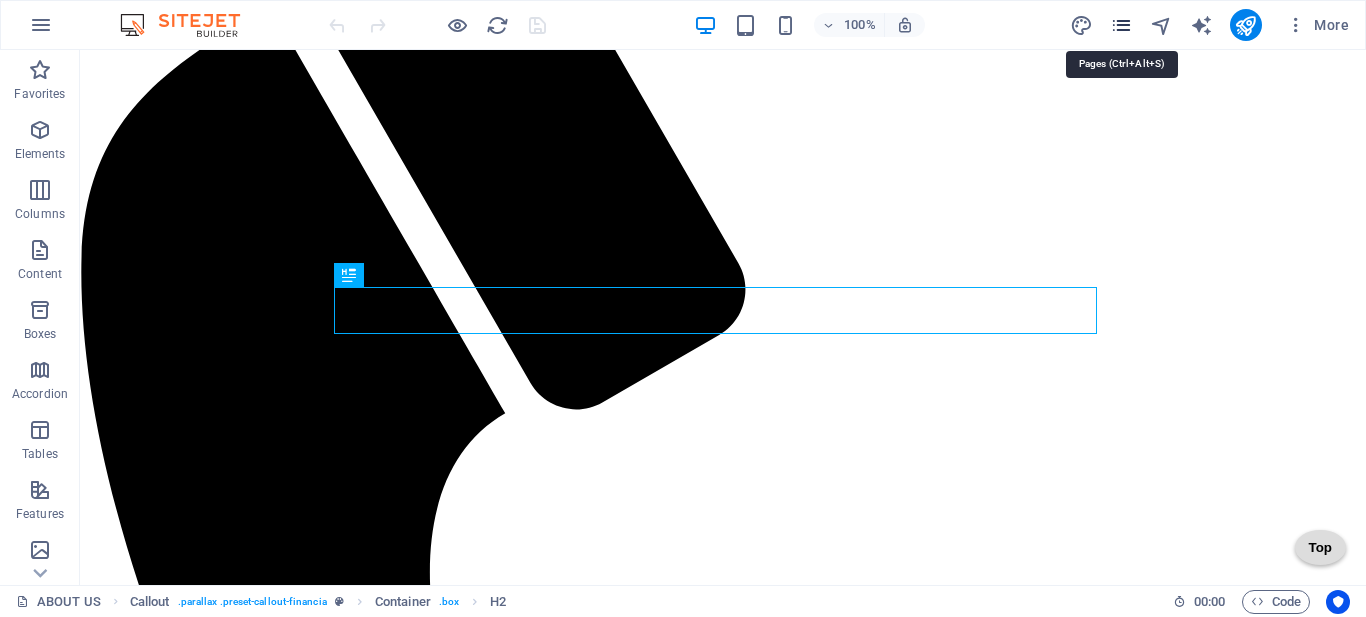 click at bounding box center [1121, 25] 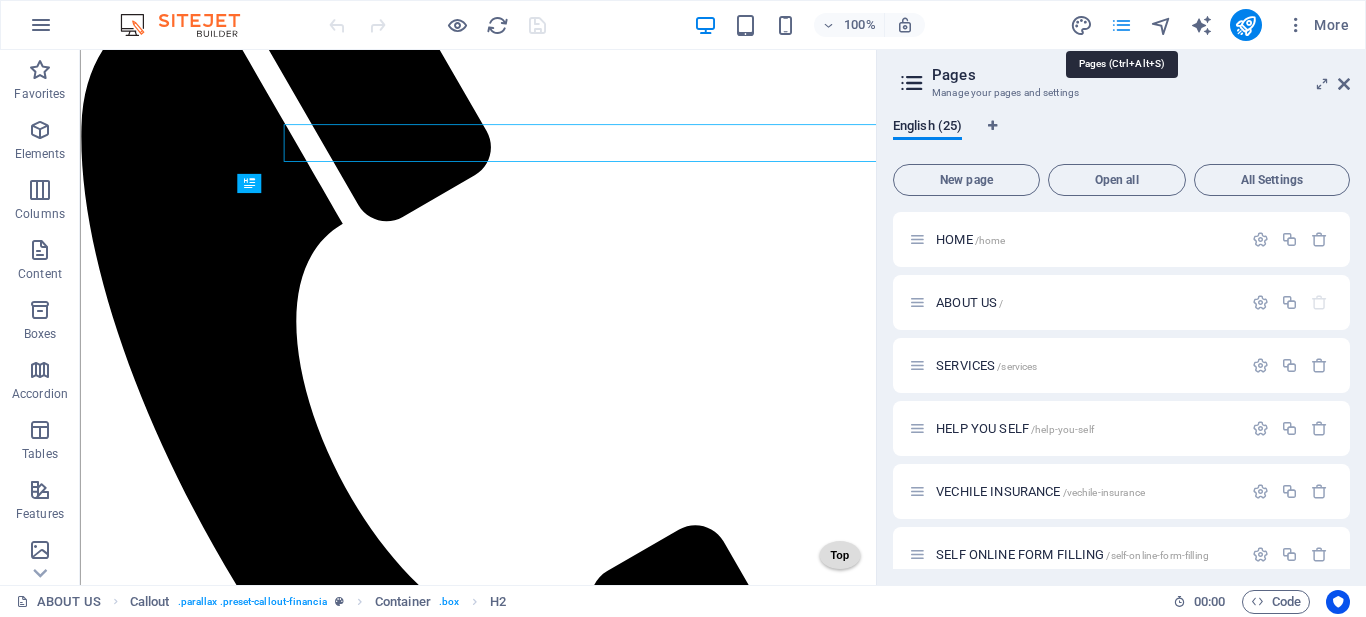 scroll, scrollTop: 975, scrollLeft: 0, axis: vertical 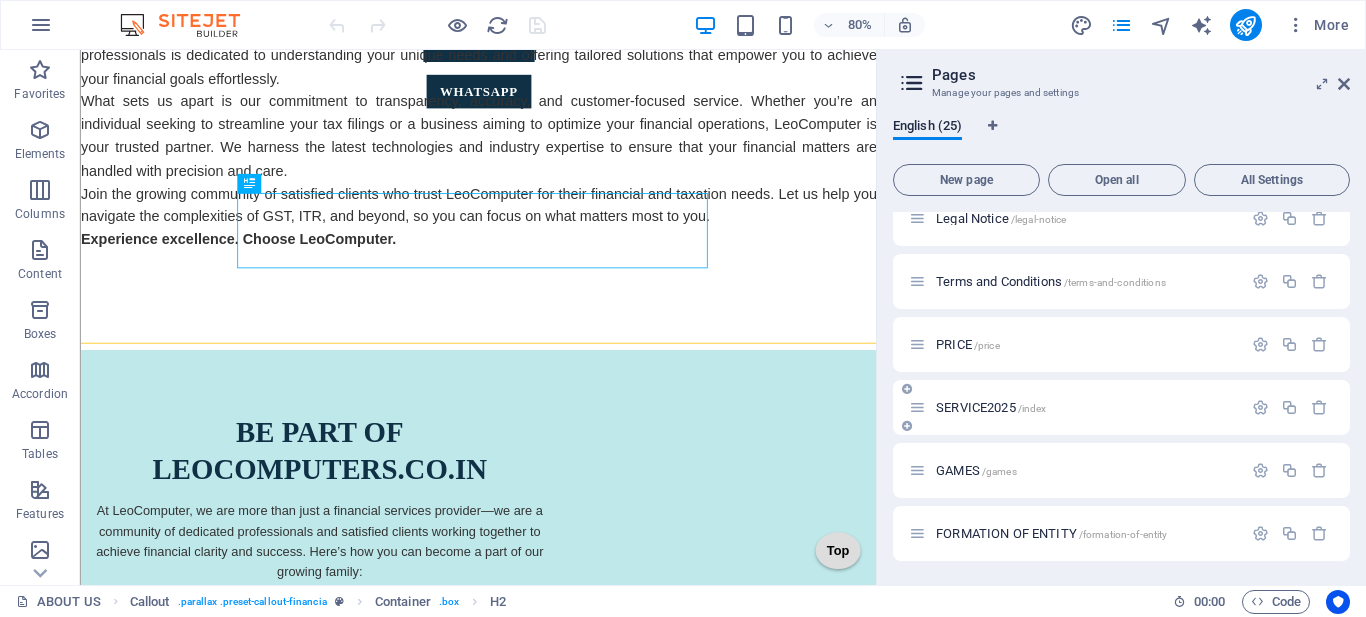 click on "SERVICE2025 /index" at bounding box center [991, 407] 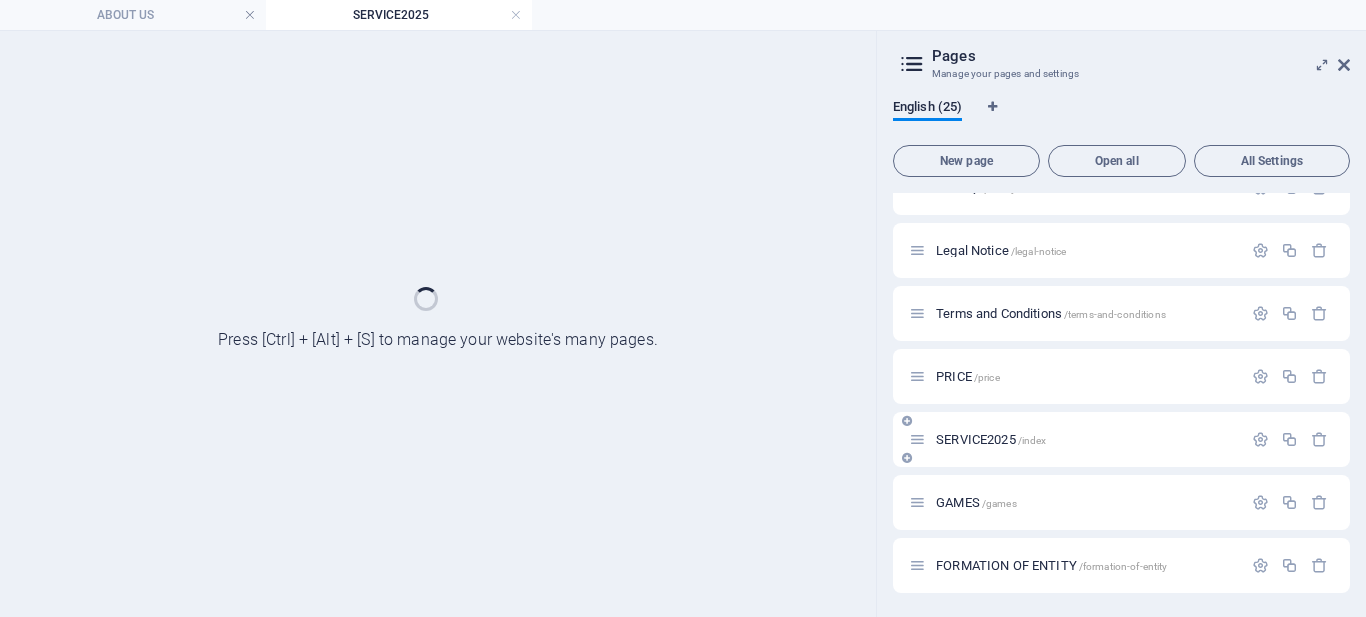 scroll, scrollTop: 0, scrollLeft: 0, axis: both 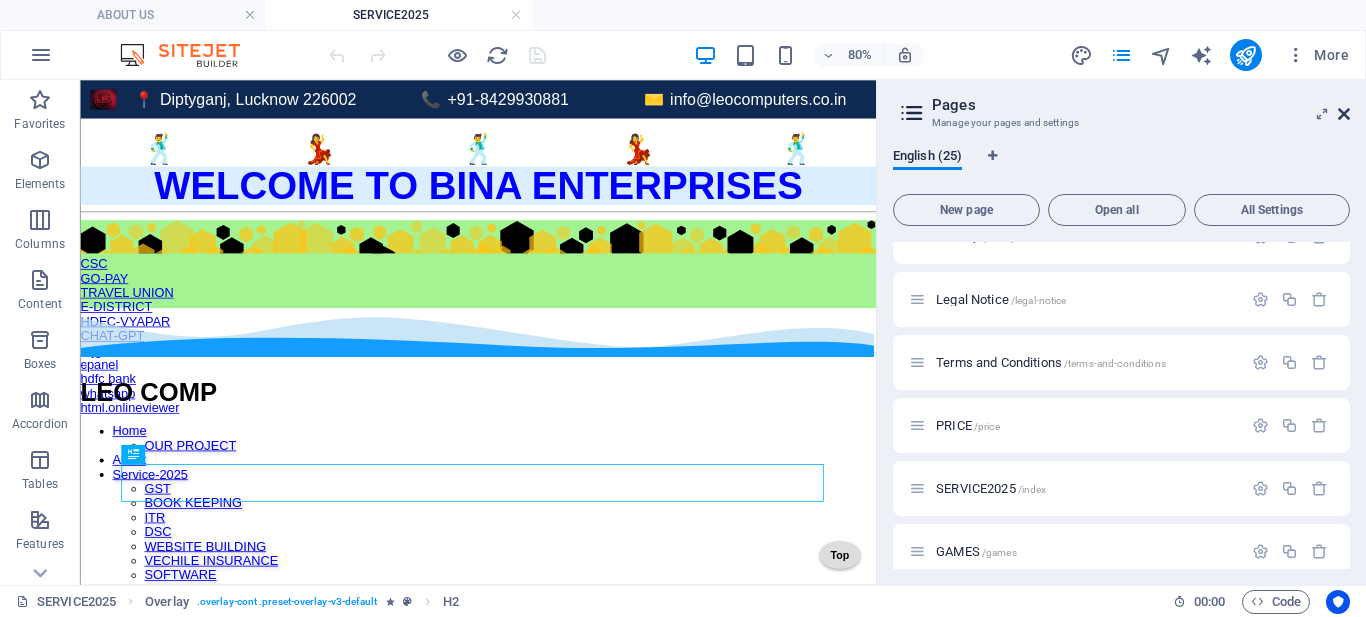 drag, startPoint x: 1342, startPoint y: 112, endPoint x: 808, endPoint y: 172, distance: 537.3602 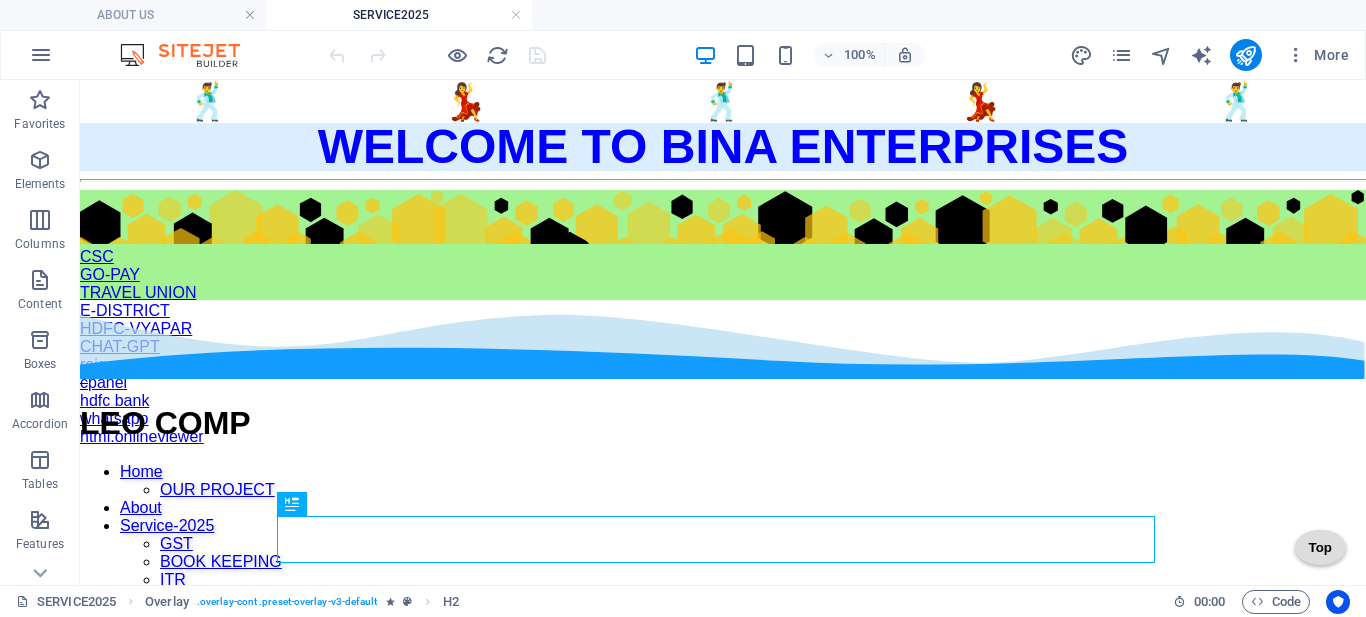 scroll, scrollTop: 200, scrollLeft: 0, axis: vertical 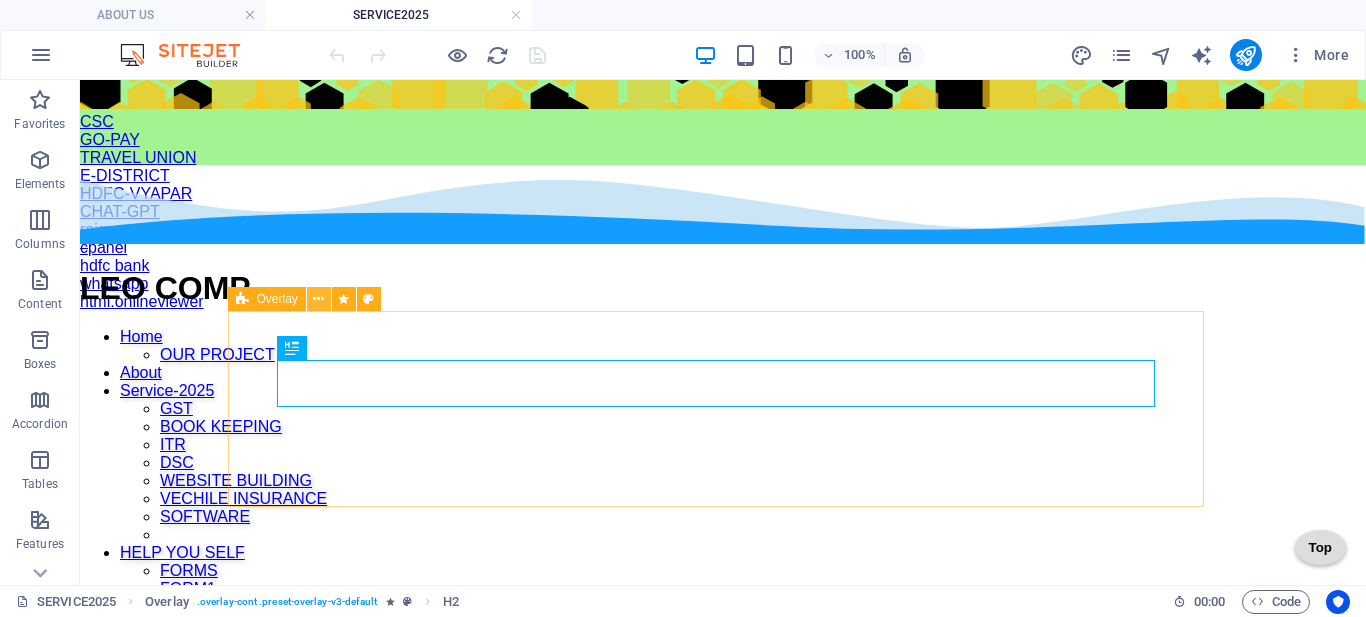 click at bounding box center (318, 299) 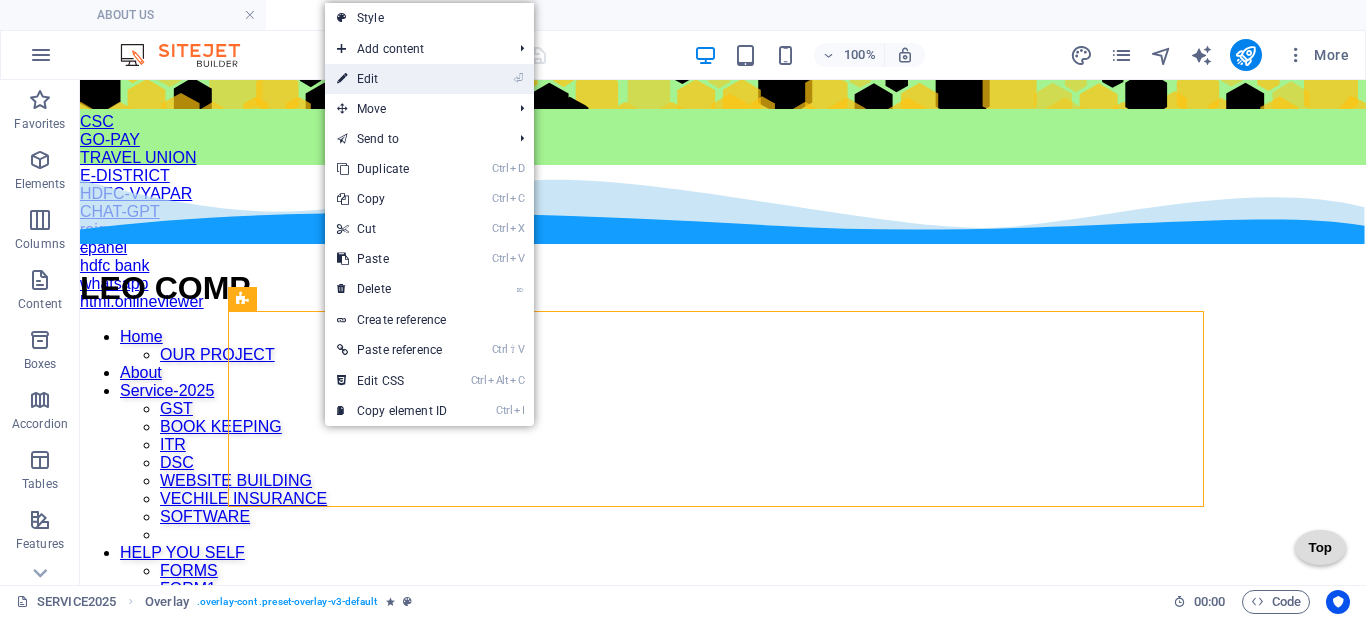 click on "⏎  Edit" at bounding box center [392, 79] 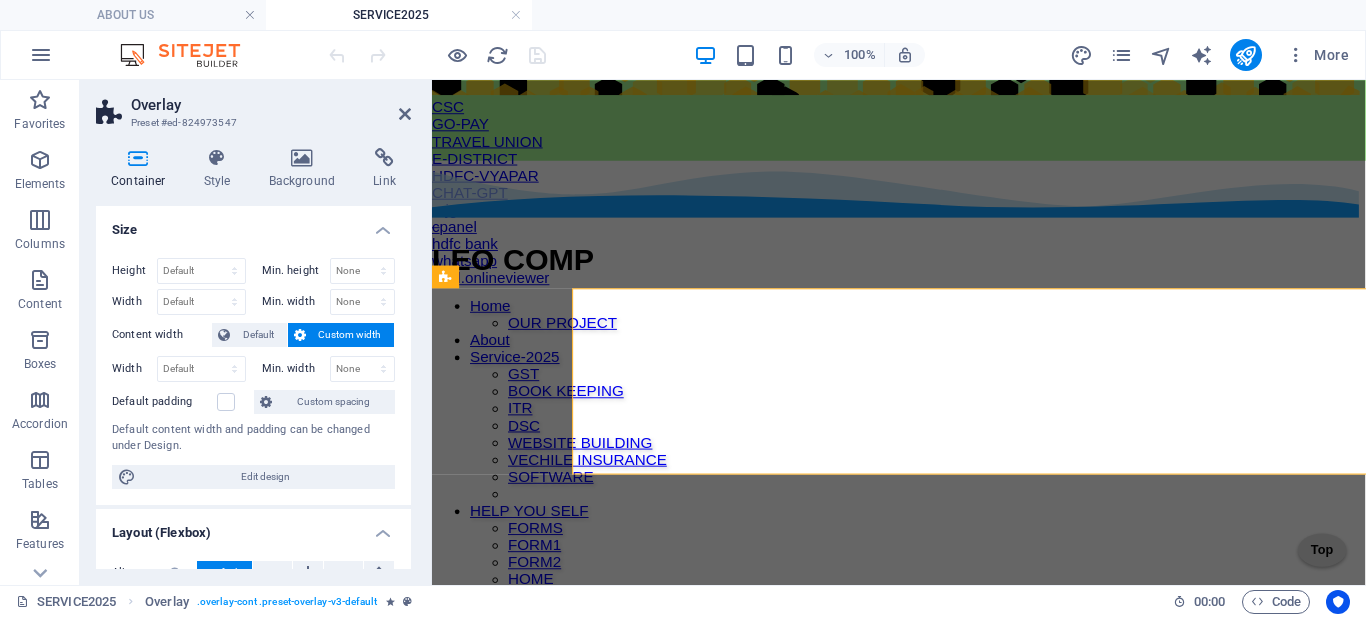 scroll, scrollTop: 212, scrollLeft: 0, axis: vertical 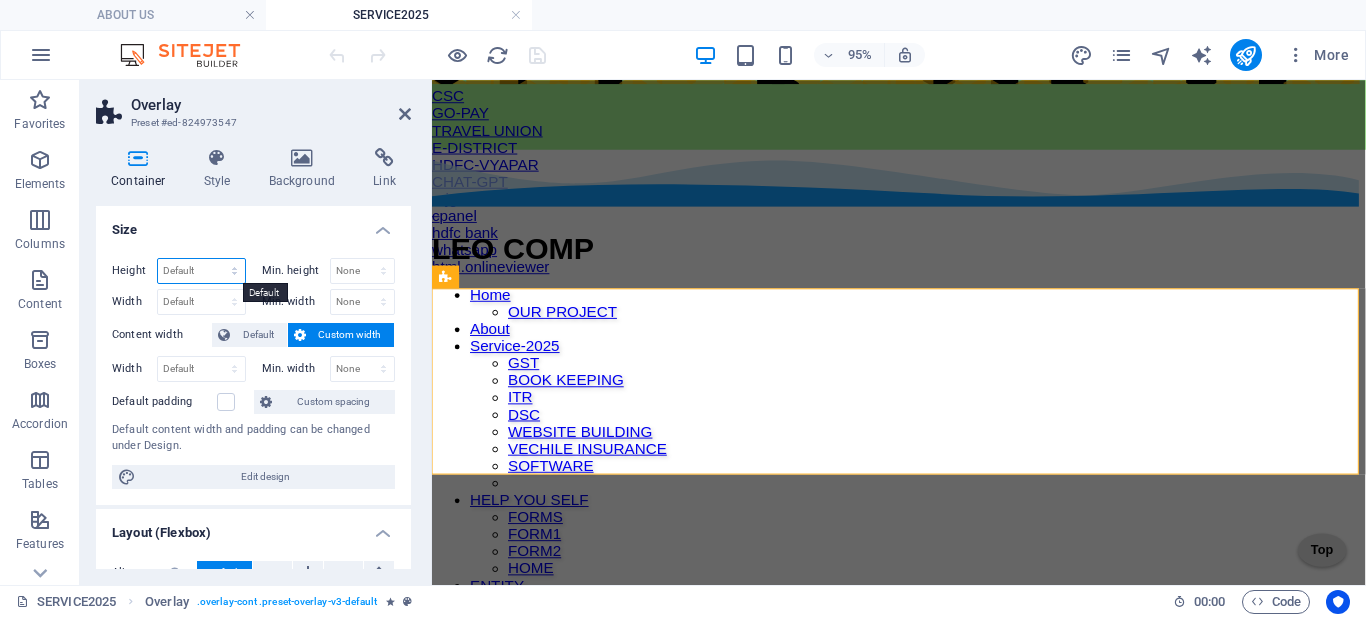 click on "Default px rem % vh vw" at bounding box center (201, 271) 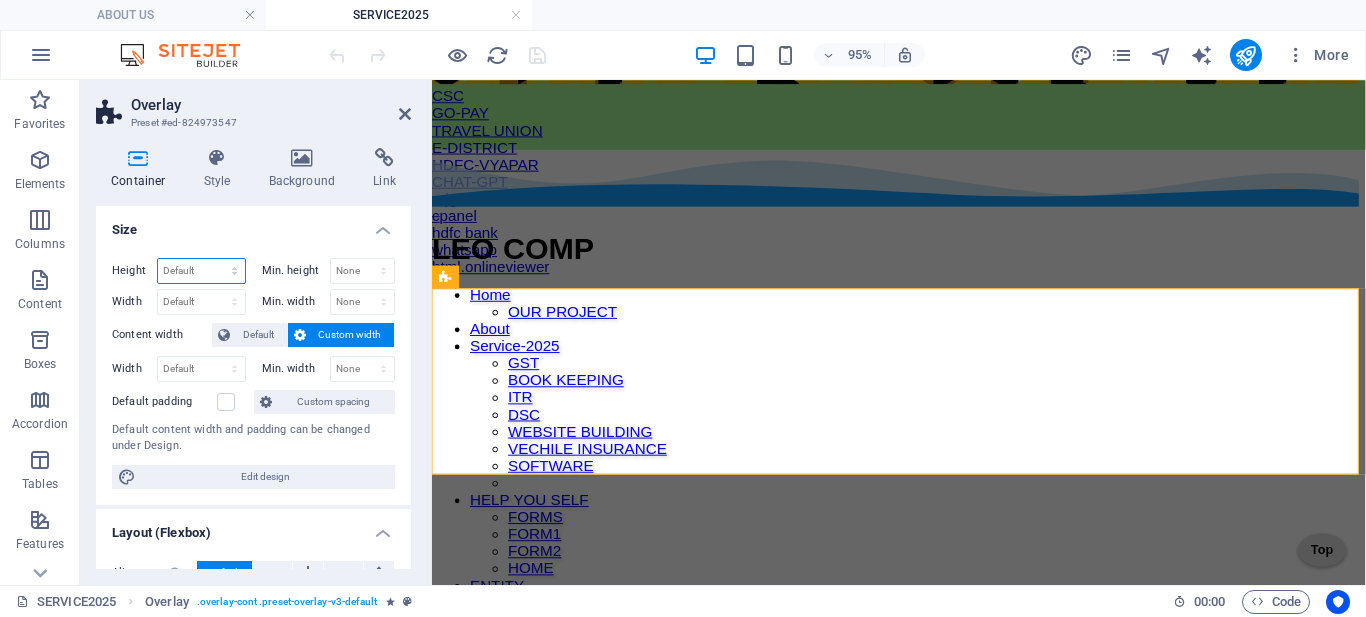 select on "%" 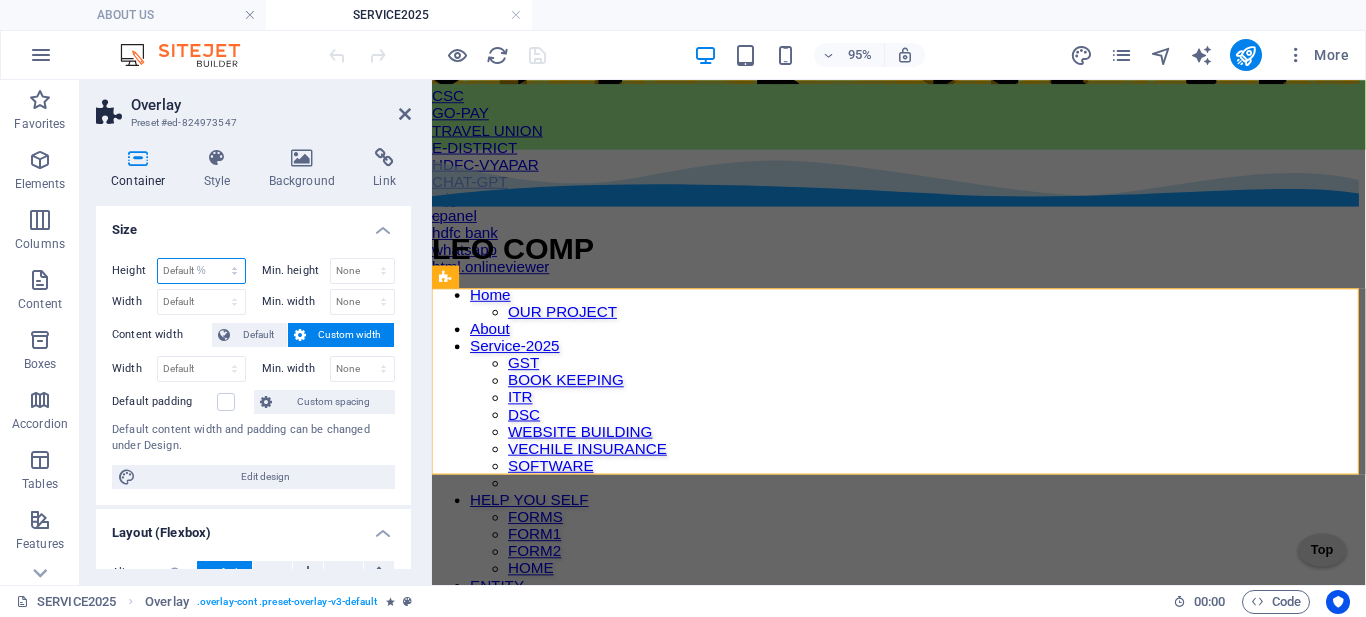 click on "Default px rem % vh vw" at bounding box center (201, 271) 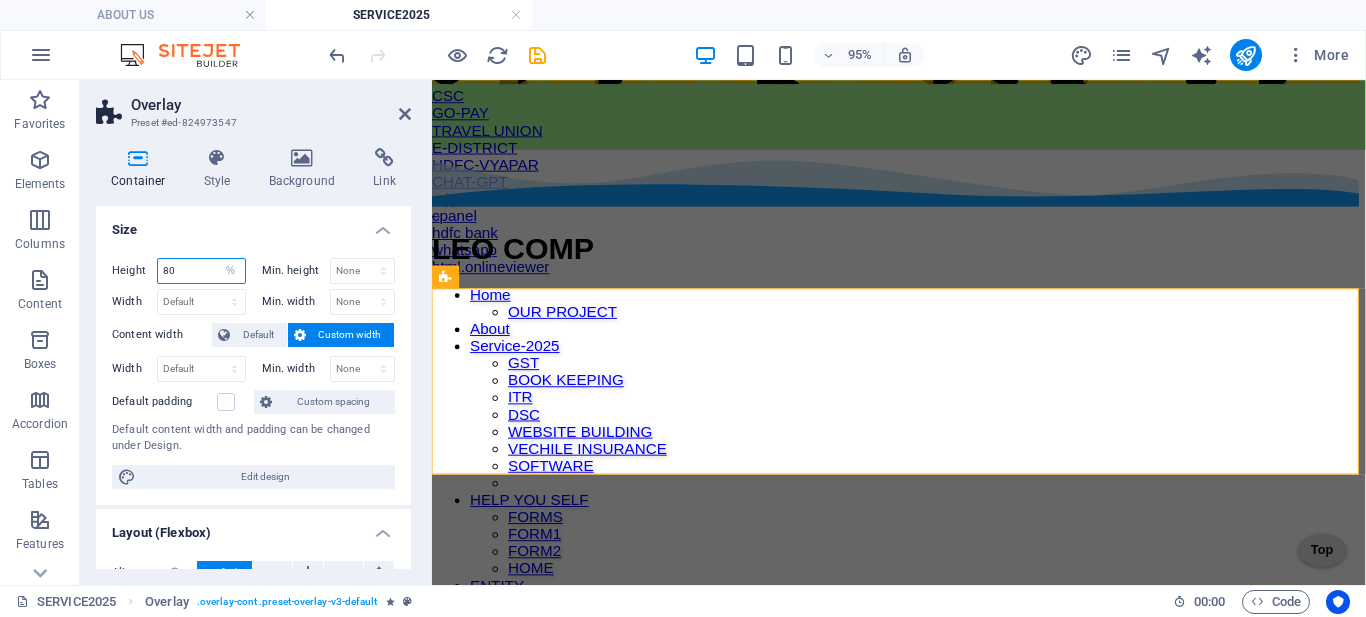 type on "80" 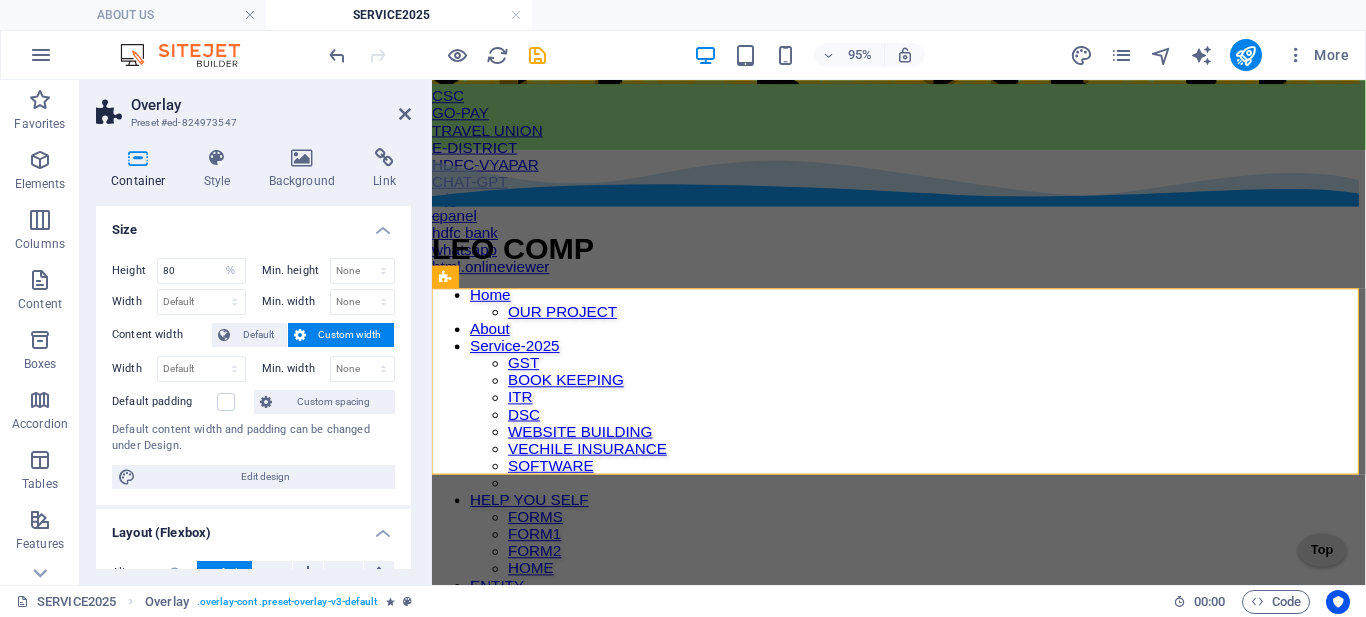 click on "Size" at bounding box center [253, 224] 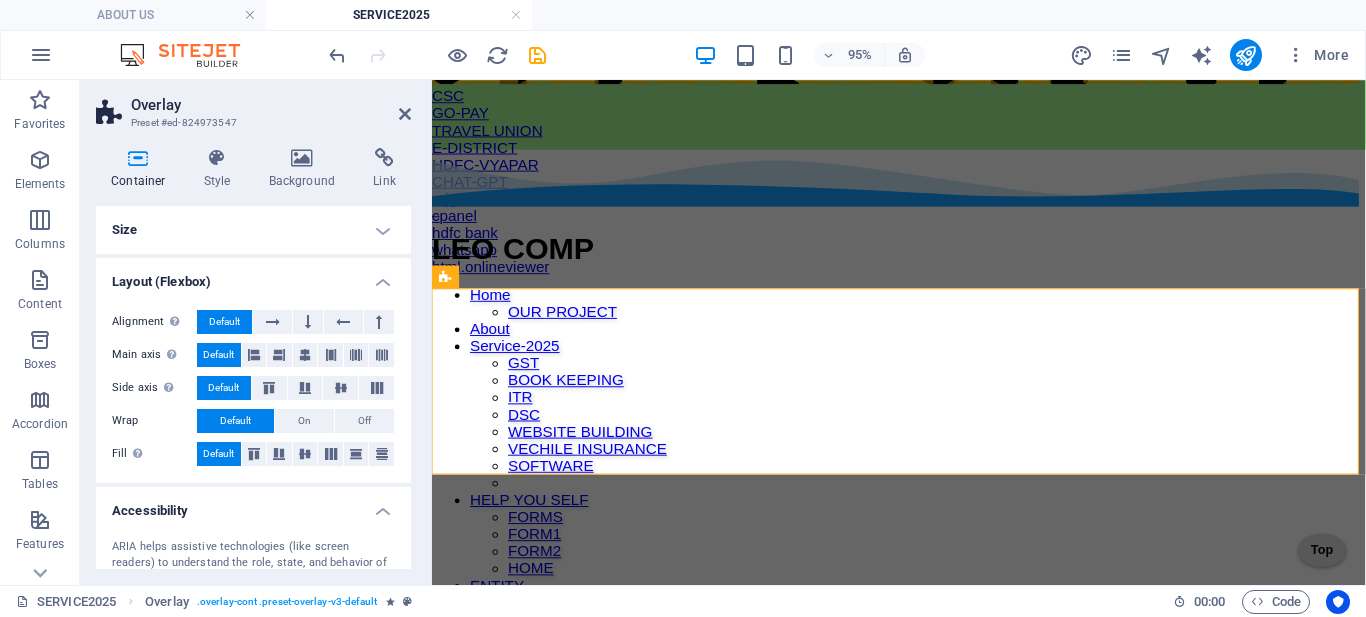 click on "Size" at bounding box center [253, 230] 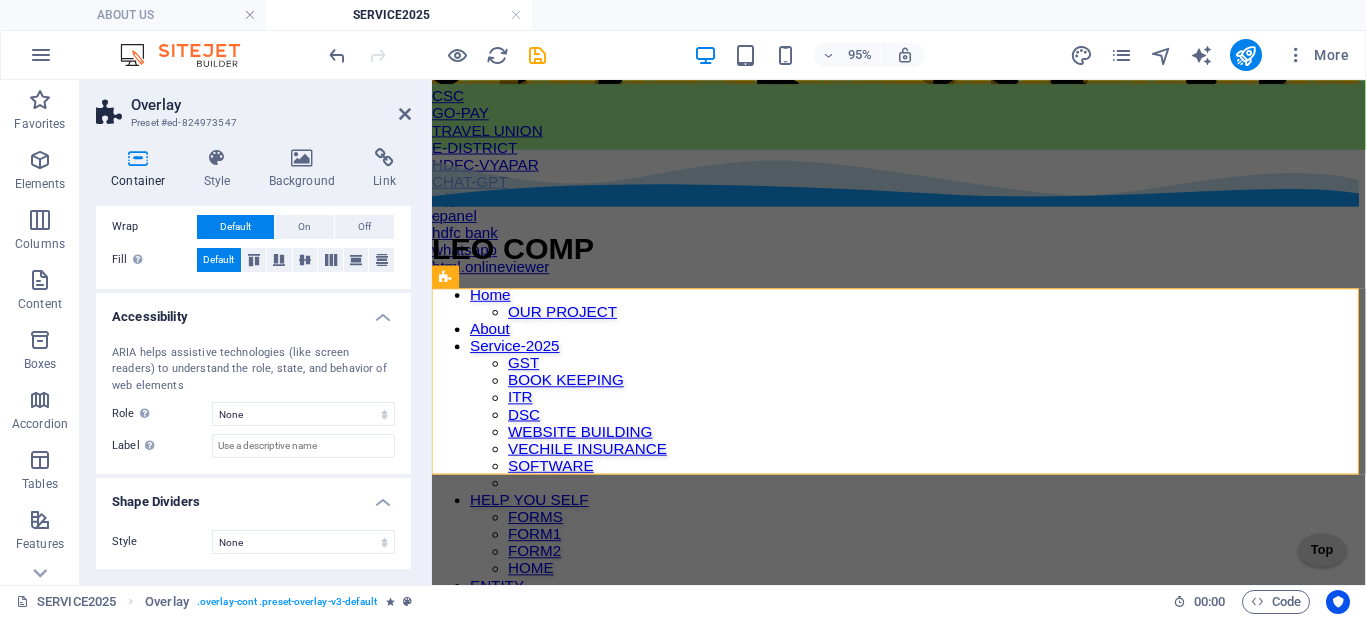 scroll, scrollTop: 446, scrollLeft: 0, axis: vertical 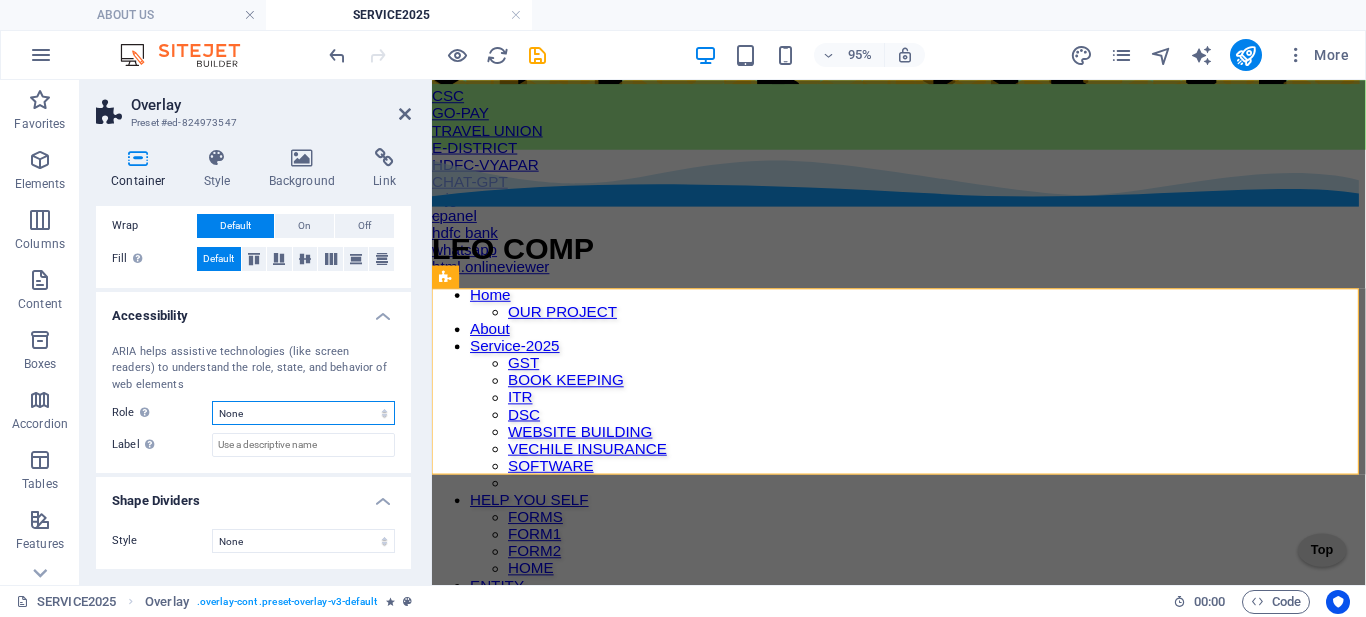 click on "None Alert Article Banner Comment Complementary Dialog Footer Header Marquee Presentation Region Section Separator Status Timer" at bounding box center (303, 413) 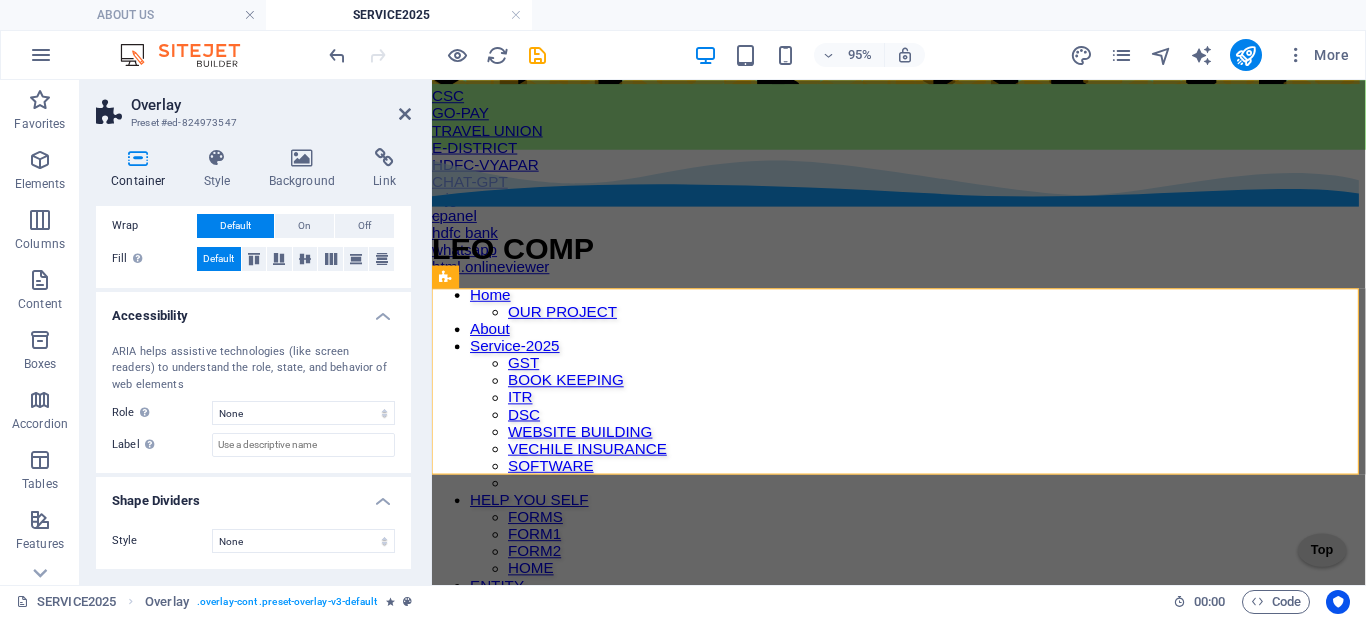 click on "ARIA helps assistive technologies (like screen readers) to understand the role, state, and behavior of web elements Role The ARIA role defines the purpose of an element.  Here you can find all explanations and recommendations None Alert Article Banner Comment Complementary Dialog Footer Header Marquee Presentation Region Section Separator Status Timer Label Use the  ARIA label  to provide a clear and descriptive name for elements that aren not self-explanatory on their own." at bounding box center [253, 401] 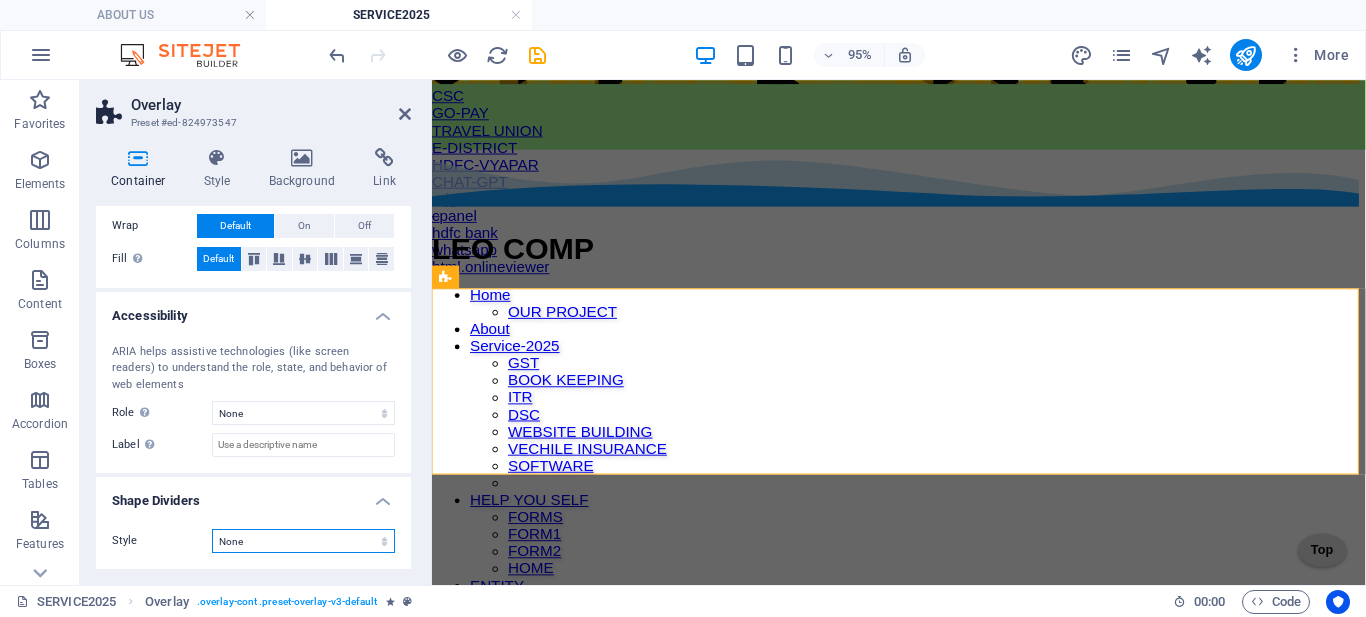 click on "None Triangle Square Diagonal Polygon 1 Polygon 2 Zigzag Multiple Zigzags Waves Multiple Waves Half Circle Circle Circle Shadow Blocks Hexagons Clouds Multiple Clouds Fan Pyramids Book Paint Drip Fire Shredded Paper Arrow" at bounding box center (303, 541) 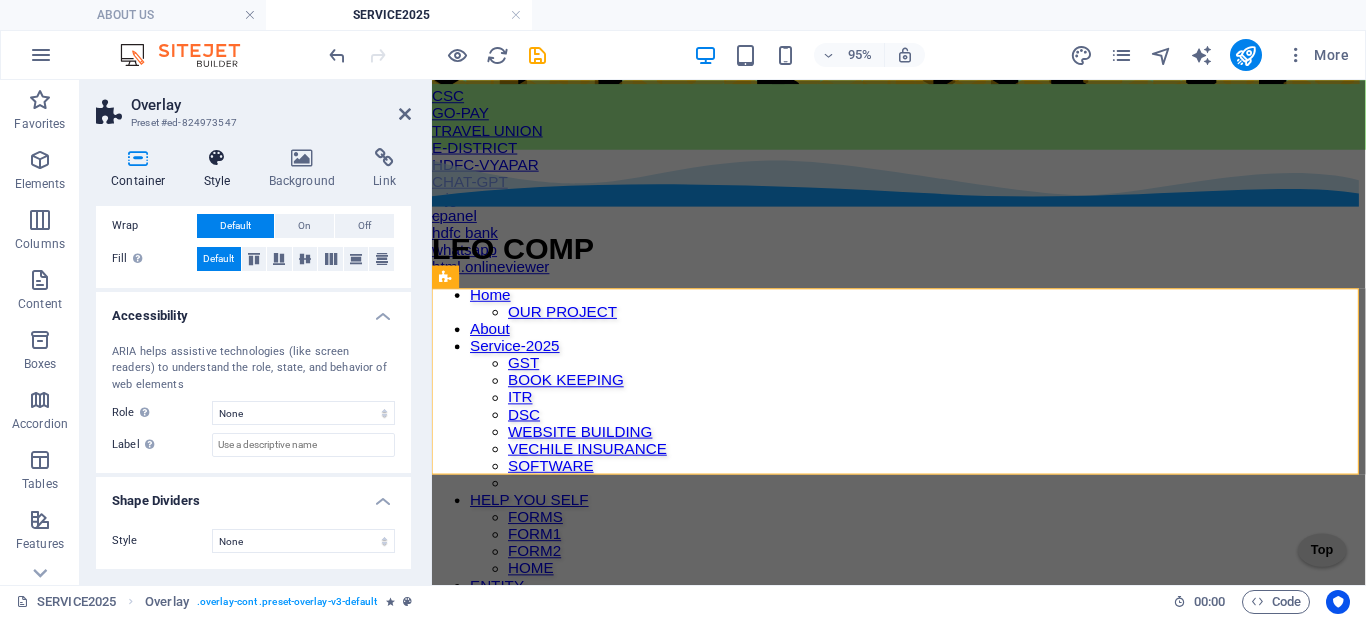 click on "Style" at bounding box center (221, 169) 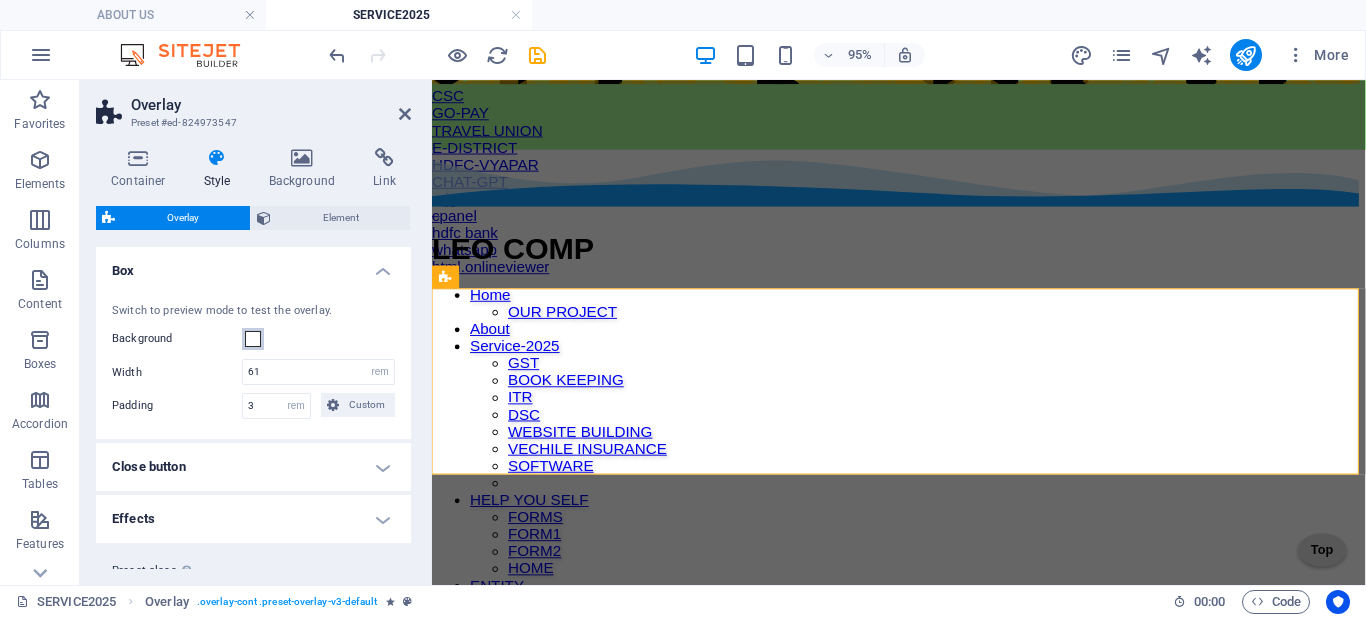 click at bounding box center (253, 339) 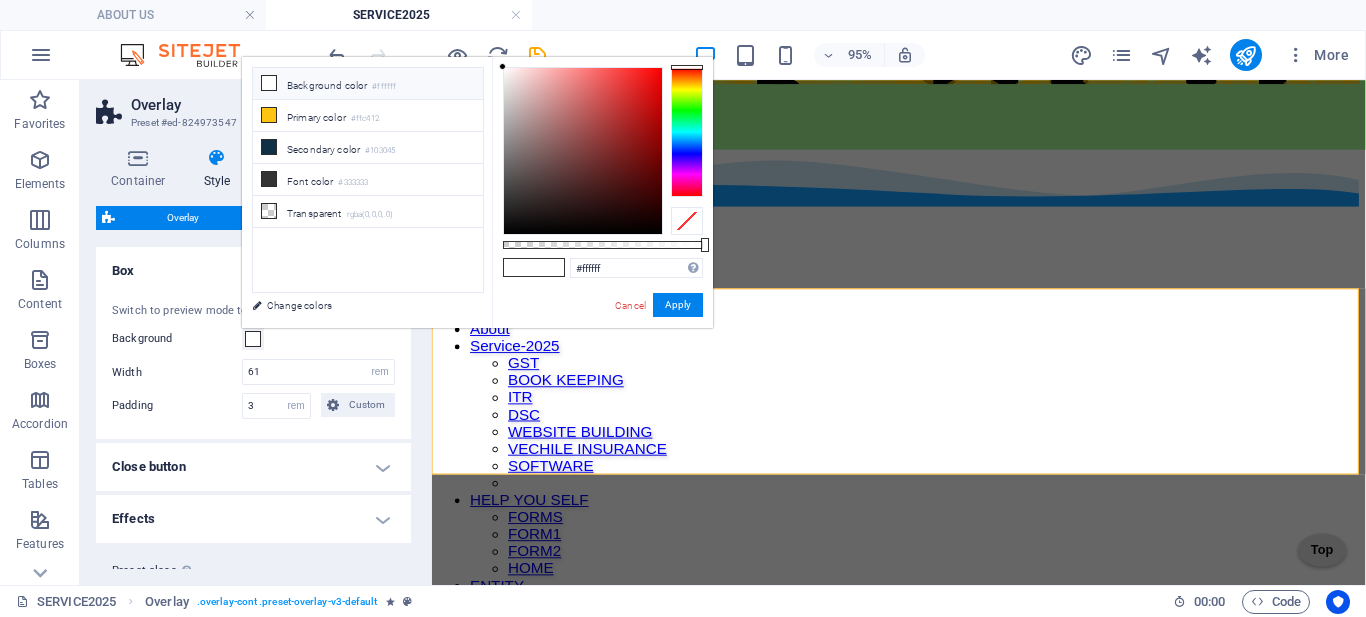 click at bounding box center (687, 132) 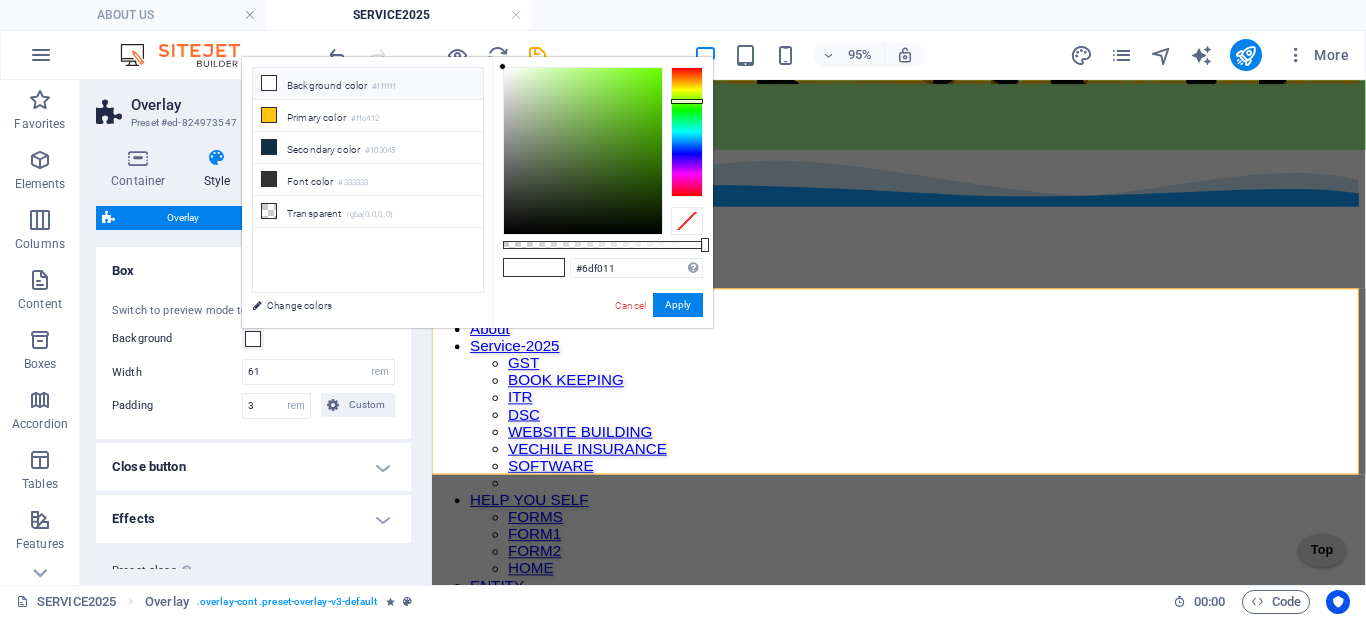 click at bounding box center (583, 151) 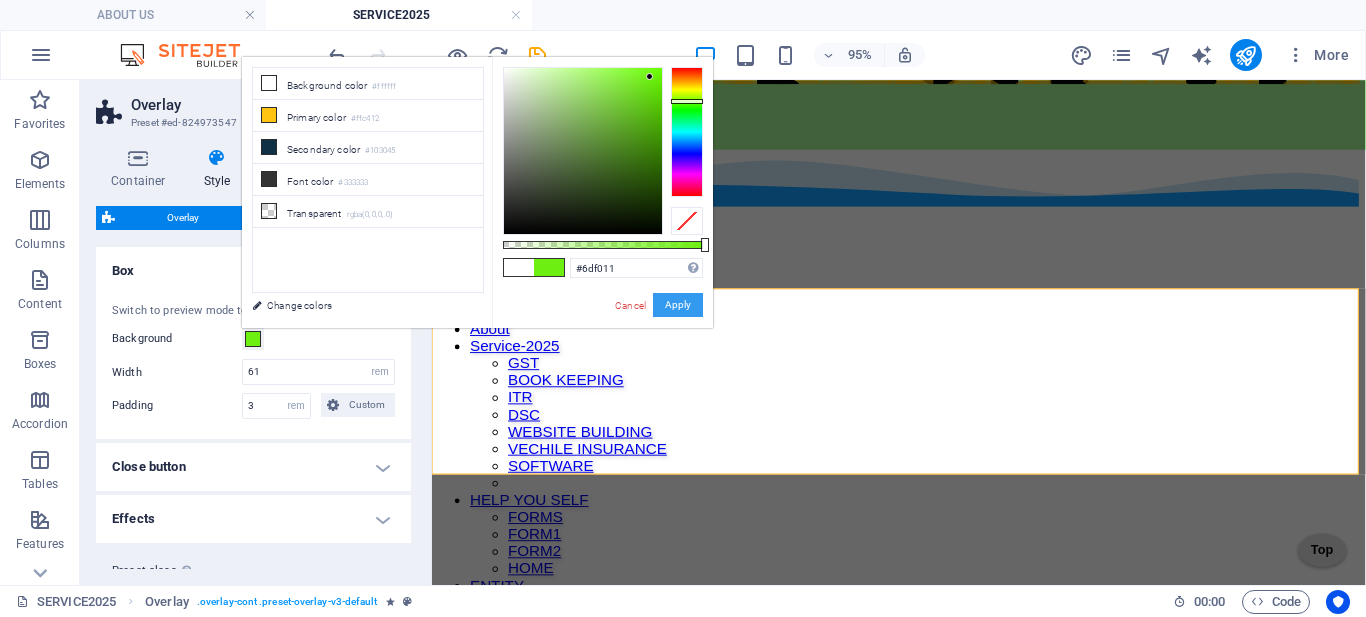 click on "Apply" at bounding box center (678, 305) 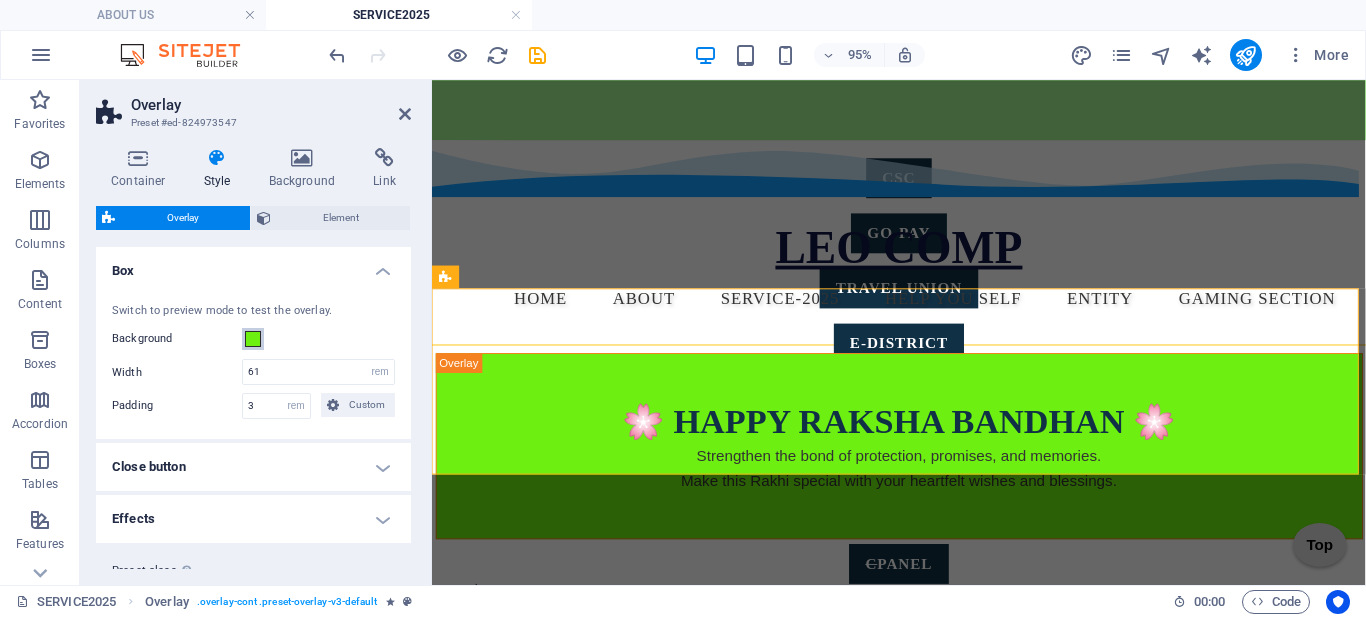 click at bounding box center (253, 339) 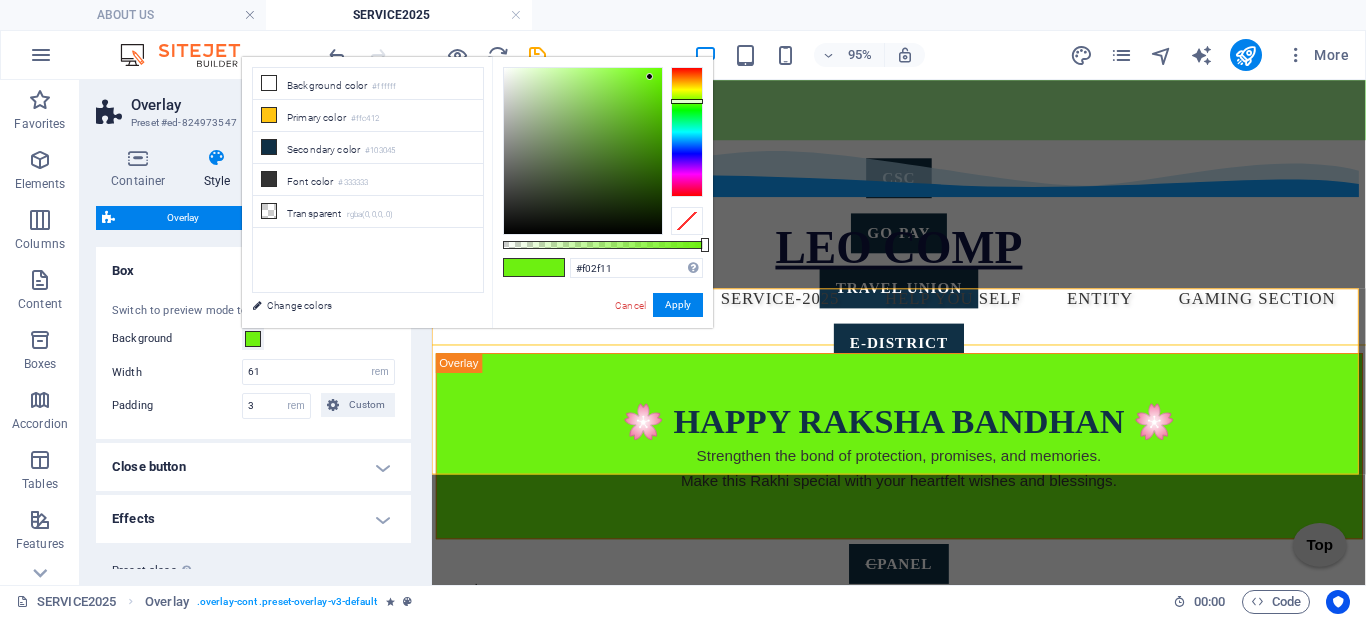 click at bounding box center (687, 132) 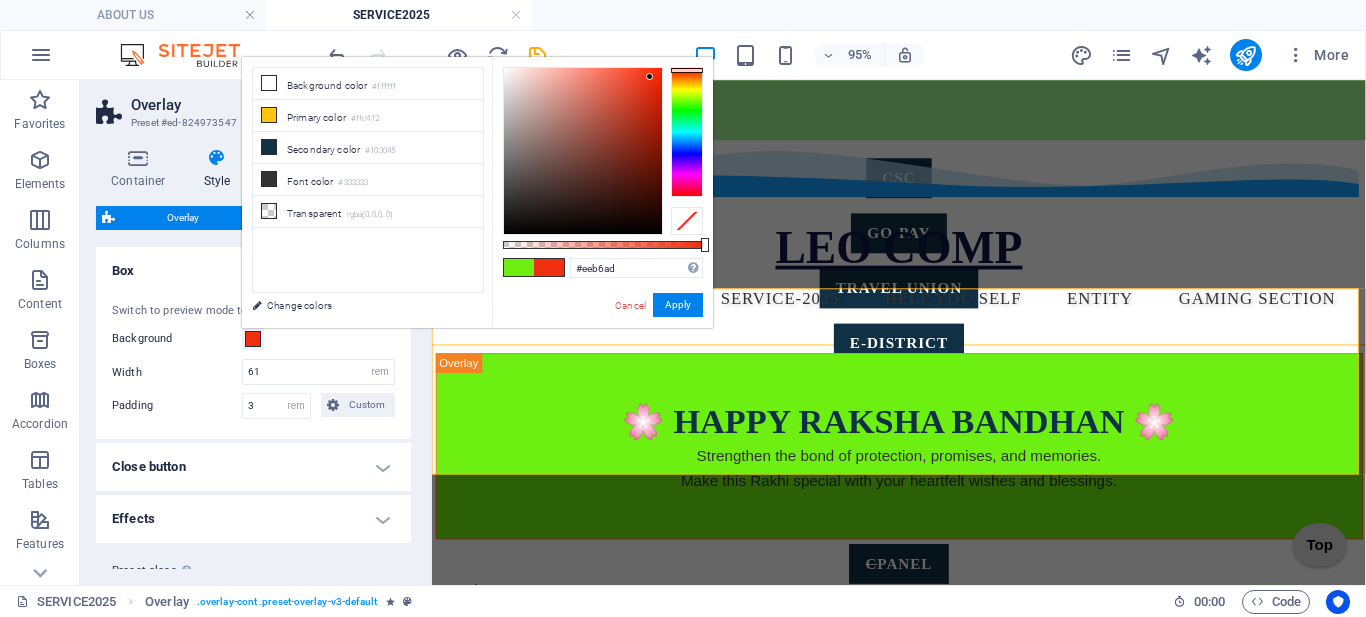click at bounding box center (583, 151) 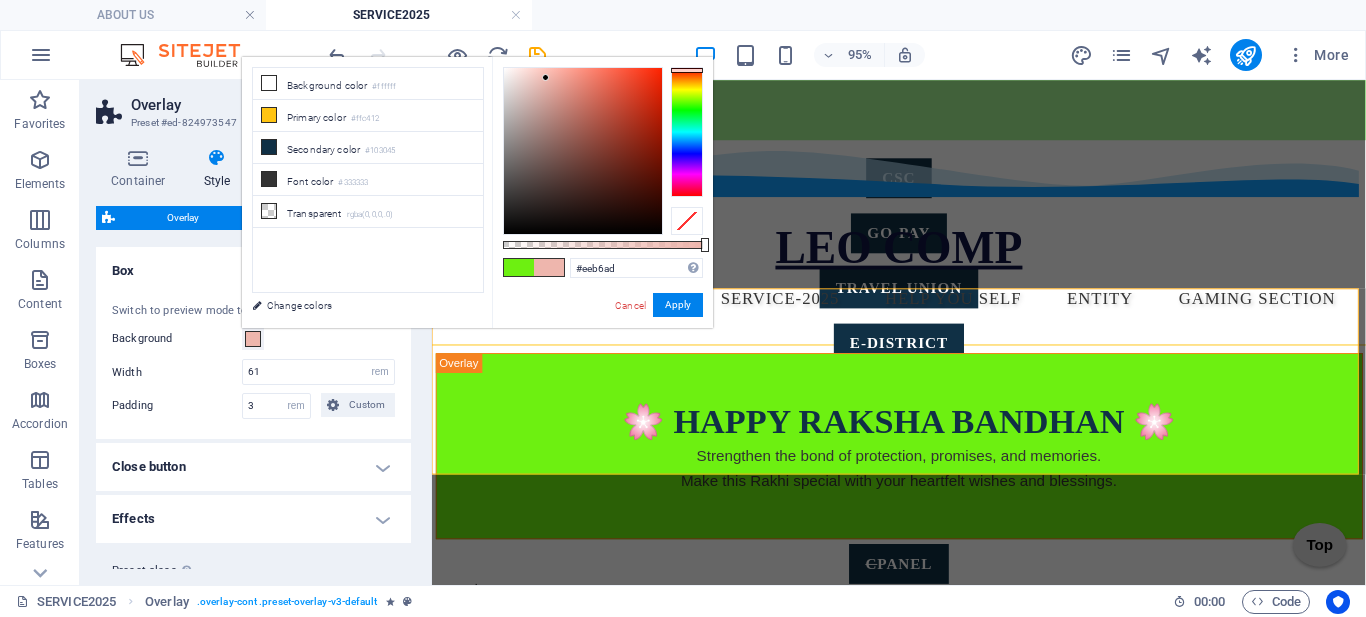 type on "#f7aca0" 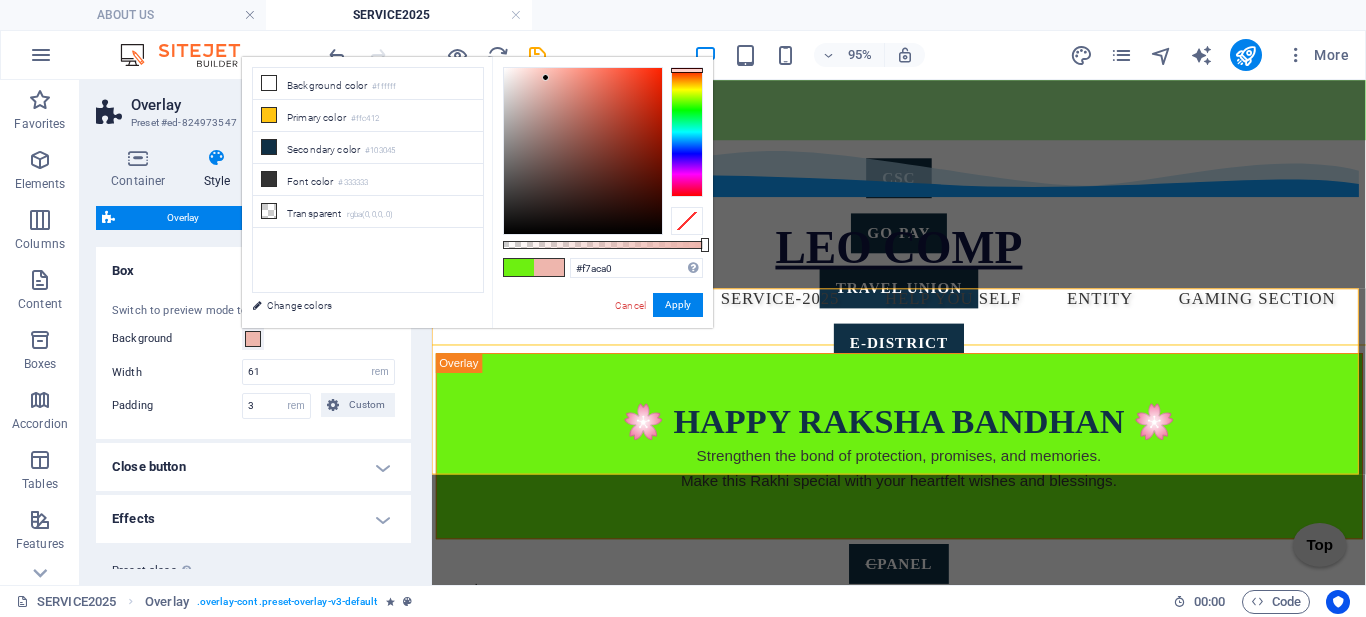 click at bounding box center (583, 151) 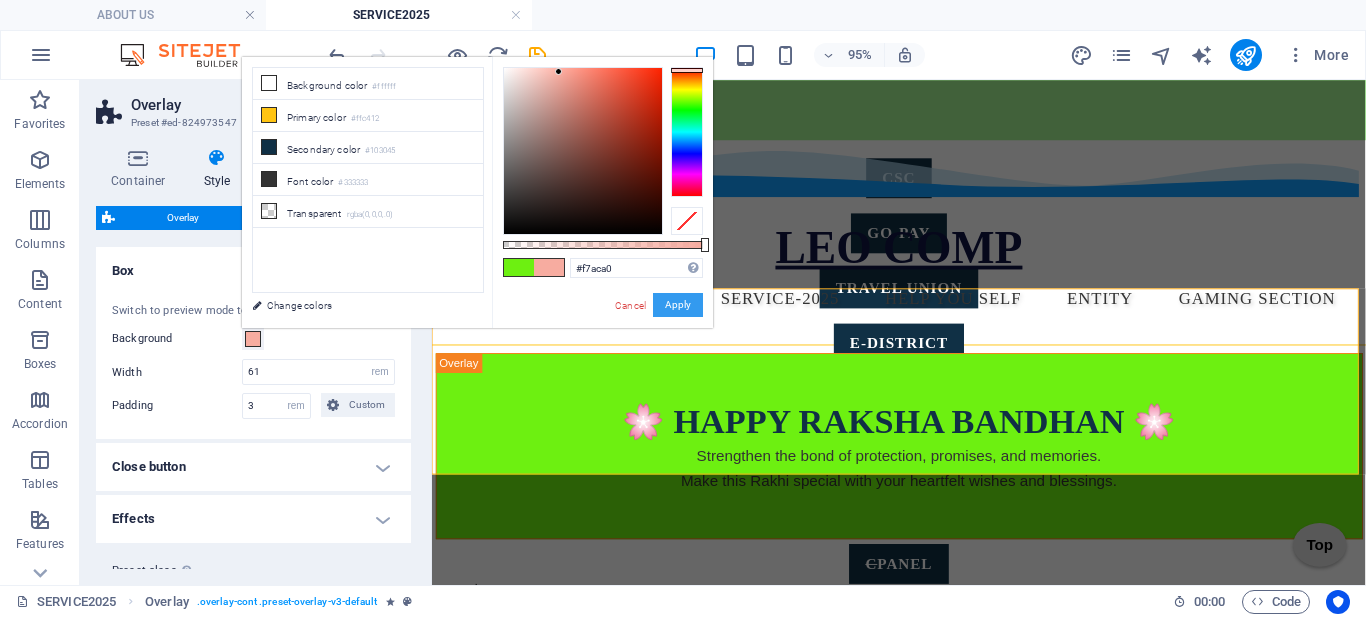 click on "Apply" at bounding box center (678, 305) 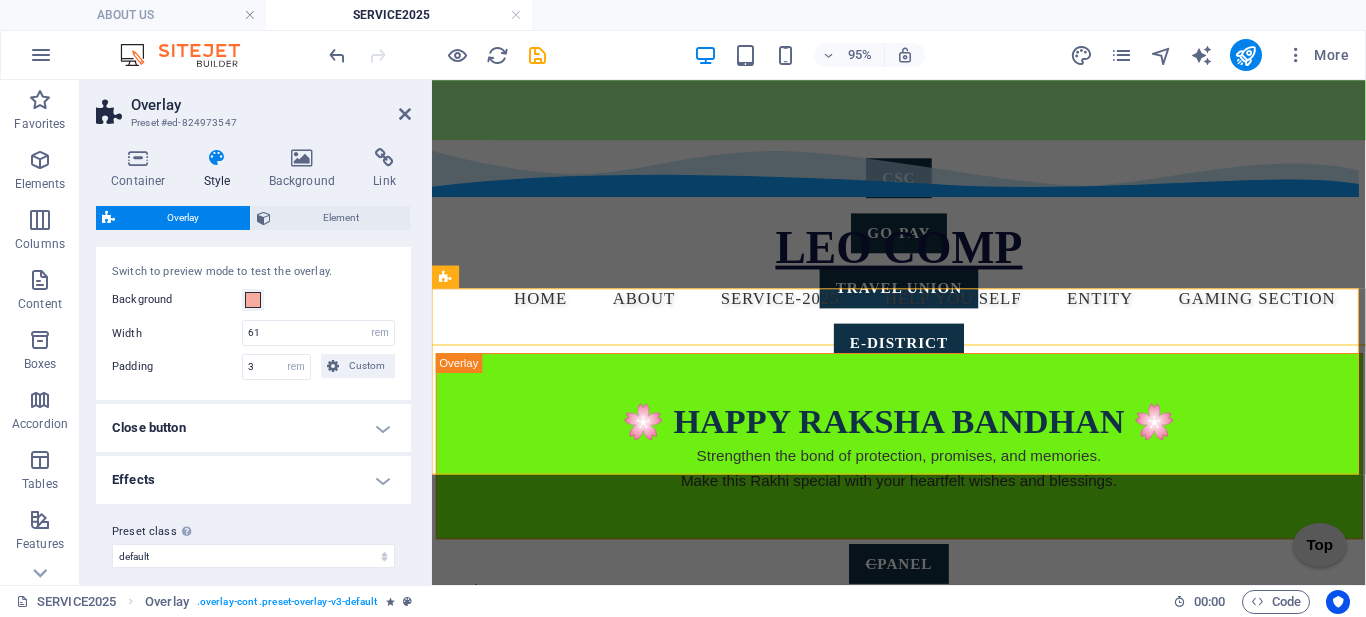 scroll, scrollTop: 54, scrollLeft: 0, axis: vertical 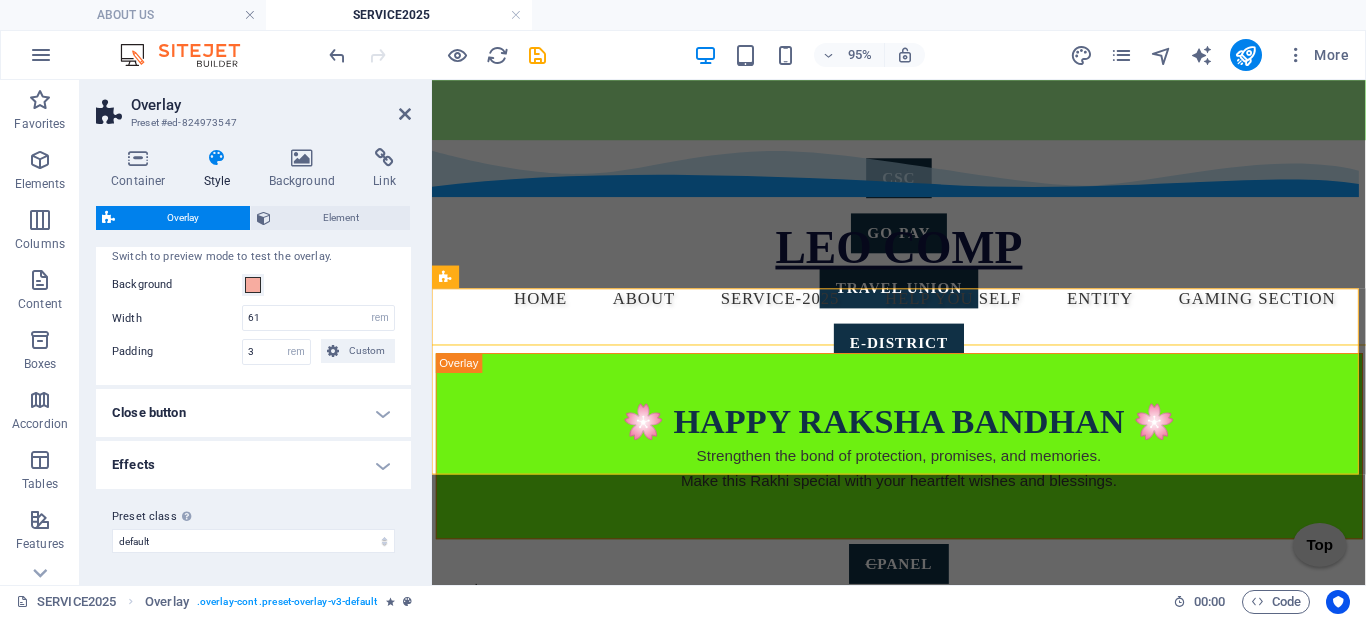 click on "Effects" at bounding box center [253, 465] 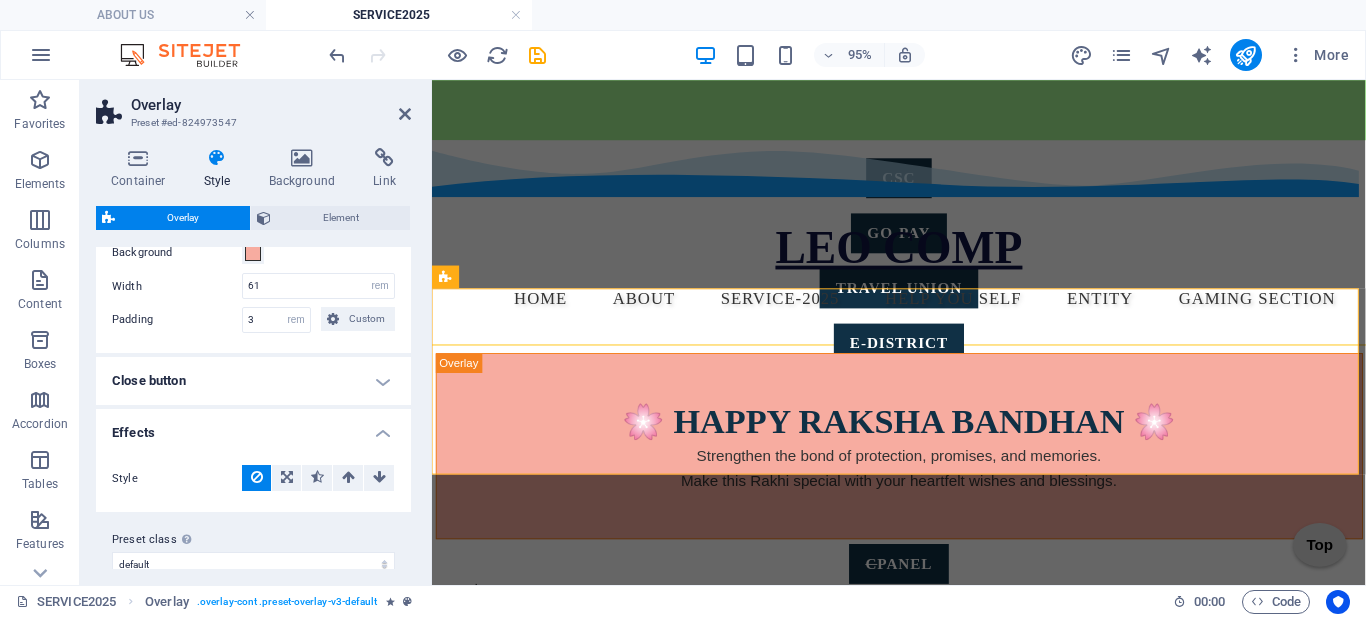 scroll, scrollTop: 109, scrollLeft: 0, axis: vertical 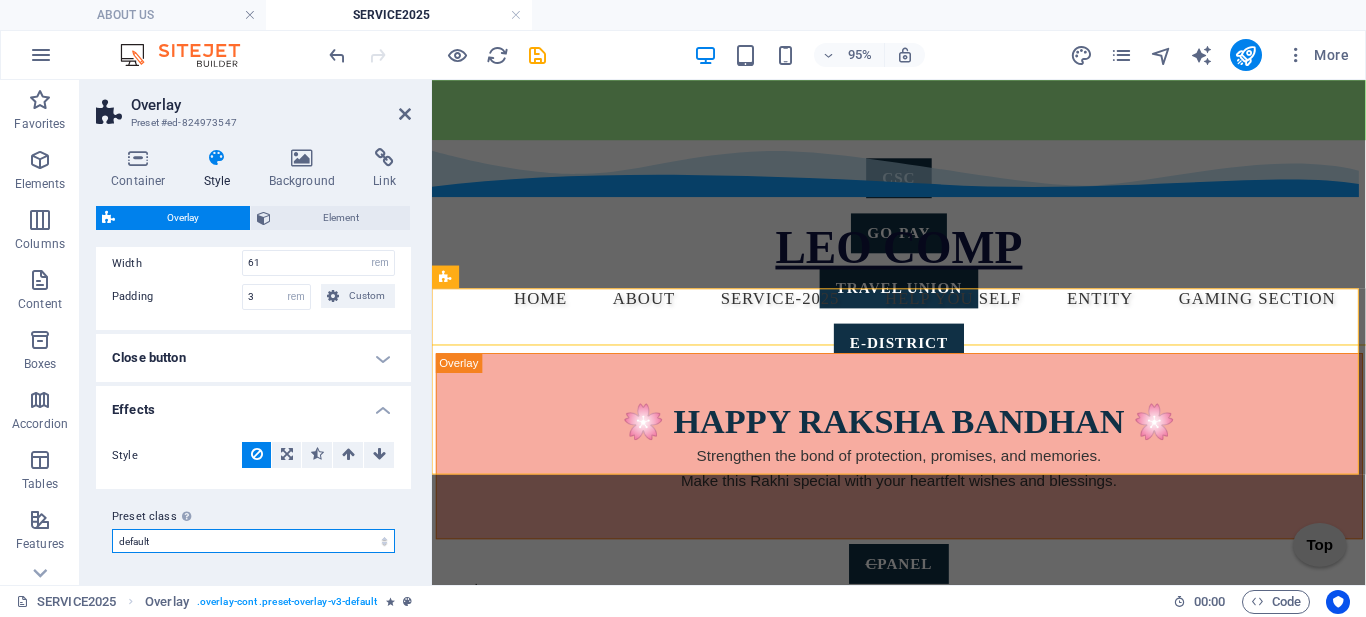 click on "default Add preset class" at bounding box center (253, 541) 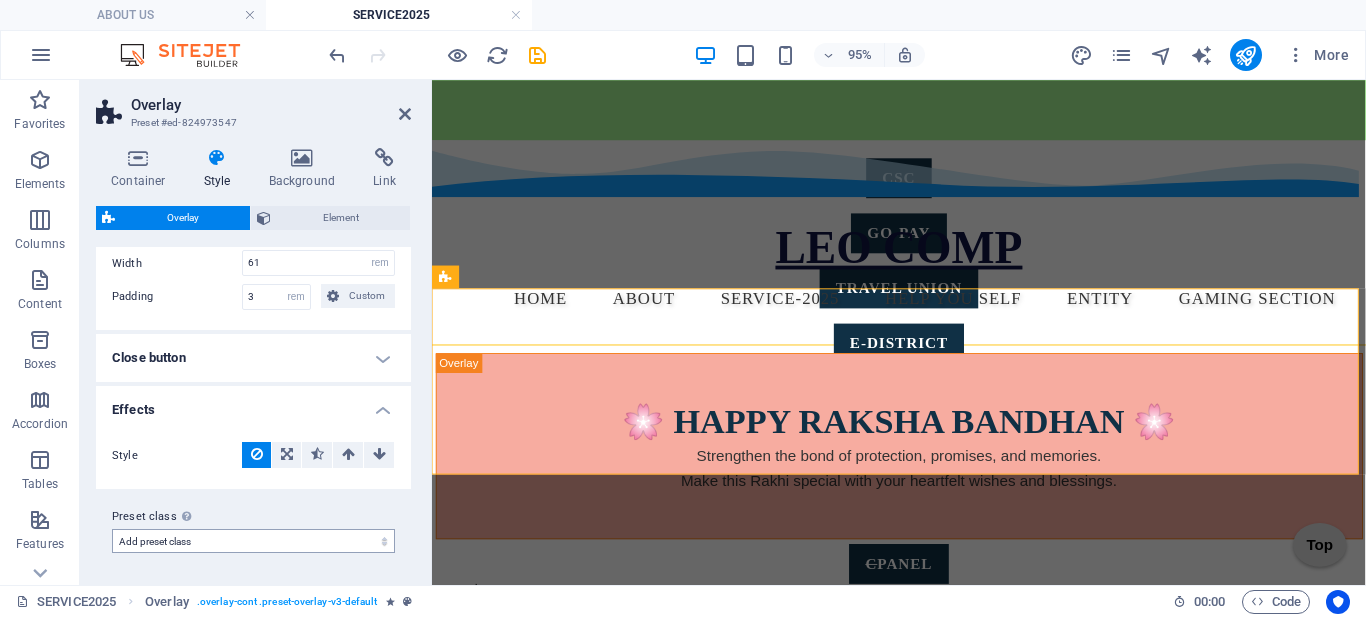 click on "default Add preset class" at bounding box center (253, 541) 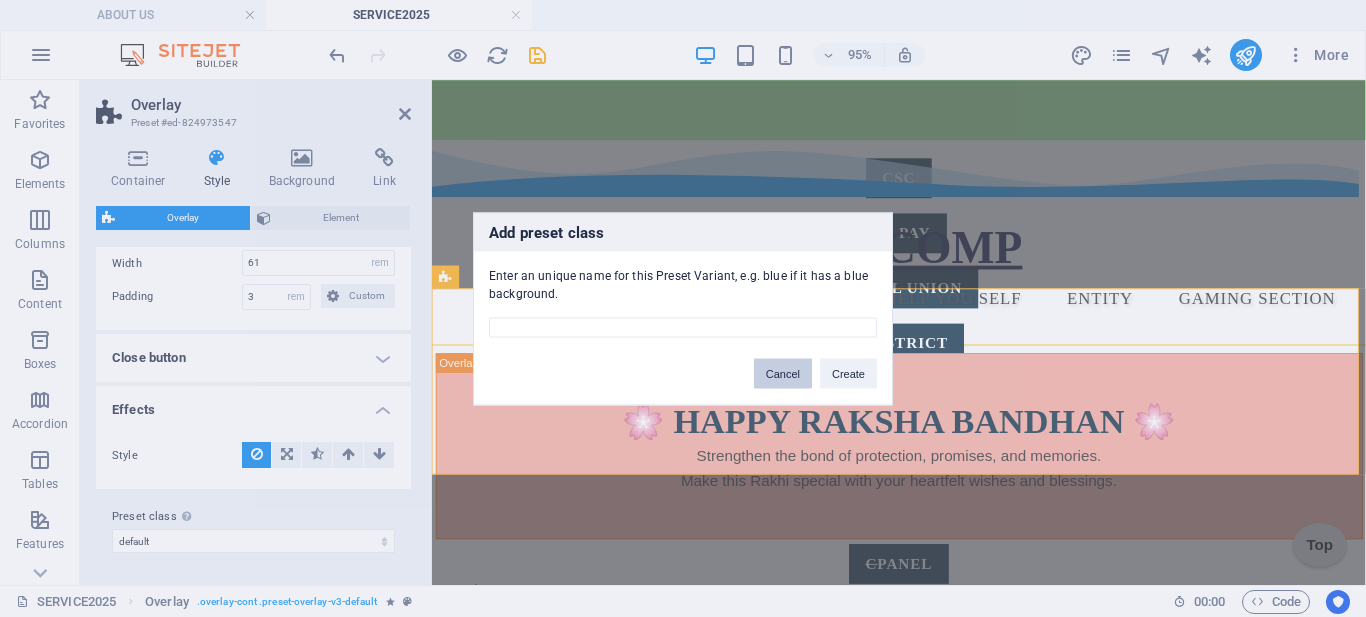 drag, startPoint x: 794, startPoint y: 380, endPoint x: 349, endPoint y: 303, distance: 451.61267 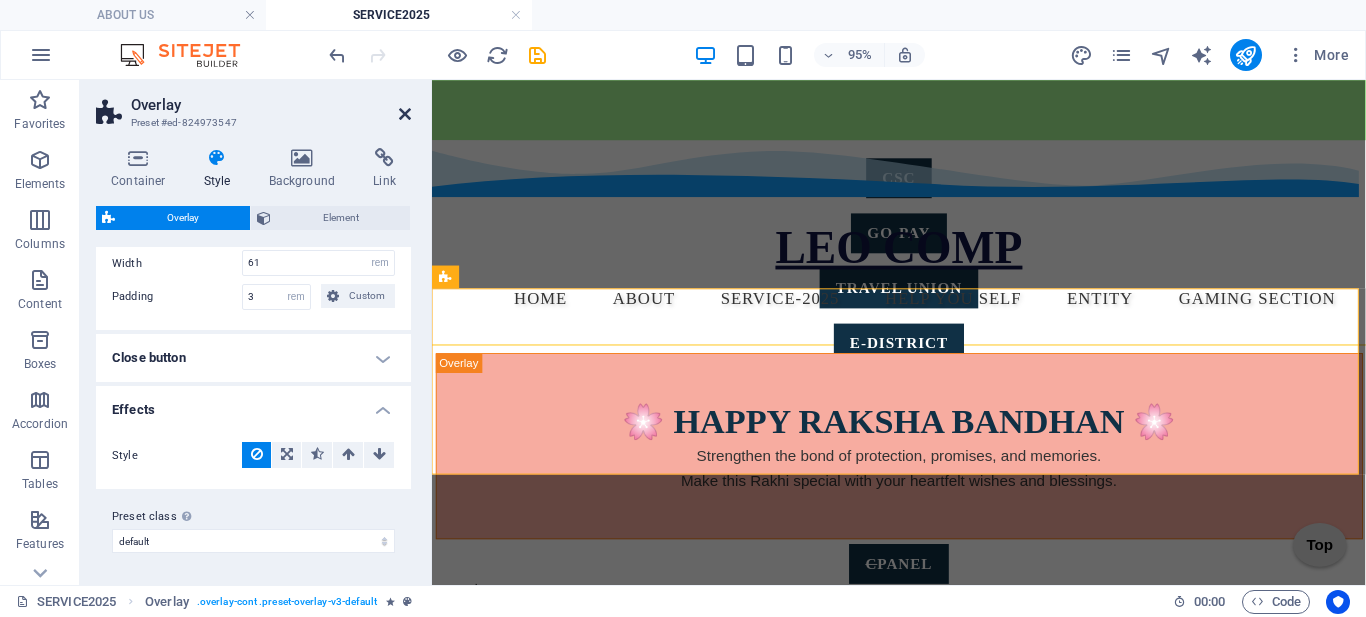 click at bounding box center (405, 114) 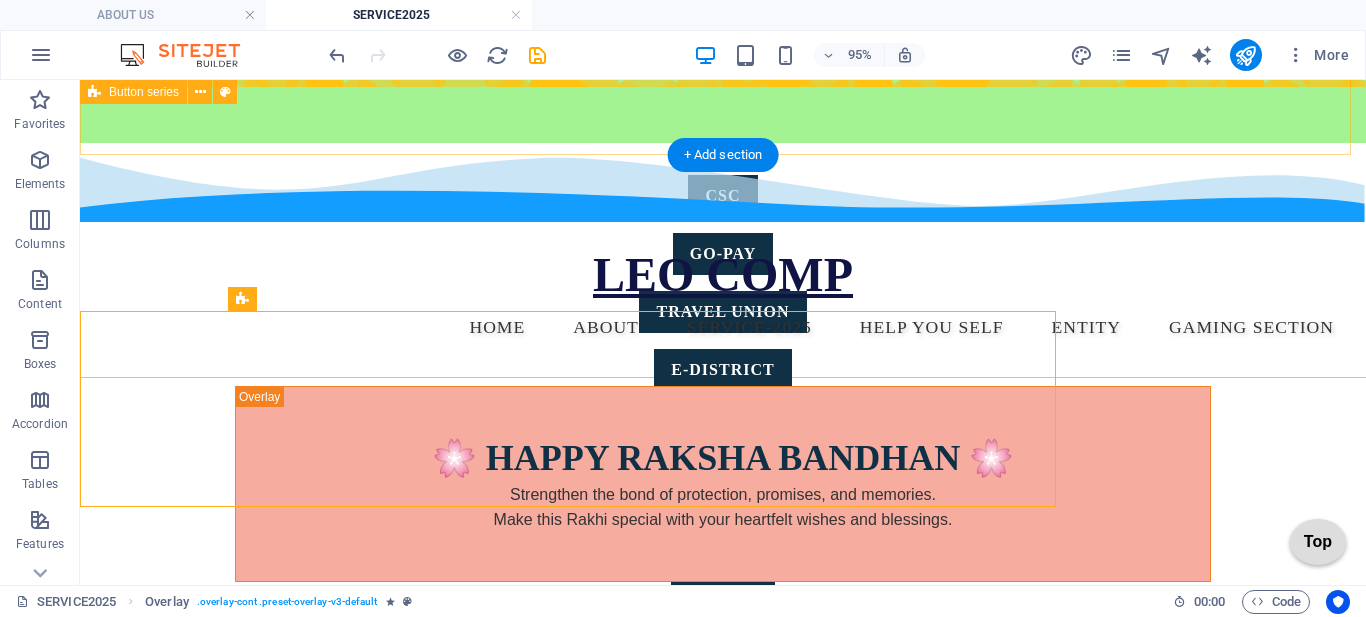 scroll, scrollTop: 200, scrollLeft: 0, axis: vertical 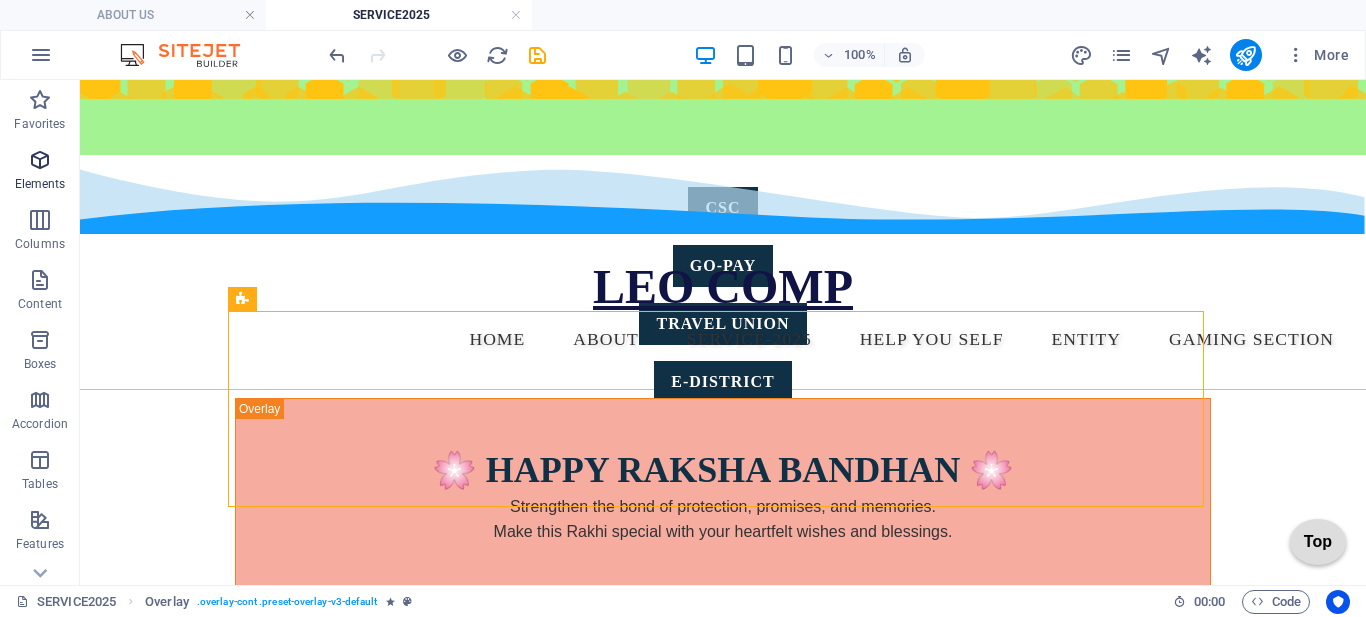 click at bounding box center (40, 160) 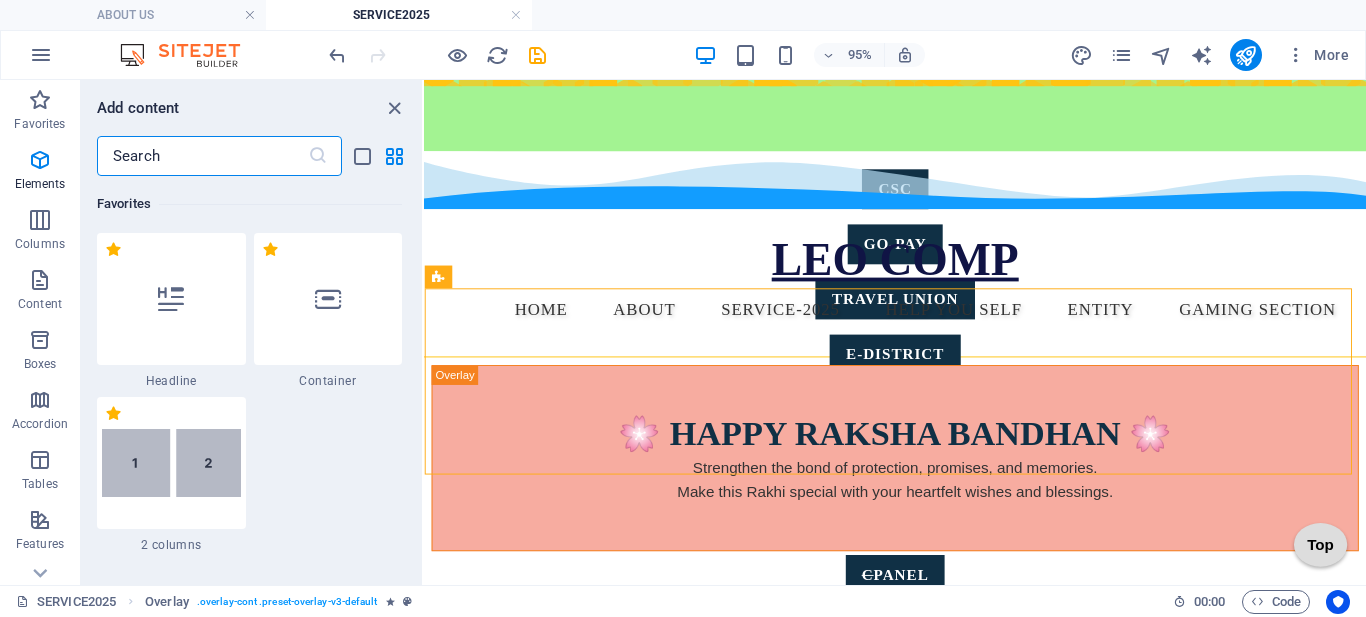 scroll, scrollTop: 212, scrollLeft: 0, axis: vertical 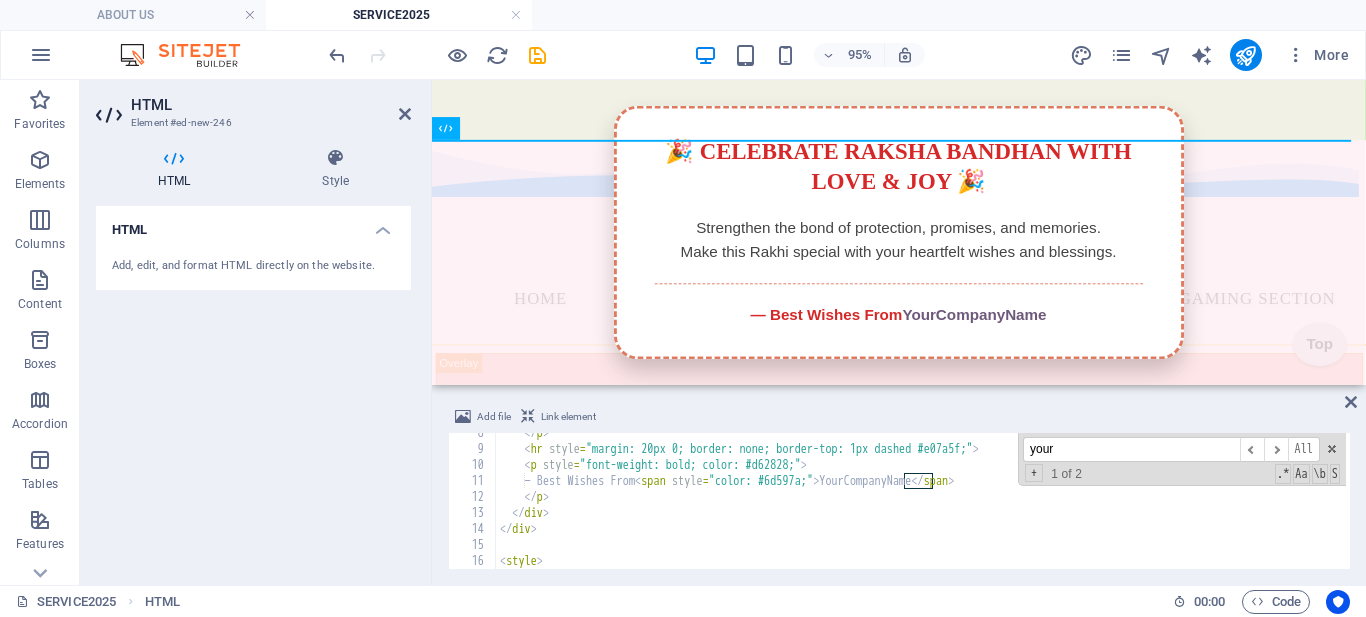 type on "your" 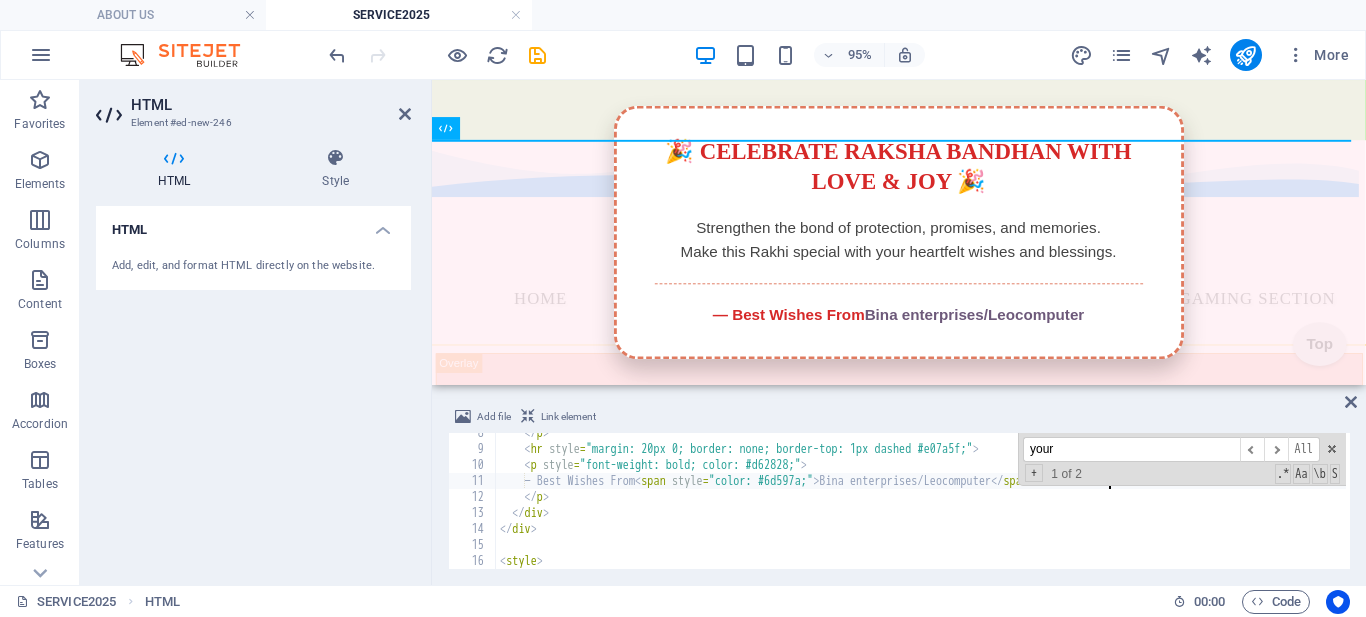 scroll, scrollTop: 0, scrollLeft: 50, axis: horizontal 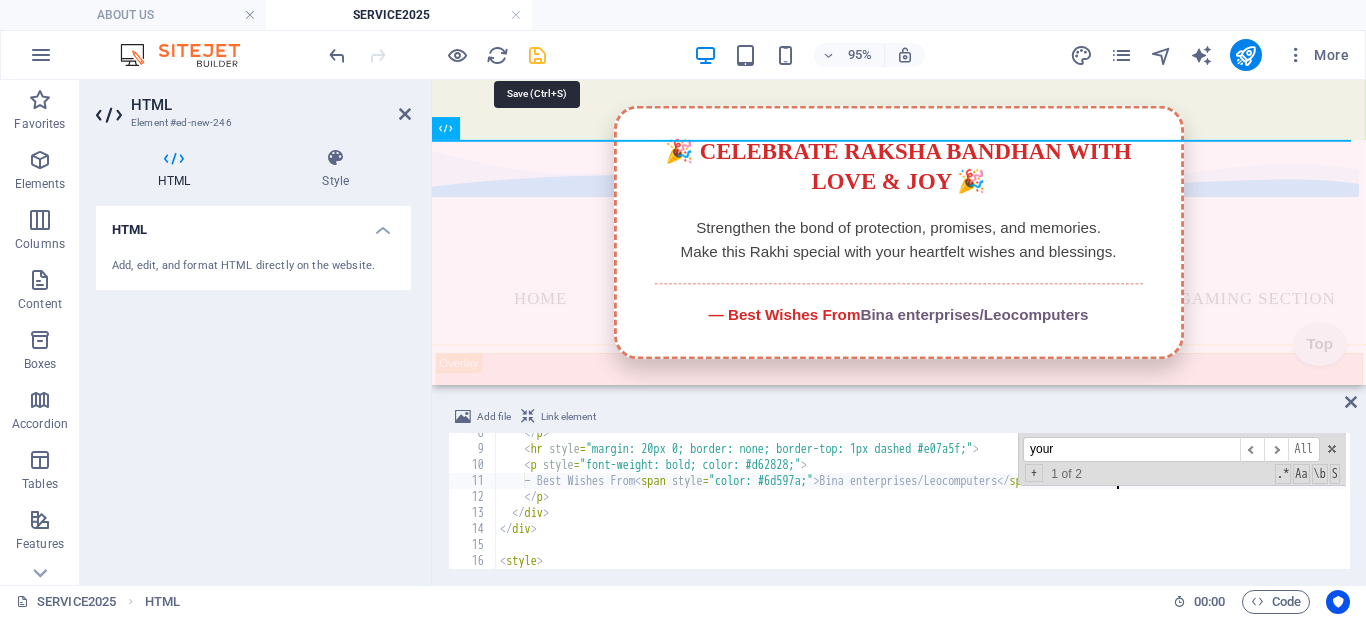 type on "— Best Wishes From <span style="color: #6d597a;">Bina enterprises/Leocomputers</span>" 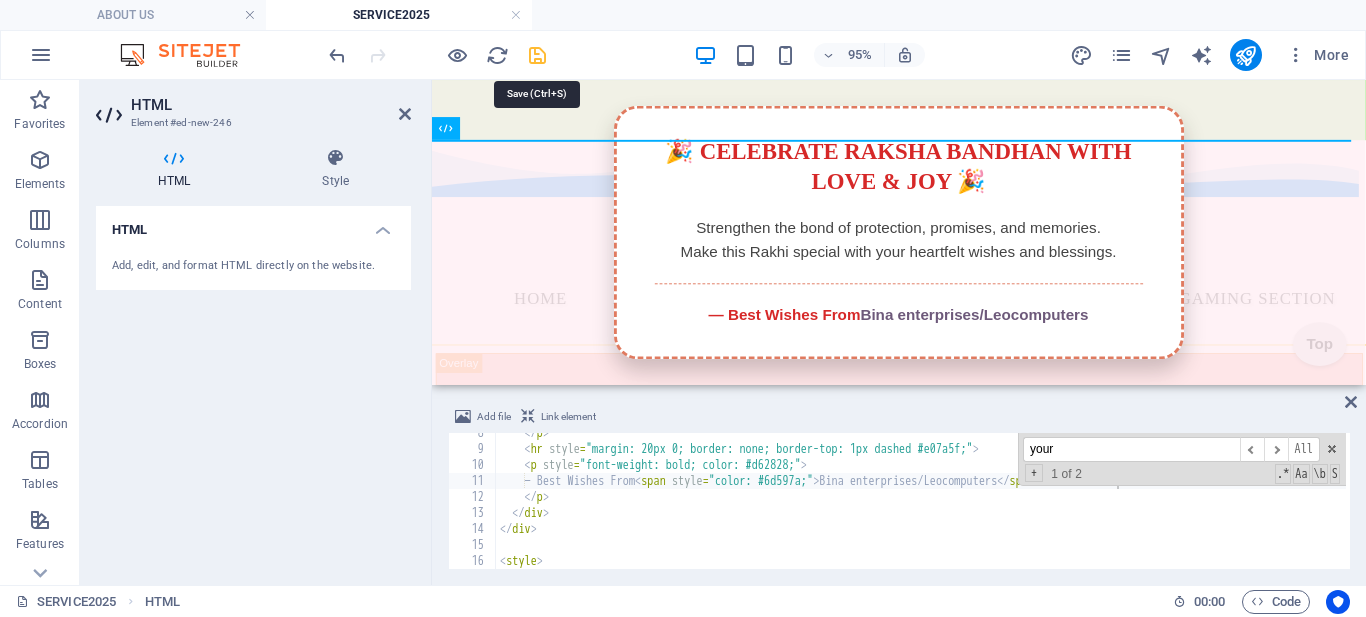 click at bounding box center [537, 55] 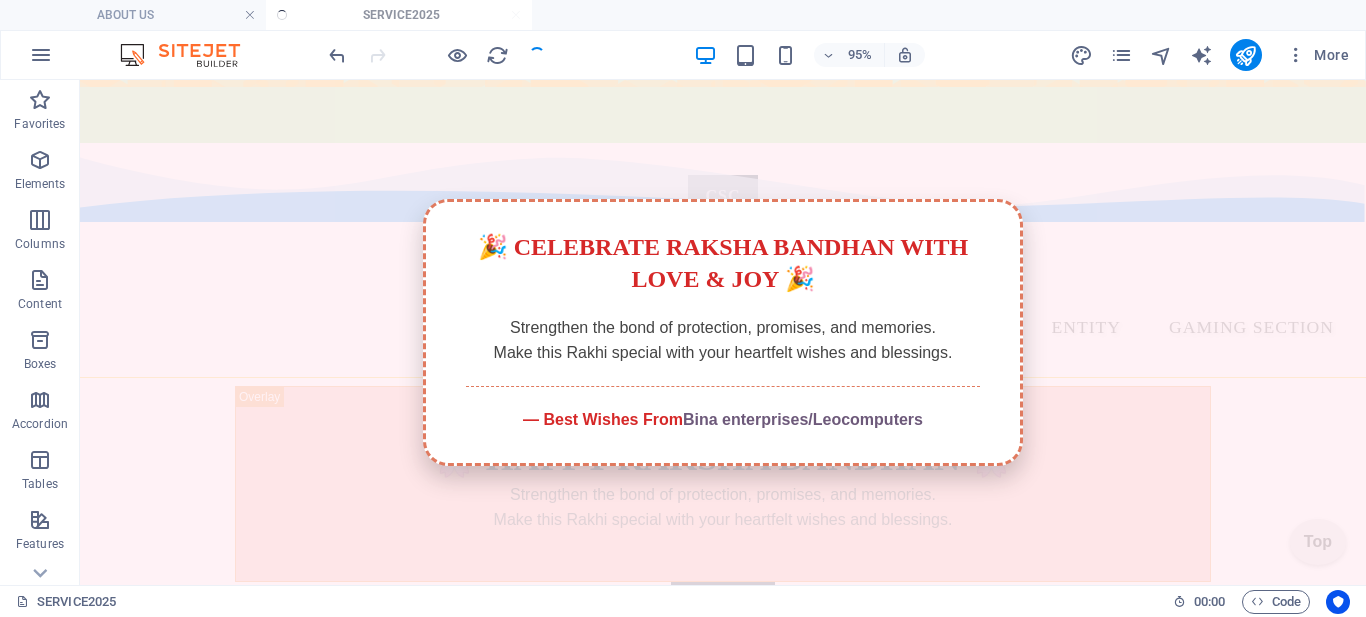 scroll, scrollTop: 200, scrollLeft: 0, axis: vertical 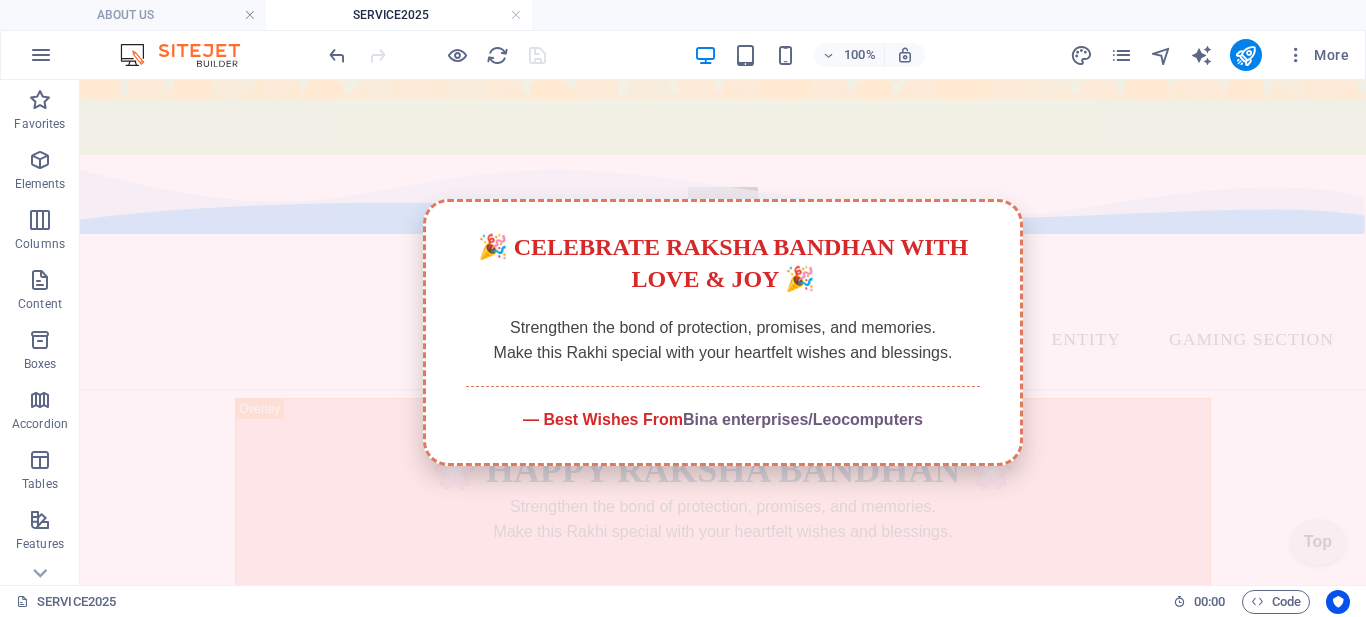 click on "Full Width Top Bar
📍
Diptyganj, Lucknow 226002
📞
+91-8429930881
✉️
info@leocomputers.co.in
🕺
💃
🕺
💃
🕺
WELCOME TO BINA ENTERPRISES
CSC GO-PAY TRAVEL UNION E-DISTRICT HDFC-VYAPAR CHAT-GPT rojgar c panel hdfc bank whatsapp html.onlineviewer
🎉 Celebrate Raksha Bandhan With Love & Joy 🎉
Strengthen the bond of protection, promises, and memories.
Make this Rakhi special with your heartfelt wishes and blessings.
— Best Wishes From  Bina enterprises/Leocomputers
LEO COMP Home OUR PROJECT About Service-2025 GST BOOK KEEPING ITR DSC WEBSITE BUILDING VECHILE INSURANCE SOFTWARE HELP YOU SELF FORMS FORM1 FORM2 HOME ENTITY GAMING SECTION Menu 🌸 Happy Raksha Bandhan 🌸 Strengthen the bond of protection, promises, and memories.  SCHOOLS EPIC" at bounding box center (723, 2239) 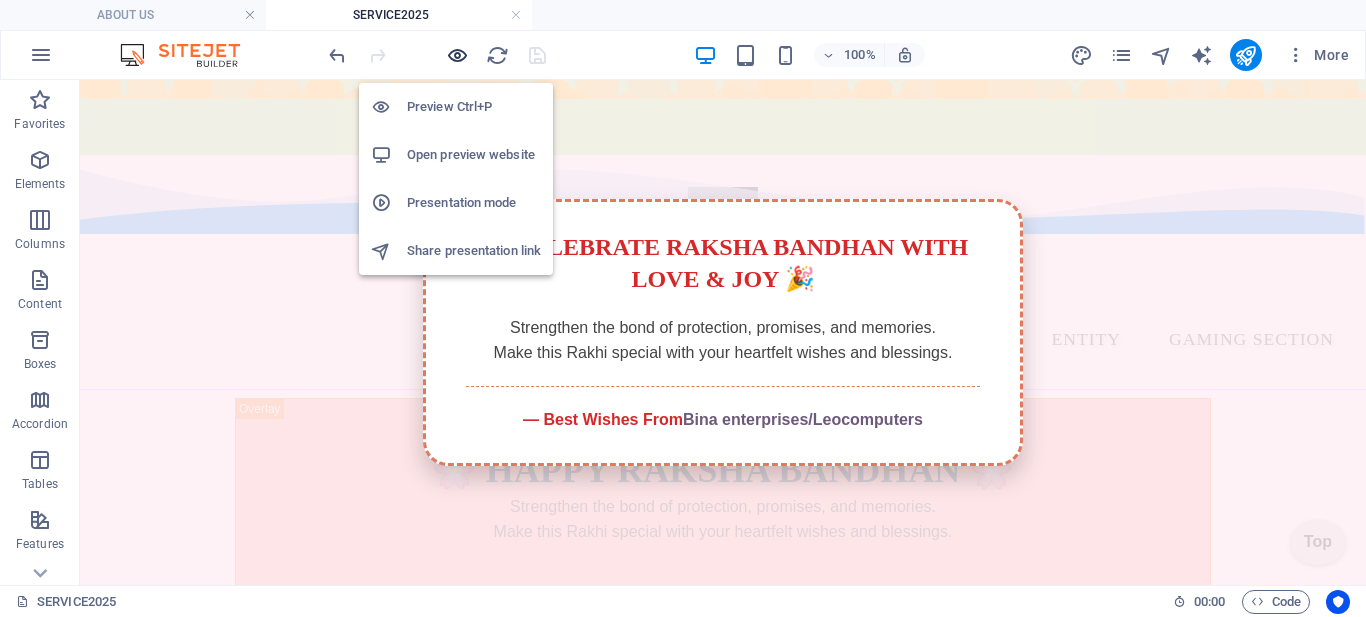 click at bounding box center [457, 55] 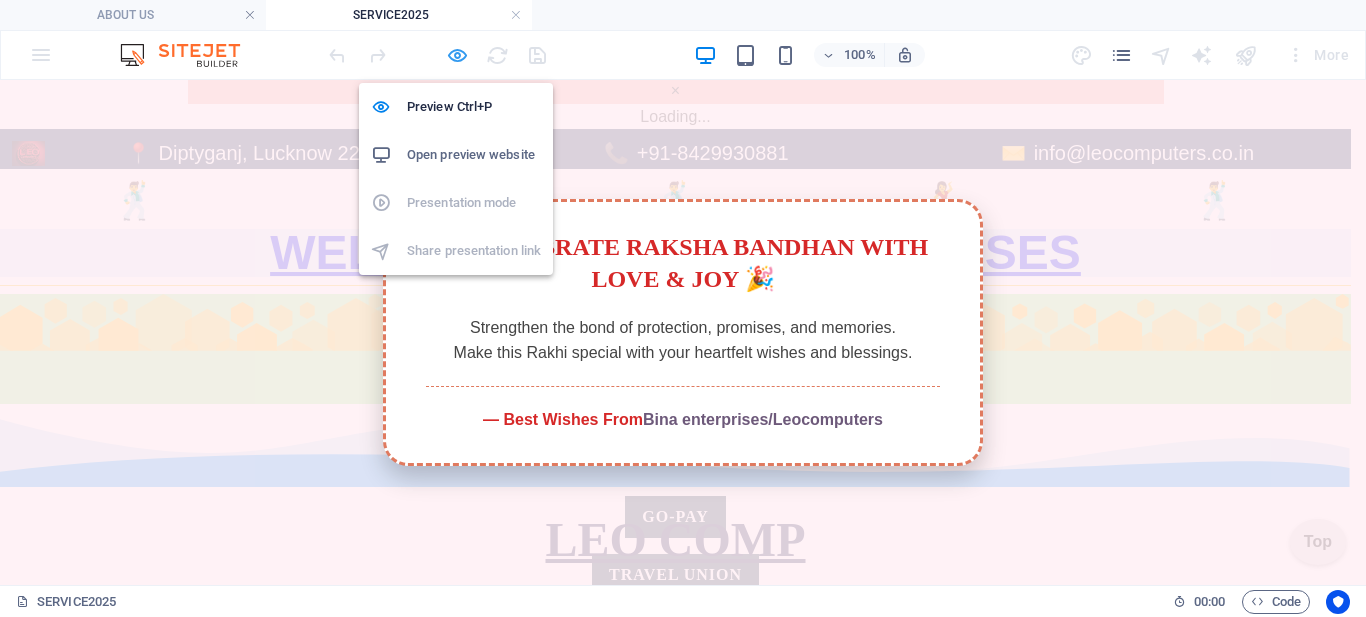 click at bounding box center (457, 55) 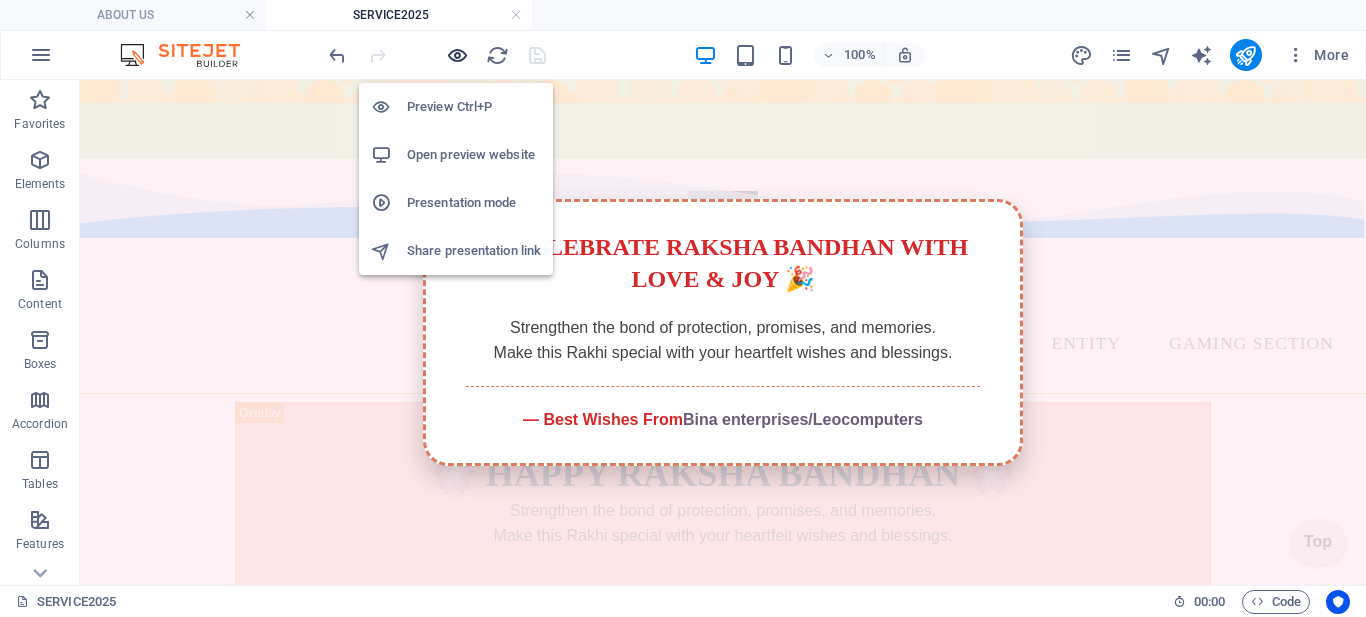 scroll, scrollTop: 200, scrollLeft: 0, axis: vertical 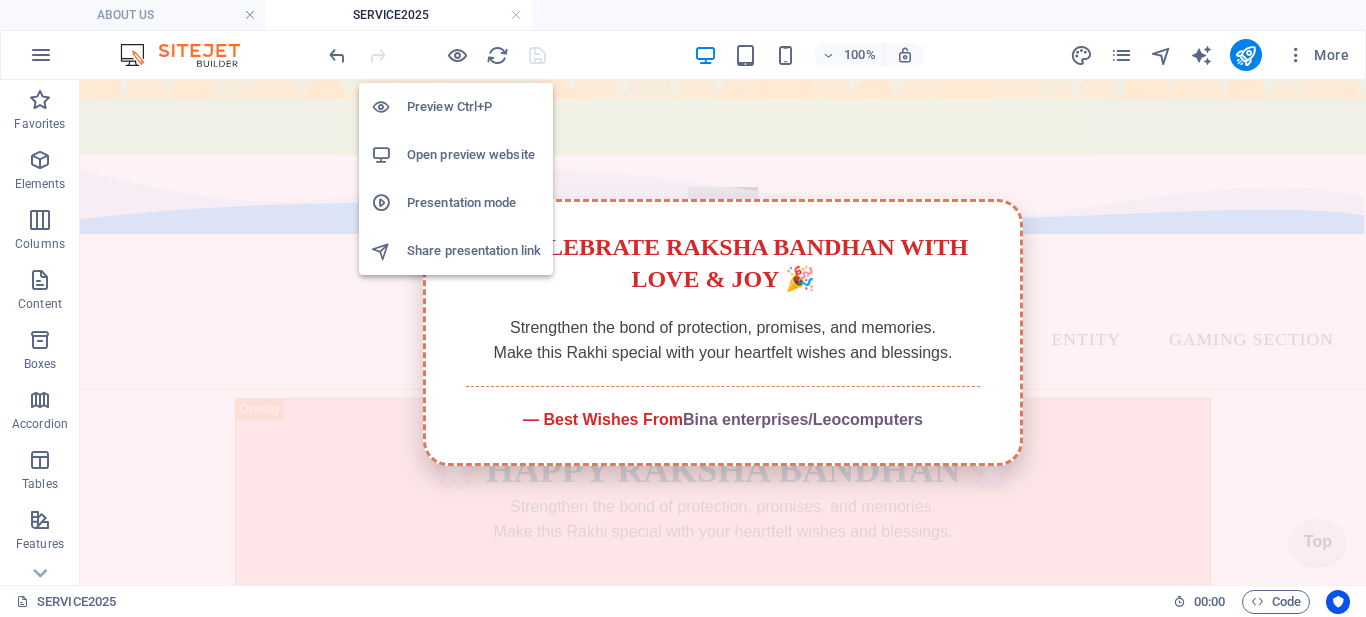 type 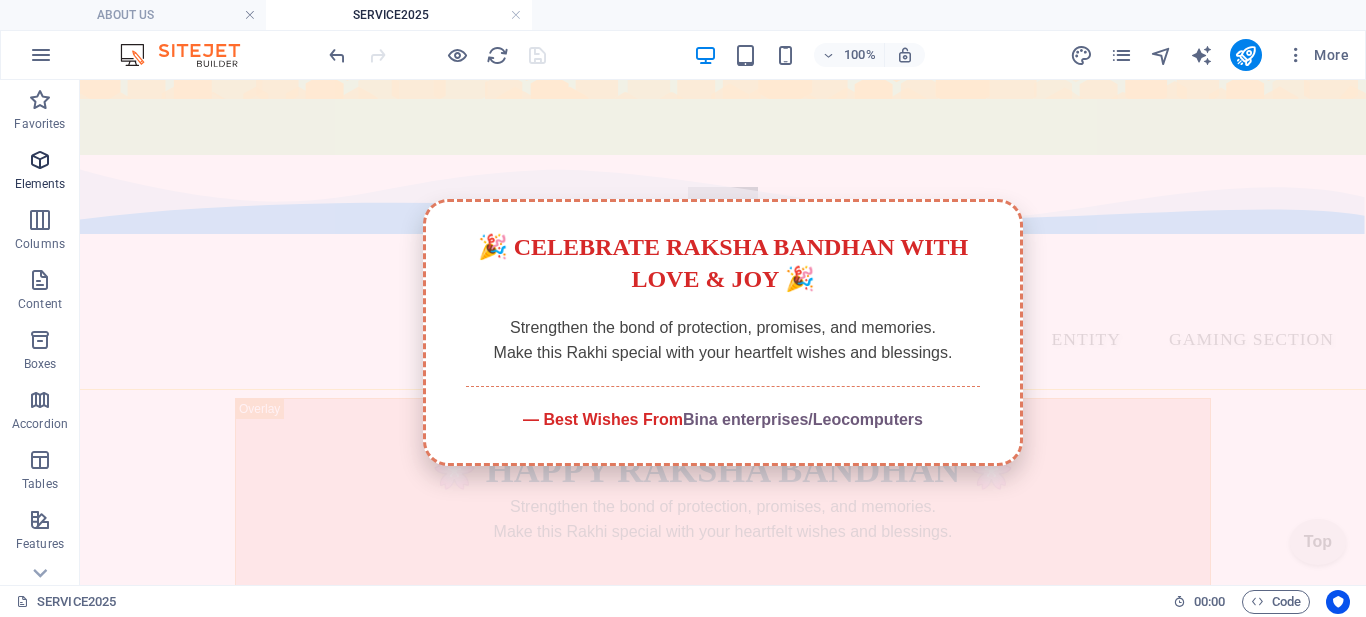click on "Elements" at bounding box center (40, 184) 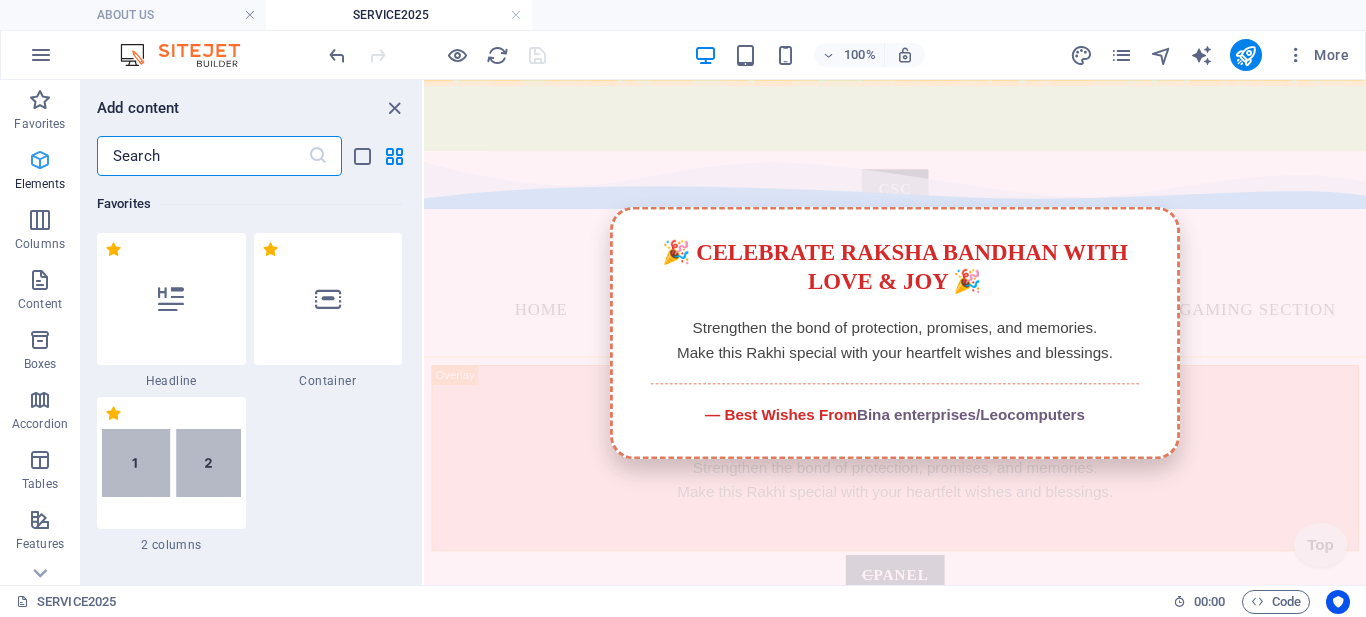 scroll, scrollTop: 212, scrollLeft: 0, axis: vertical 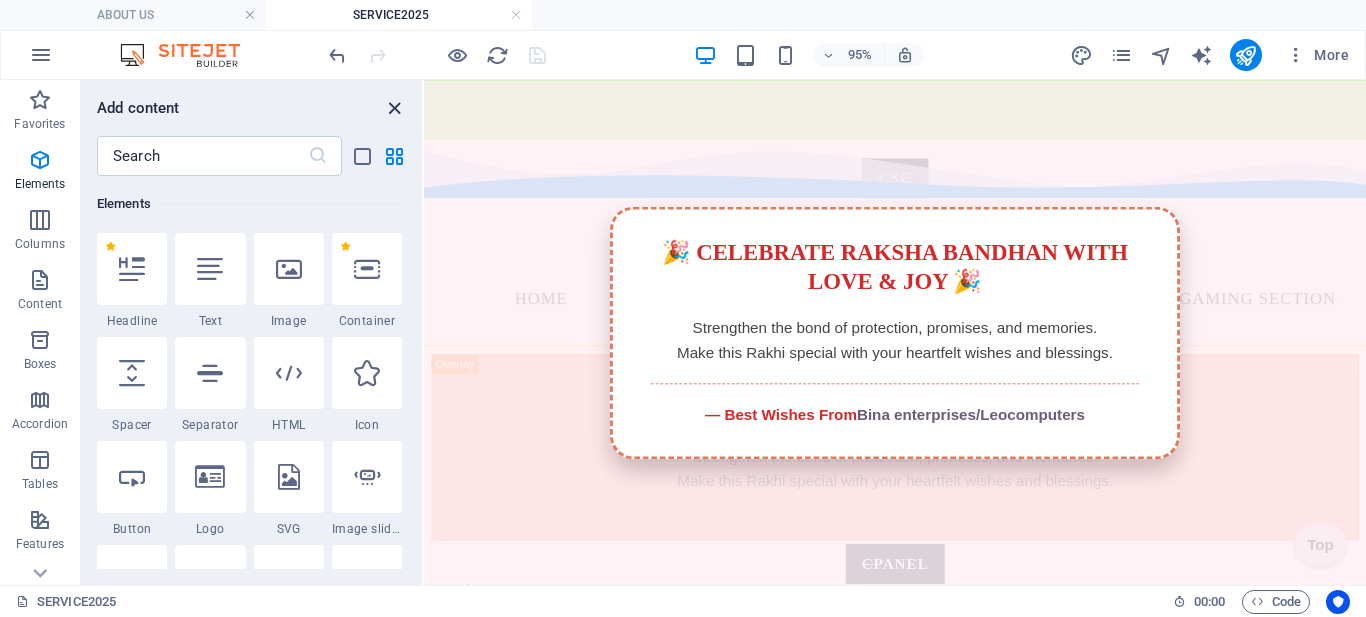 click at bounding box center (394, 108) 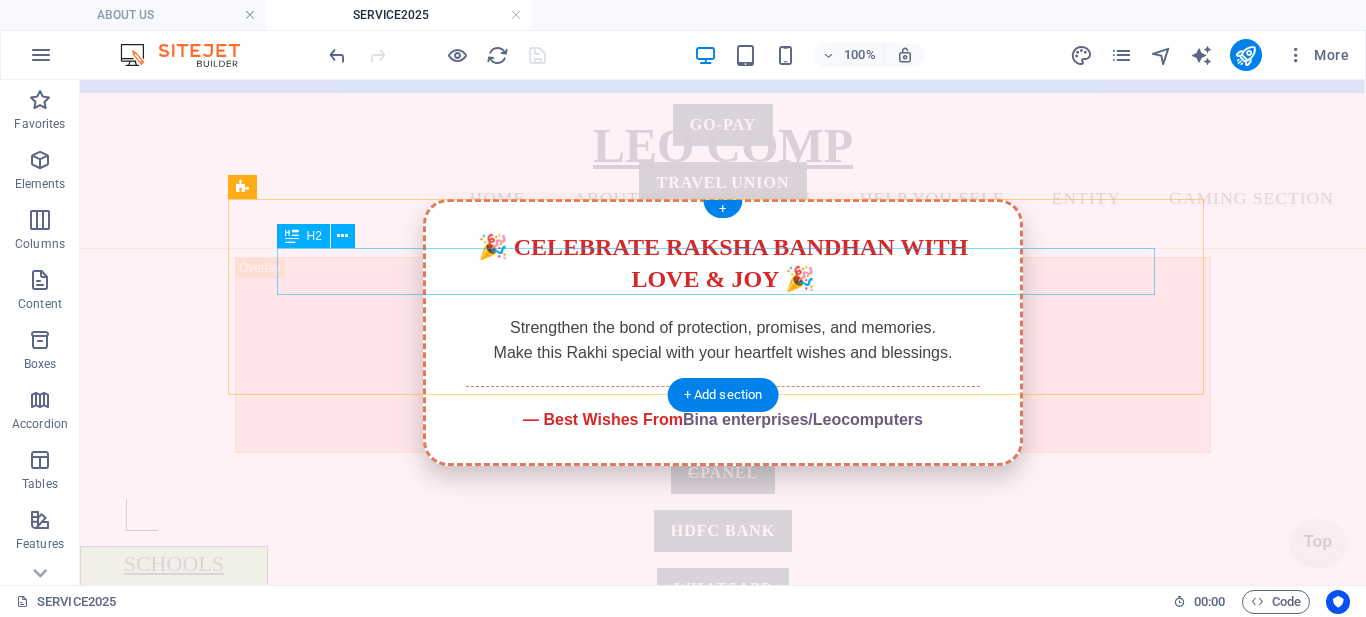 scroll, scrollTop: 308, scrollLeft: 0, axis: vertical 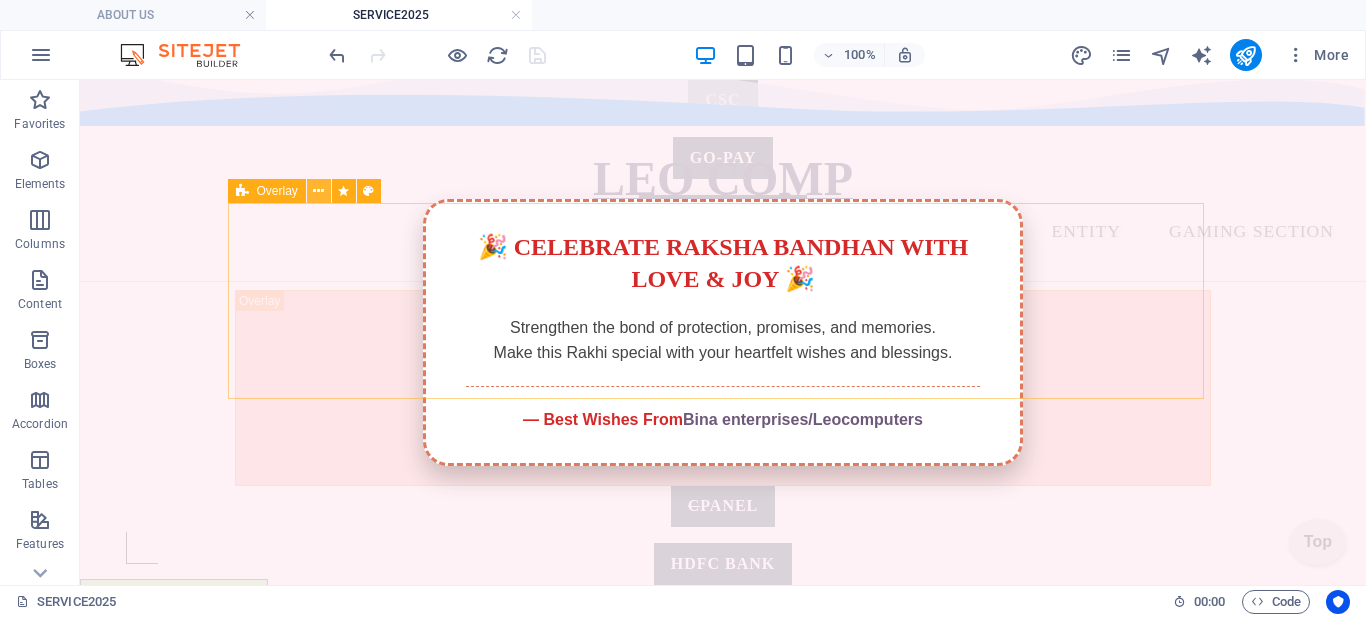 click at bounding box center [318, 191] 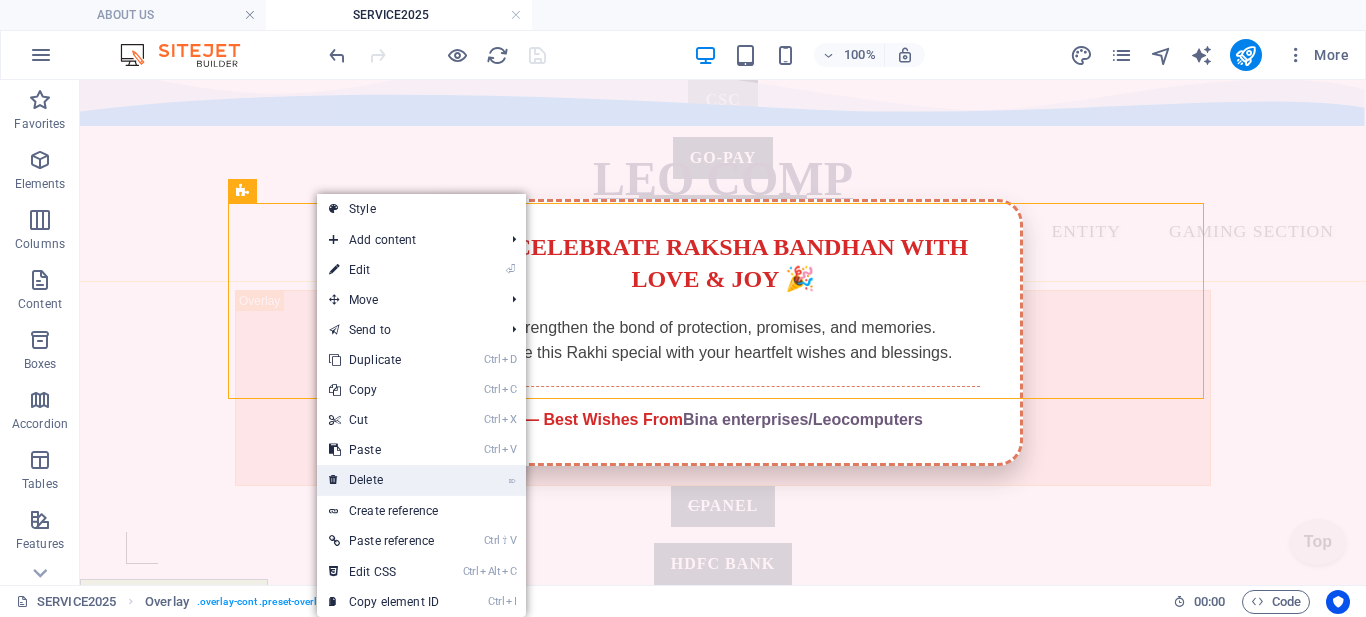click on "⌦  Delete" at bounding box center (384, 480) 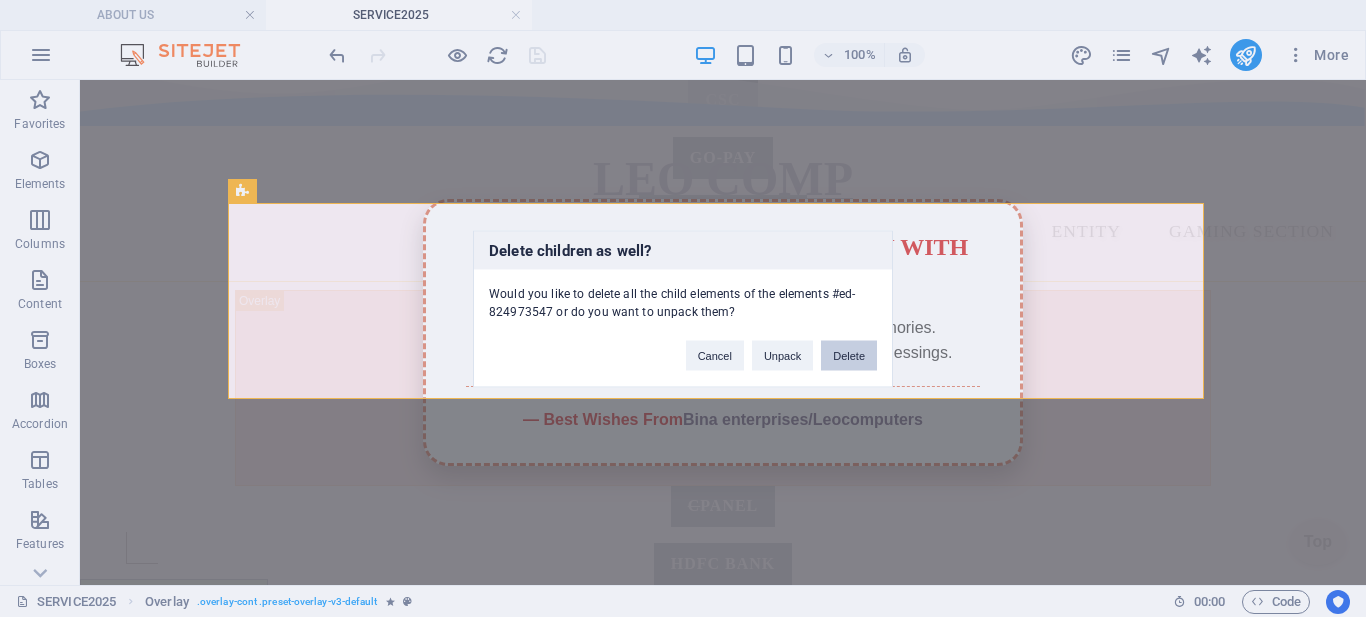 click on "Delete" at bounding box center (849, 355) 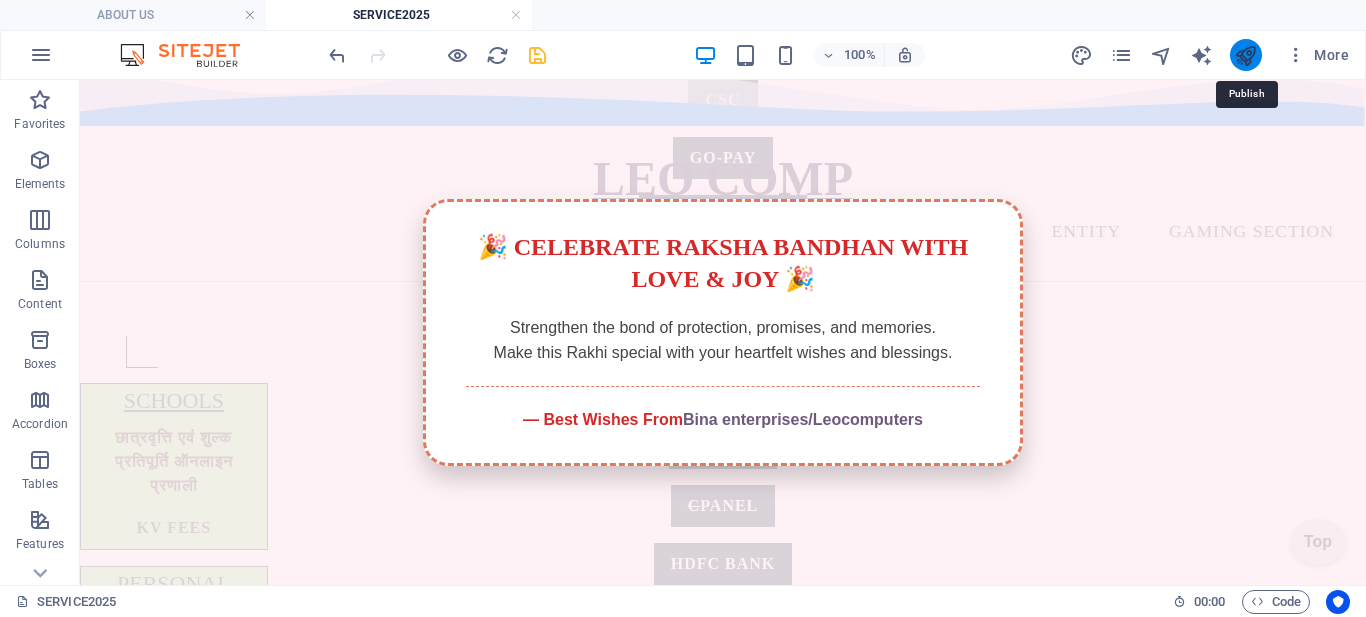 click at bounding box center (1245, 55) 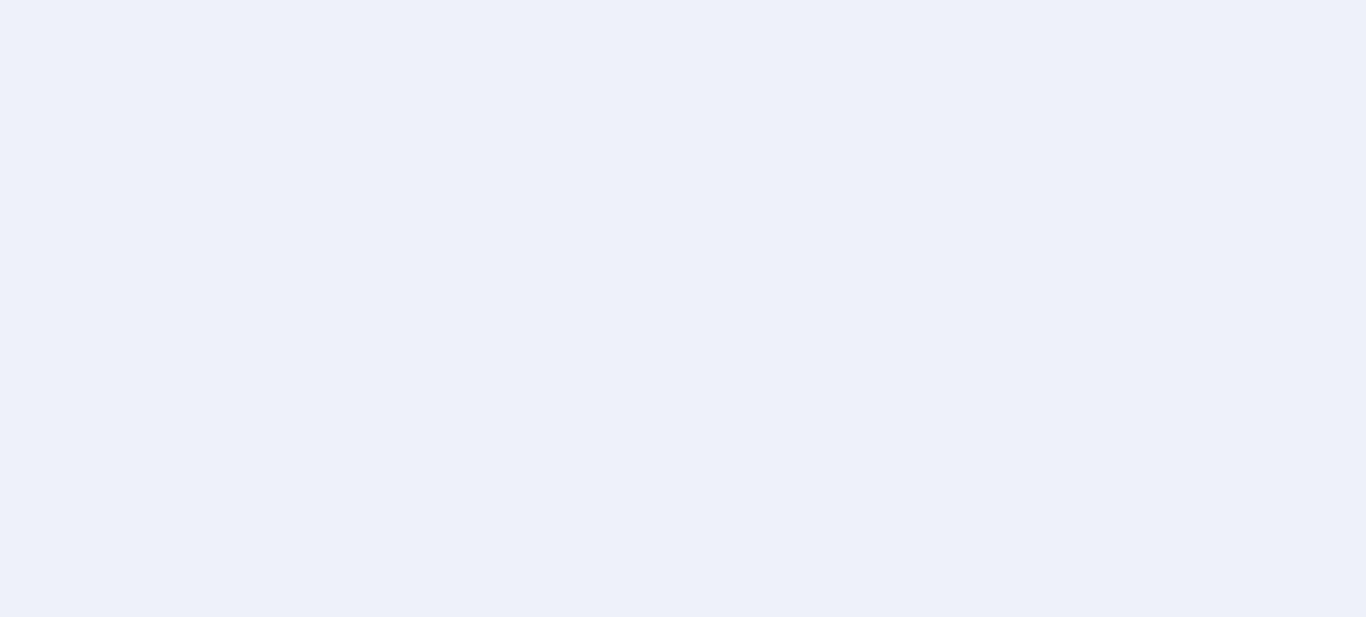 scroll, scrollTop: 0, scrollLeft: 0, axis: both 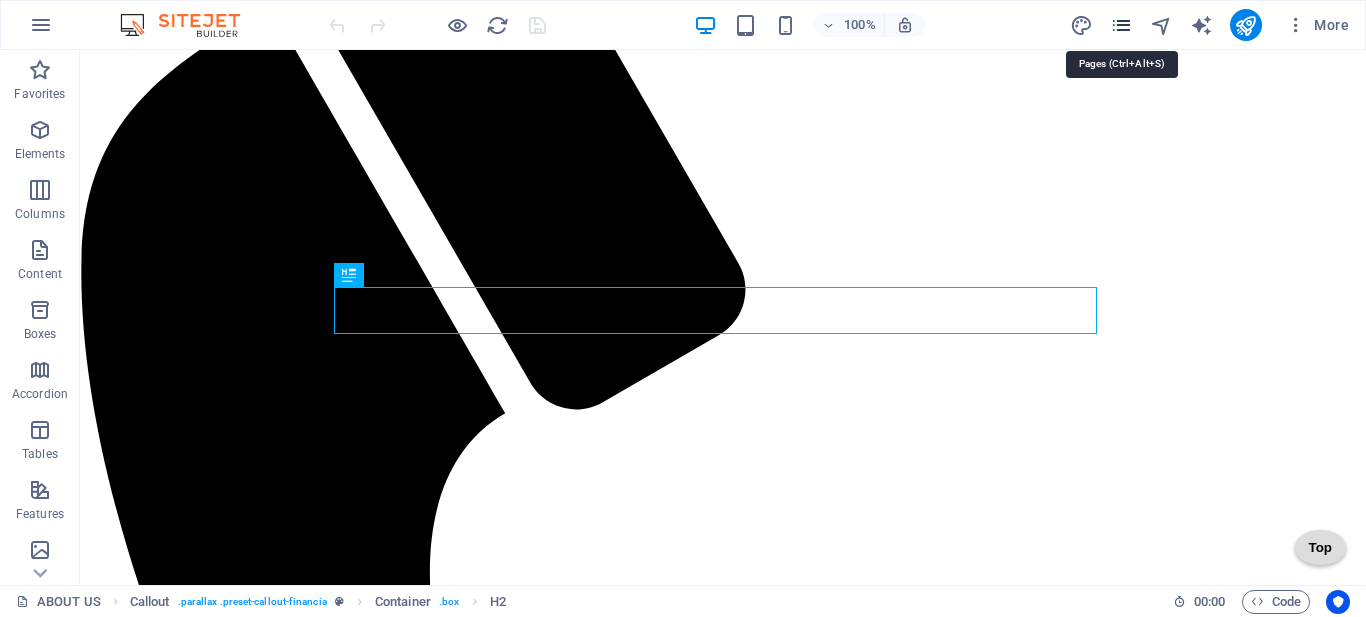 click at bounding box center [1121, 25] 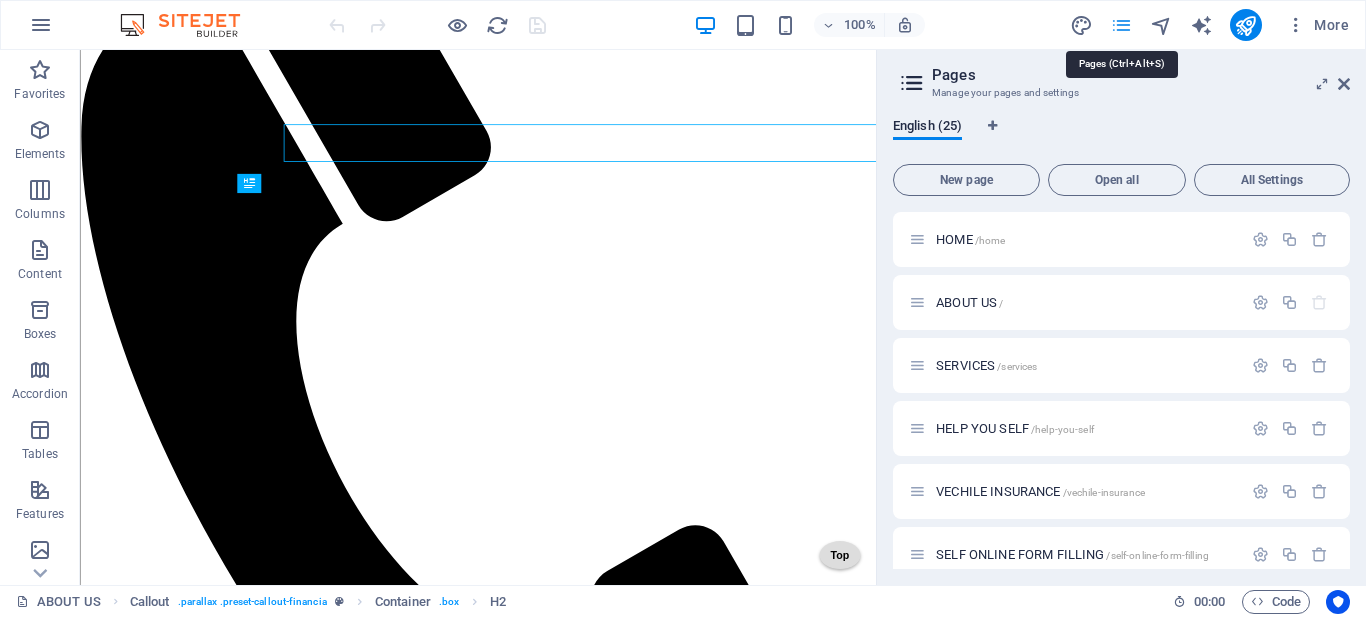 scroll, scrollTop: 975, scrollLeft: 0, axis: vertical 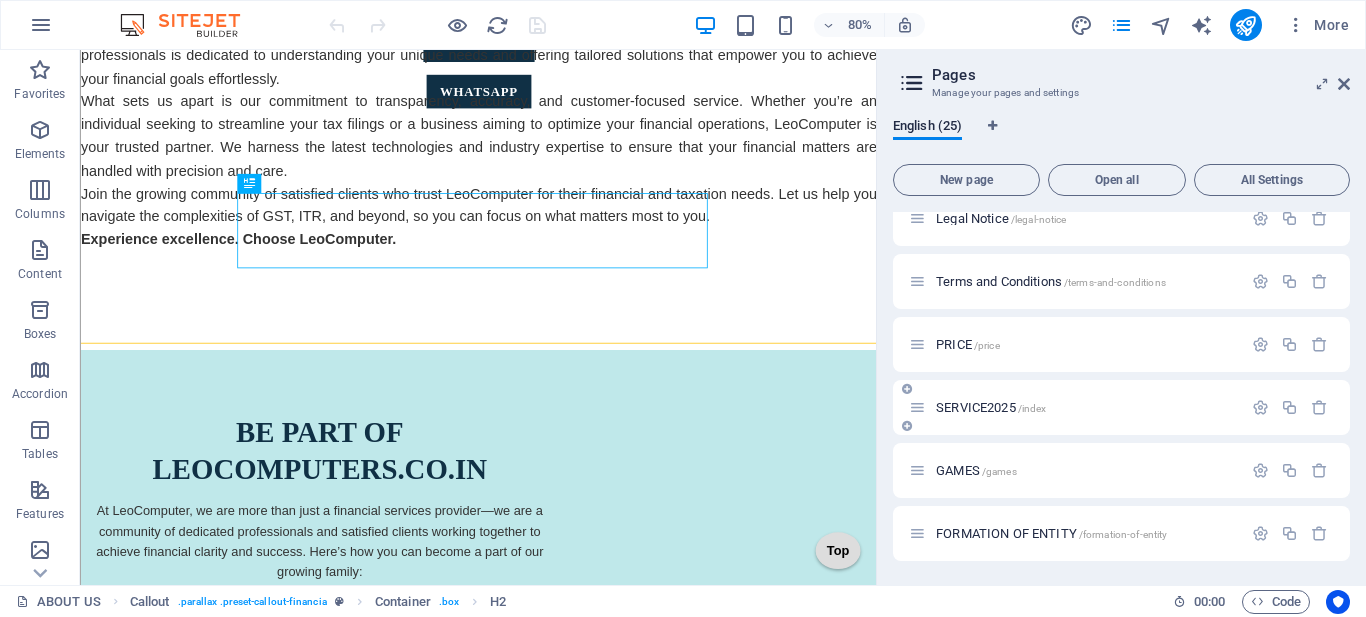 click on "SERVICE2025 /index" at bounding box center (991, 407) 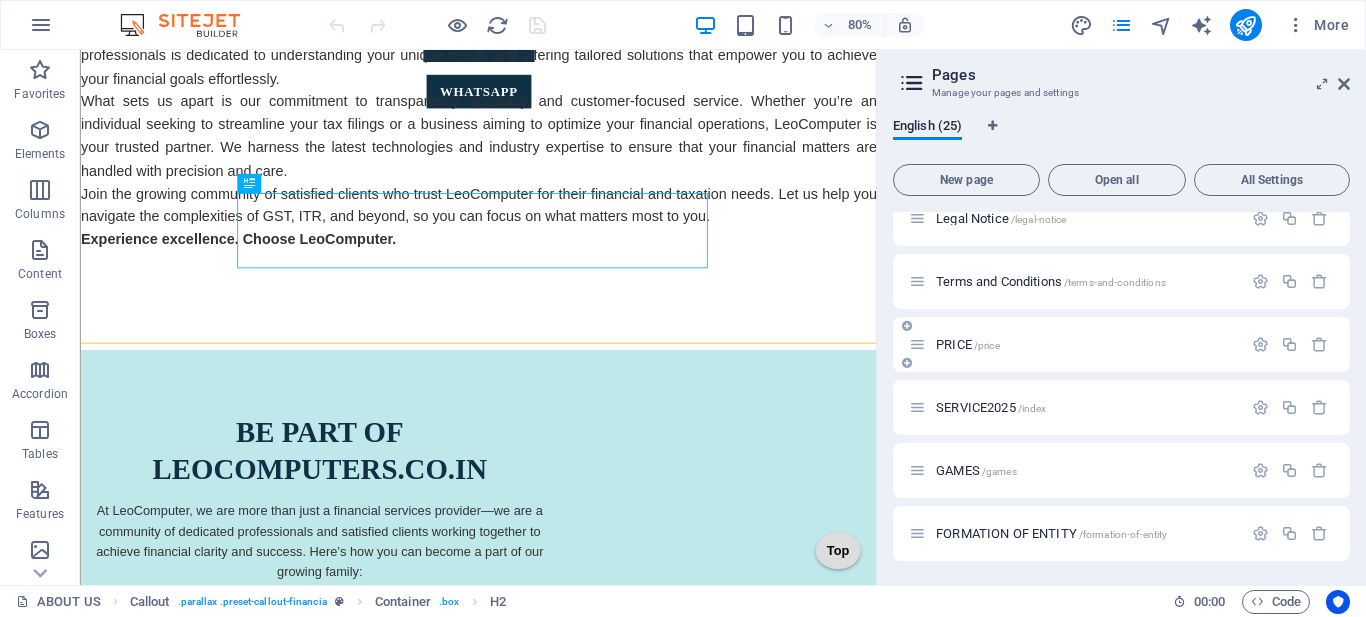 scroll, scrollTop: 0, scrollLeft: 0, axis: both 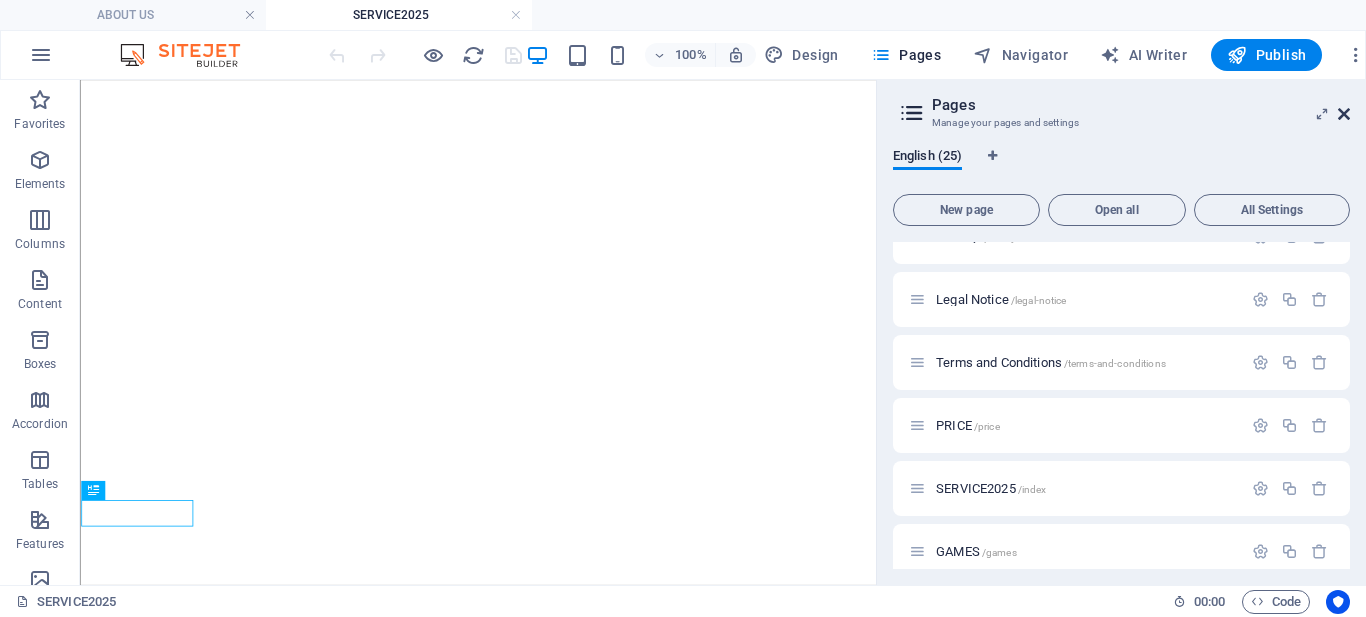 click on "More" at bounding box center [1377, 55] 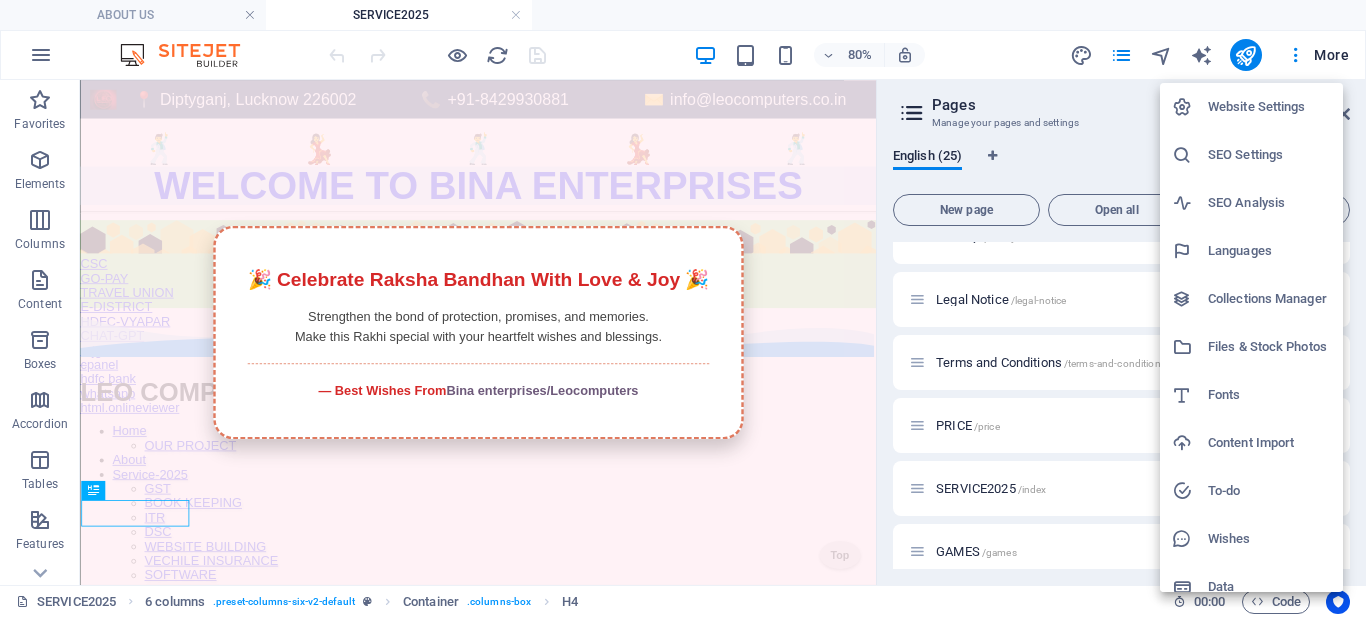 scroll, scrollTop: 0, scrollLeft: 0, axis: both 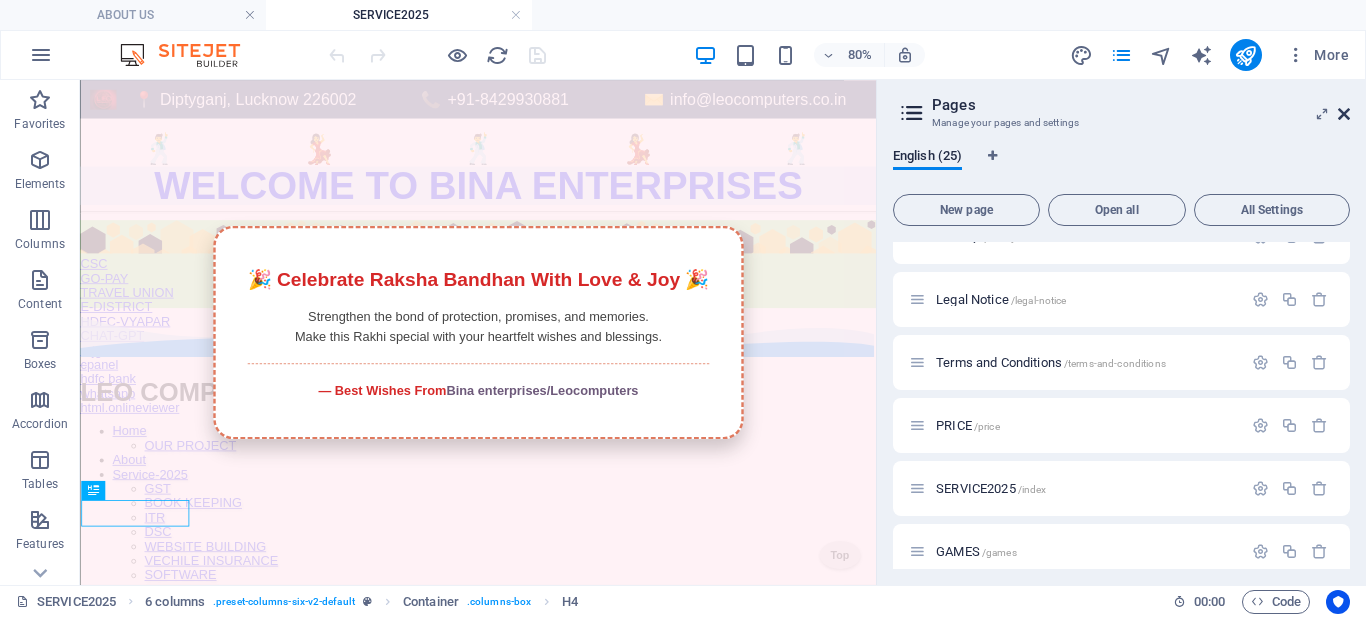 click at bounding box center (1344, 114) 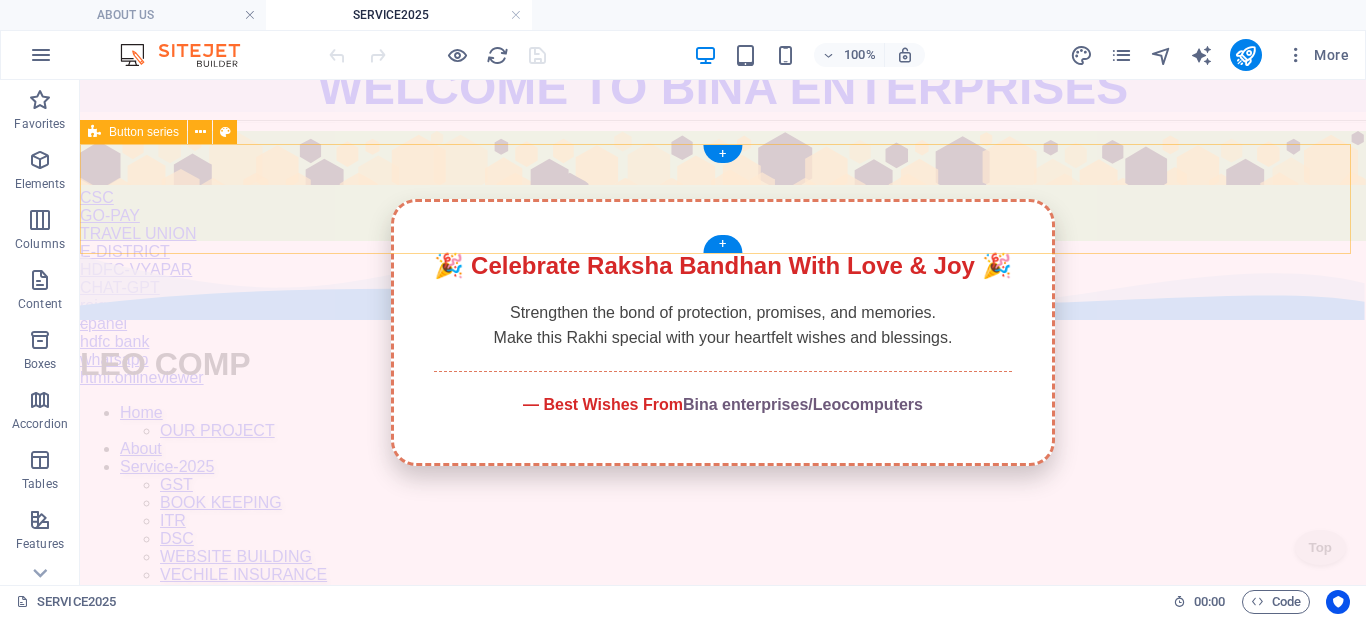 scroll, scrollTop: 0, scrollLeft: 0, axis: both 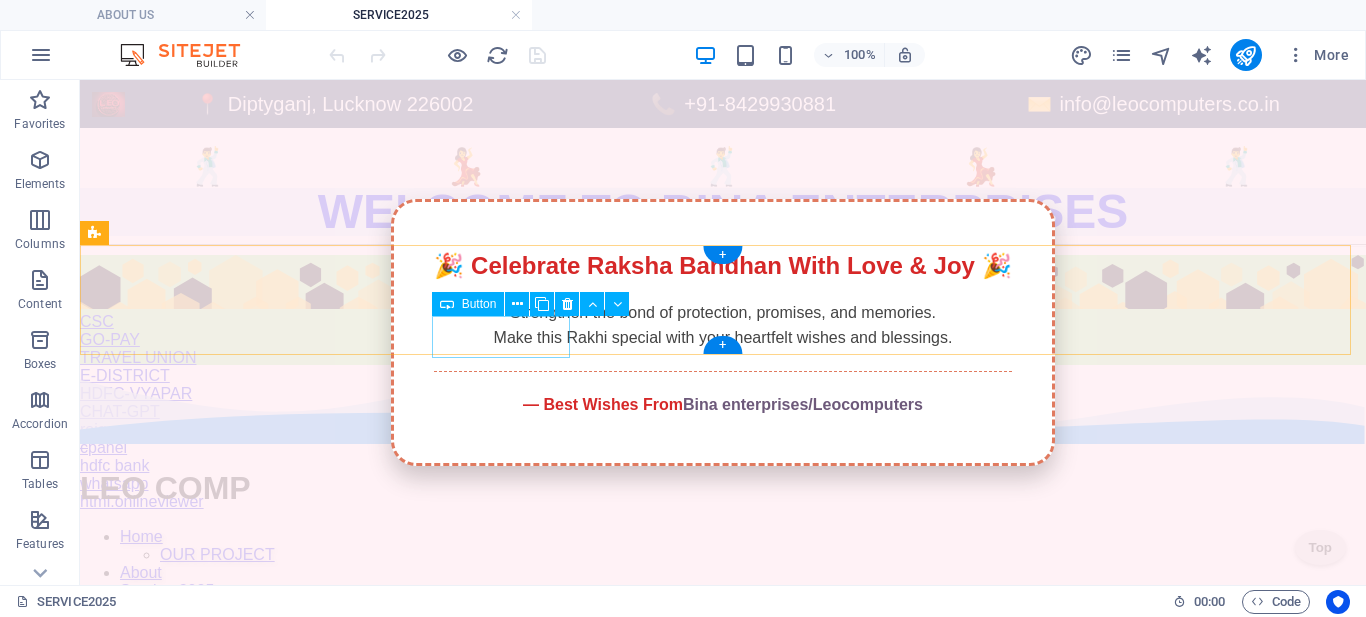 click on "hdfc bank" at bounding box center [723, 466] 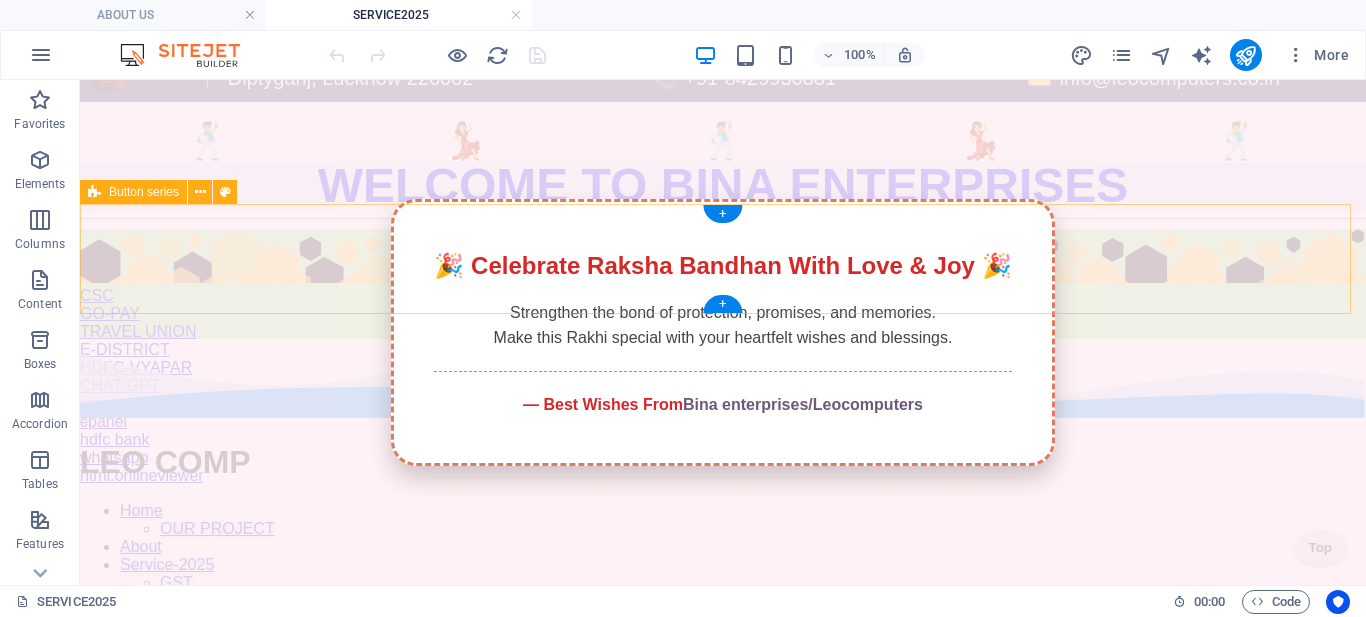 scroll, scrollTop: 0, scrollLeft: 0, axis: both 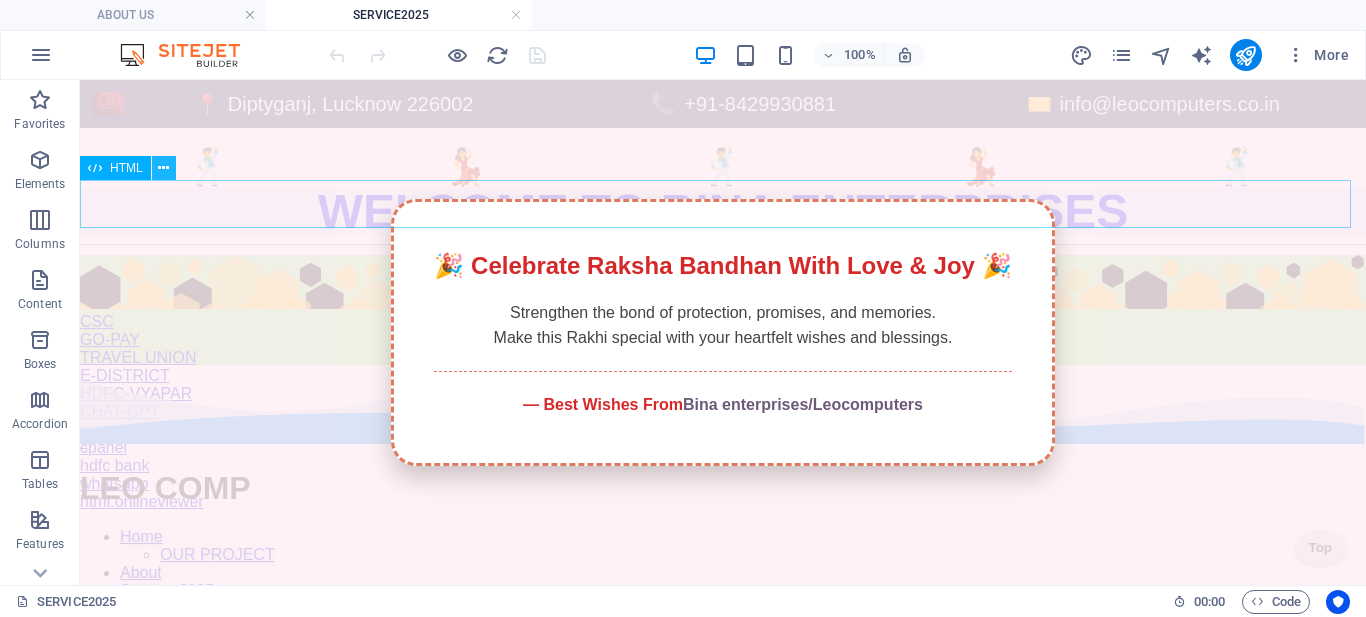 click at bounding box center (163, 168) 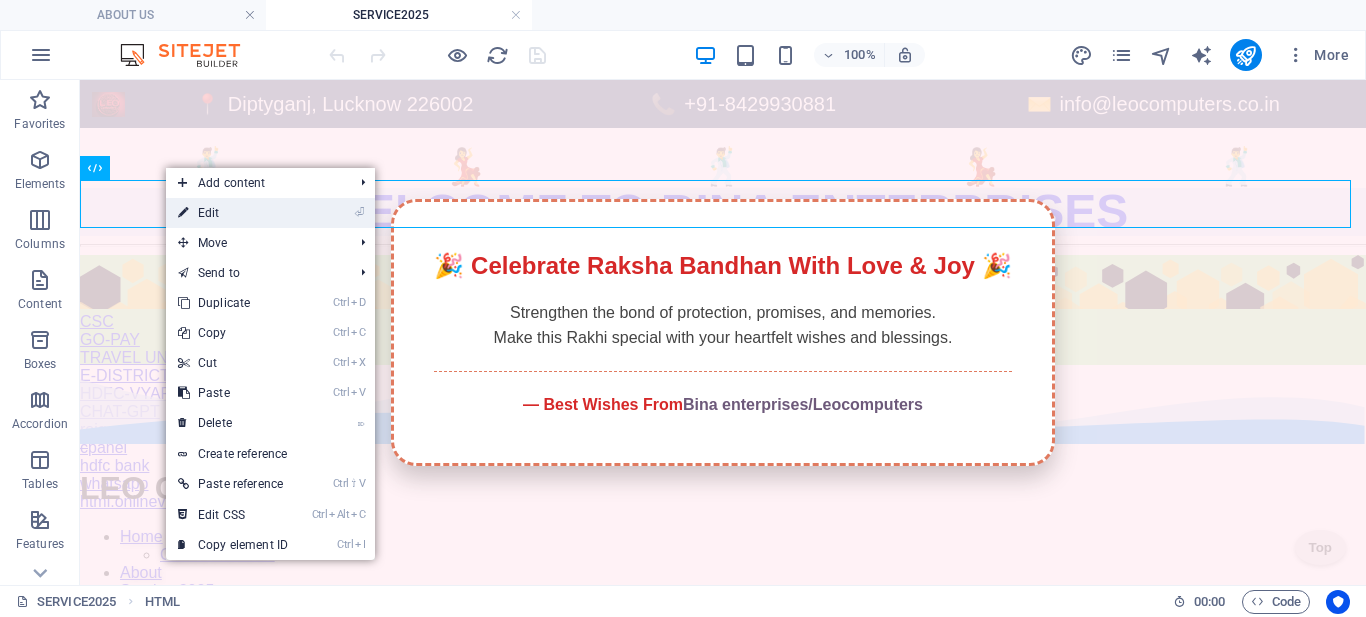 click on "⏎  Edit" at bounding box center [233, 213] 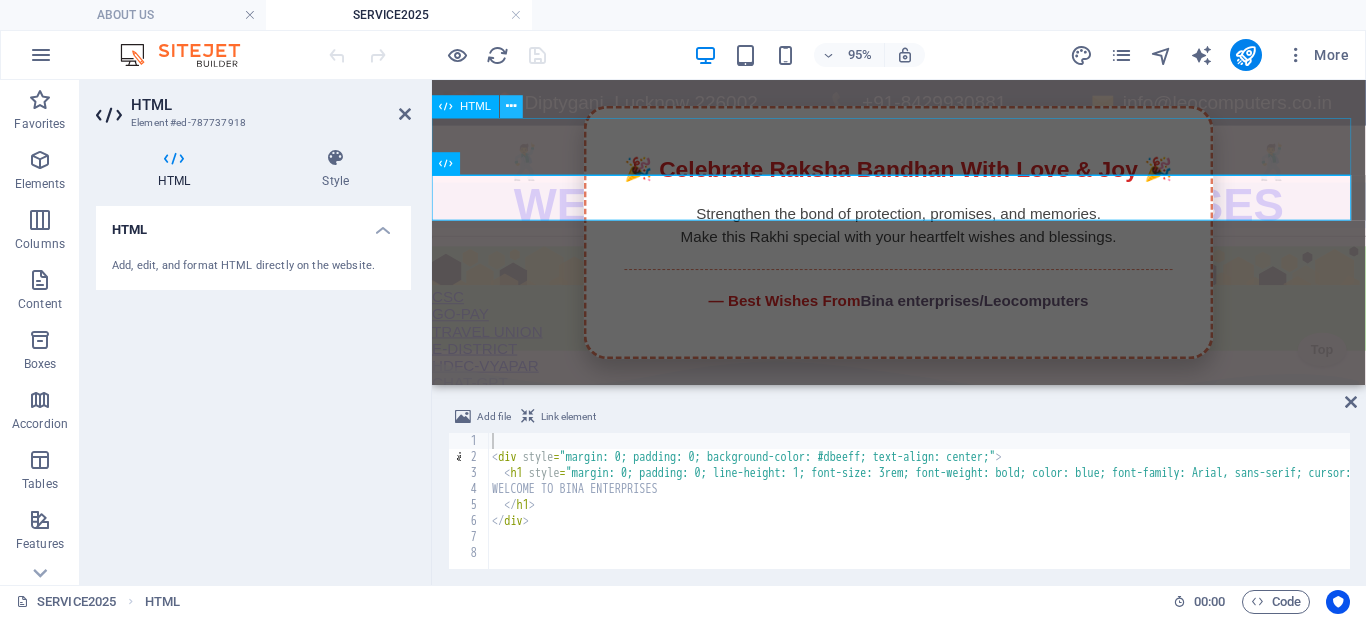 click at bounding box center (511, 107) 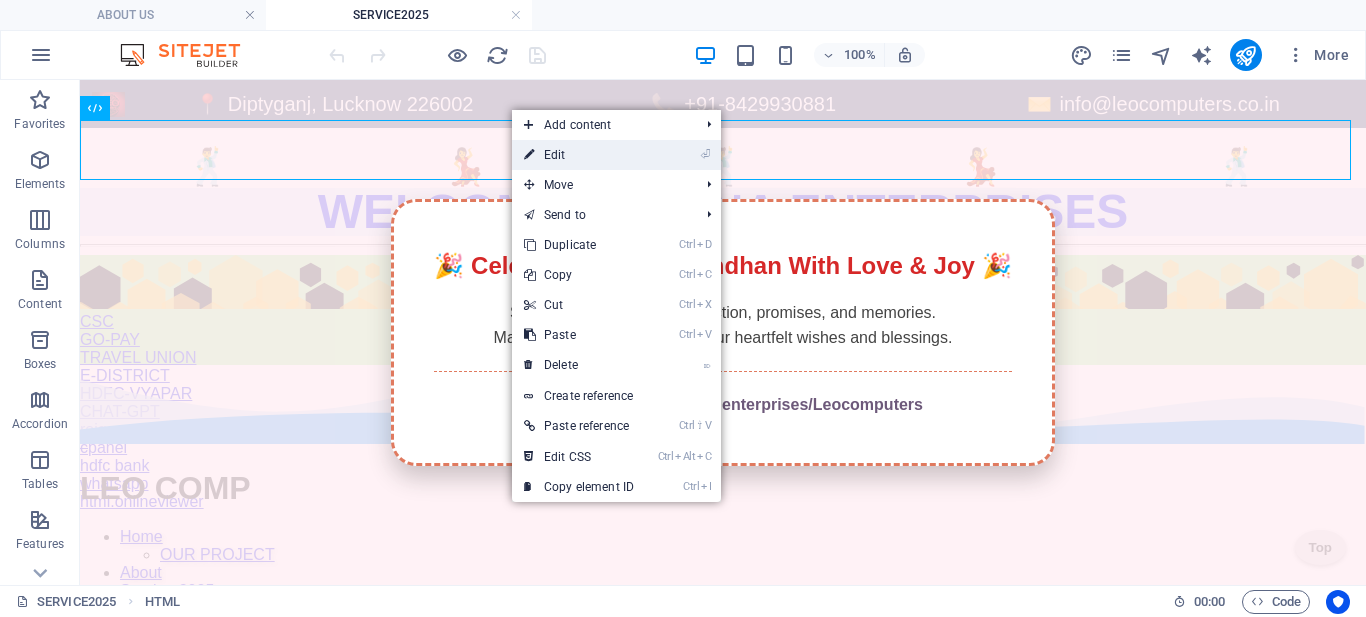 click on "⏎  Edit" at bounding box center (579, 155) 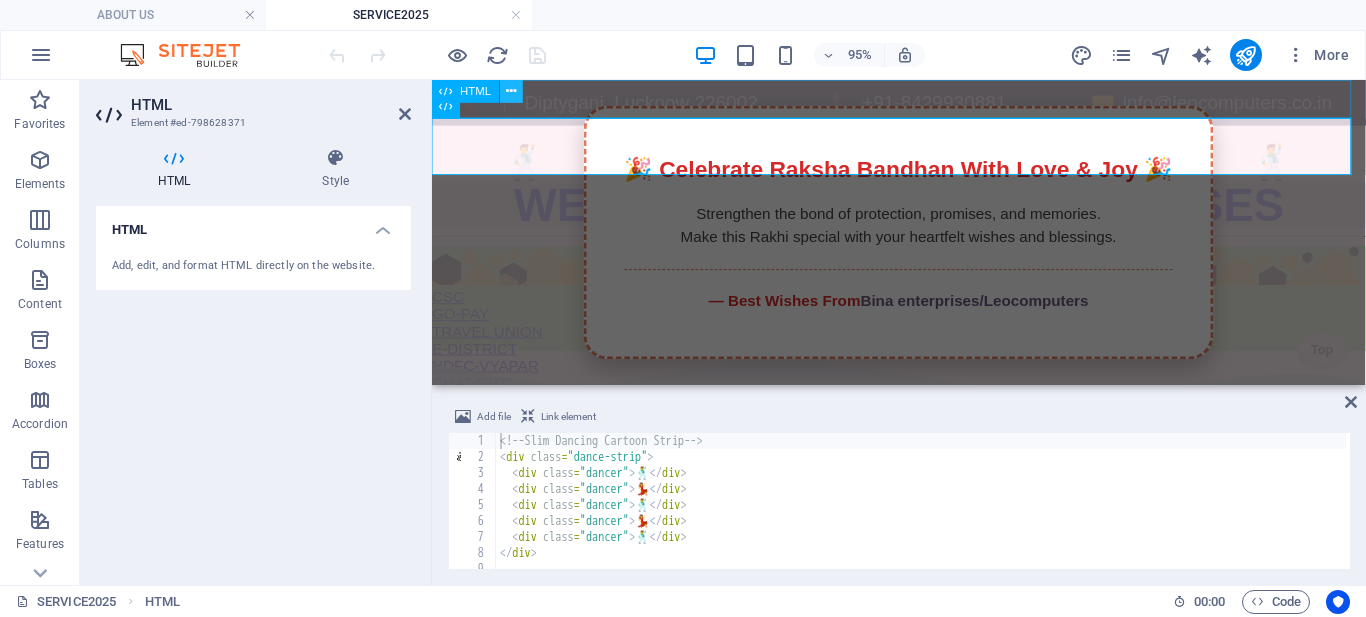 click at bounding box center (511, 91) 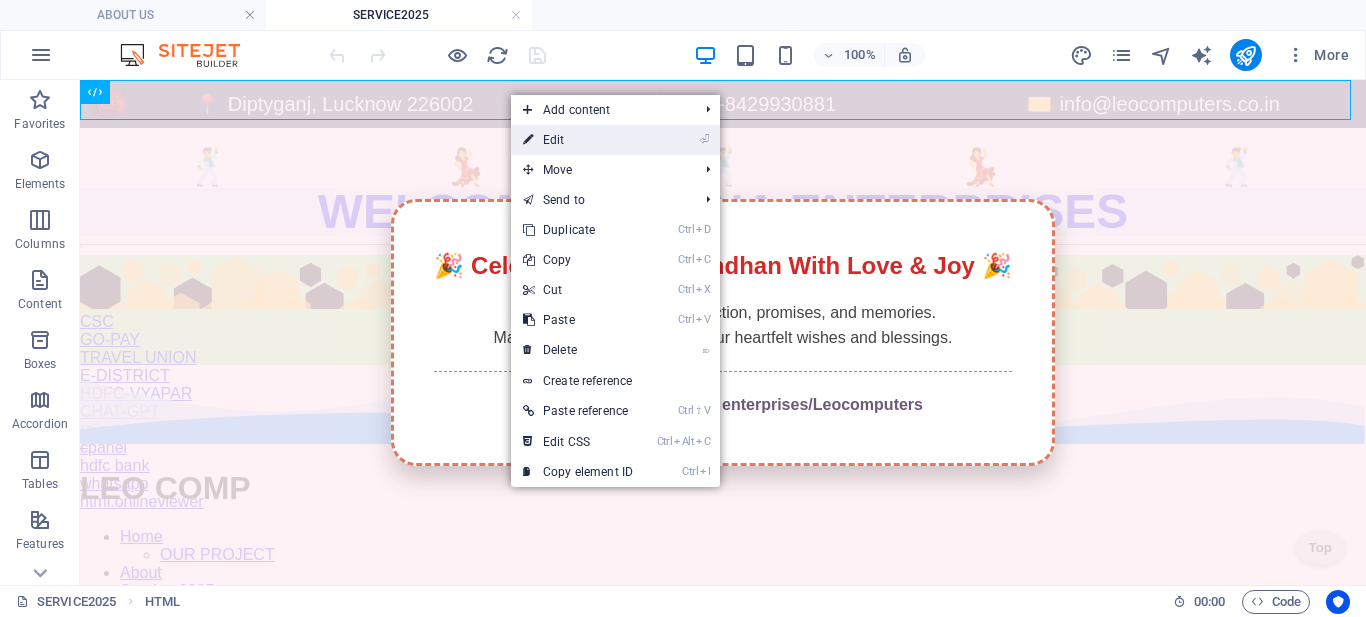click on "⏎  Edit" at bounding box center [578, 140] 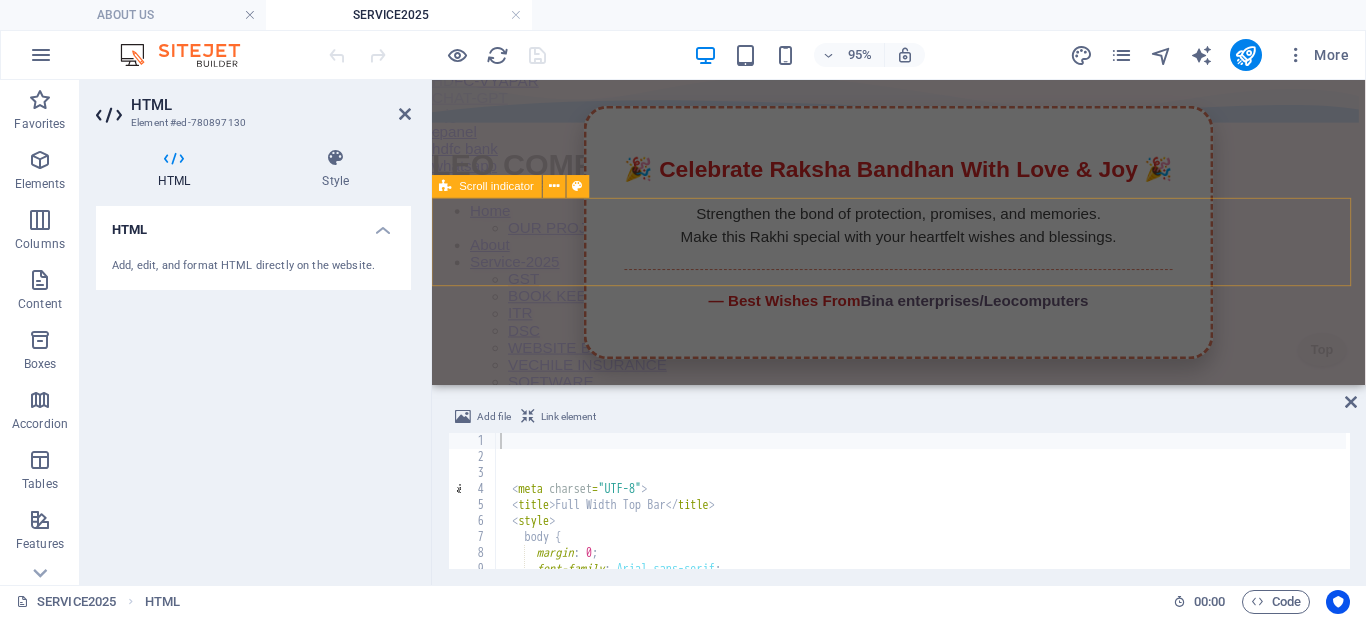 scroll, scrollTop: 400, scrollLeft: 0, axis: vertical 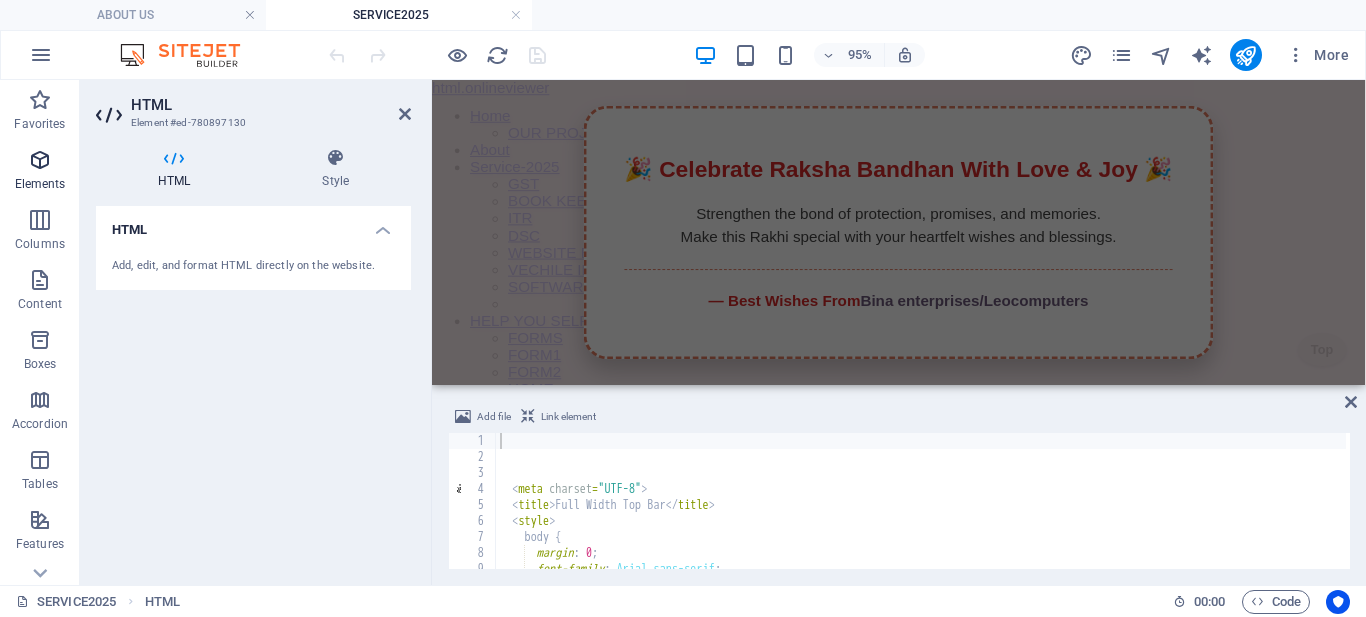 click on "Elements" at bounding box center [40, 184] 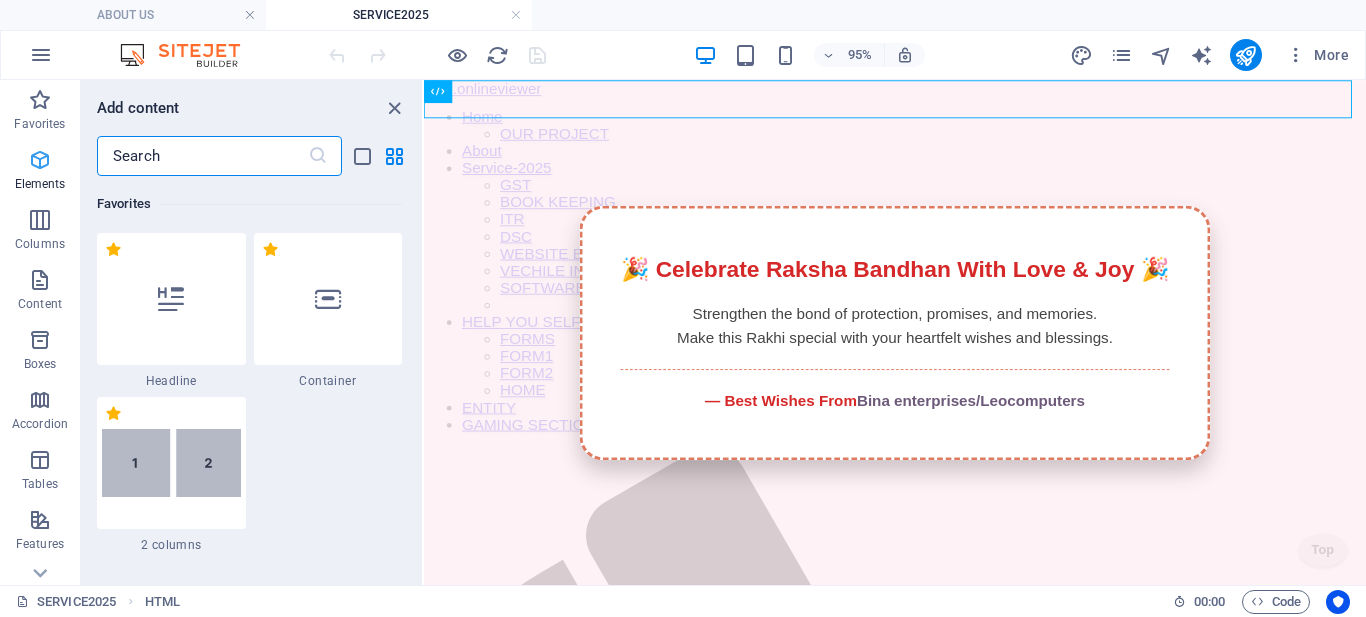 scroll, scrollTop: 0, scrollLeft: 0, axis: both 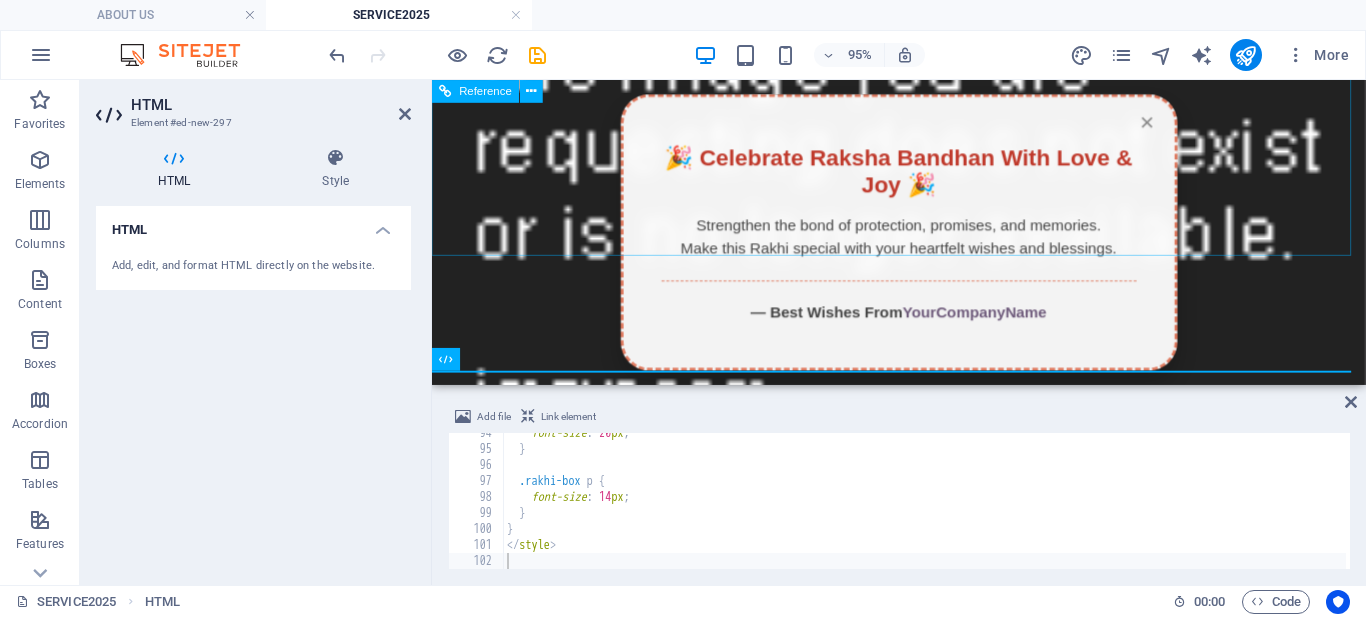 click on "Contact Diptyganj 226002   Lucknow Phone:  +91-8429930881 Mobile:  +918429930881 Email:  info@leocomputers.co.in Navigation Home About Service Contact Terms & Conditions Legal Notice Privacy Policy Social media Facebook Twitter Instagram" at bounding box center (923, 3415) 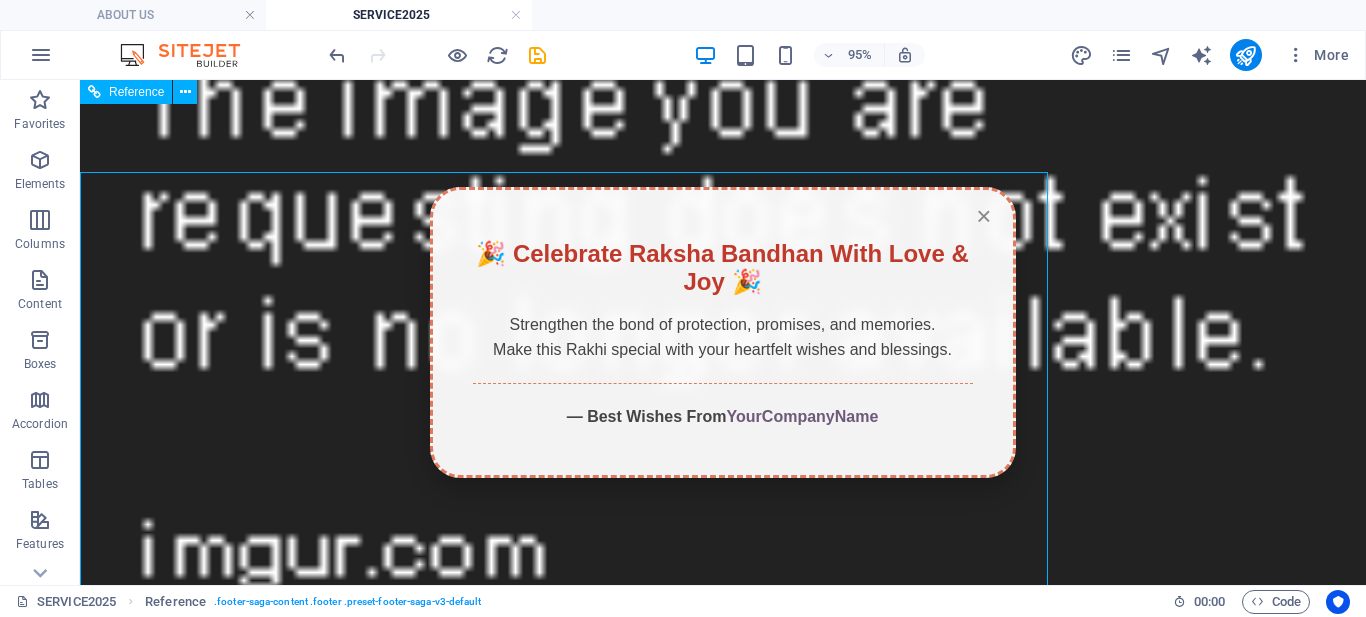 scroll, scrollTop: 1912, scrollLeft: 0, axis: vertical 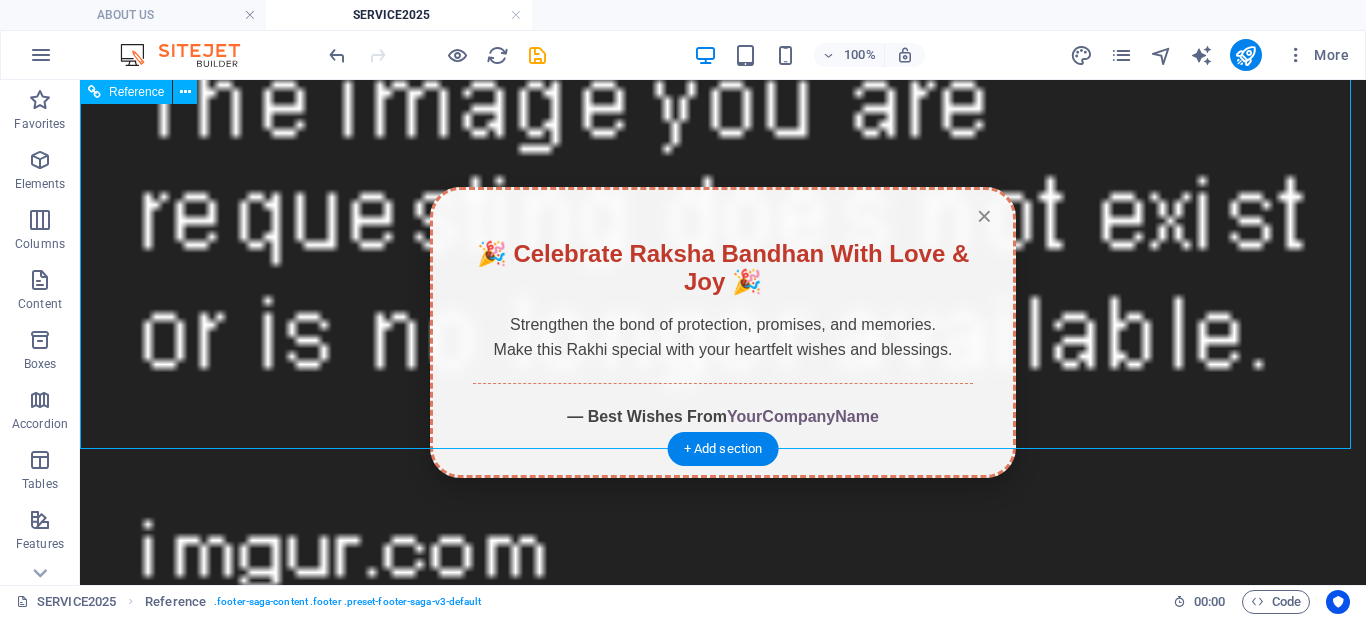click on "Contact Diptyganj 226002   Lucknow Phone:  +91-8429930881 Mobile:  +918429930881 Email:  info@leocomputers.co.in Navigation Home About Service Contact Terms & Conditions Legal Notice Privacy Policy Social media Facebook Twitter Instagram" at bounding box center (723, 4643) 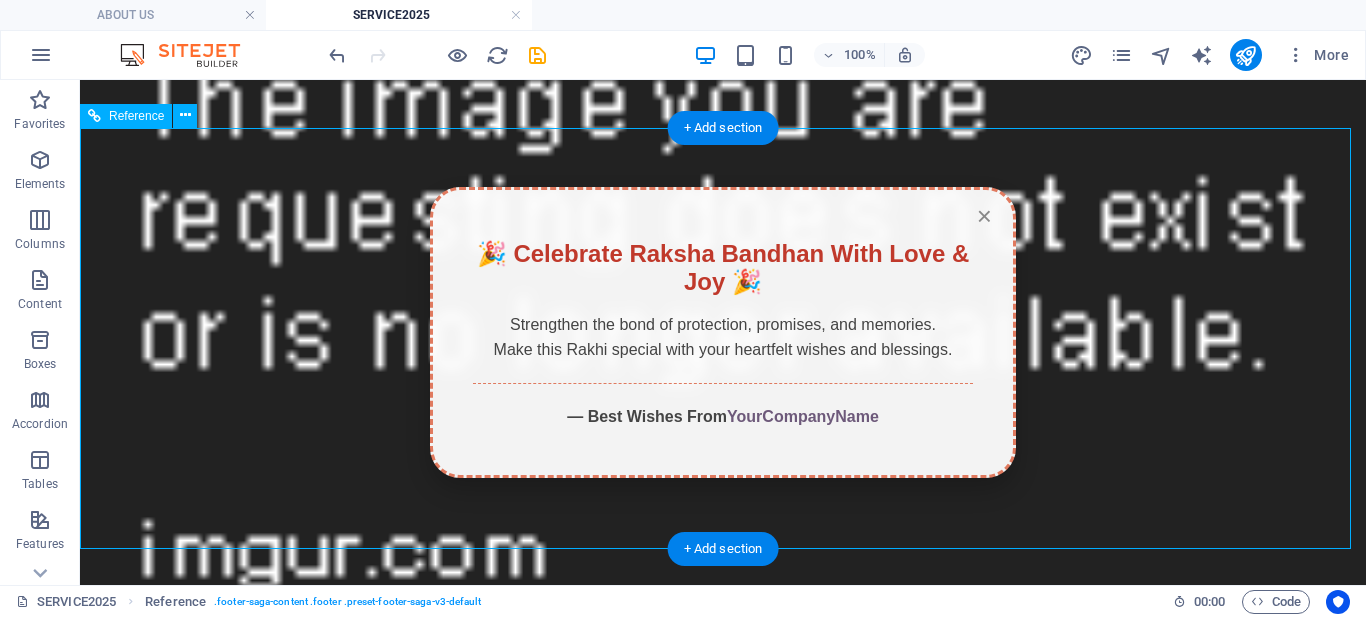 scroll, scrollTop: 1812, scrollLeft: 0, axis: vertical 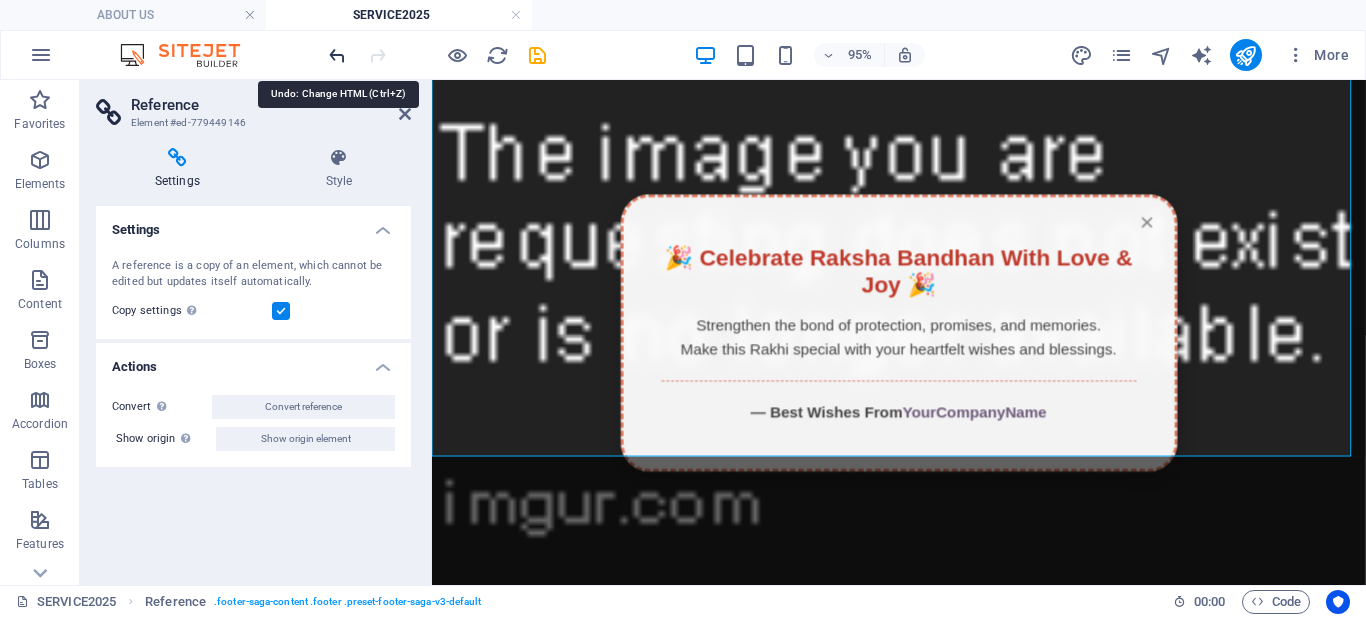 click at bounding box center (337, 55) 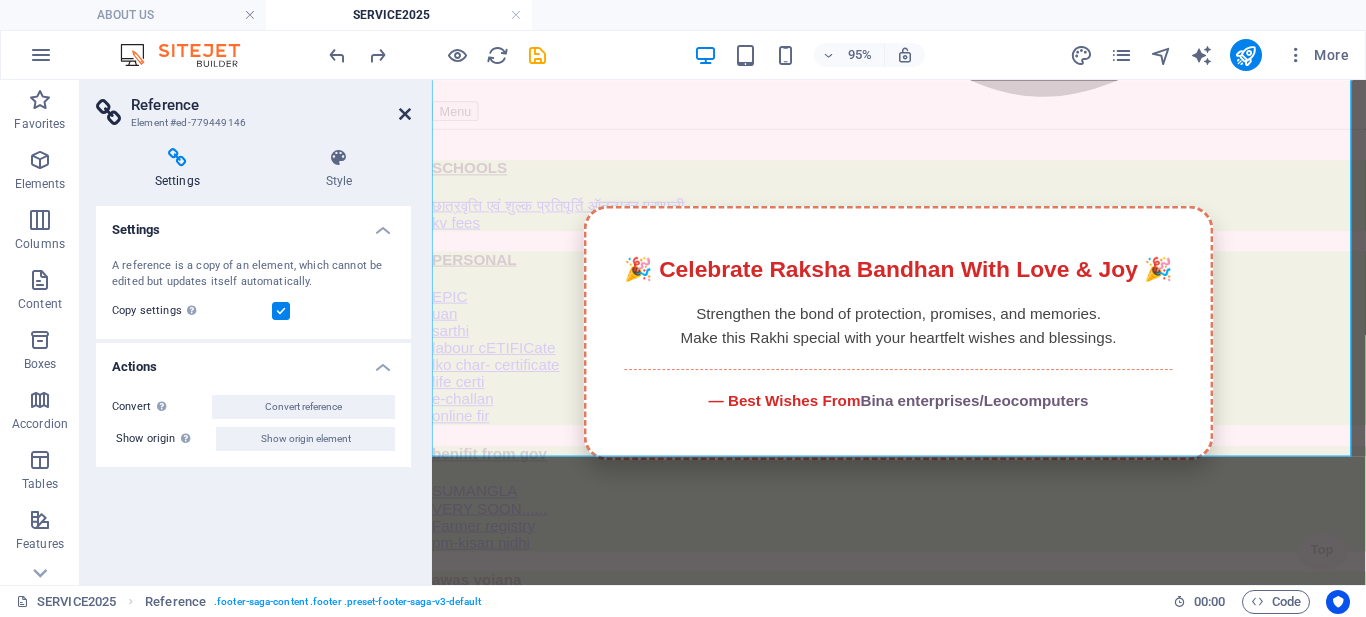 click at bounding box center [405, 114] 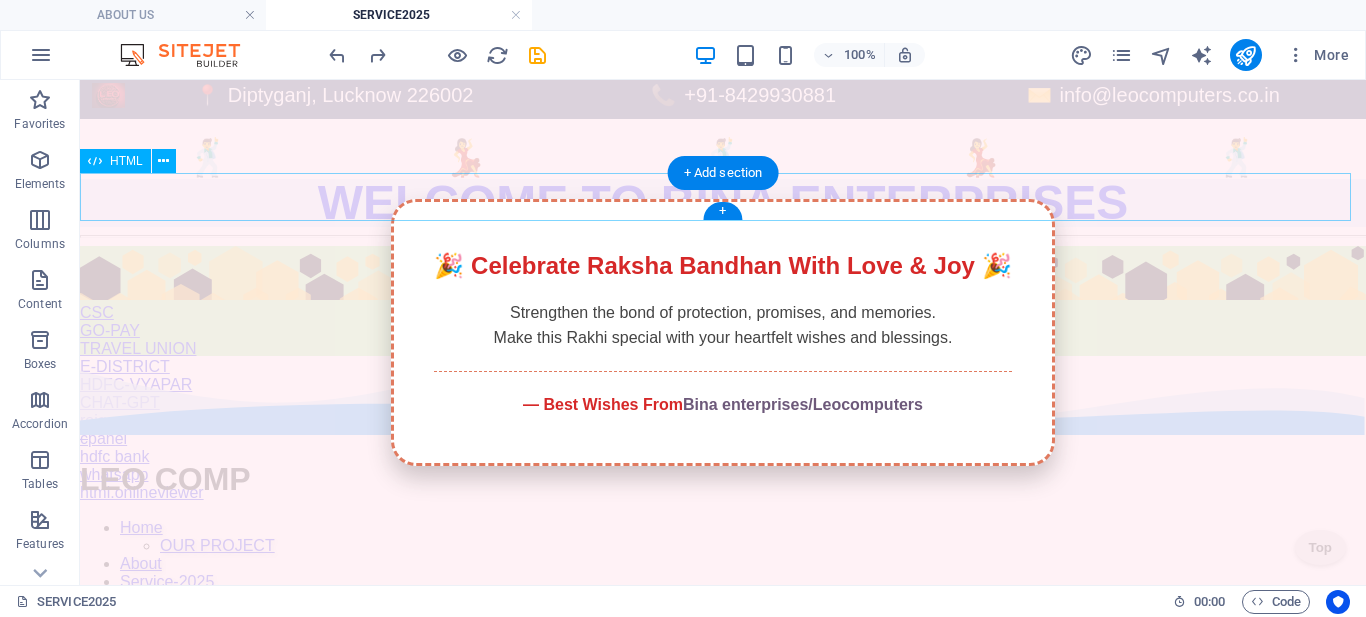 scroll, scrollTop: 0, scrollLeft: 0, axis: both 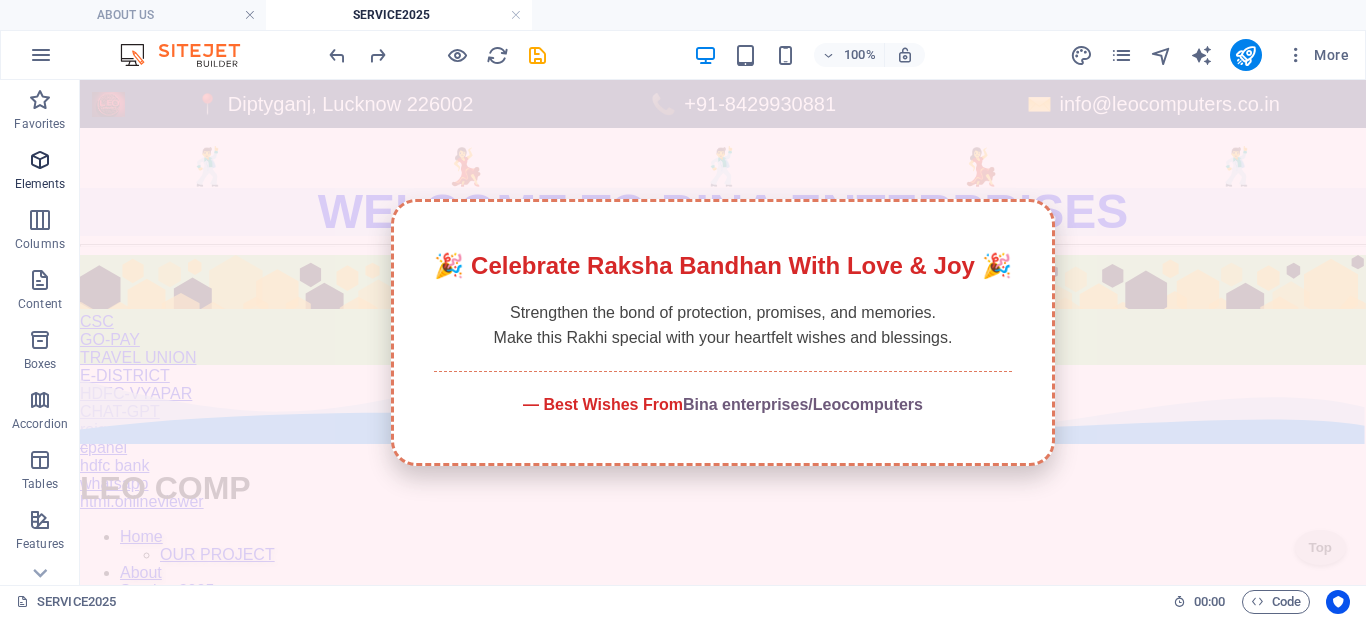 click on "Elements" at bounding box center (40, 184) 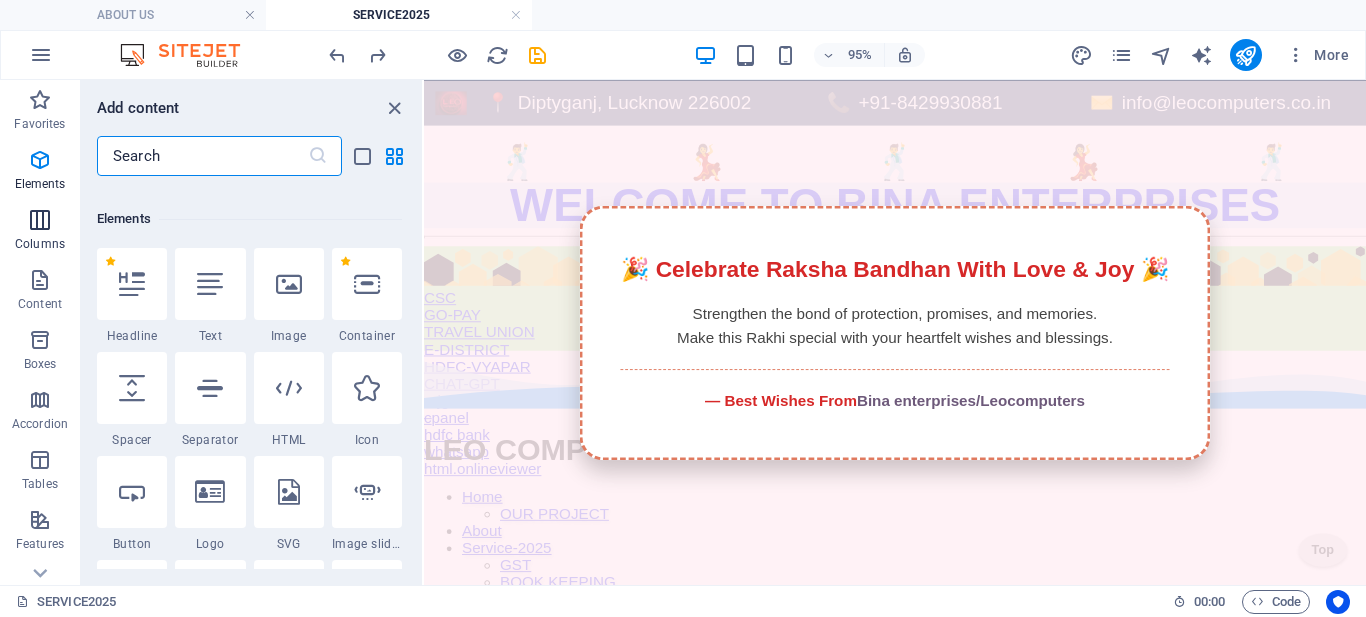scroll, scrollTop: 377, scrollLeft: 0, axis: vertical 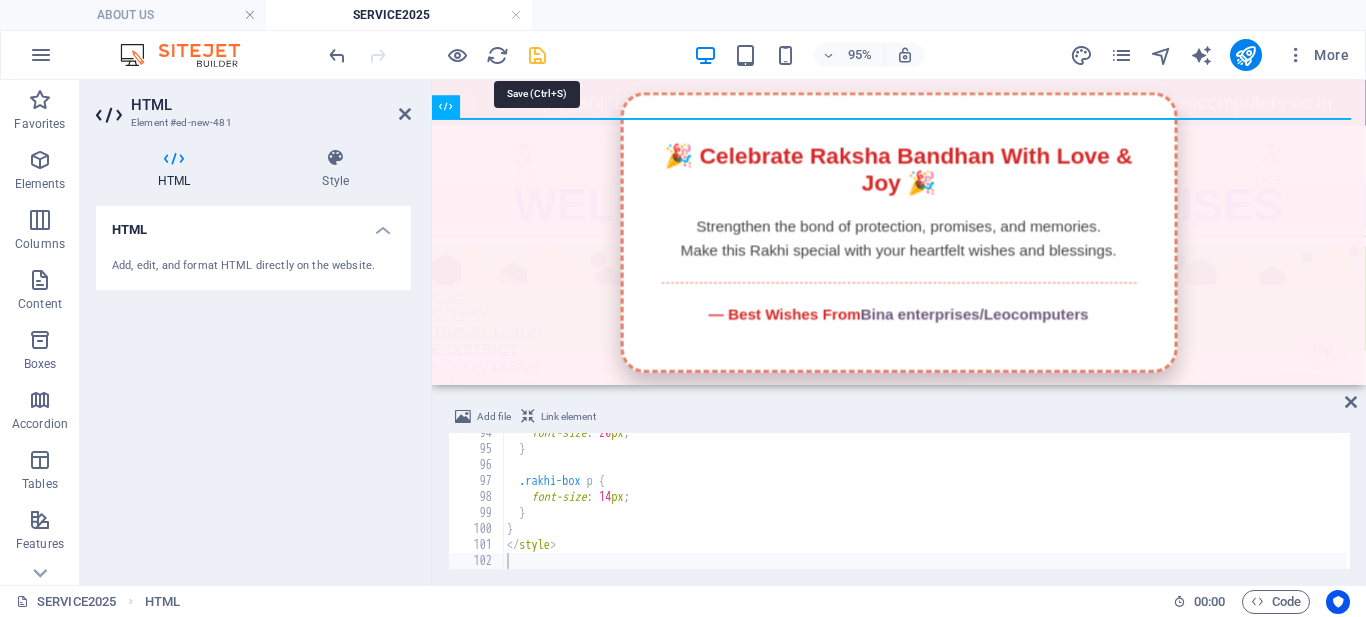 click at bounding box center (537, 55) 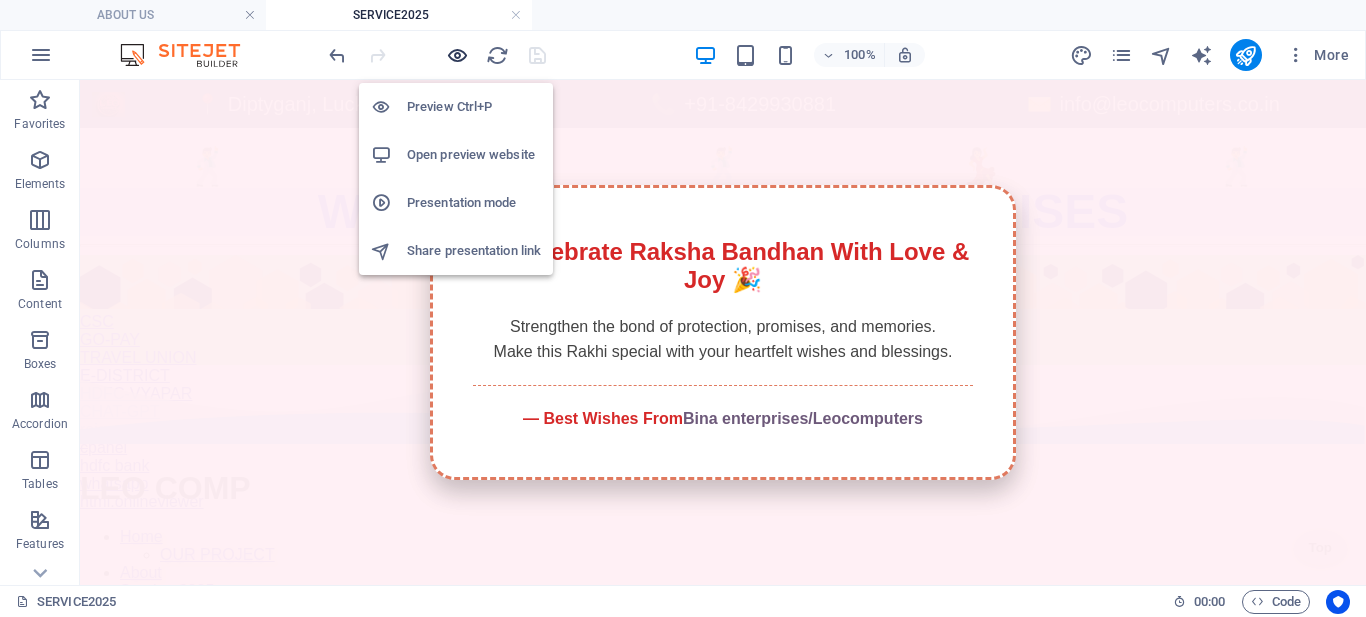 click at bounding box center (457, 55) 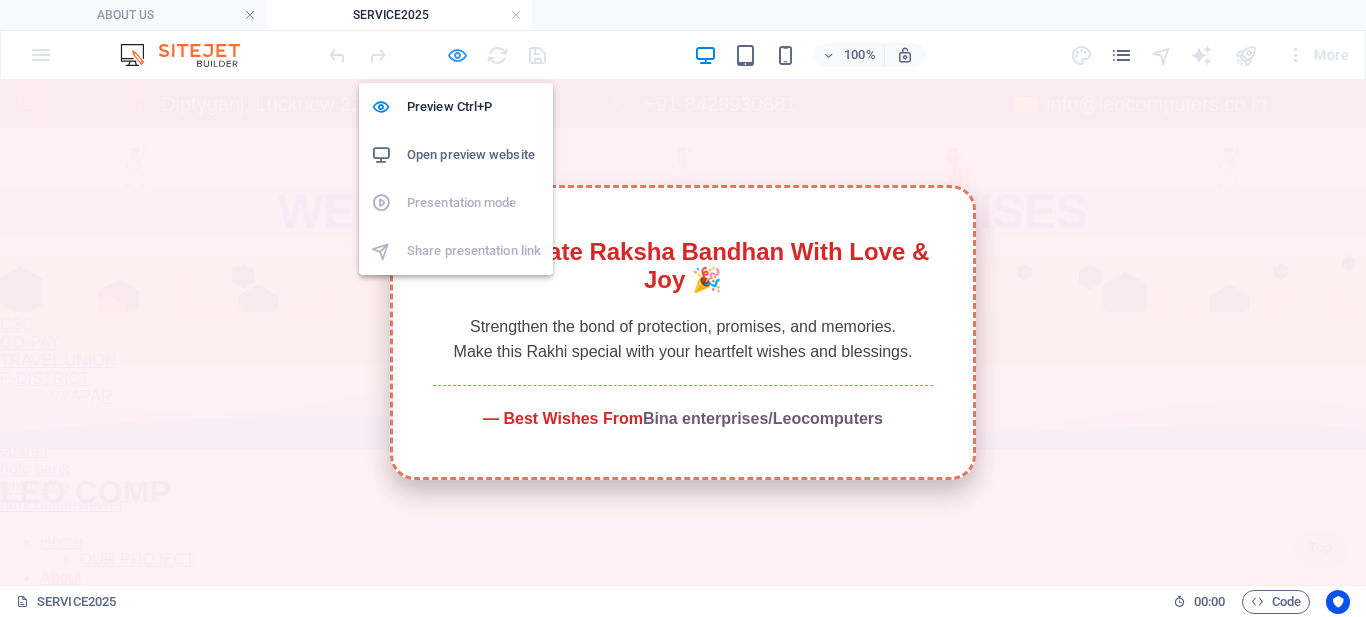 click at bounding box center (457, 55) 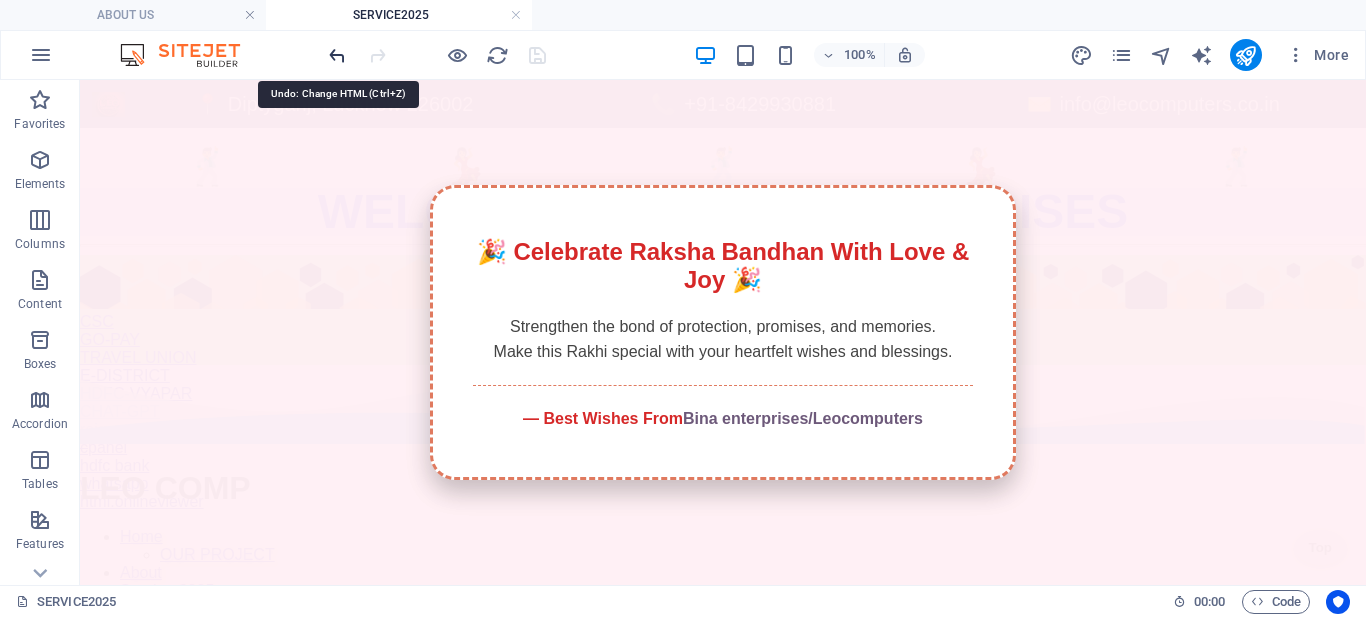 click at bounding box center (337, 55) 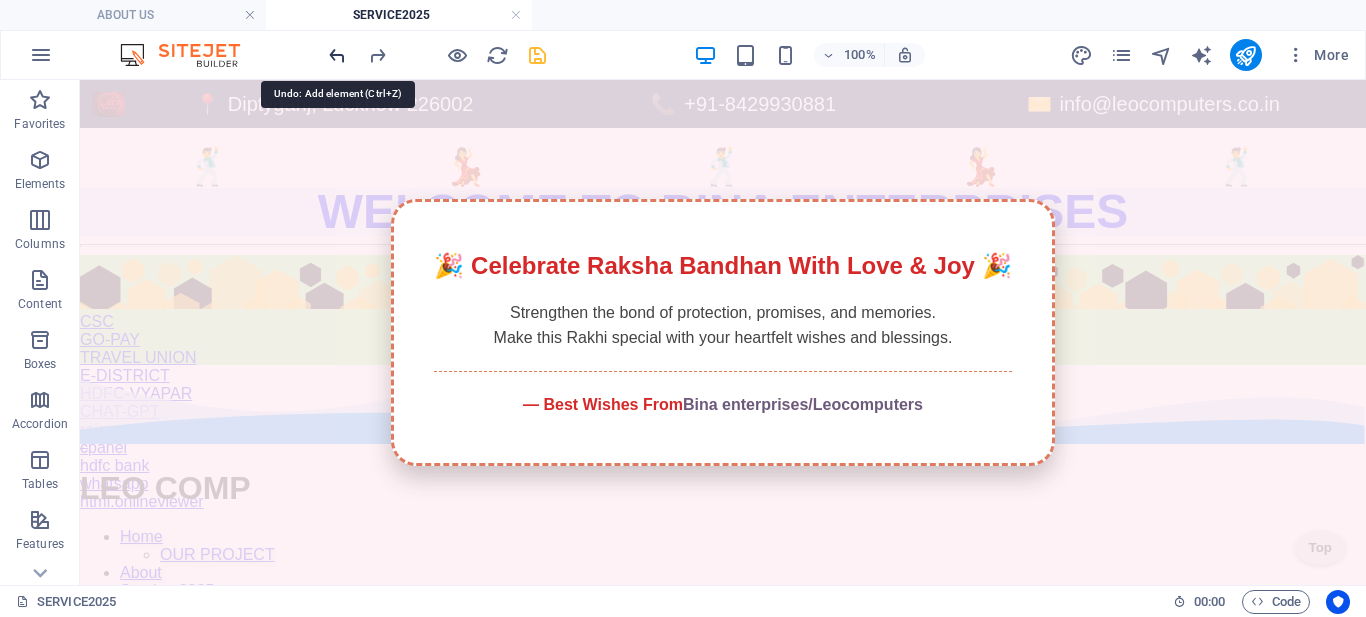 click at bounding box center [337, 55] 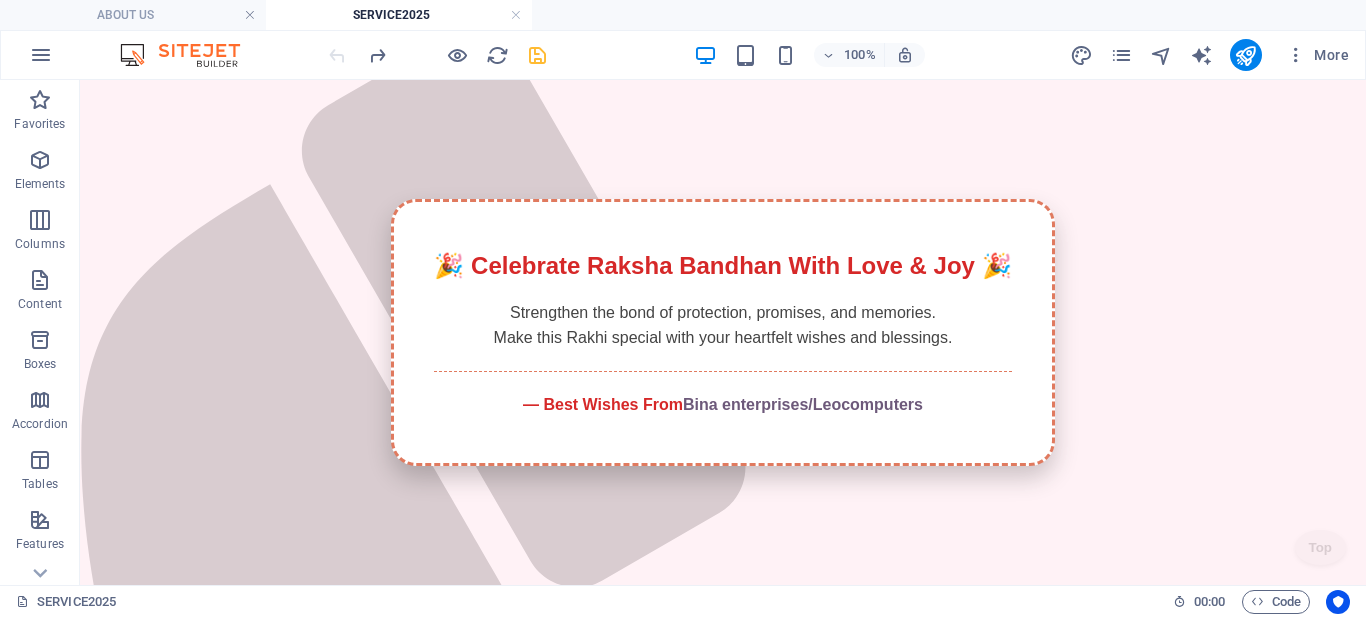 scroll, scrollTop: 1912, scrollLeft: 0, axis: vertical 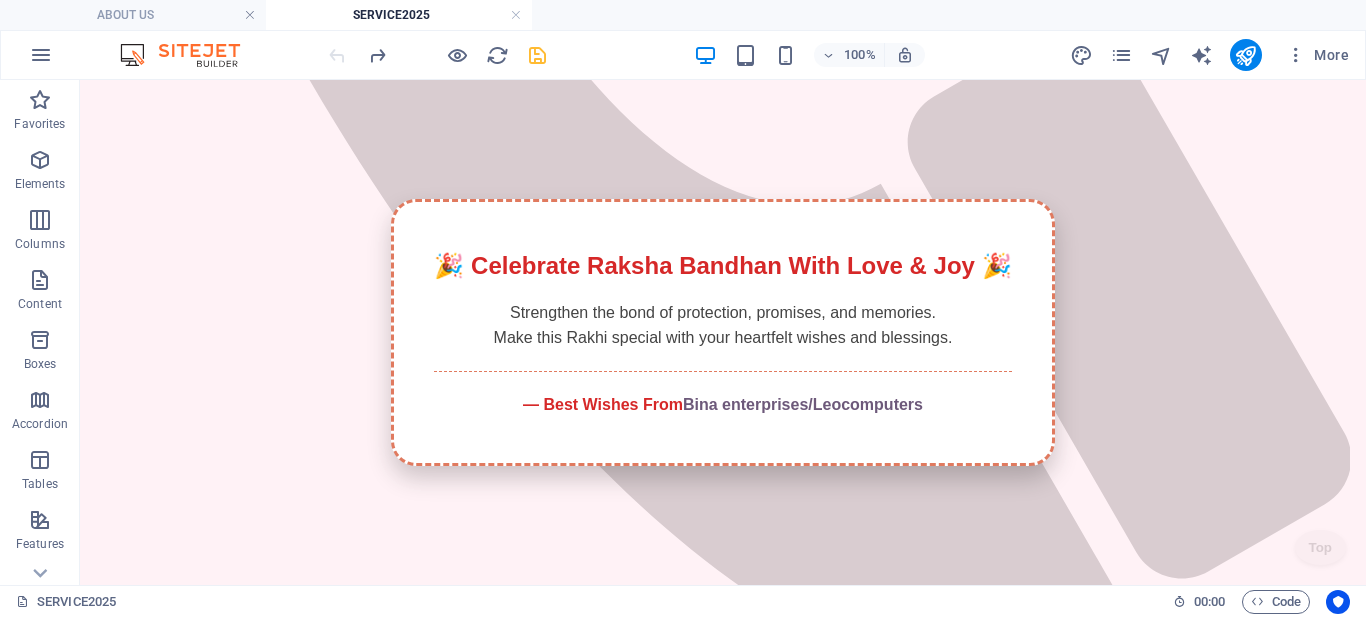 click at bounding box center [437, 55] 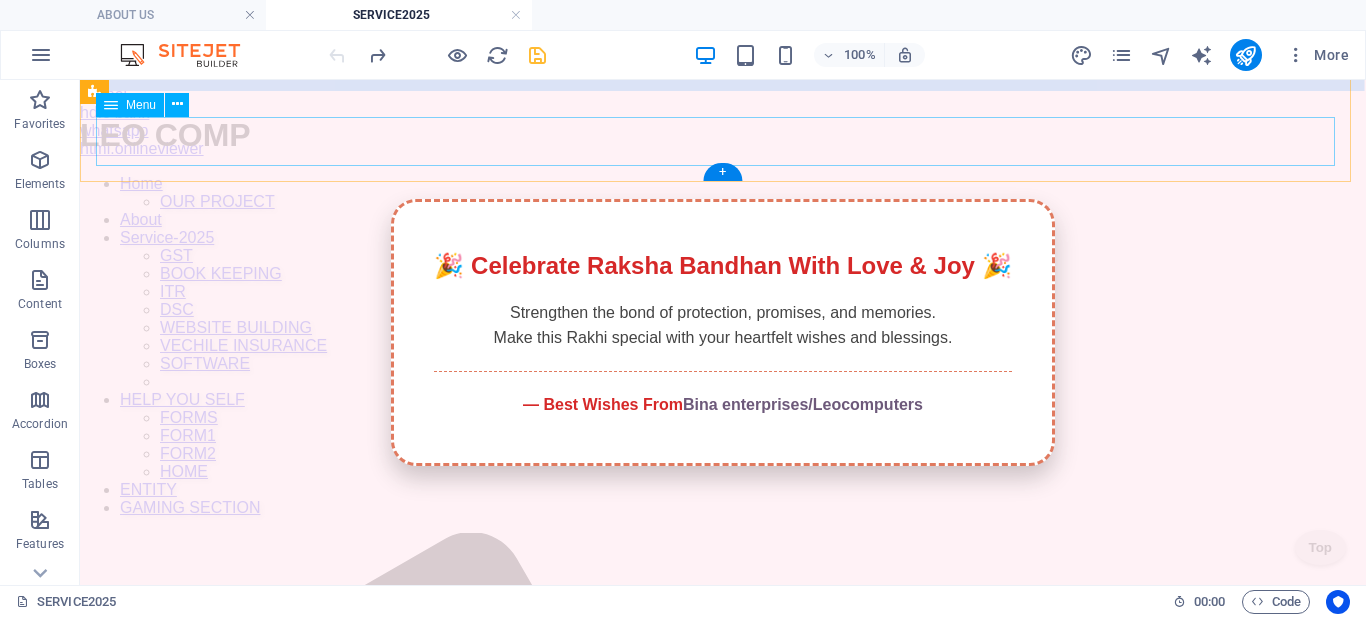 scroll, scrollTop: 312, scrollLeft: 0, axis: vertical 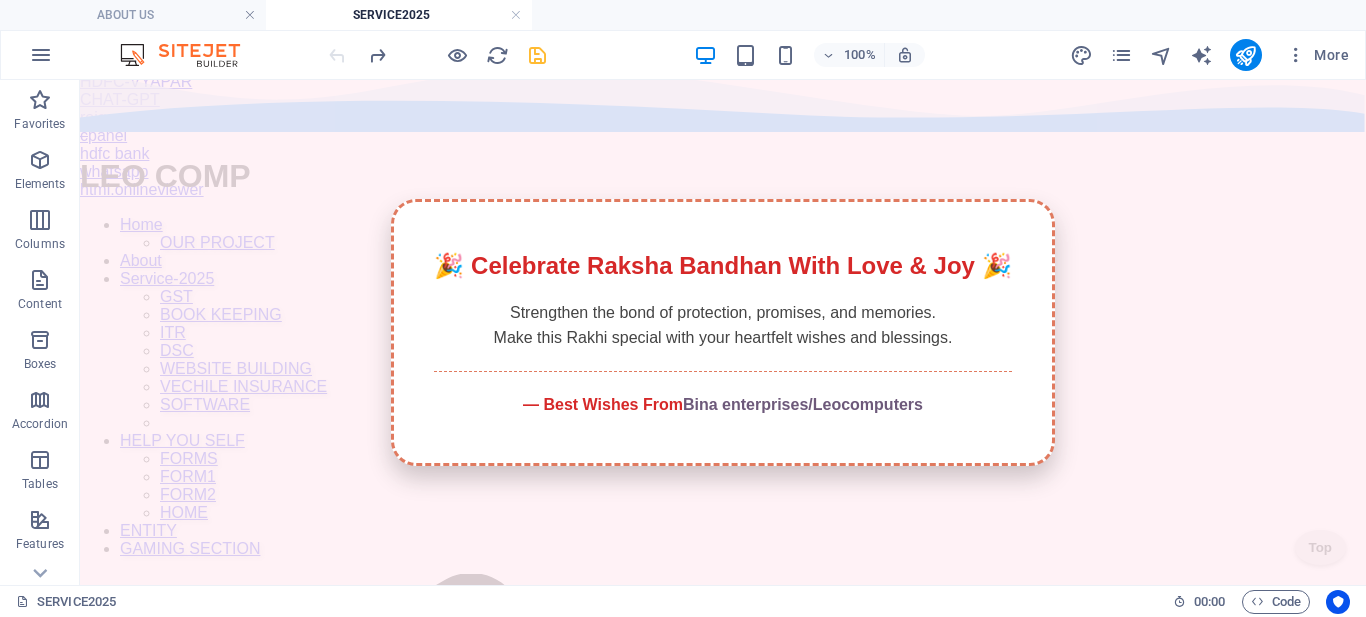 click on "Full Width Top Bar
📍
Diptyganj, Lucknow 226002
📞
+91-8429930881
✉️
info@leocomputers.co.in
🕺
💃
🕺
💃
🕺
WELCOME TO BINA ENTERPRISES
CSC GO-PAY TRAVEL UNION E-DISTRICT HDFC-VYAPAR CHAT-GPT rojgar c panel hdfc bank whatsapp html.onlineviewer
🎉 Celebrate Raksha Bandhan With Love & Joy 🎉
Strengthen the bond of protection, promises, and memories.
Make this Rakhi special with your heartfelt wishes and blessings.
— Best Wishes From  Bina enterprises/Leocomputers
LEO COMP Home OUR PROJECT About Service-2025 GST BOOK KEEPING ITR DSC WEBSITE BUILDING VECHILE INSURANCE SOFTWARE HELP YOU SELF FORMS FORM1 FORM2 HOME ENTITY GAMING SECTION Menu  SCHOOLS kv fees PERSONAL EPIC uan sarthi labour cETIFICate lko char- certificate life certi e-challan" at bounding box center [723, 4167] 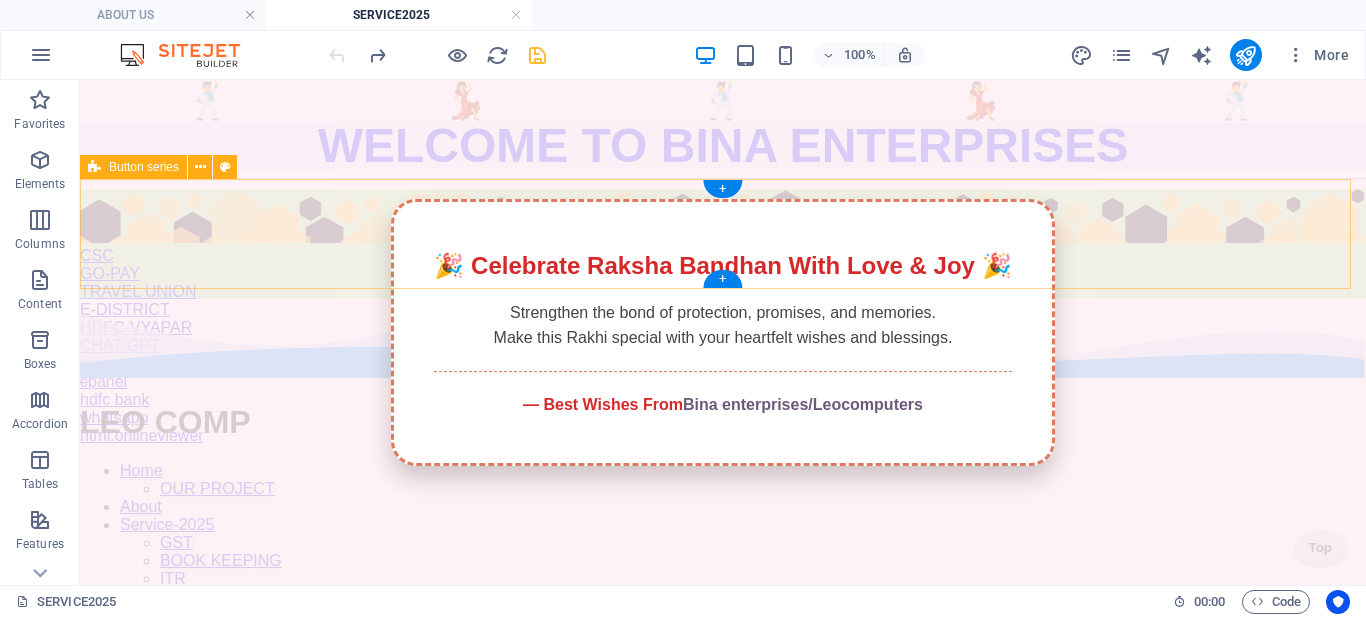 scroll, scrollTop: 0, scrollLeft: 0, axis: both 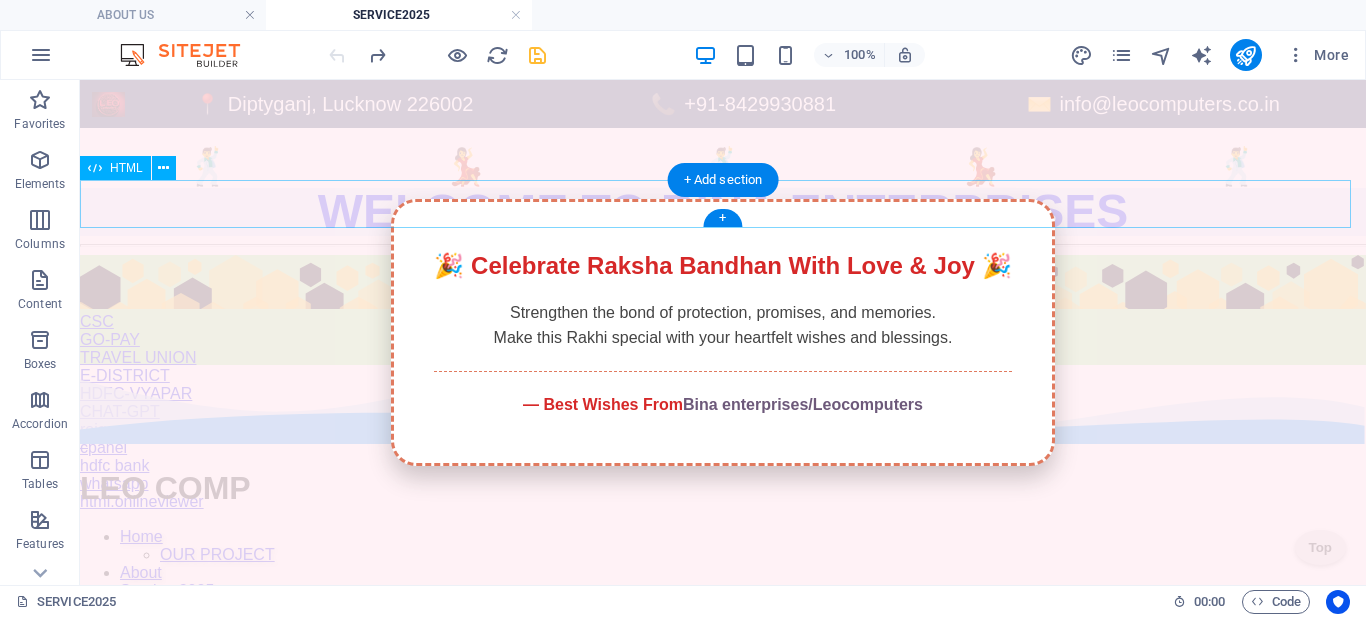 click on "WELCOME TO BINA ENTERPRISES" at bounding box center (723, 212) 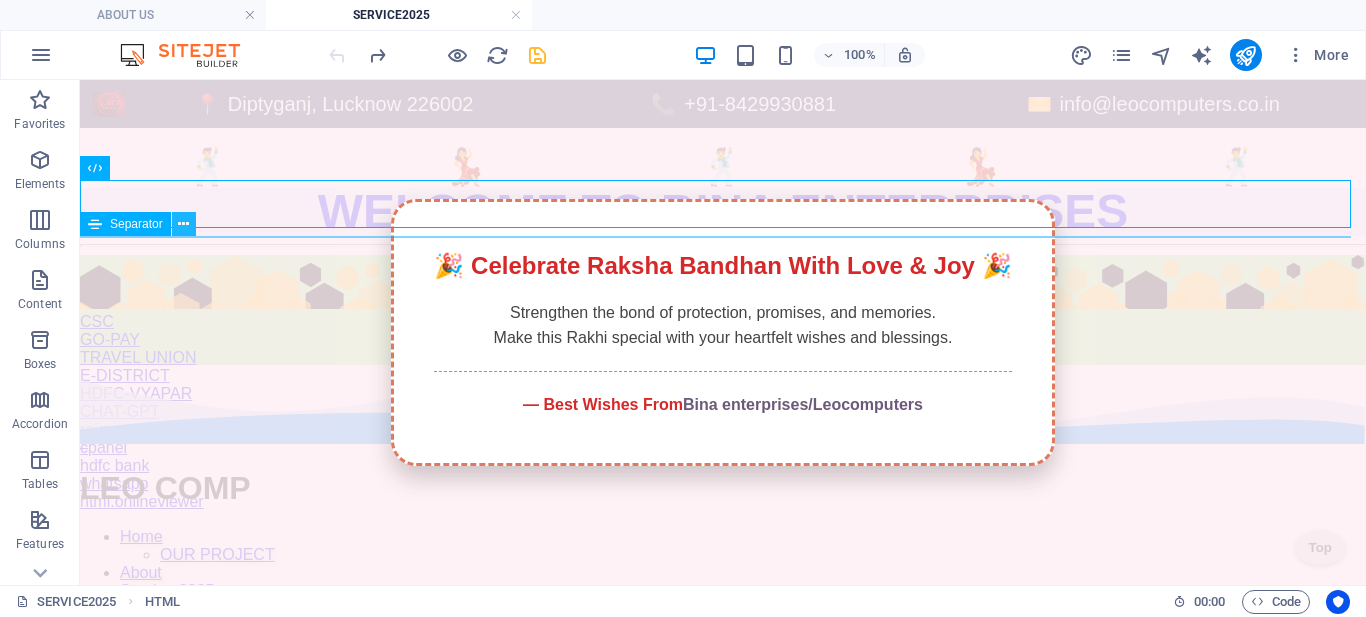 click at bounding box center (183, 224) 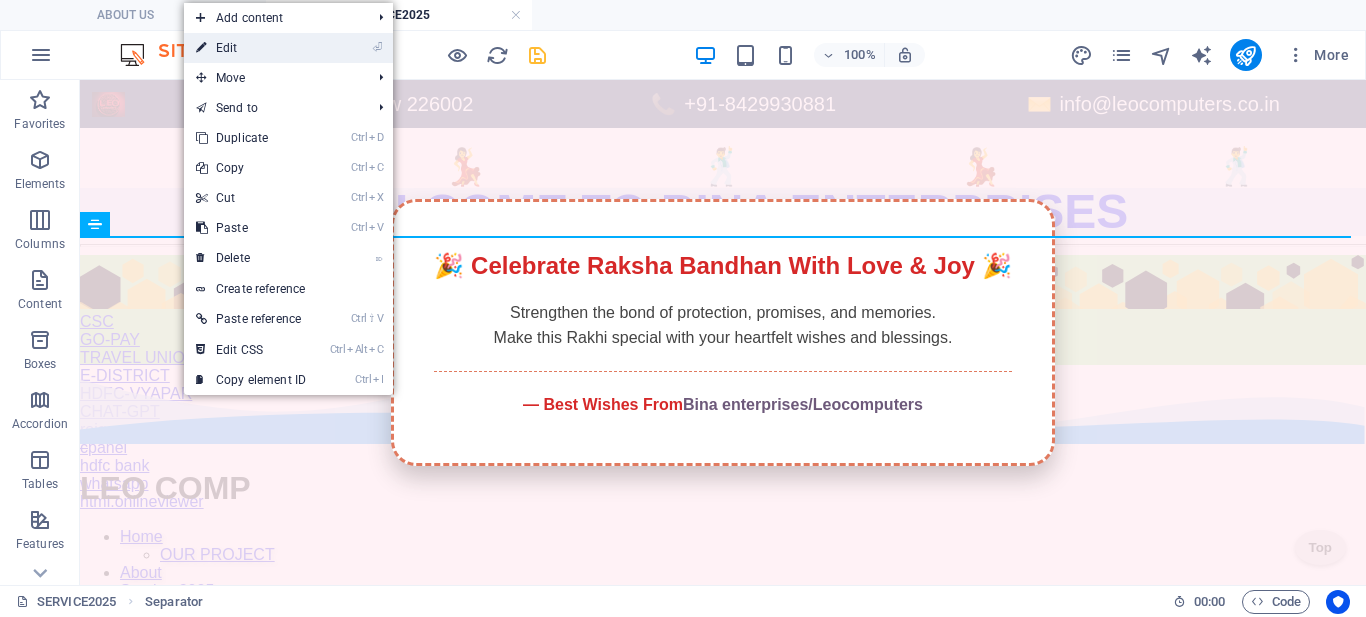 click on "⏎  Edit" at bounding box center (251, 48) 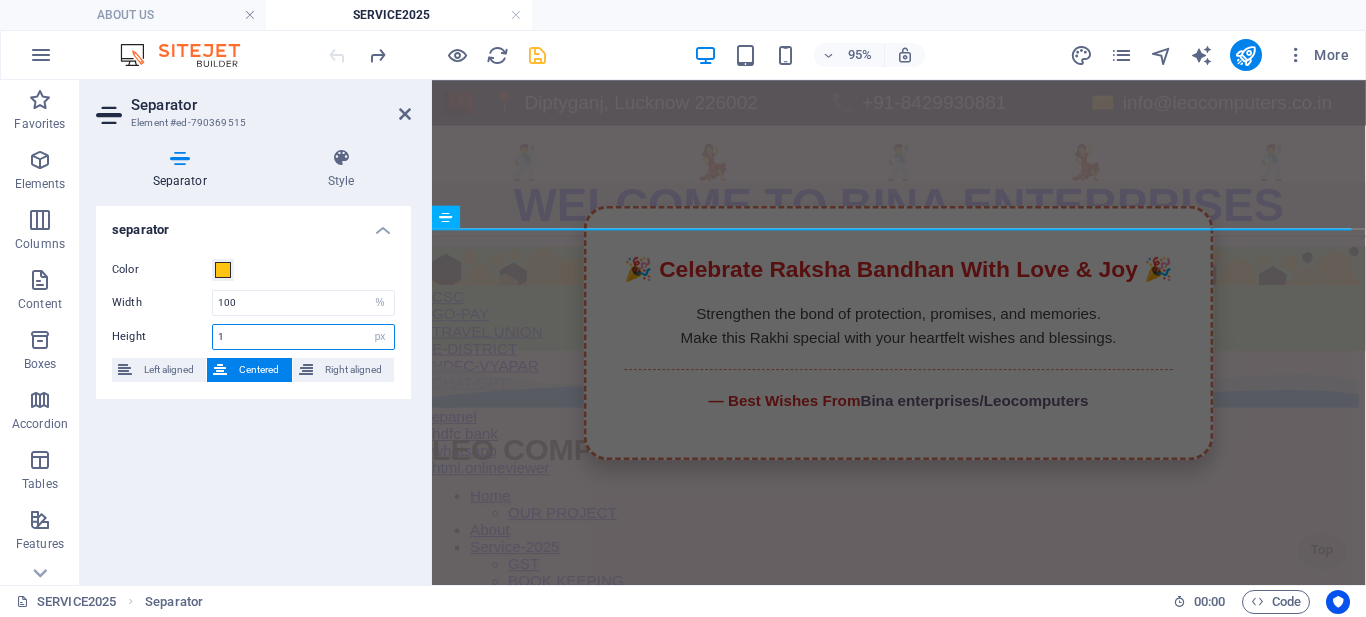 drag, startPoint x: 222, startPoint y: 342, endPoint x: 196, endPoint y: 344, distance: 26.076809 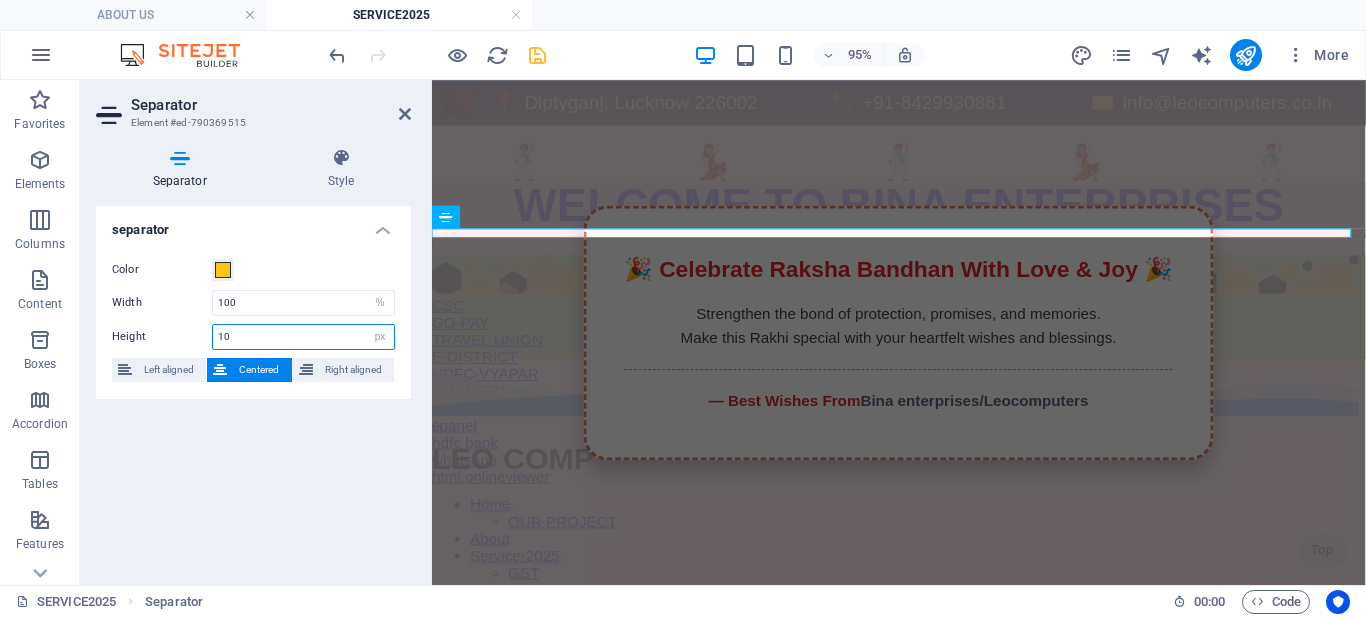 type on "10" 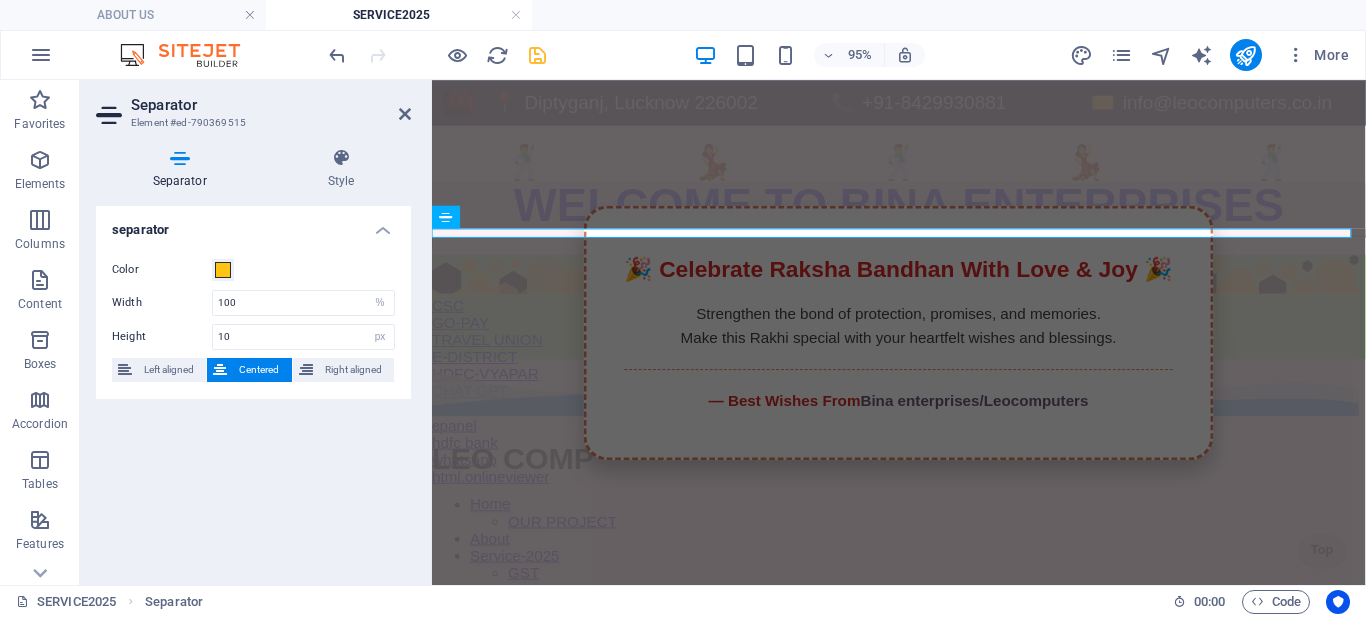 click on "separator Color Width 100 px rem % vh vw Height 10 px rem vh vw Left aligned Centered Right aligned" at bounding box center [253, 387] 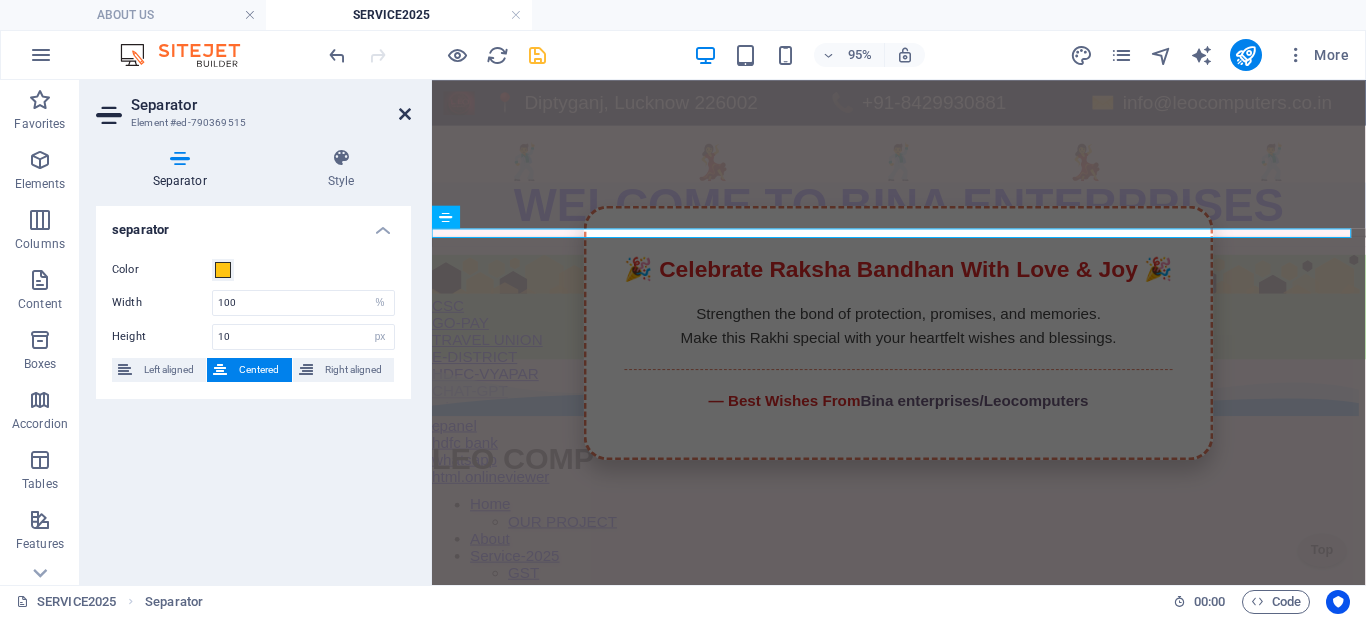click at bounding box center [405, 114] 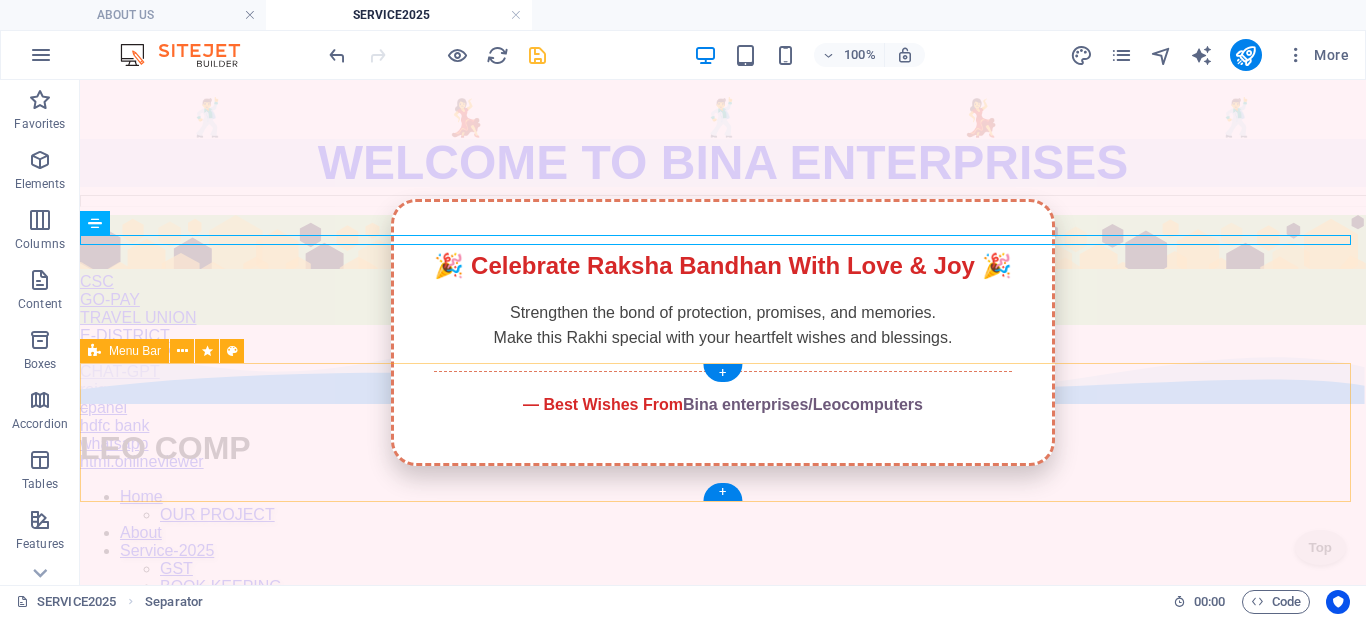 scroll, scrollTop: 0, scrollLeft: 0, axis: both 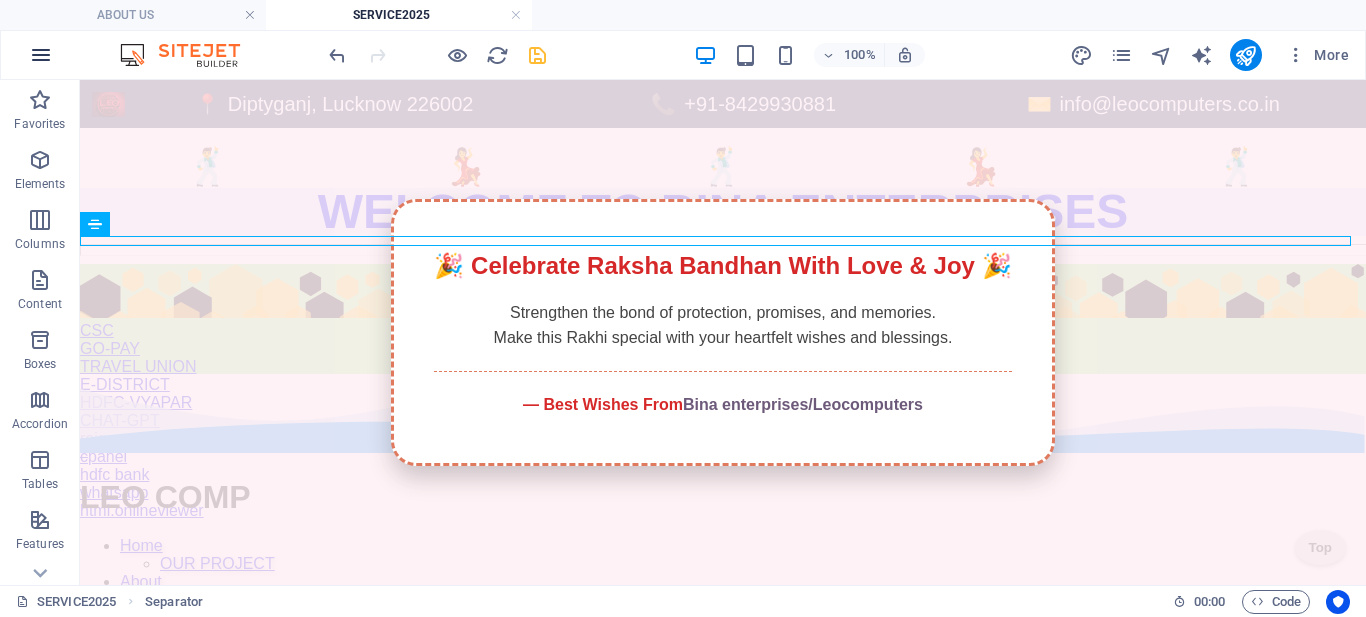 click at bounding box center [41, 55] 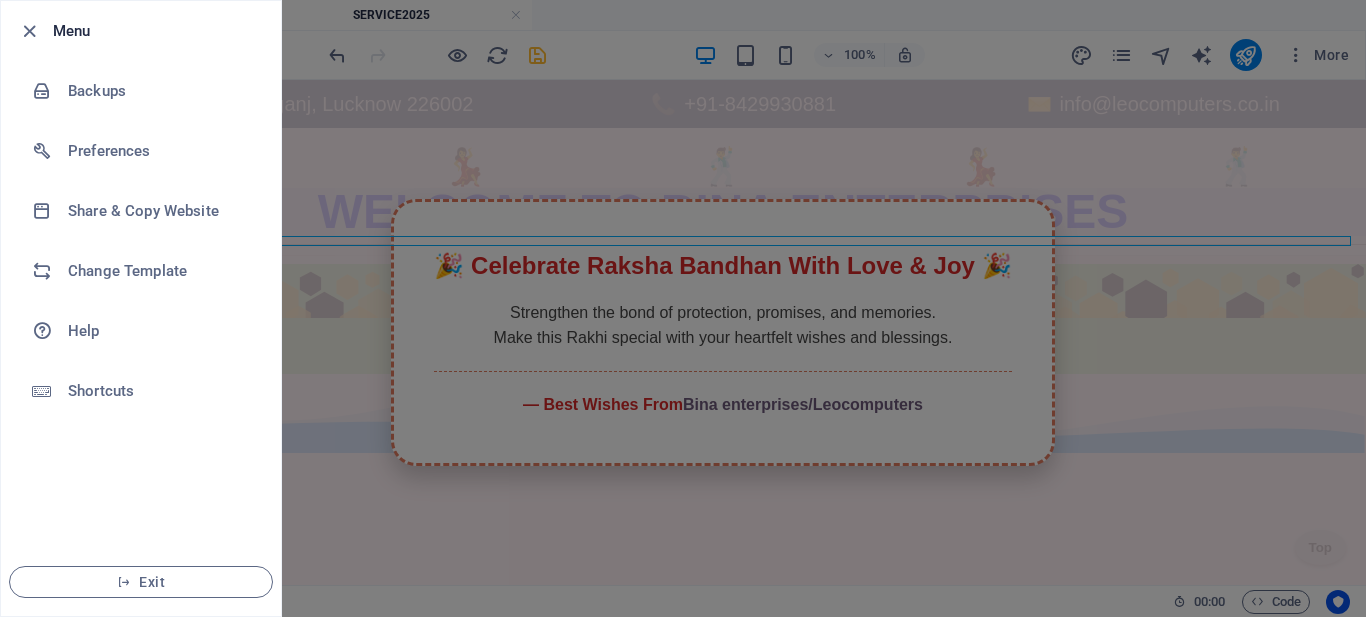 click at bounding box center (683, 308) 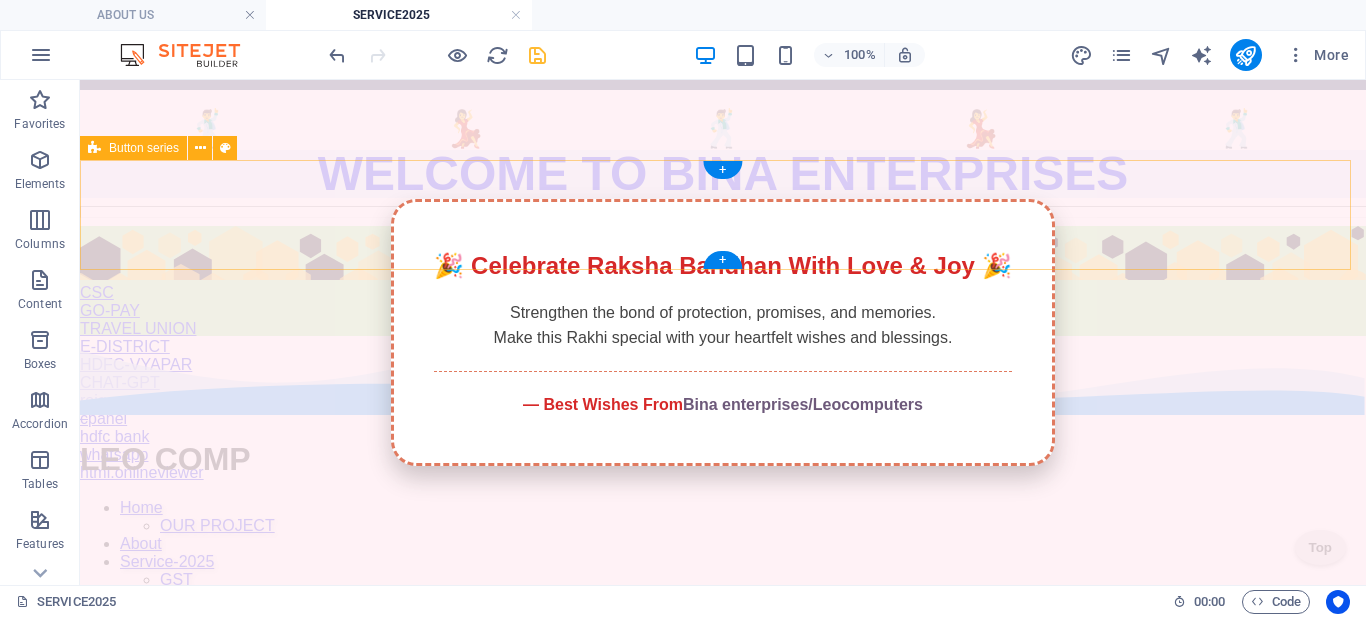 scroll, scrollTop: 0, scrollLeft: 0, axis: both 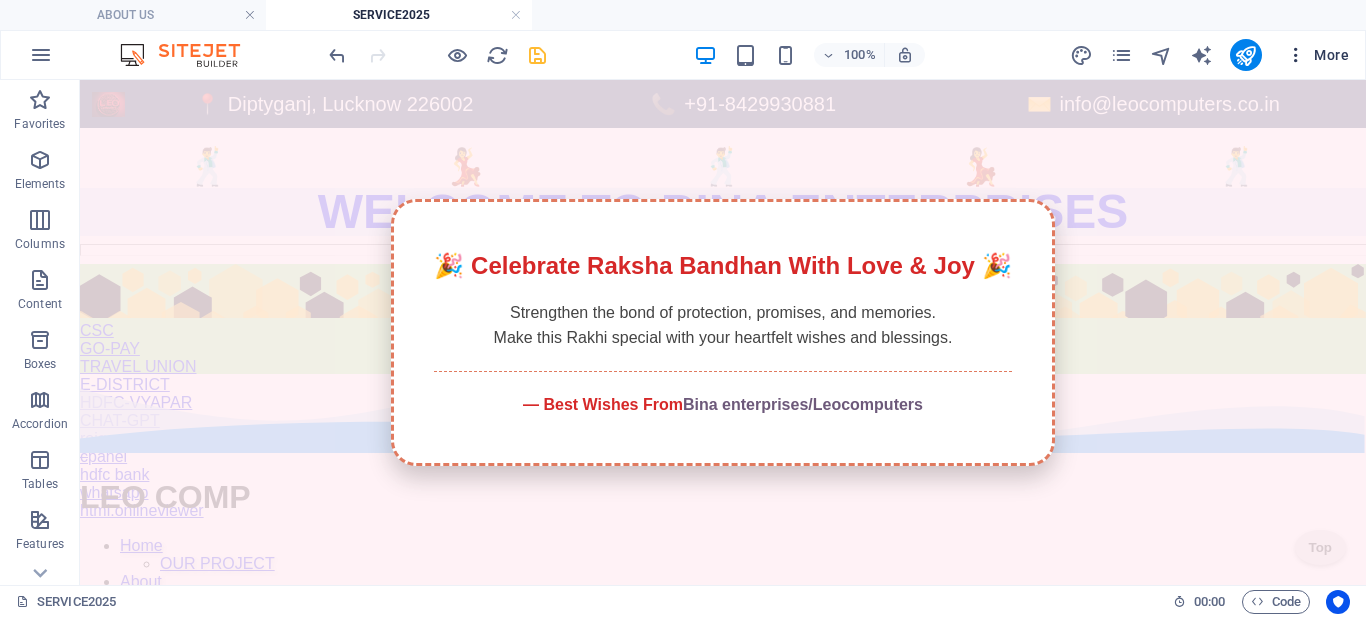 click at bounding box center [1296, 55] 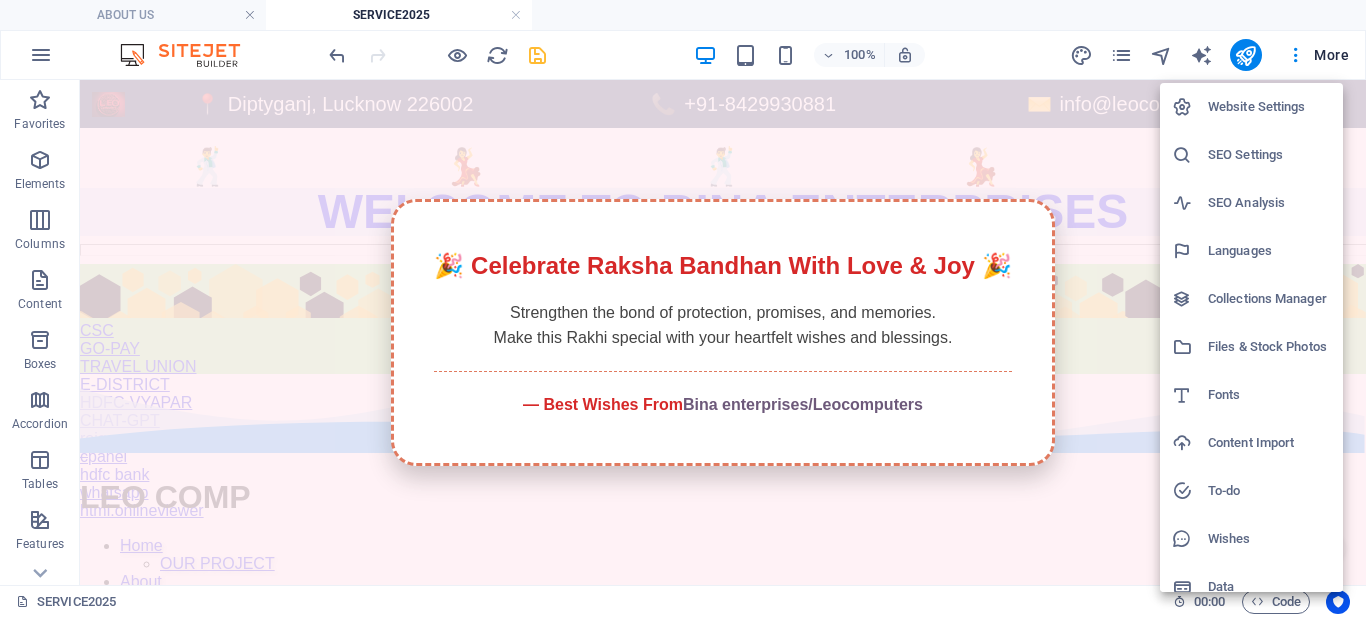 click on "Website Settings" at bounding box center [1269, 107] 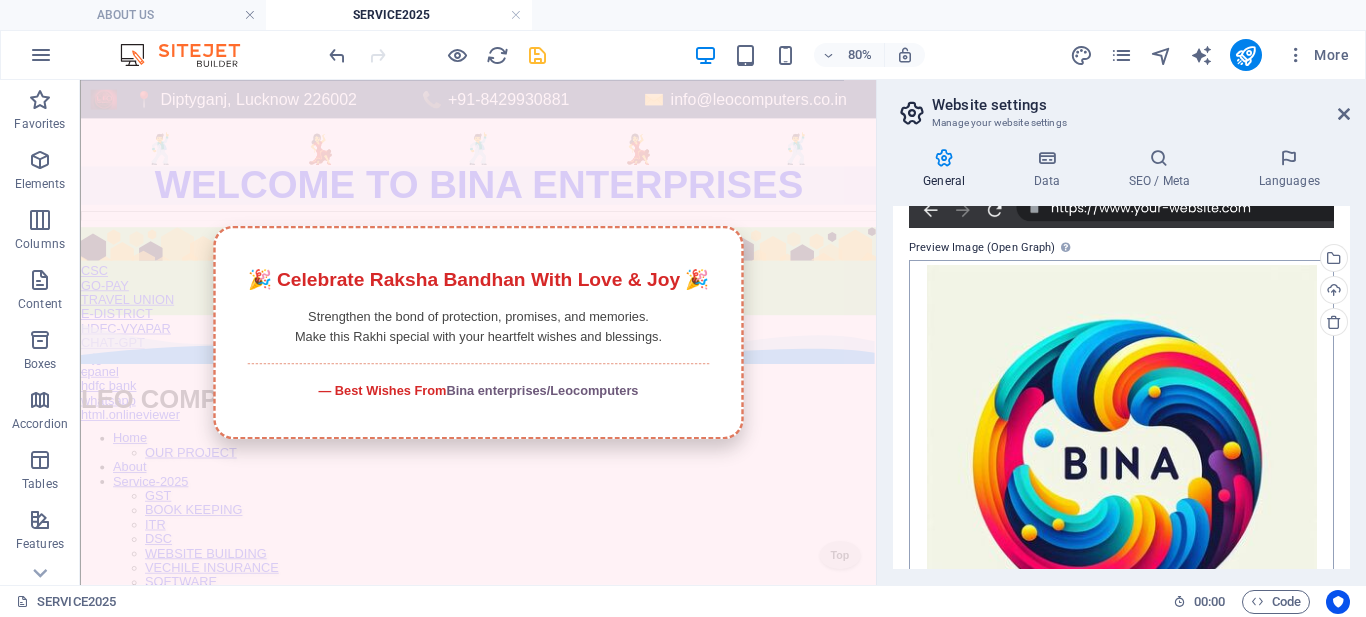 scroll, scrollTop: 255, scrollLeft: 0, axis: vertical 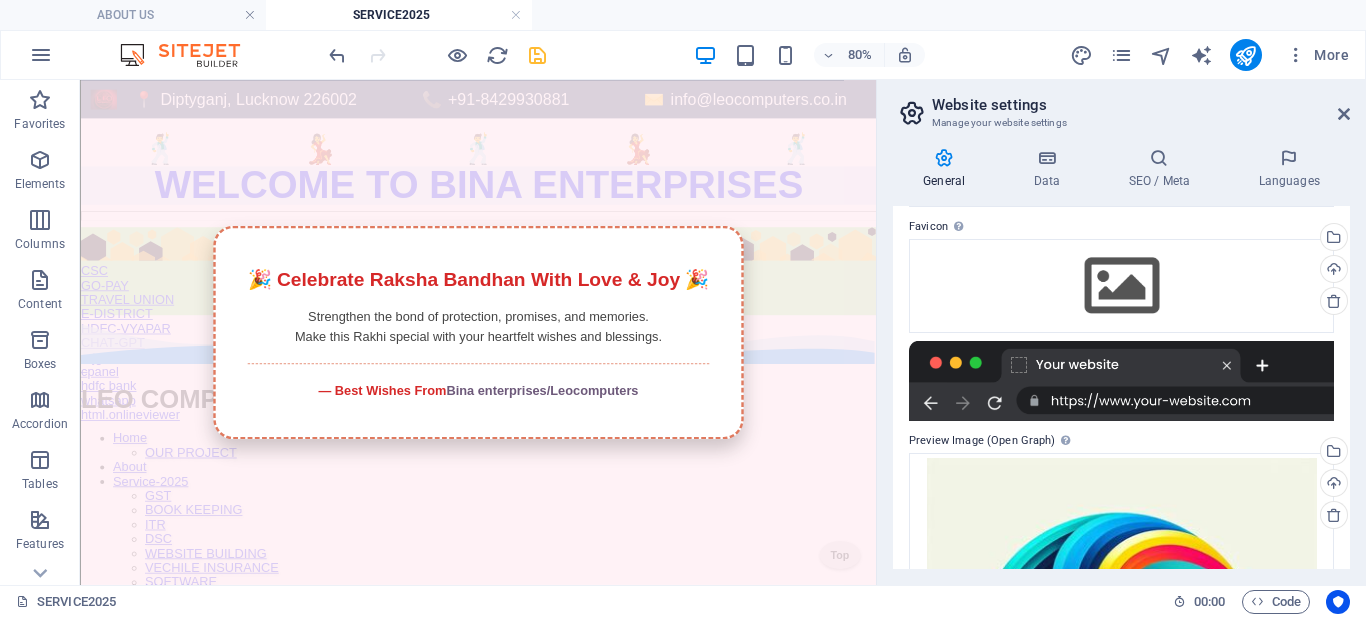 click at bounding box center (944, 158) 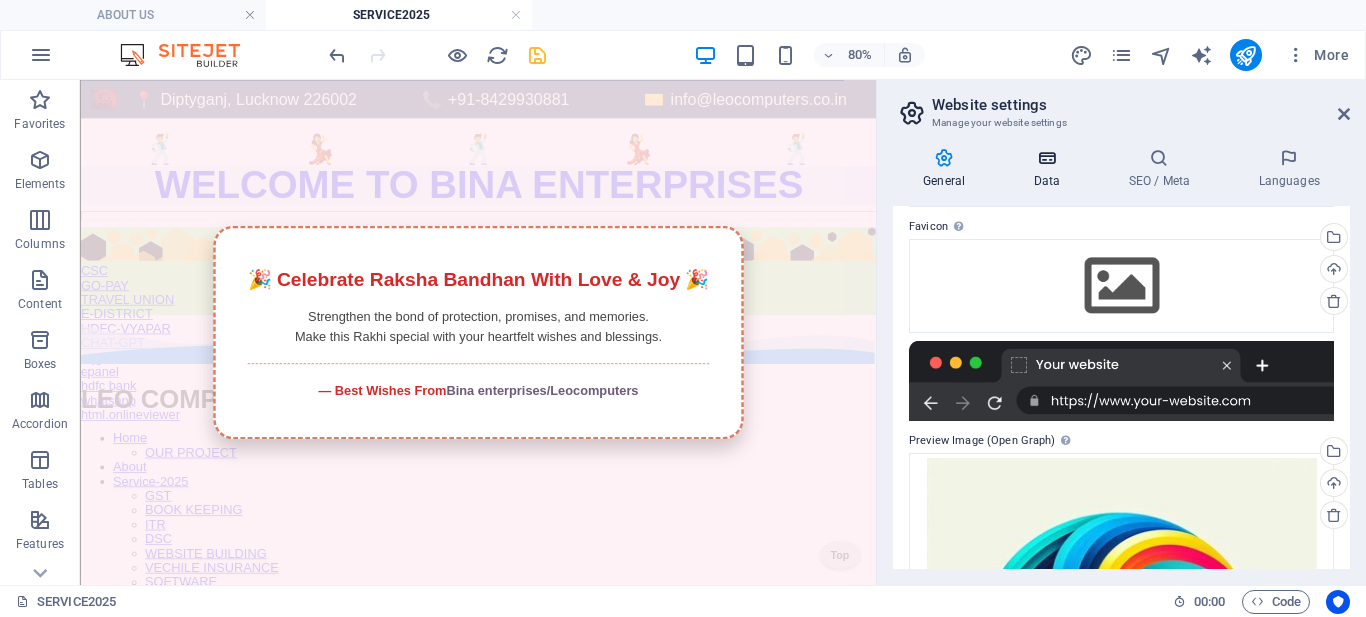 click at bounding box center [1046, 158] 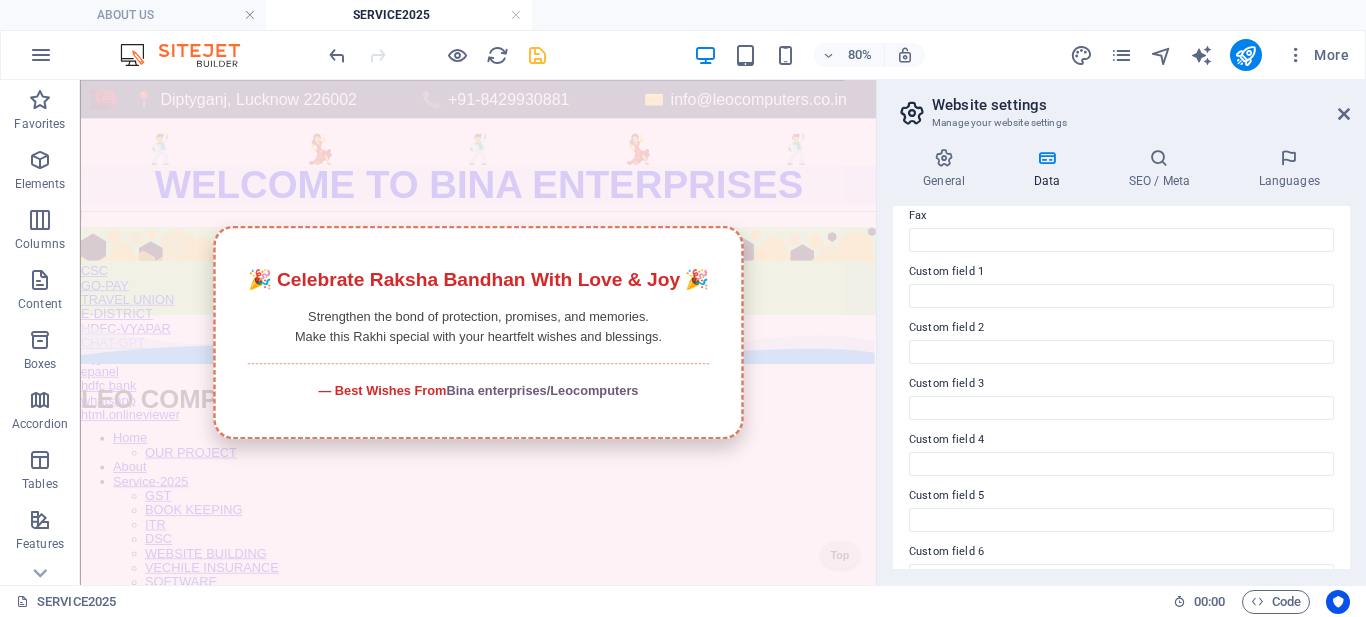 scroll, scrollTop: 598, scrollLeft: 0, axis: vertical 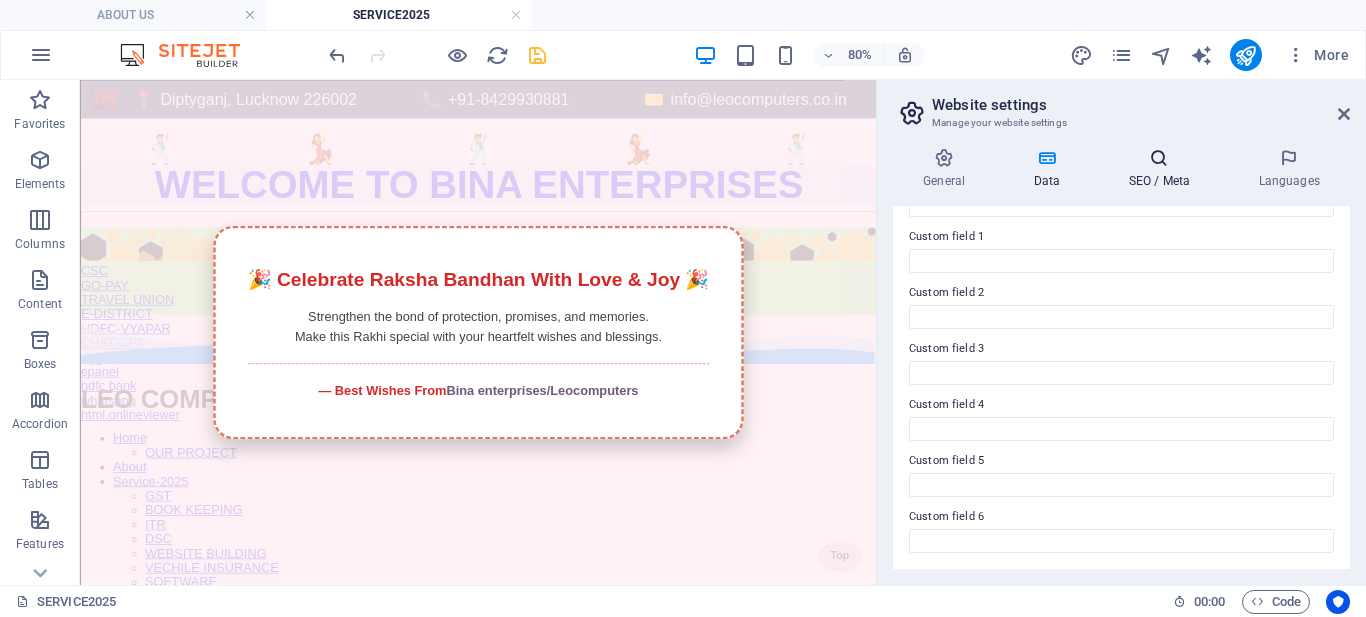 click on "SEO / Meta" at bounding box center (1163, 169) 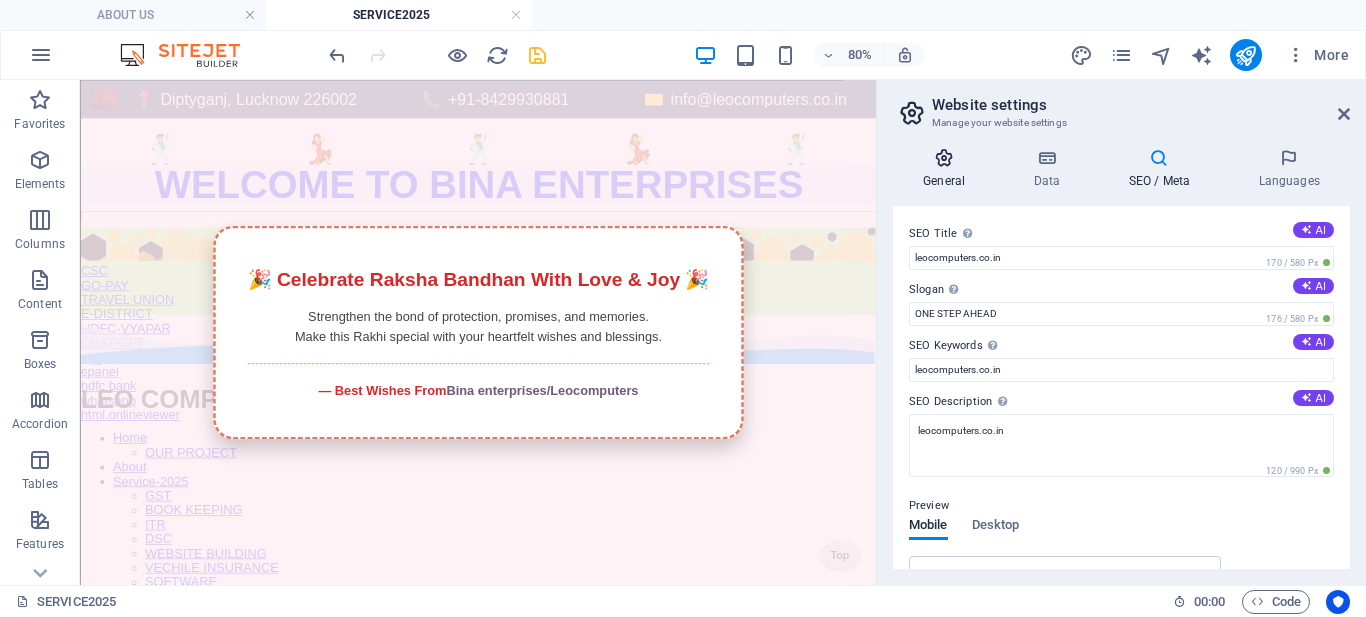 click on "General" at bounding box center (948, 169) 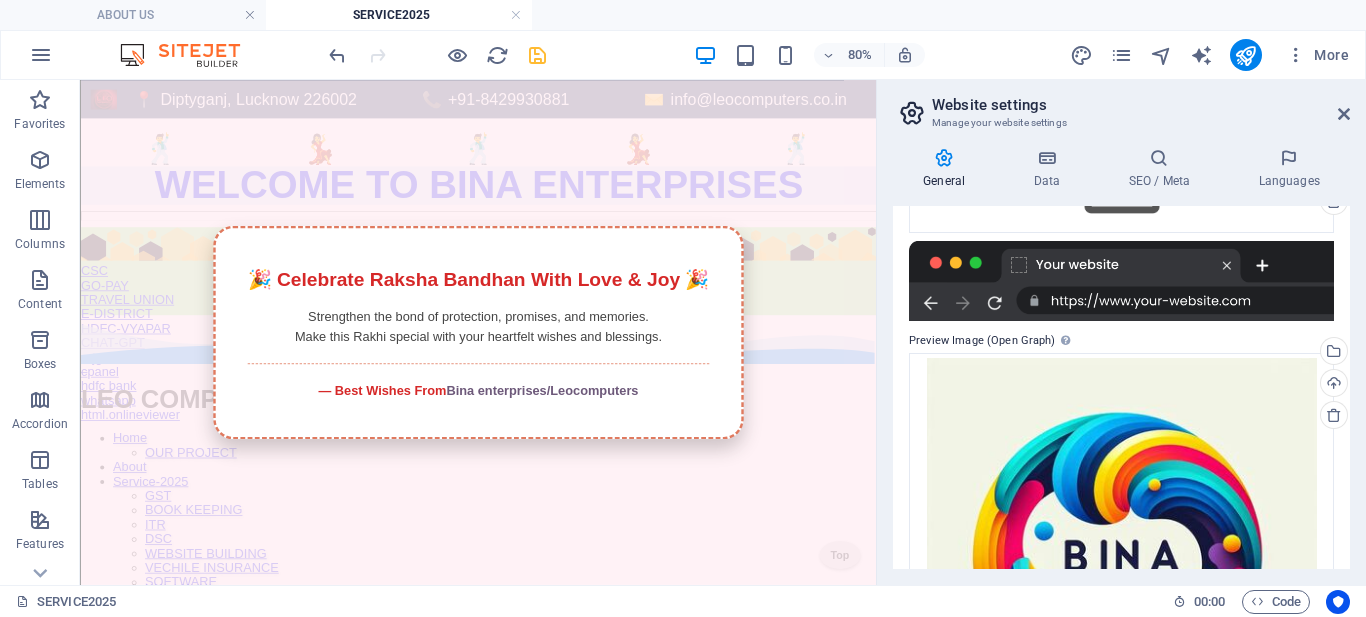scroll, scrollTop: 555, scrollLeft: 0, axis: vertical 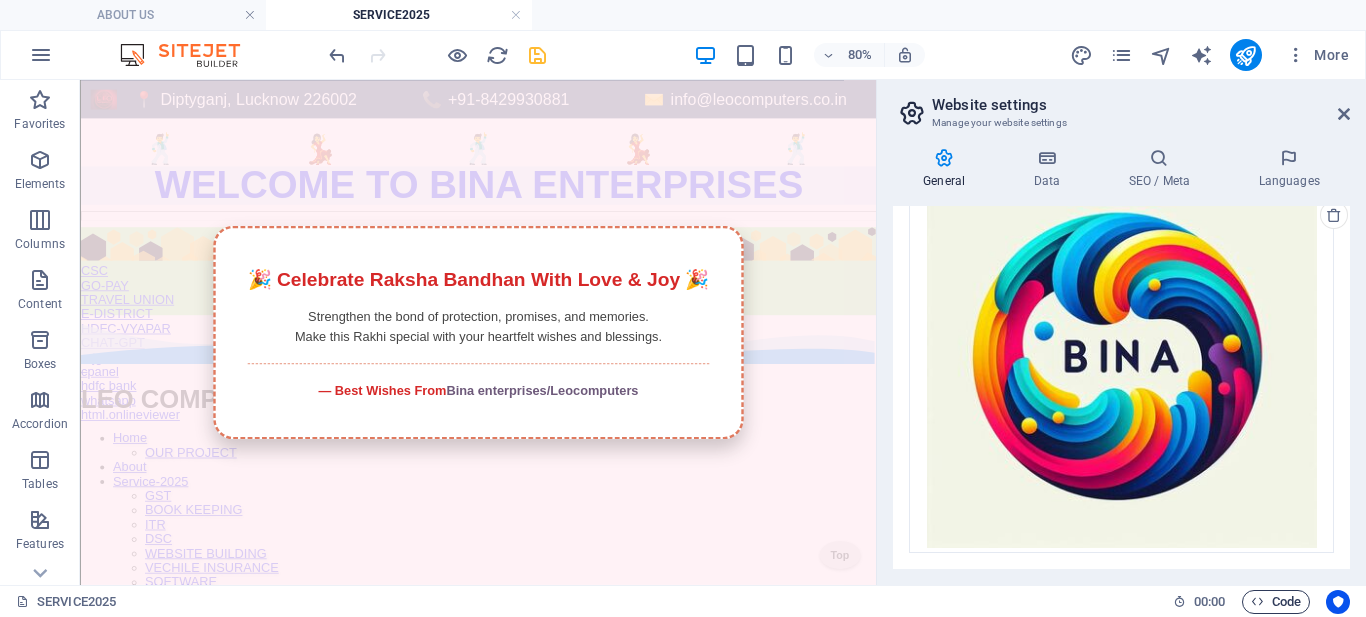click on "Code" at bounding box center [1276, 602] 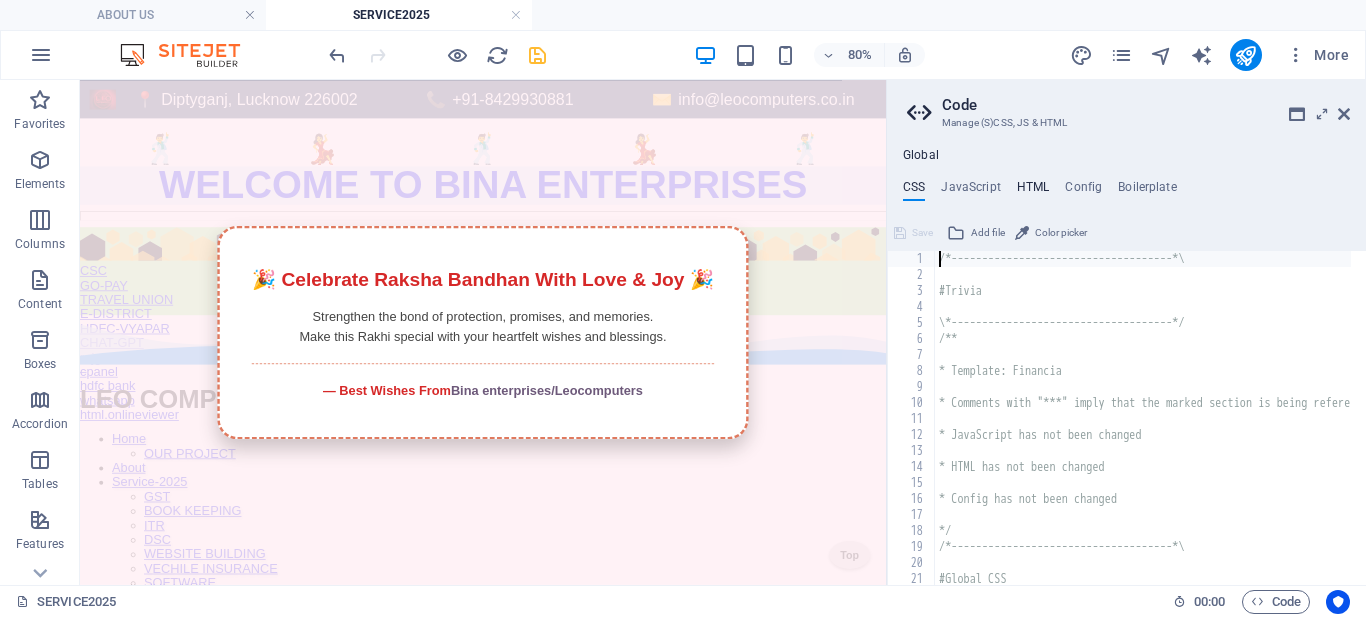 click on "HTML" at bounding box center (1033, 191) 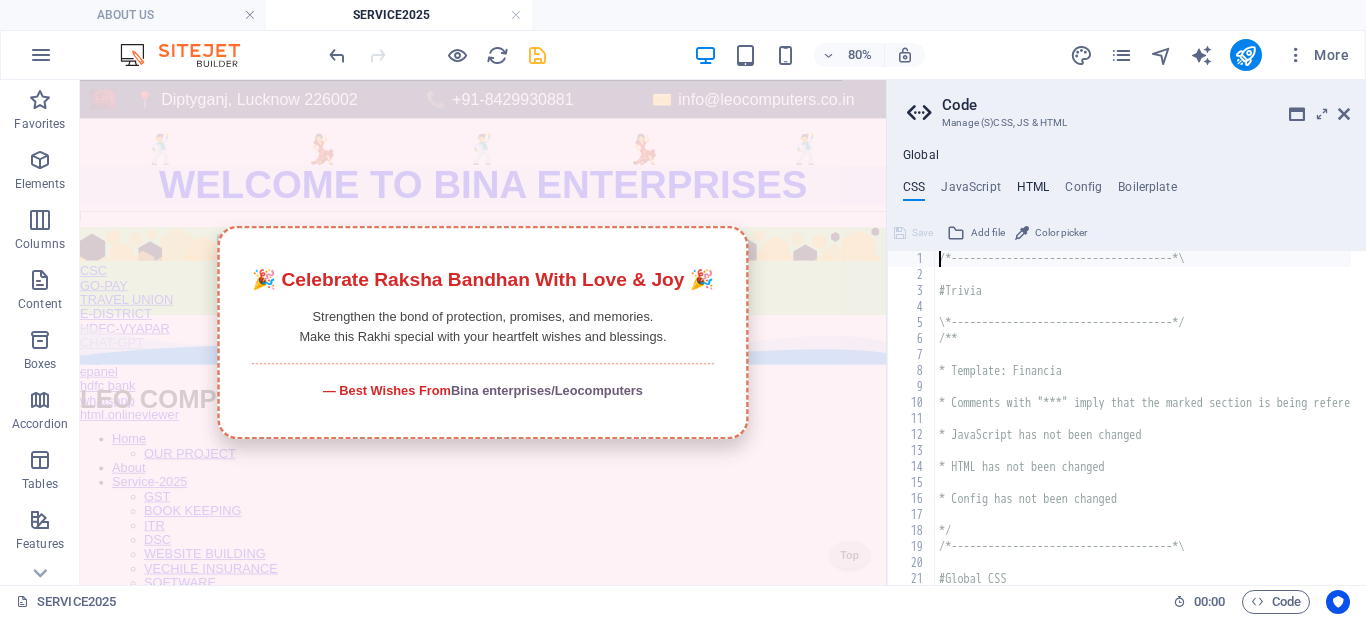 type on "{{content}}<form><script src="https://checkout.razorpay.com/v1/payment-button.js" data-payment_button_id="pl_Pz1UFCwr6jX5pw" async> </sc" 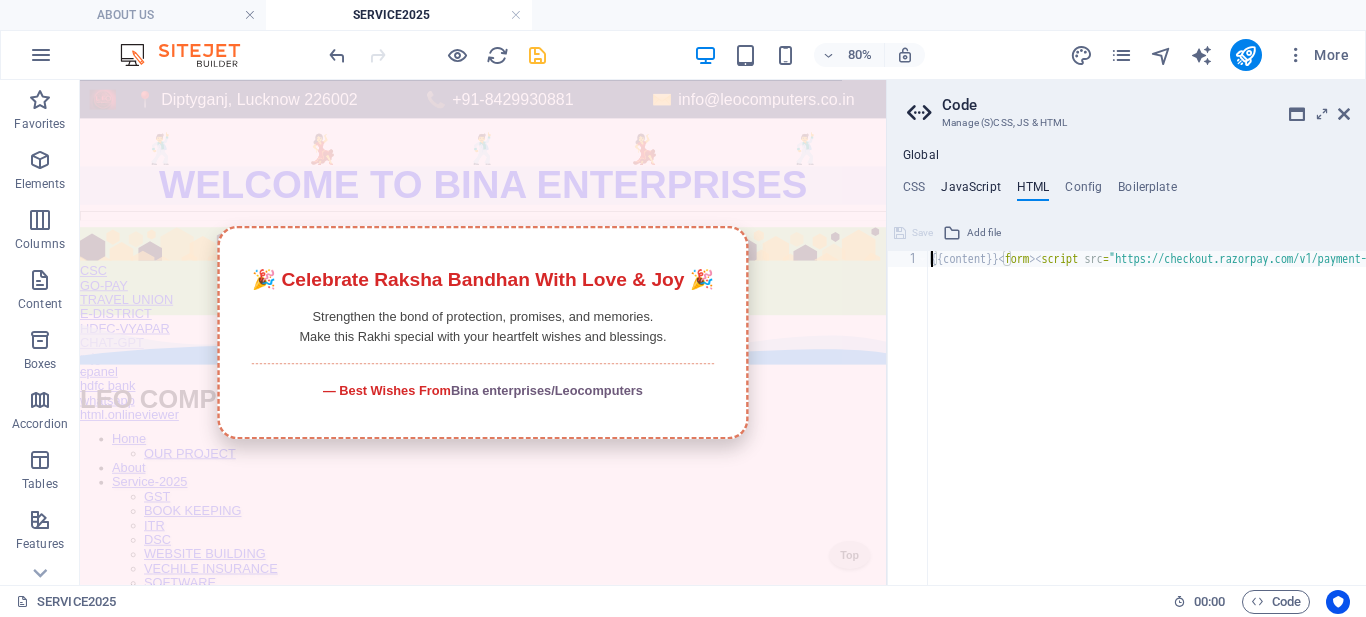 click on "JavaScript" at bounding box center [970, 191] 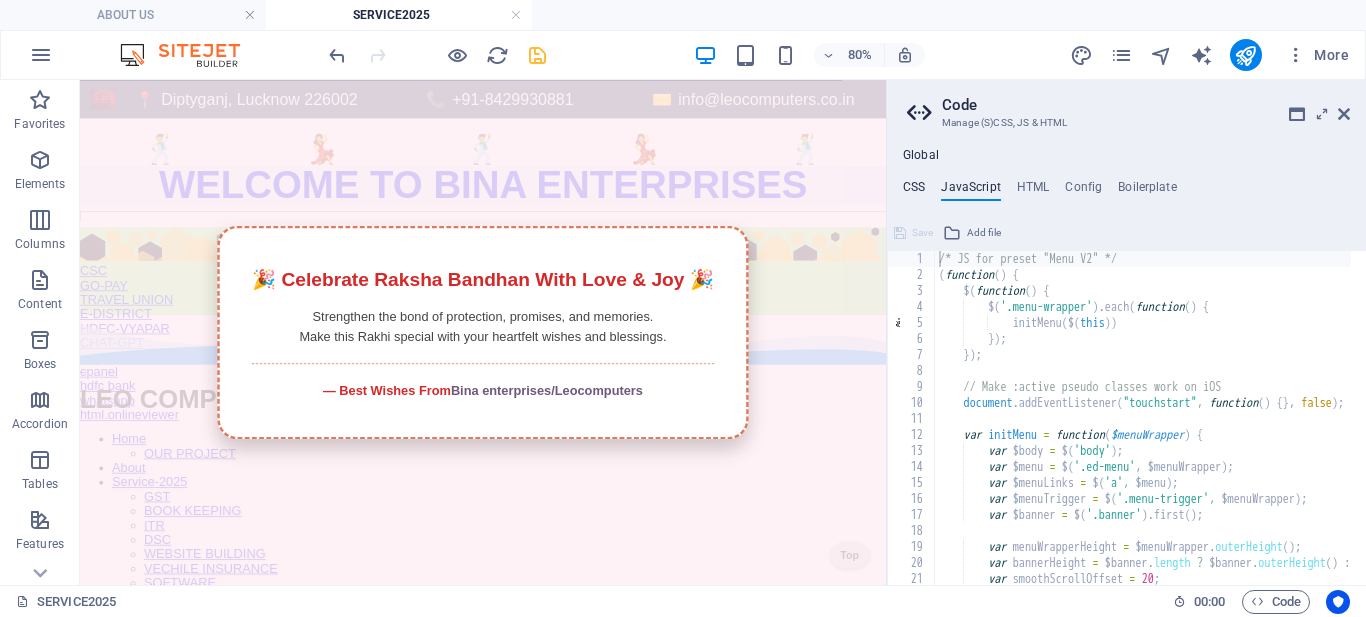 click on "CSS" at bounding box center (914, 191) 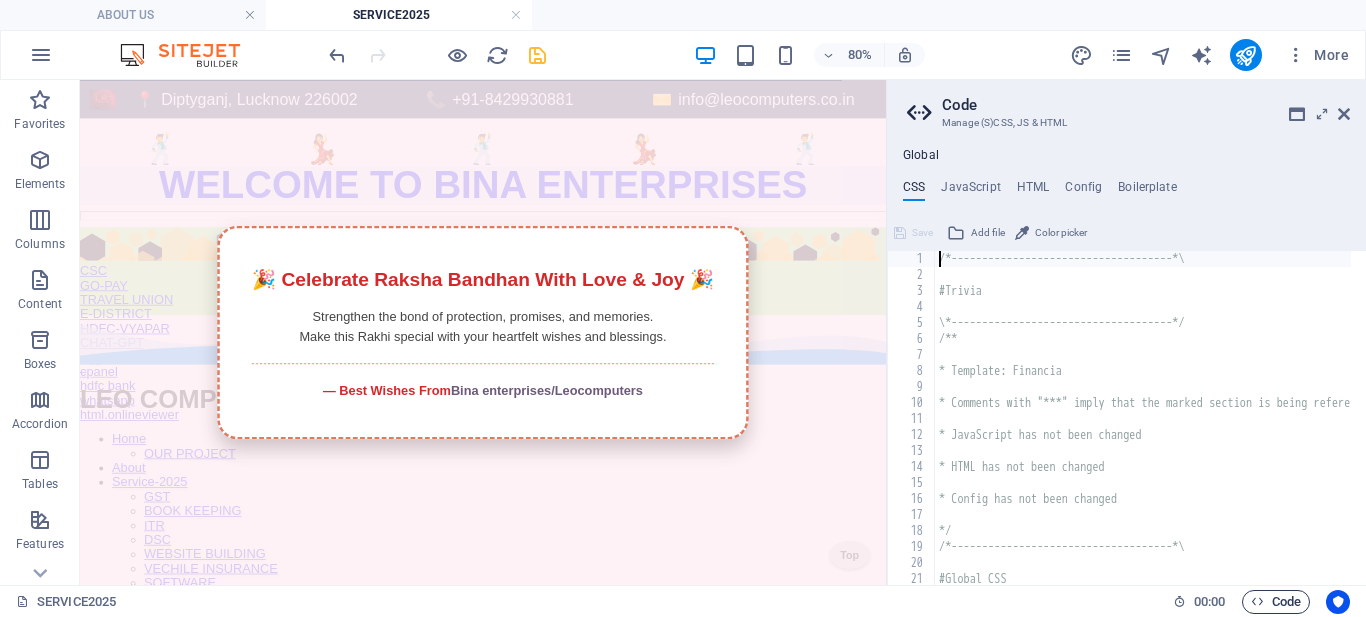 click on "Code" at bounding box center [1276, 602] 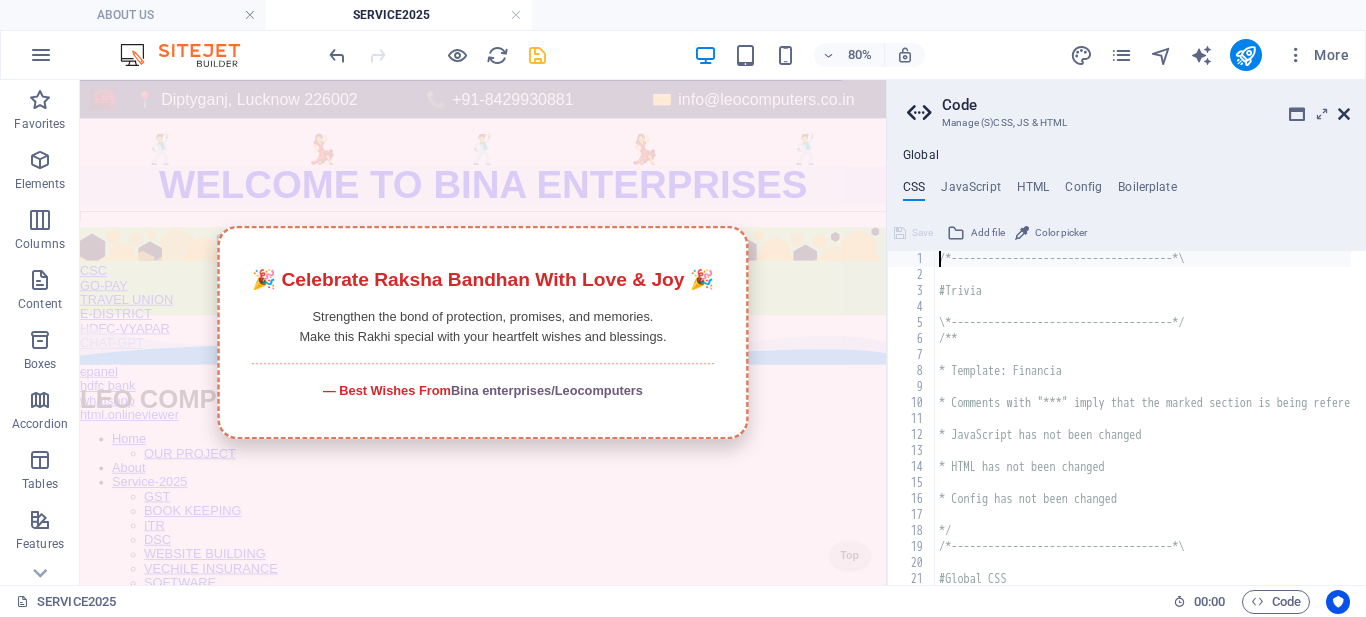 click at bounding box center (1344, 114) 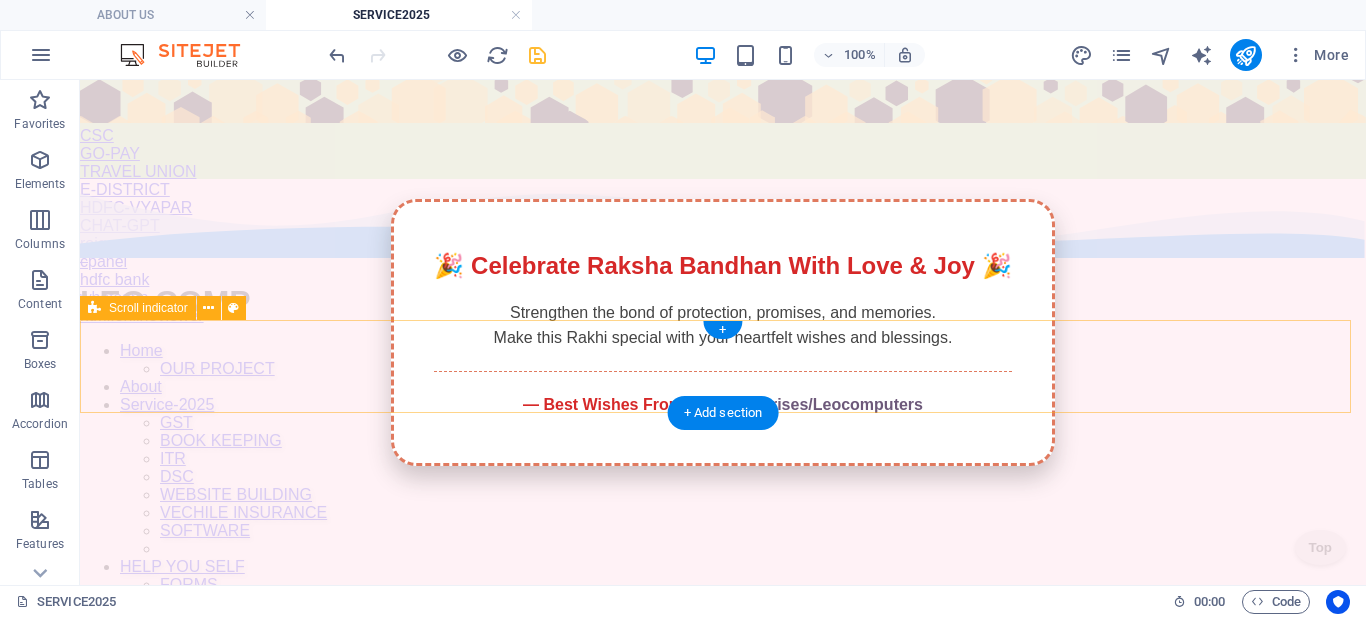 scroll, scrollTop: 200, scrollLeft: 0, axis: vertical 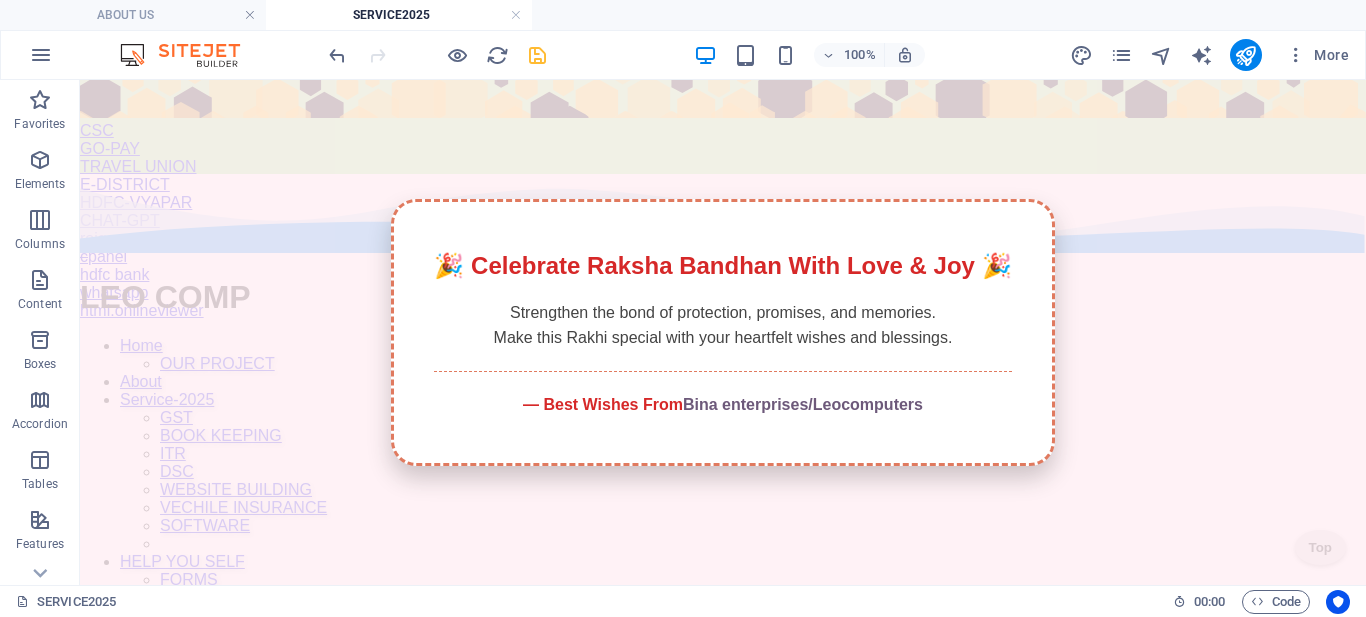 click on "Full Width Top Bar
📍
Diptyganj, Lucknow 226002
📞
+91-8429930881
✉️
info@leocomputers.co.in
🕺
💃
🕺
💃
🕺
WELCOME TO BINA ENTERPRISES
CSC GO-PAY TRAVEL UNION E-DISTRICT HDFC-VYAPAR CHAT-GPT rojgar c panel hdfc bank whatsapp html.onlineviewer
🎉 Celebrate Raksha Bandhan With Love & Joy 🎉
Strengthen the bond of protection, promises, and memories.
Make this Rakhi special with your heartfelt wishes and blessings.
— Best Wishes From  Bina enterprises/Leocomputers
LEO COMP Home OUR PROJECT About Service-2025 GST BOOK KEEPING ITR DSC WEBSITE BUILDING VECHILE INSURANCE SOFTWARE HELP YOU SELF FORMS FORM1 FORM2 HOME ENTITY GAMING SECTION Menu  SCHOOLS kv fees PERSONAL EPIC uan sarthi labour cETIFICate lko char- certificate life certi e-challan" at bounding box center [723, 4283] 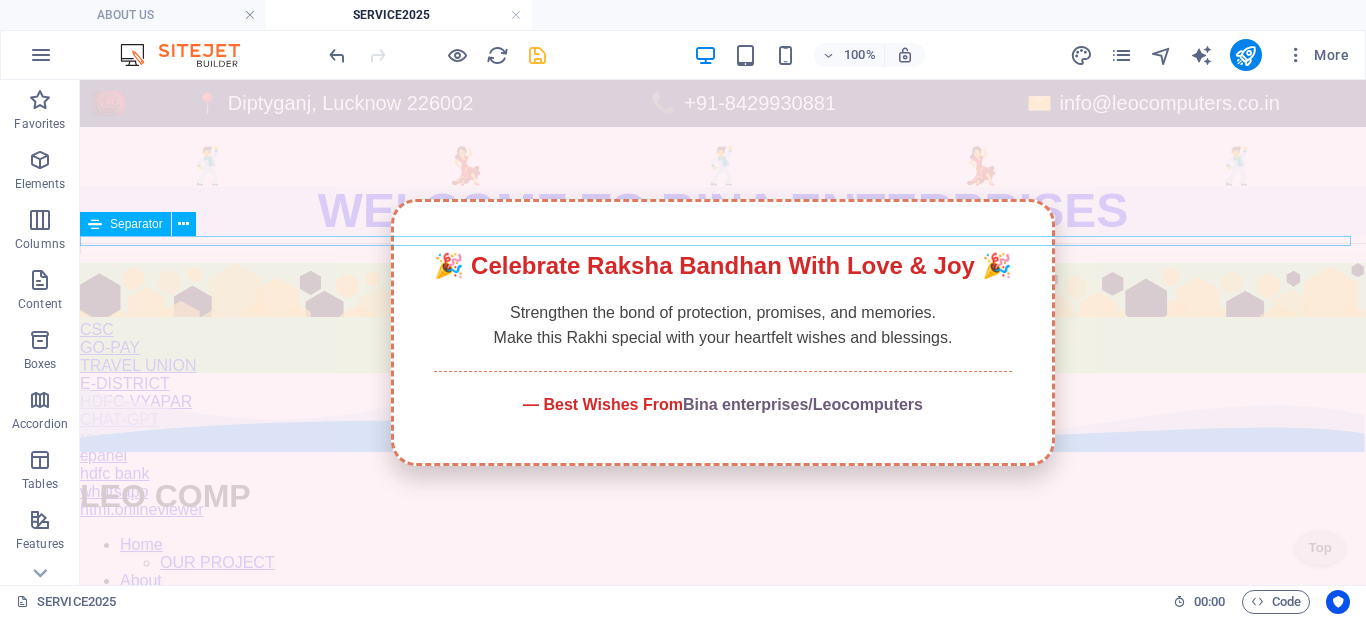 scroll, scrollTop: 0, scrollLeft: 0, axis: both 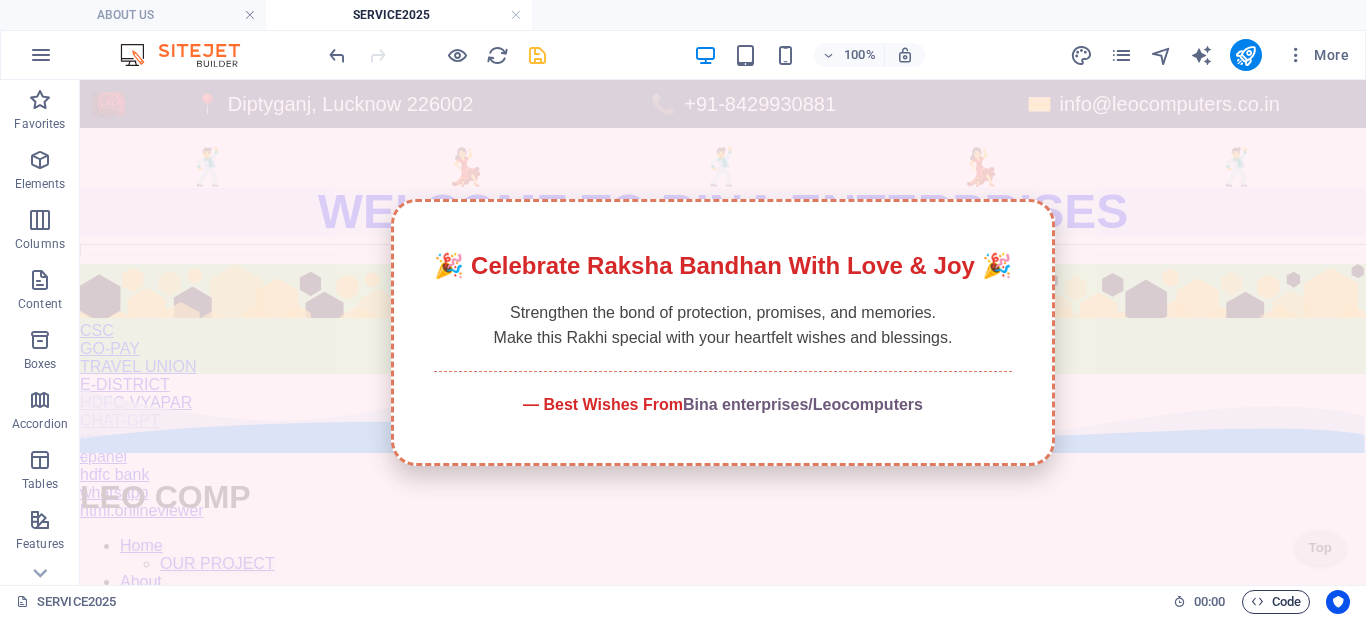 click on "Code" at bounding box center (1276, 602) 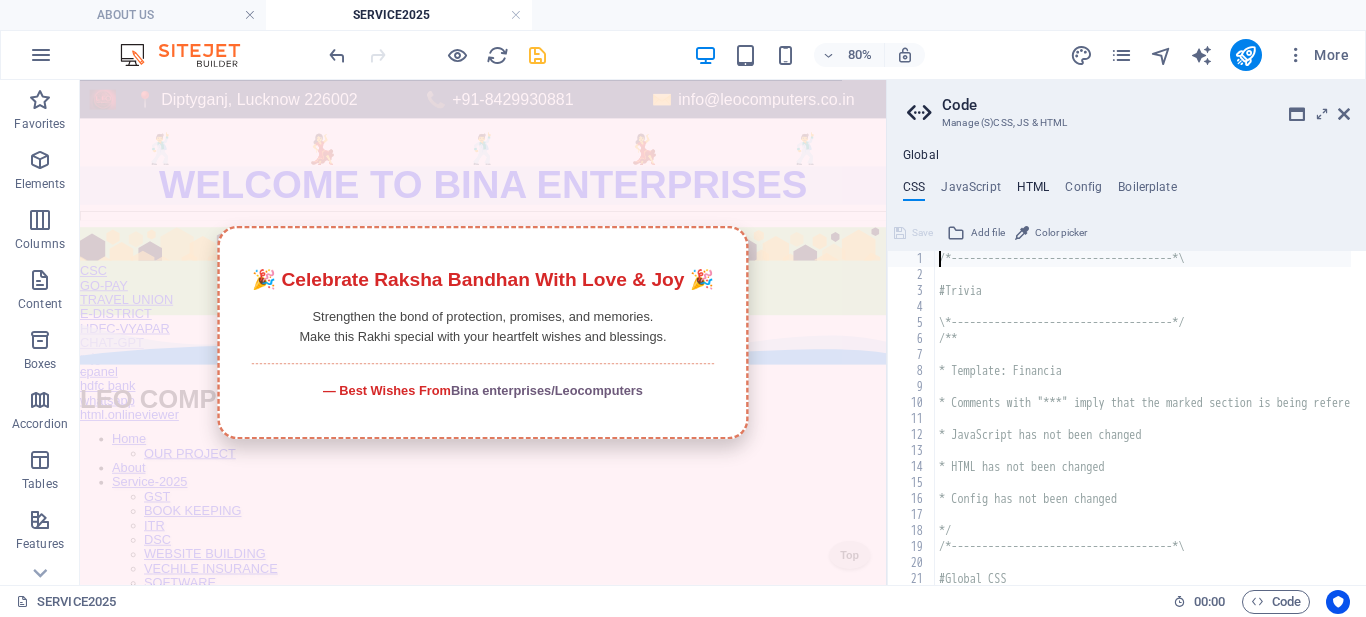 click on "HTML" at bounding box center [1033, 191] 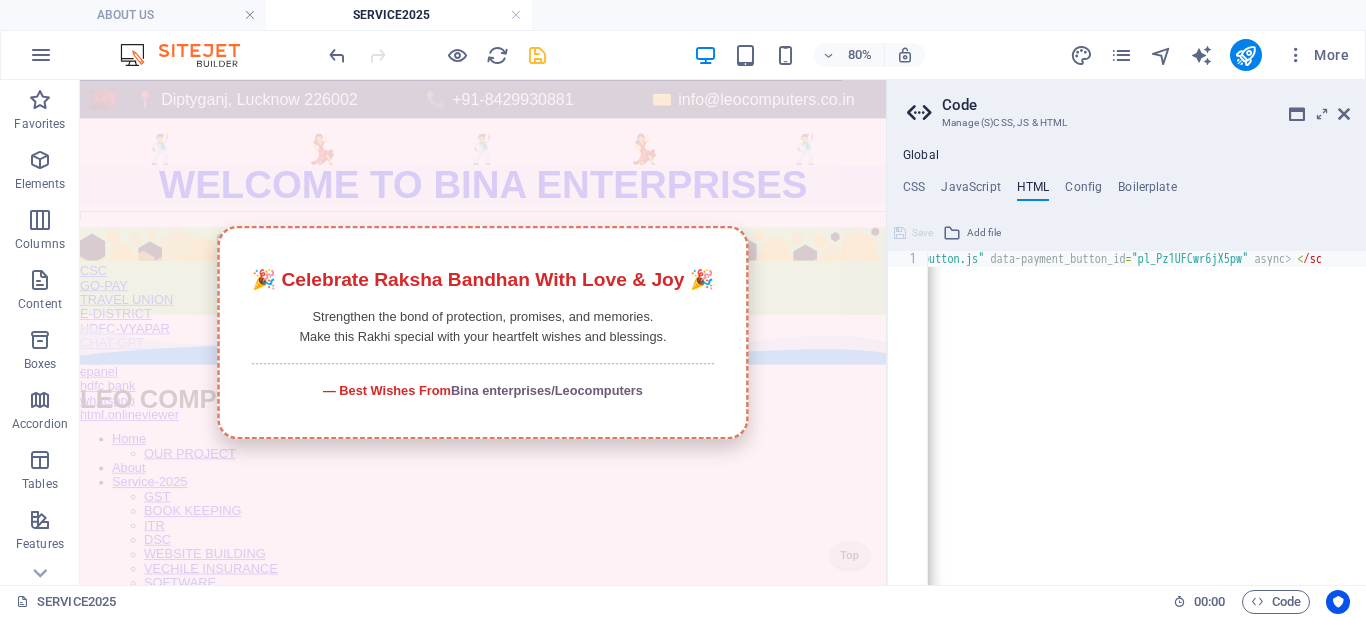 scroll, scrollTop: 0, scrollLeft: 0, axis: both 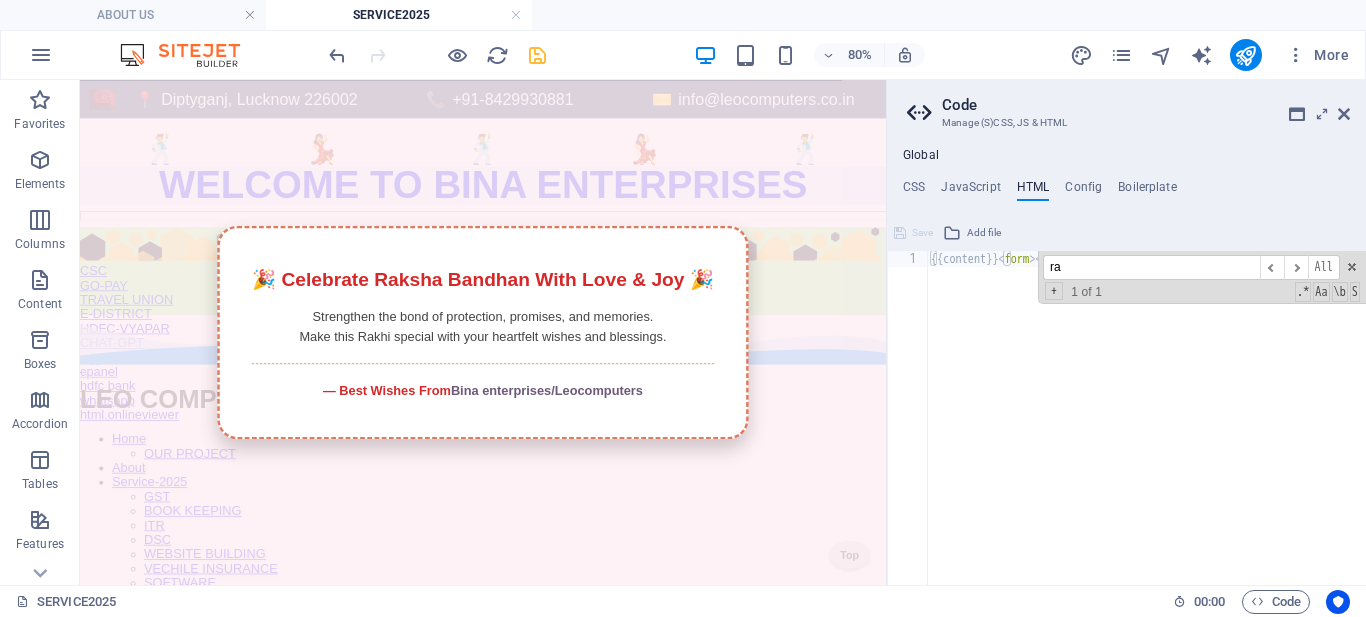 type on "r" 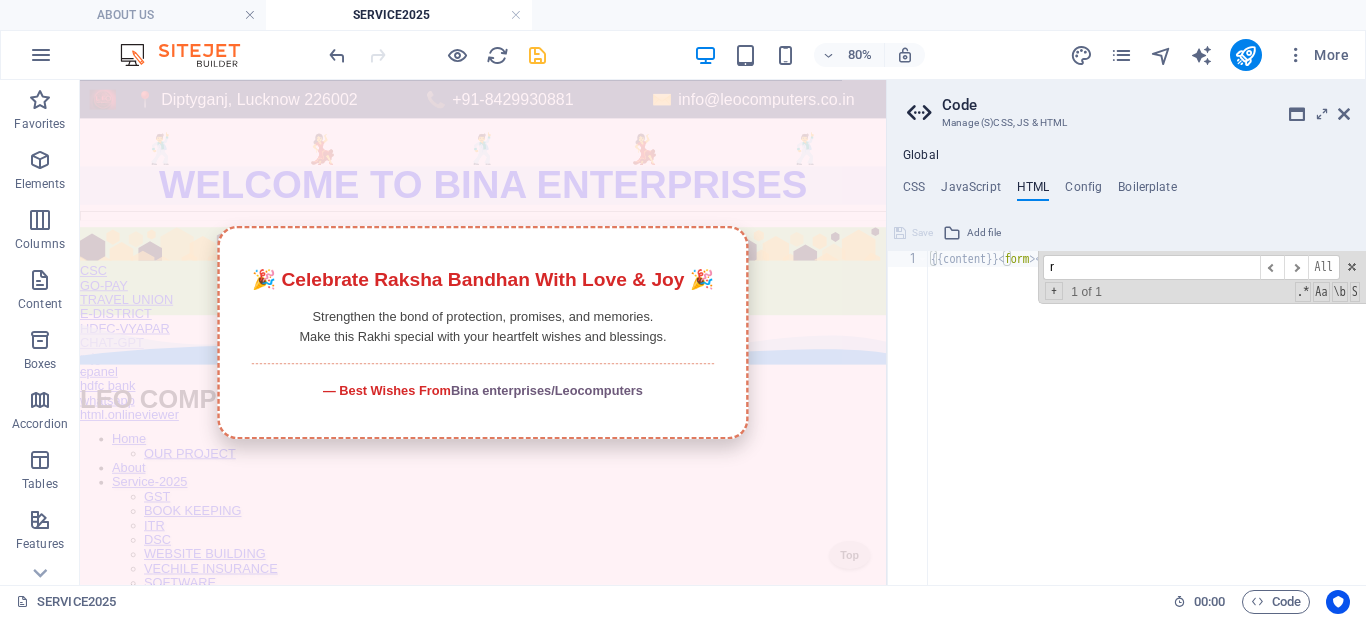 type 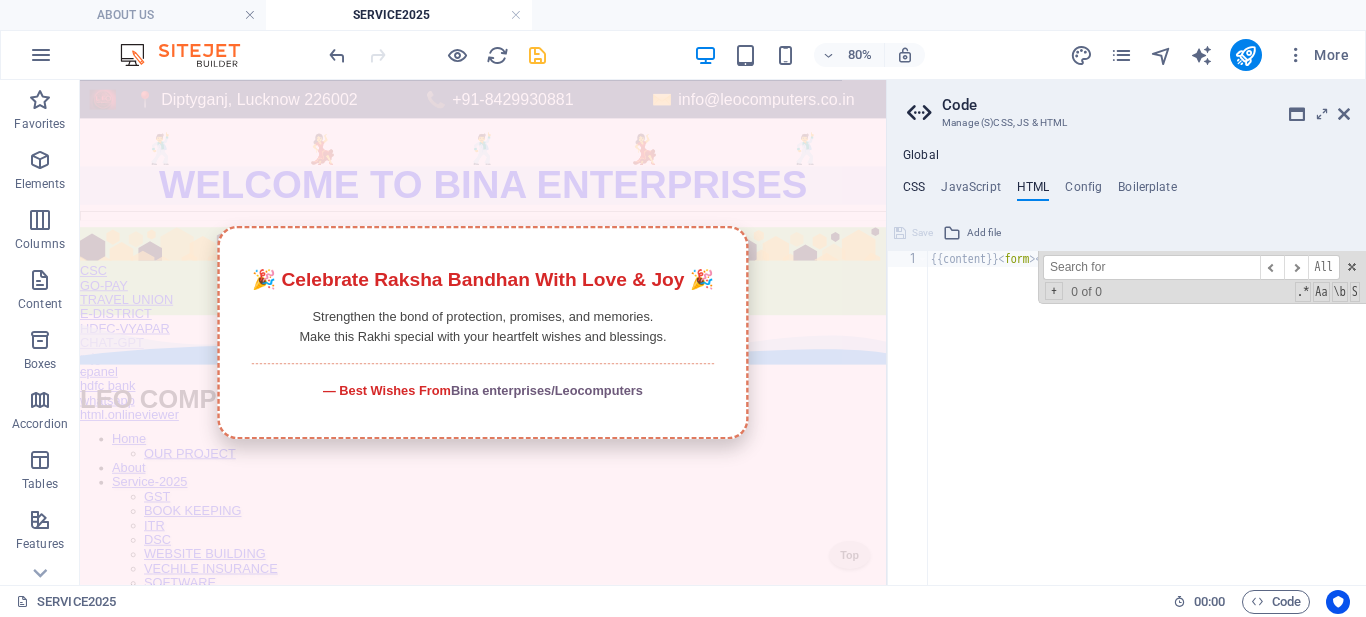 click on "CSS" at bounding box center [914, 191] 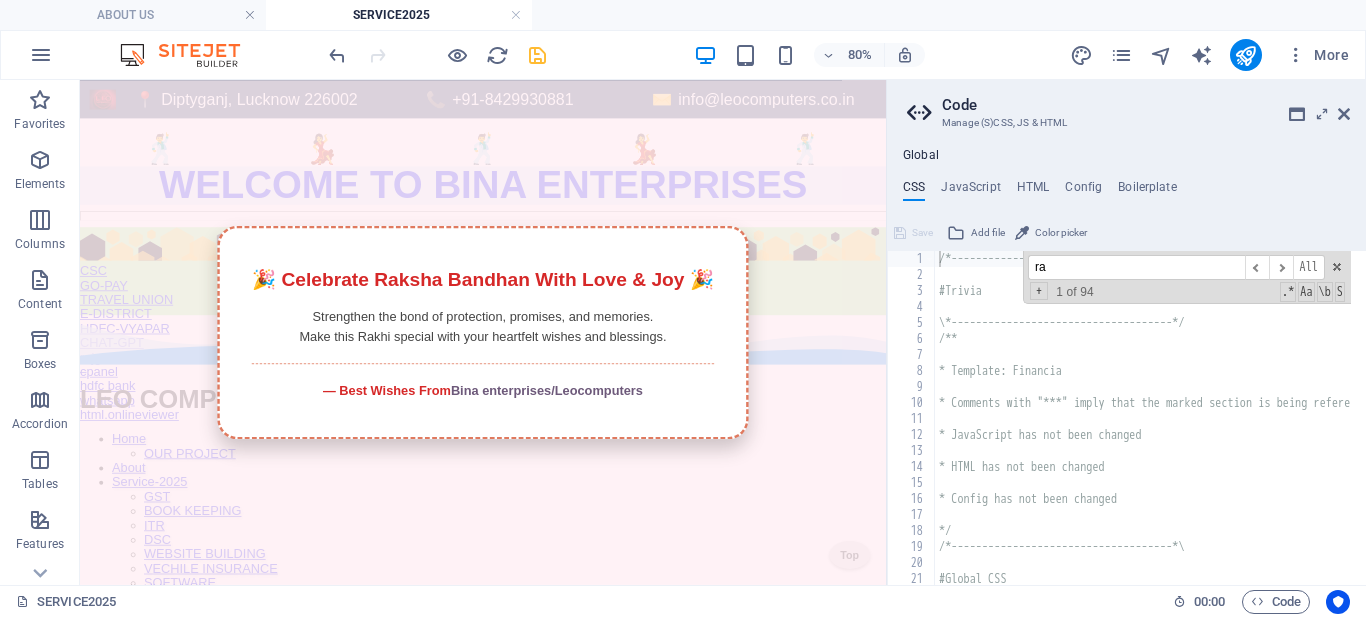 type on "r" 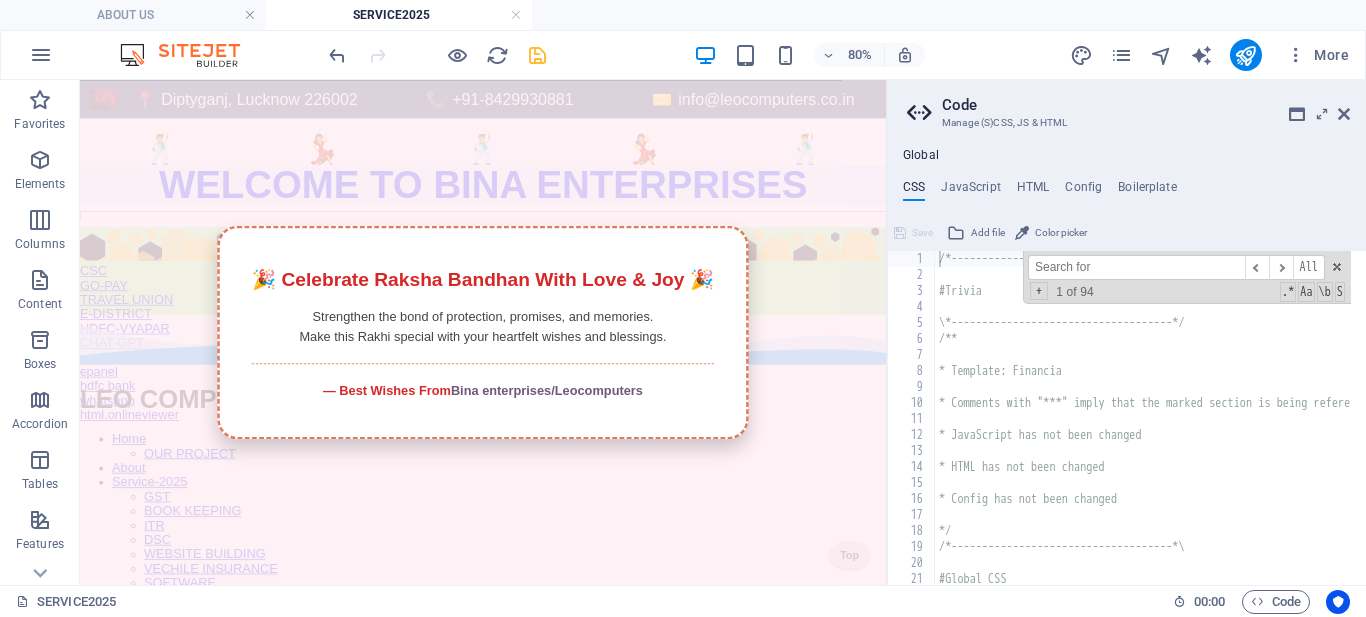 scroll, scrollTop: 625, scrollLeft: 0, axis: vertical 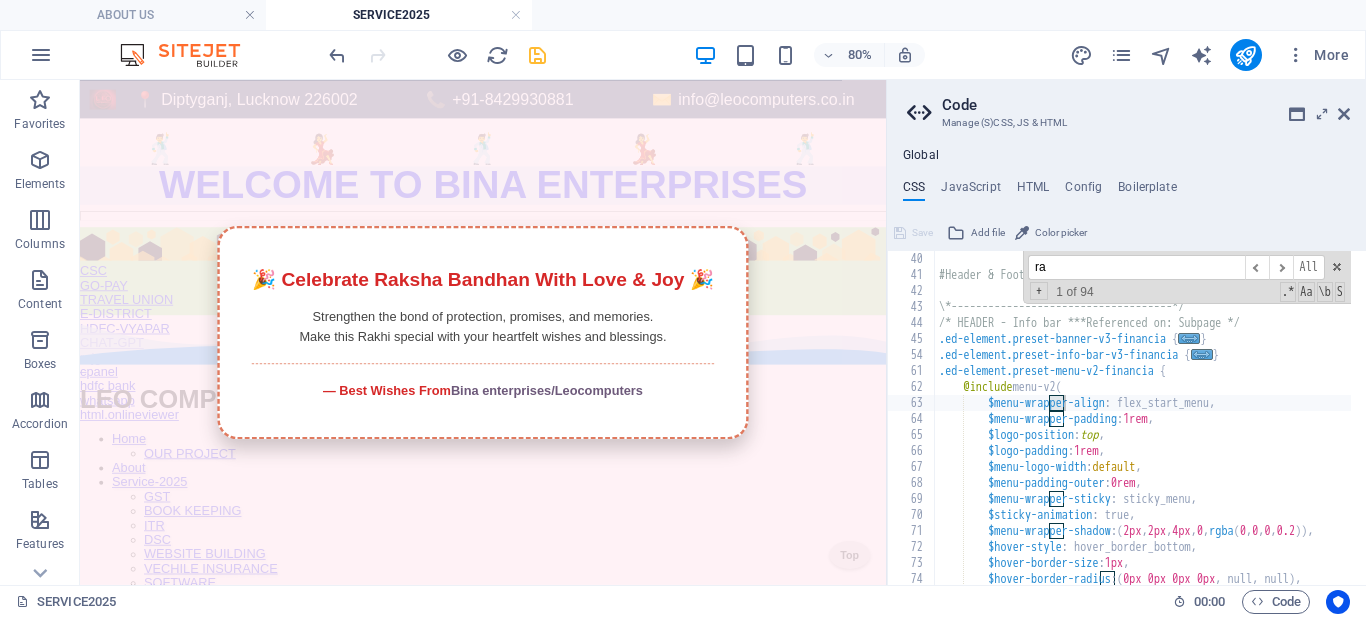 type on "r" 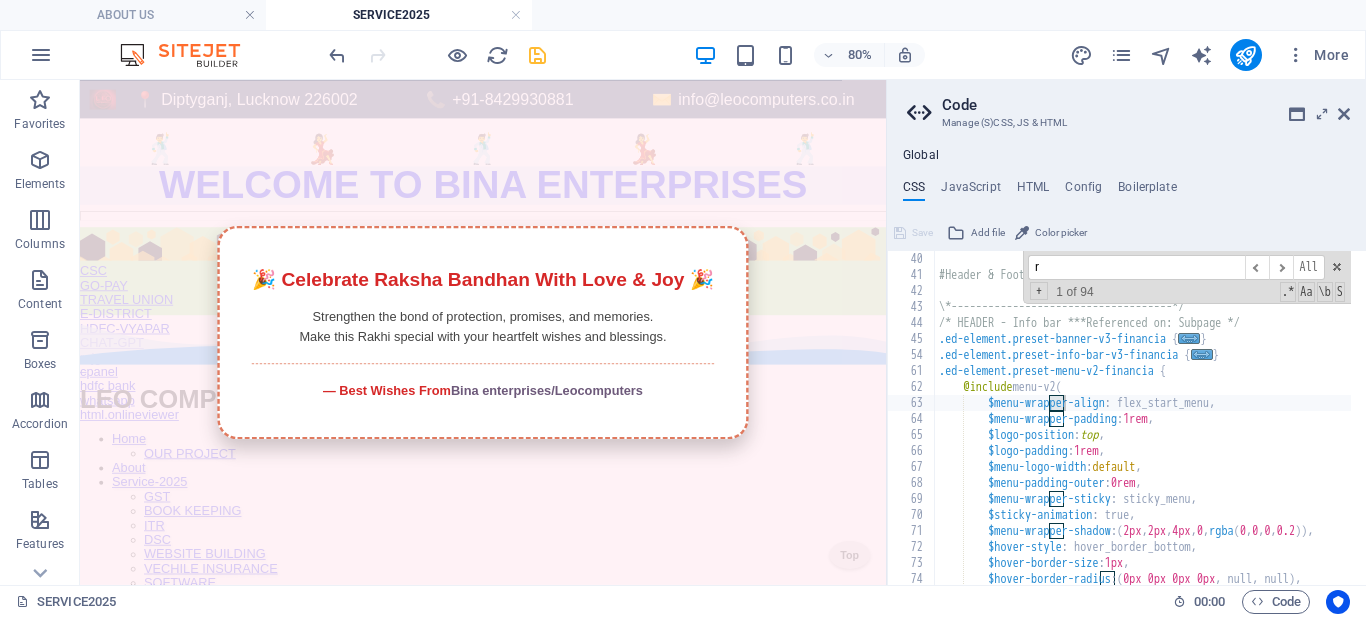 type 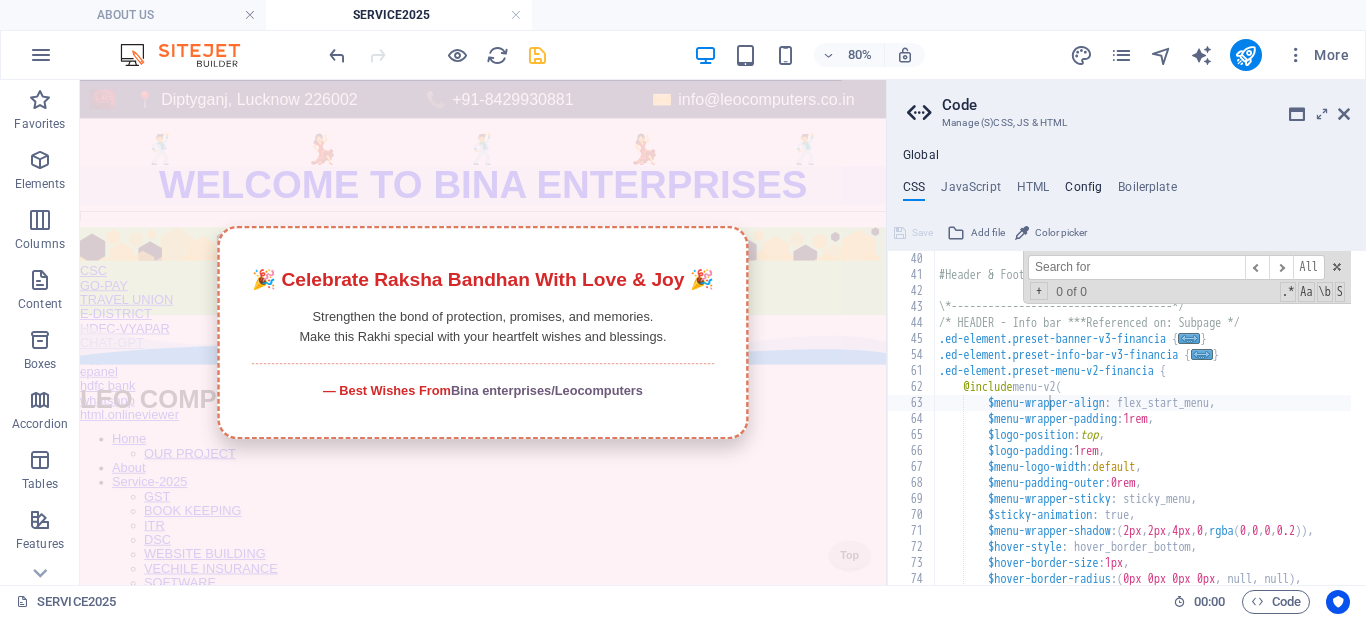 click on "Config" at bounding box center [1083, 191] 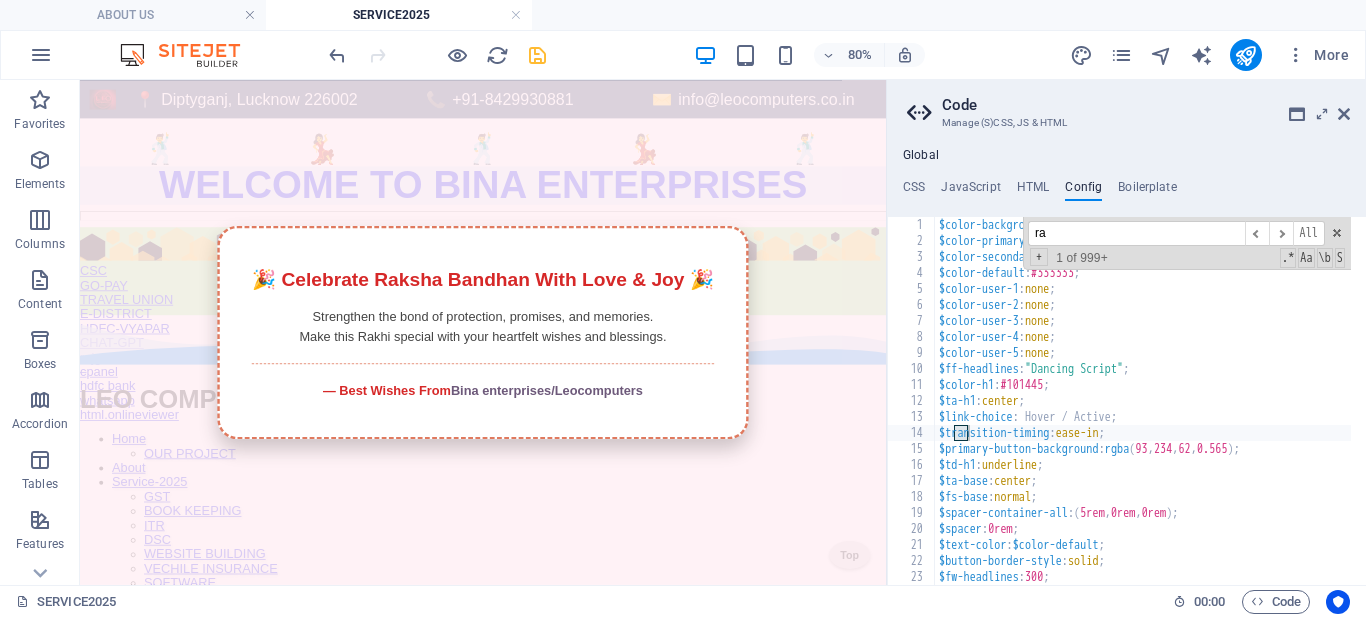 type on "r" 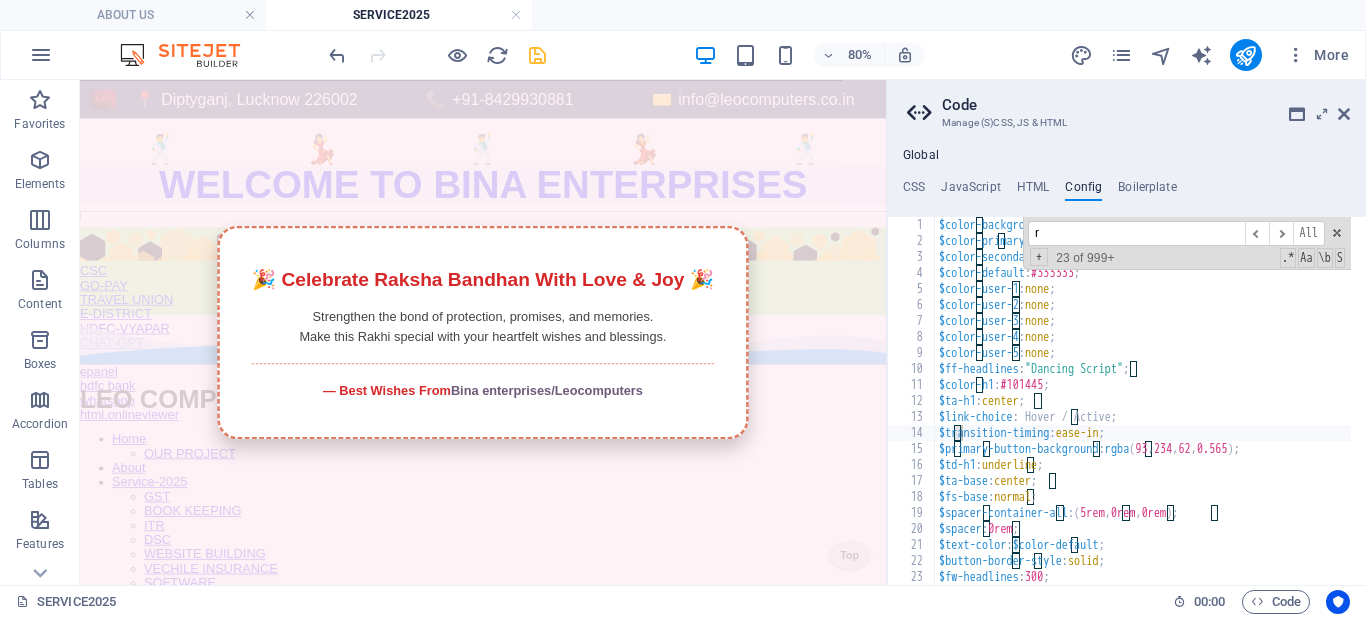 type 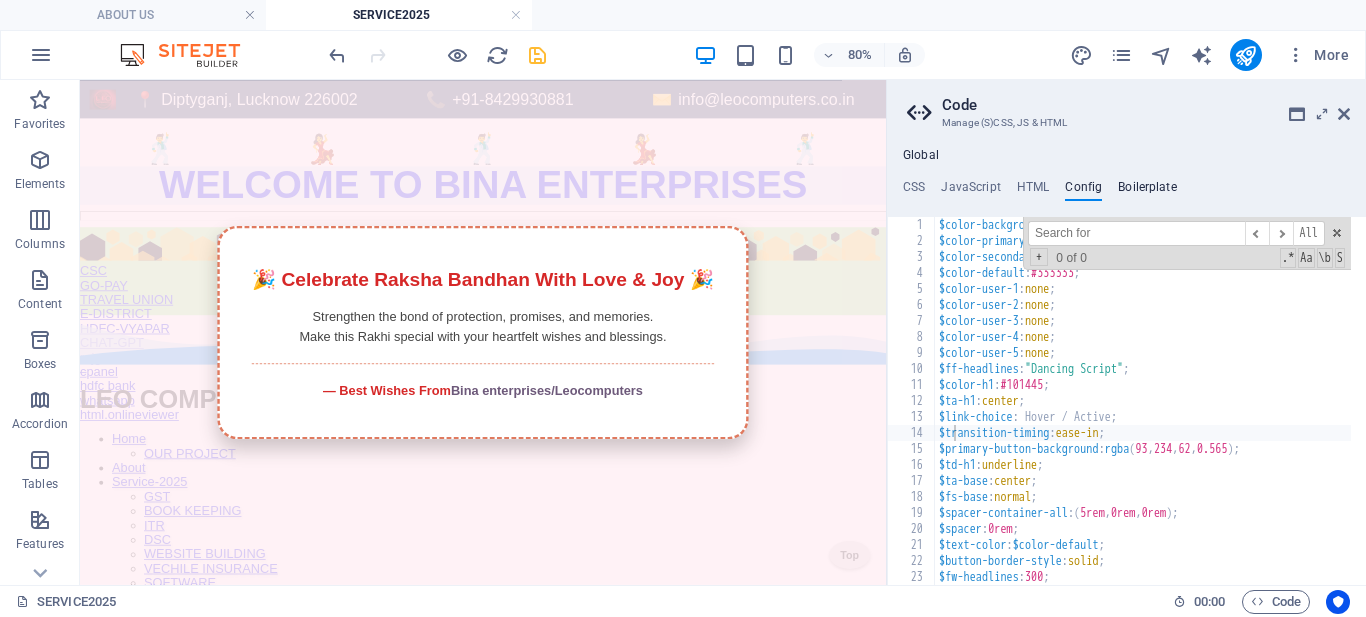 click on "Boilerplate" at bounding box center (1147, 191) 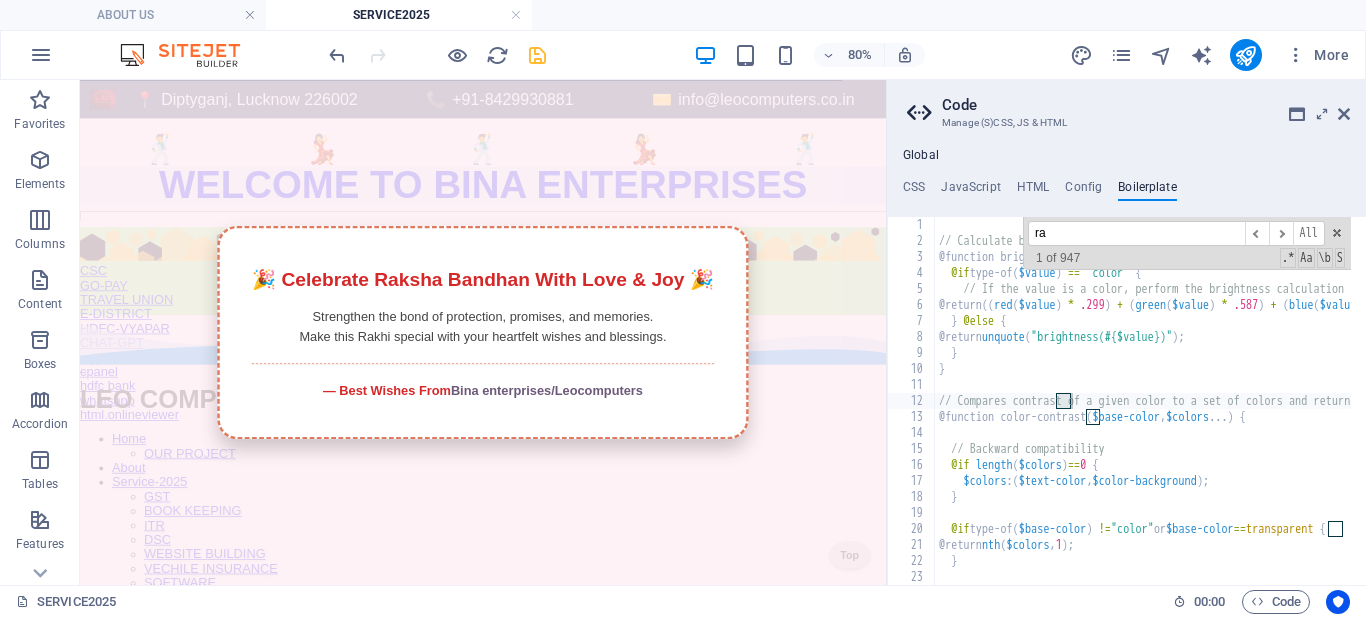 type on "r" 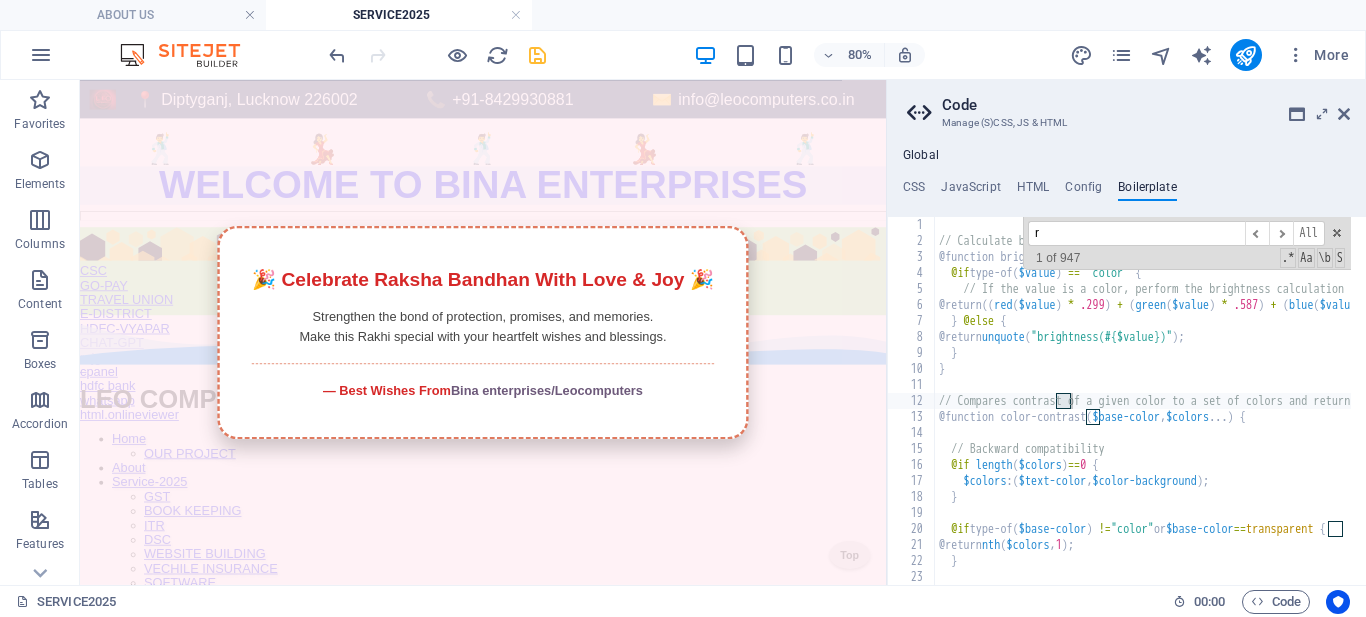 type 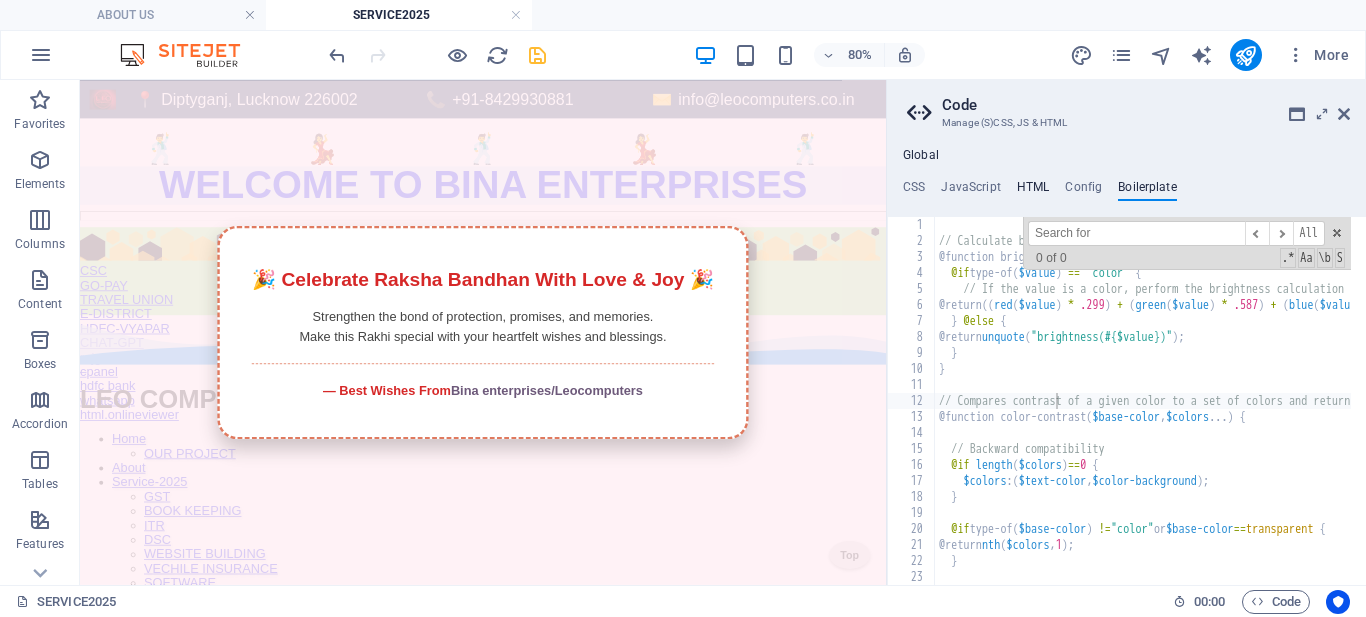click on "HTML" at bounding box center [1033, 191] 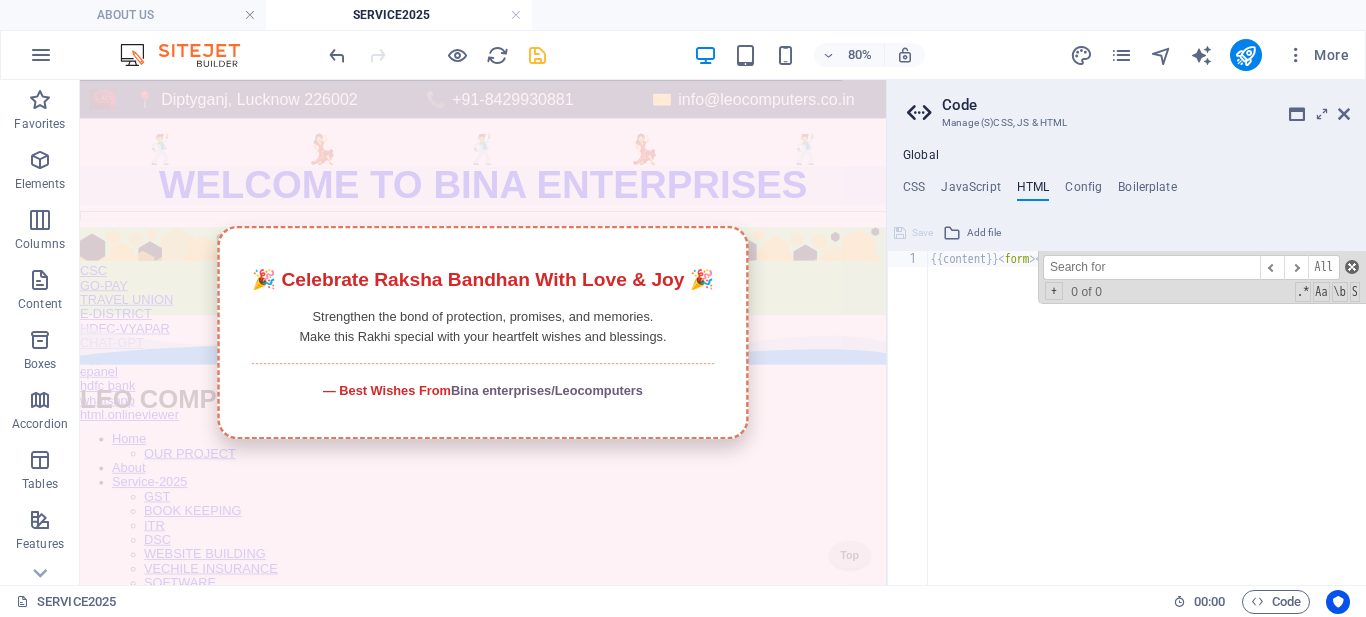 click at bounding box center (1352, 267) 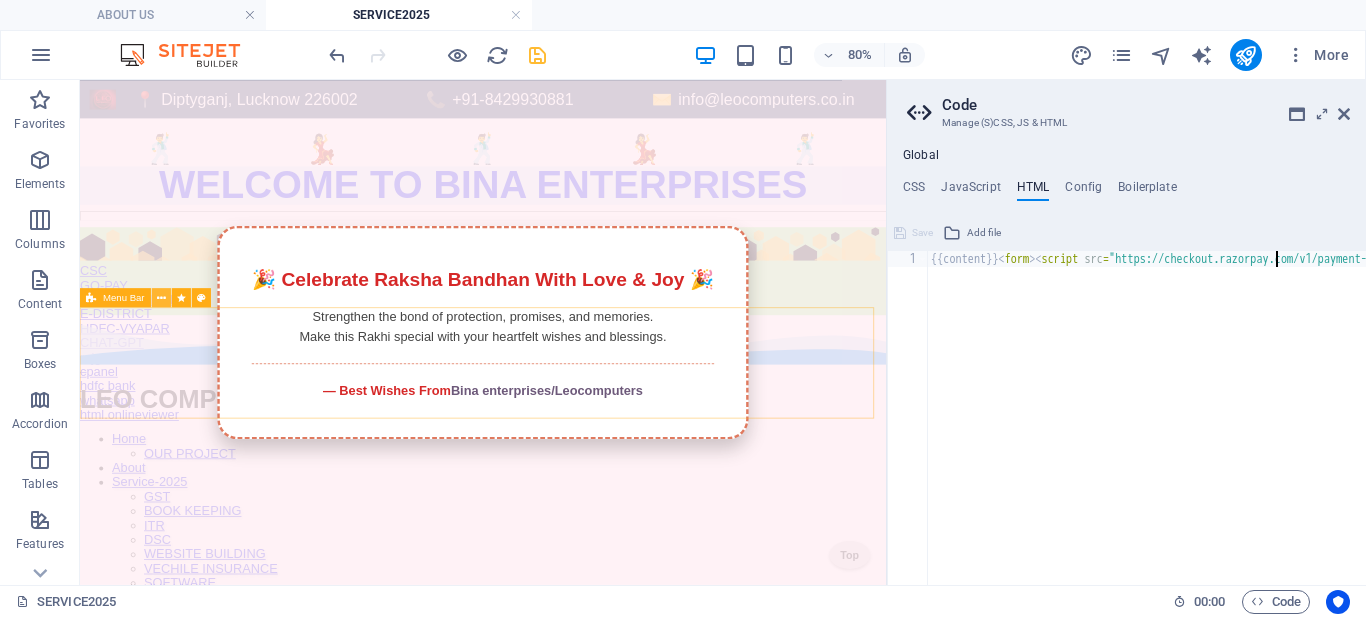 click at bounding box center [161, 297] 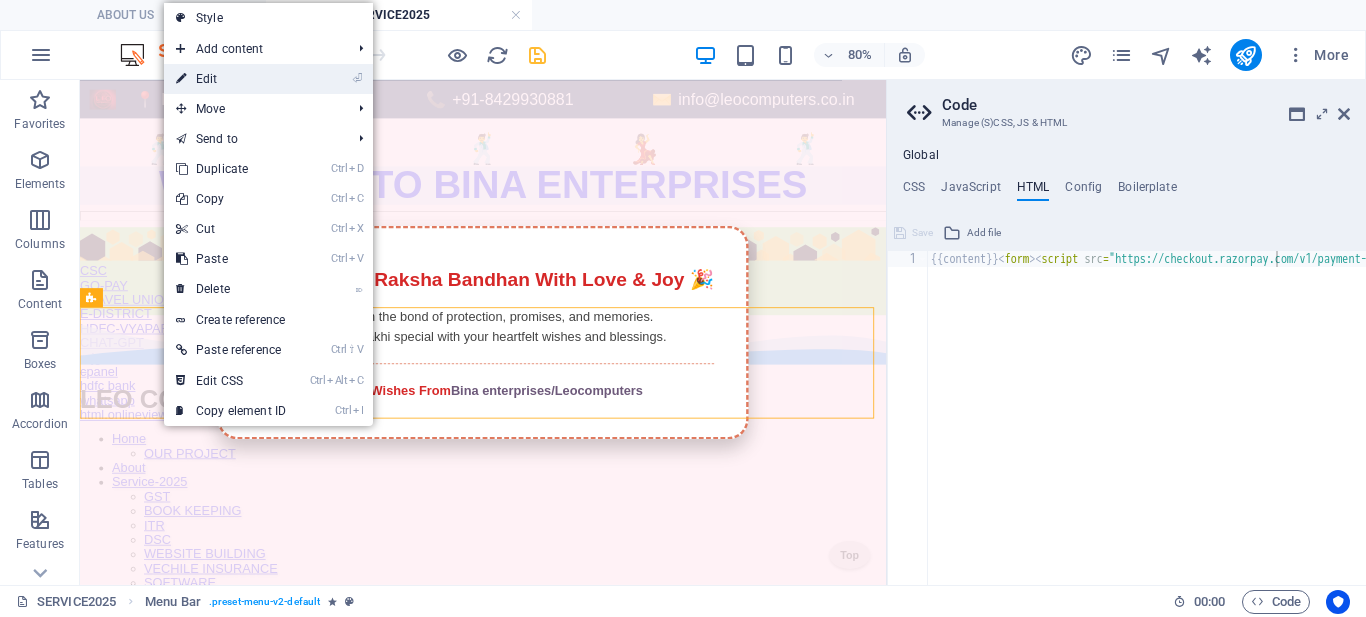 drag, startPoint x: 220, startPoint y: 82, endPoint x: 219, endPoint y: 268, distance: 186.00269 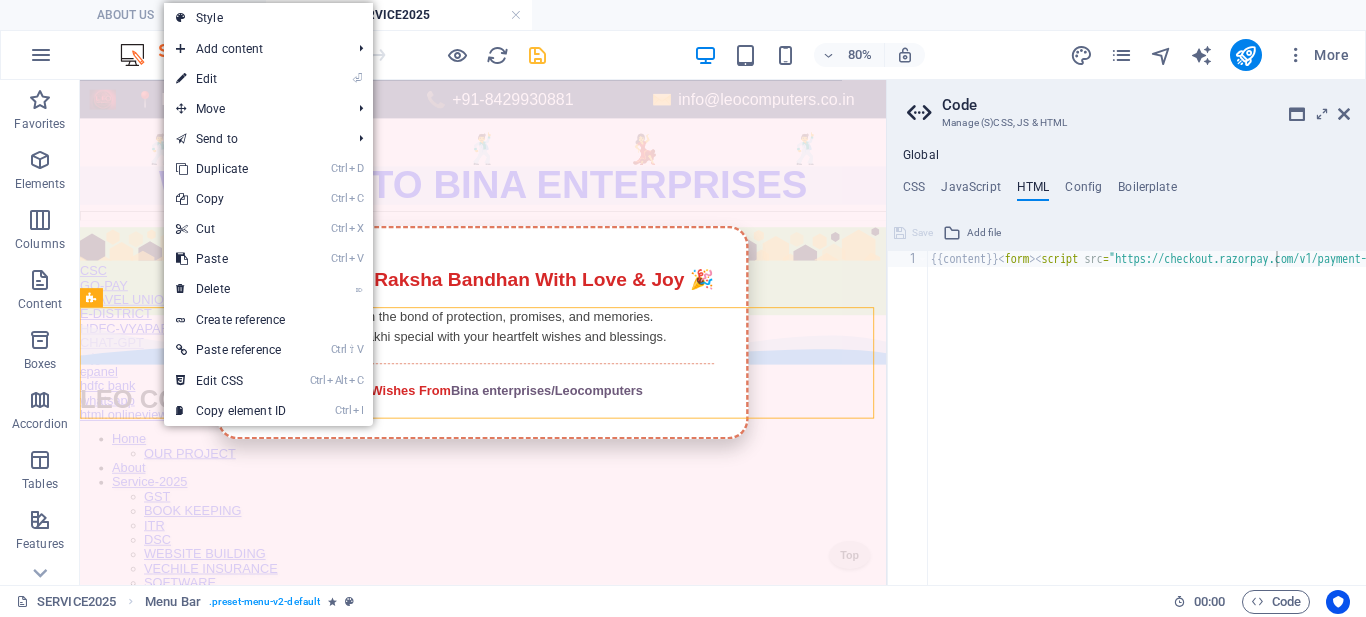 select on "multiple-waves" 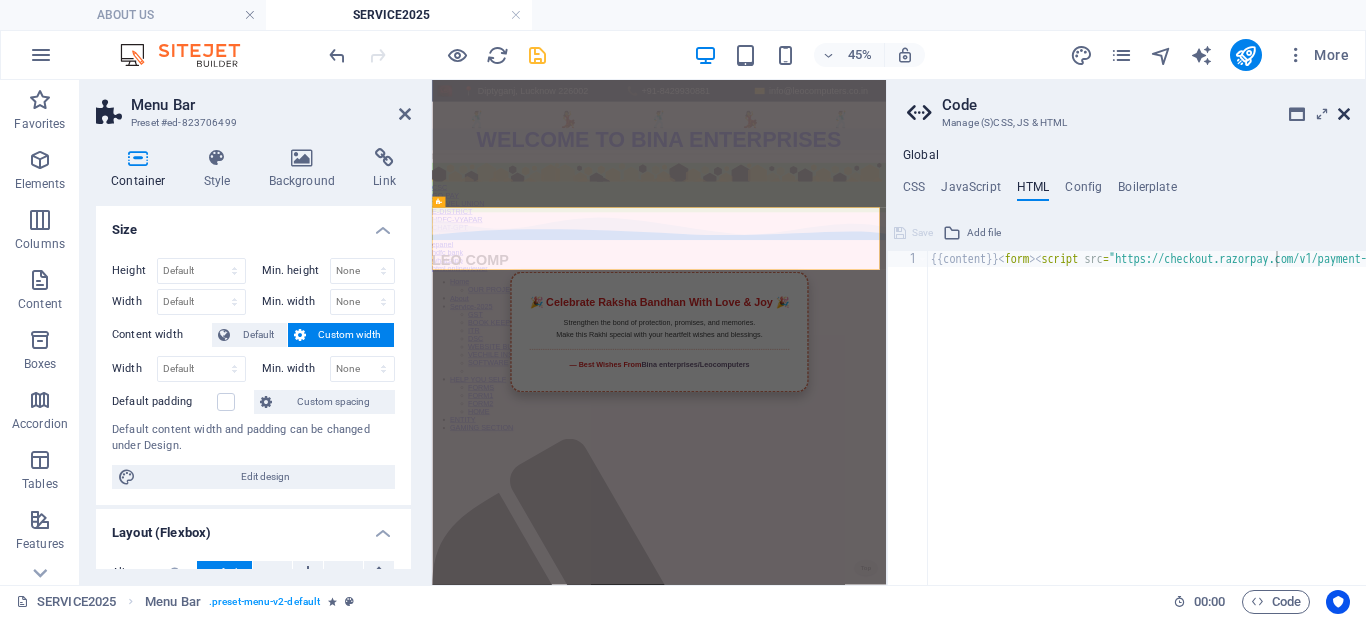 click at bounding box center [1344, 114] 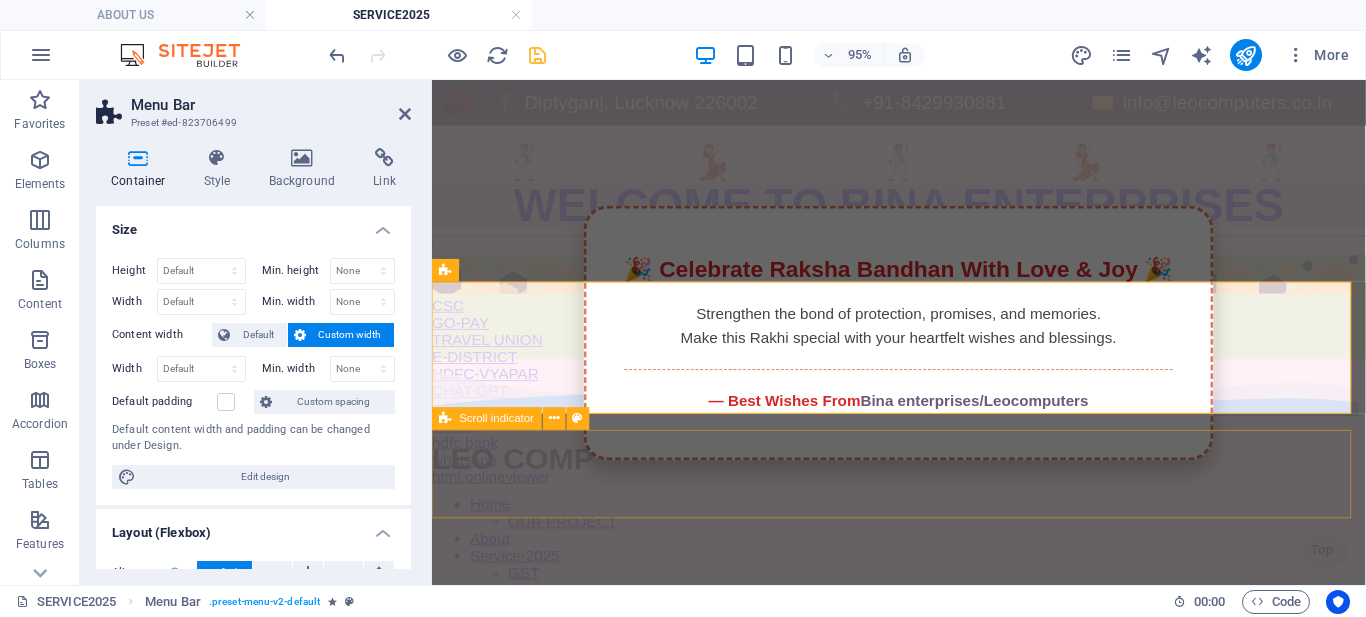 scroll, scrollTop: 200, scrollLeft: 0, axis: vertical 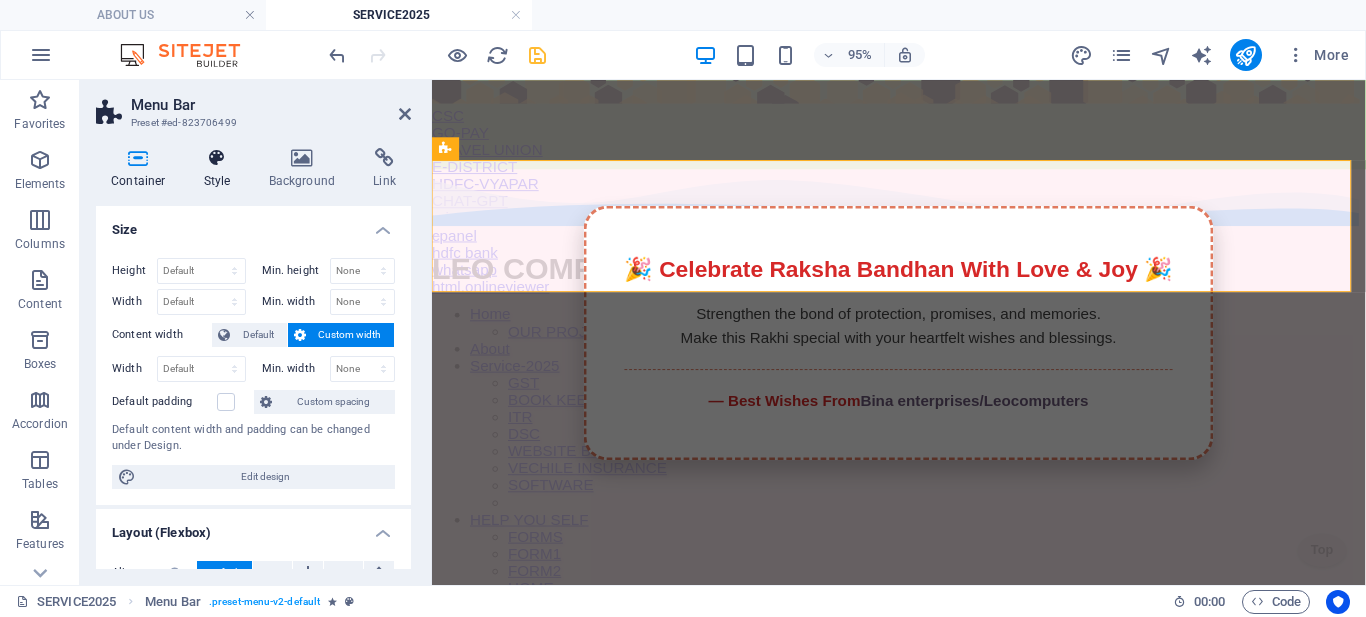 click at bounding box center [217, 158] 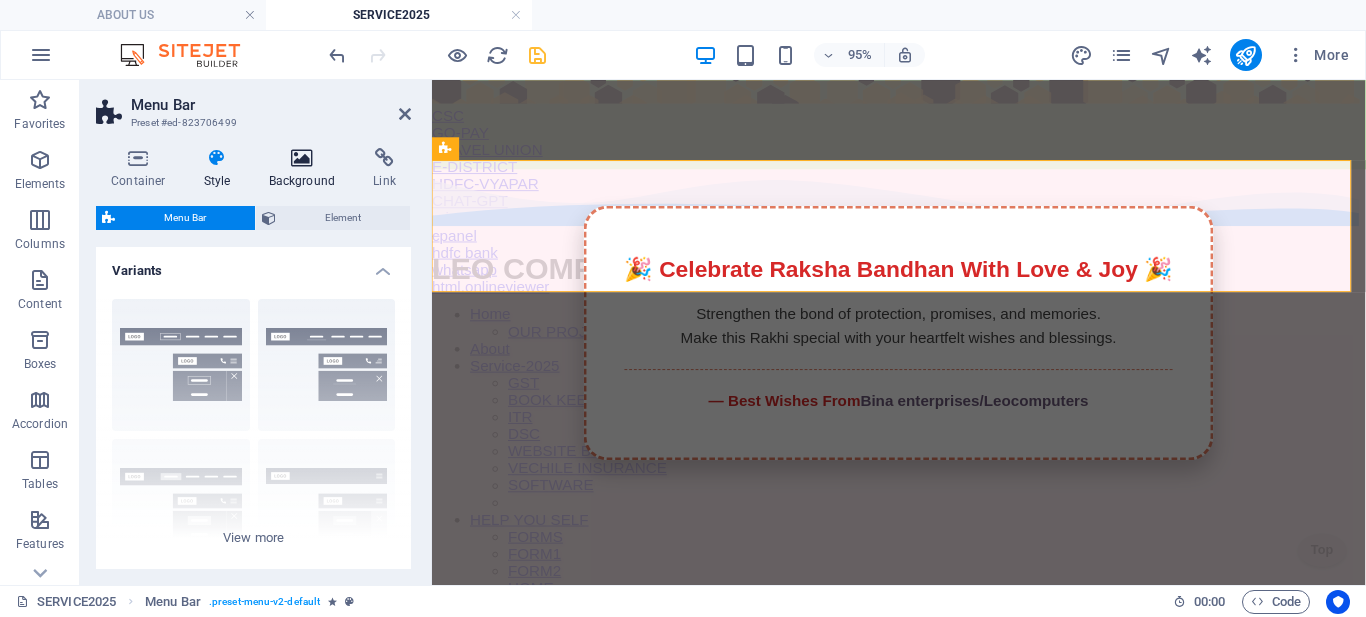 click at bounding box center [302, 158] 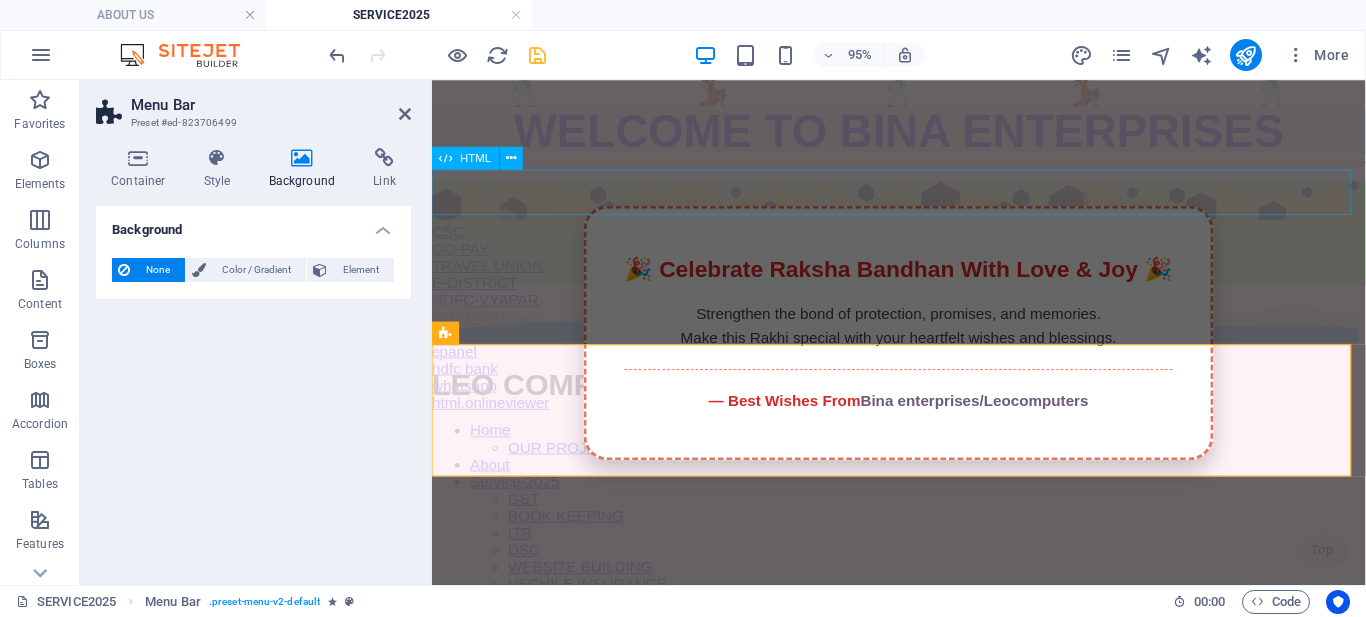 scroll, scrollTop: 0, scrollLeft: 0, axis: both 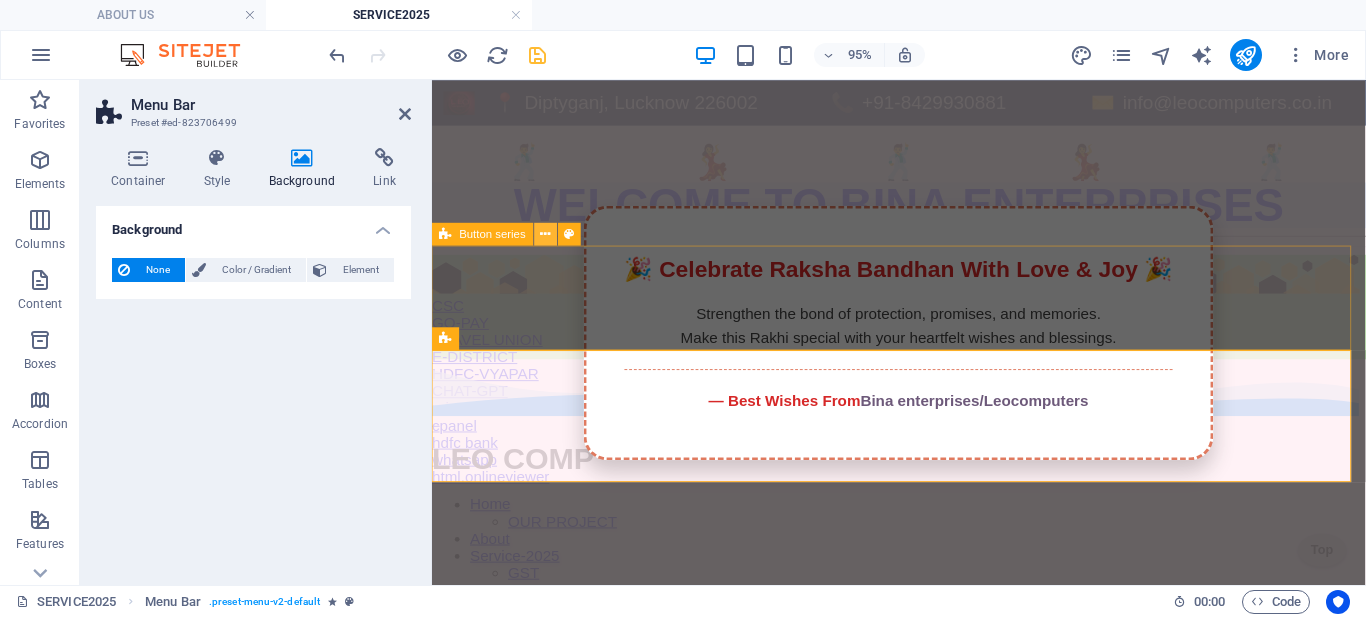 click at bounding box center [546, 234] 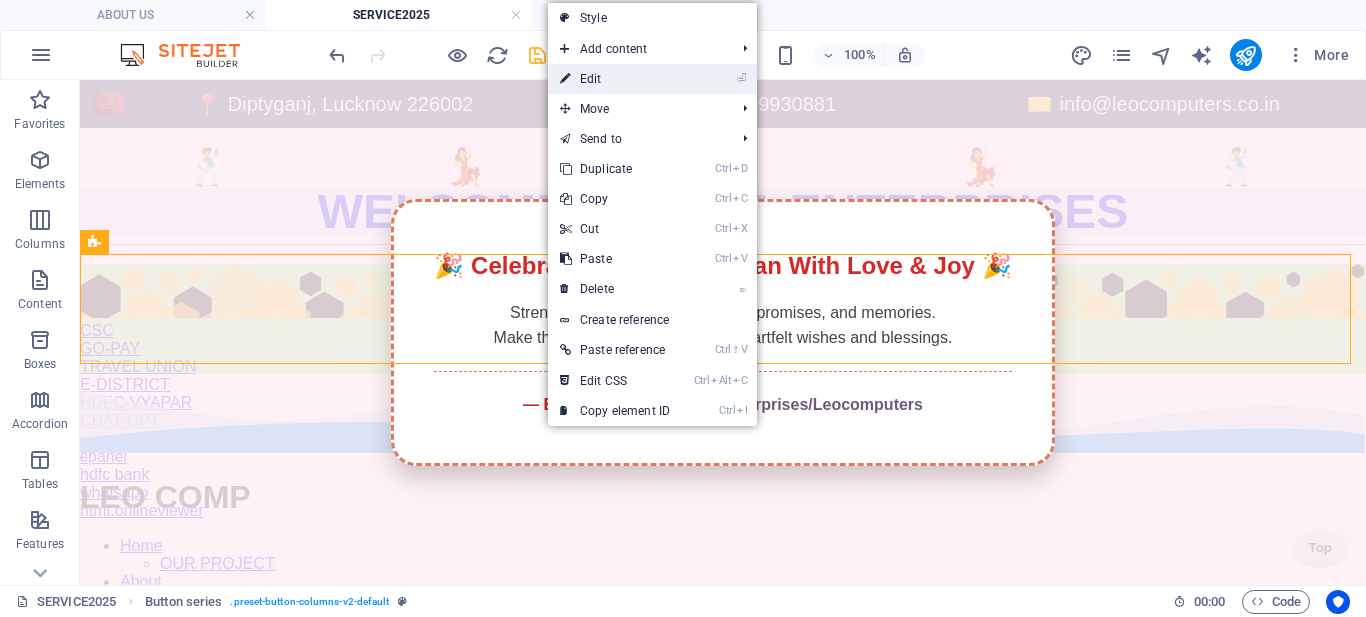 drag, startPoint x: 590, startPoint y: 84, endPoint x: 168, endPoint y: 6, distance: 429.14798 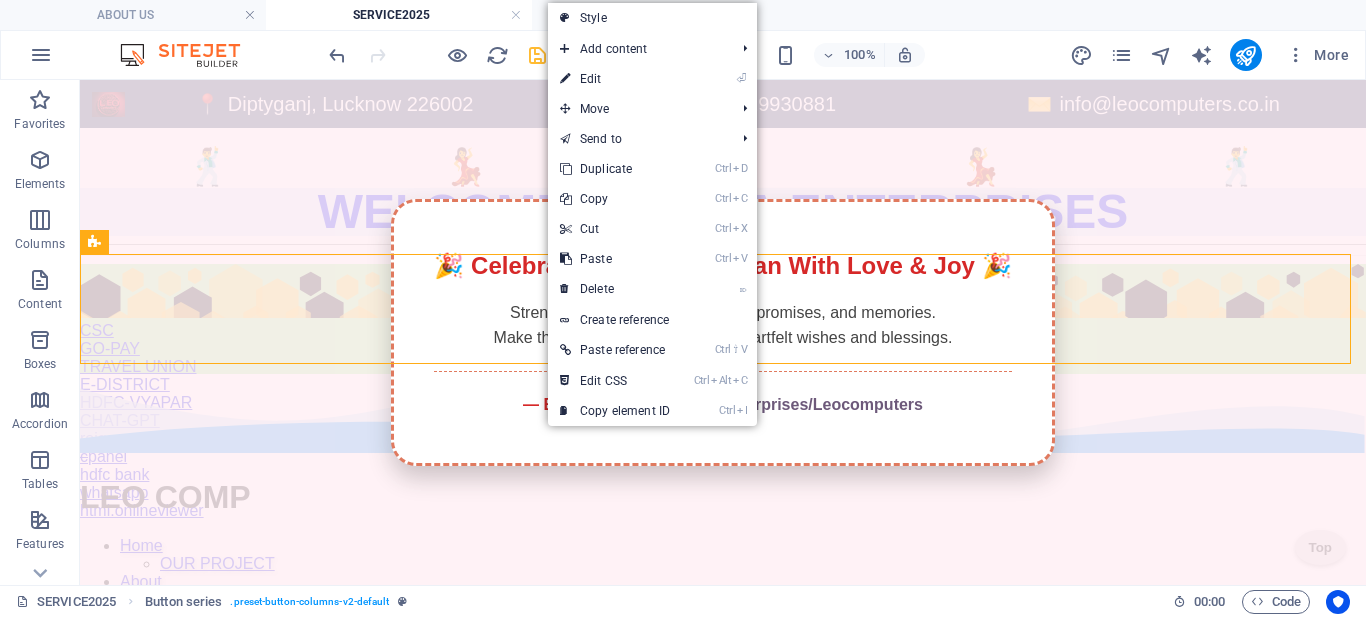 select on "px" 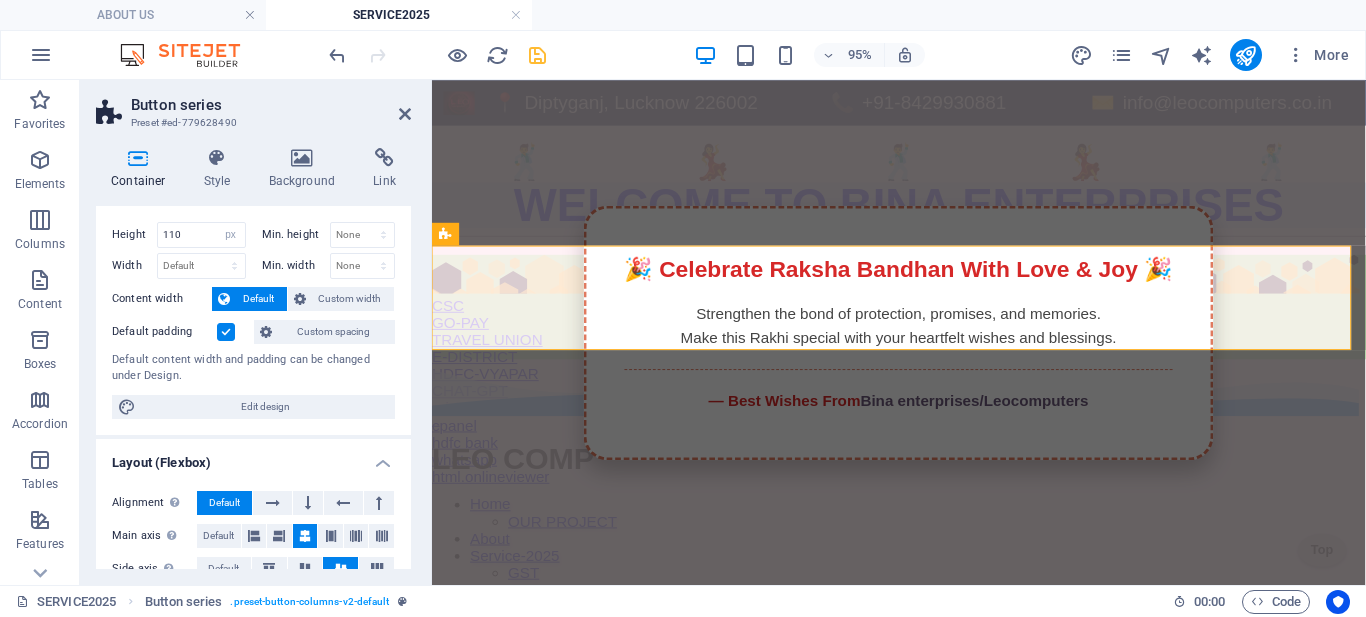 scroll, scrollTop: 0, scrollLeft: 0, axis: both 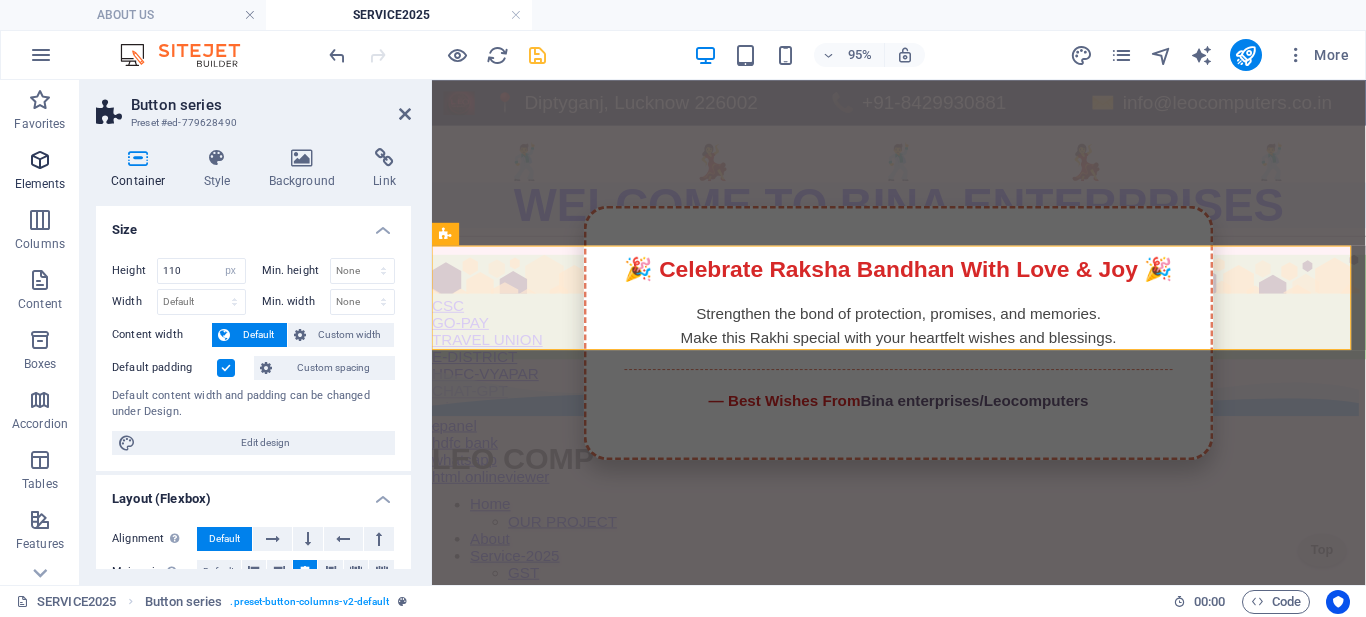 click on "Elements" at bounding box center (40, 172) 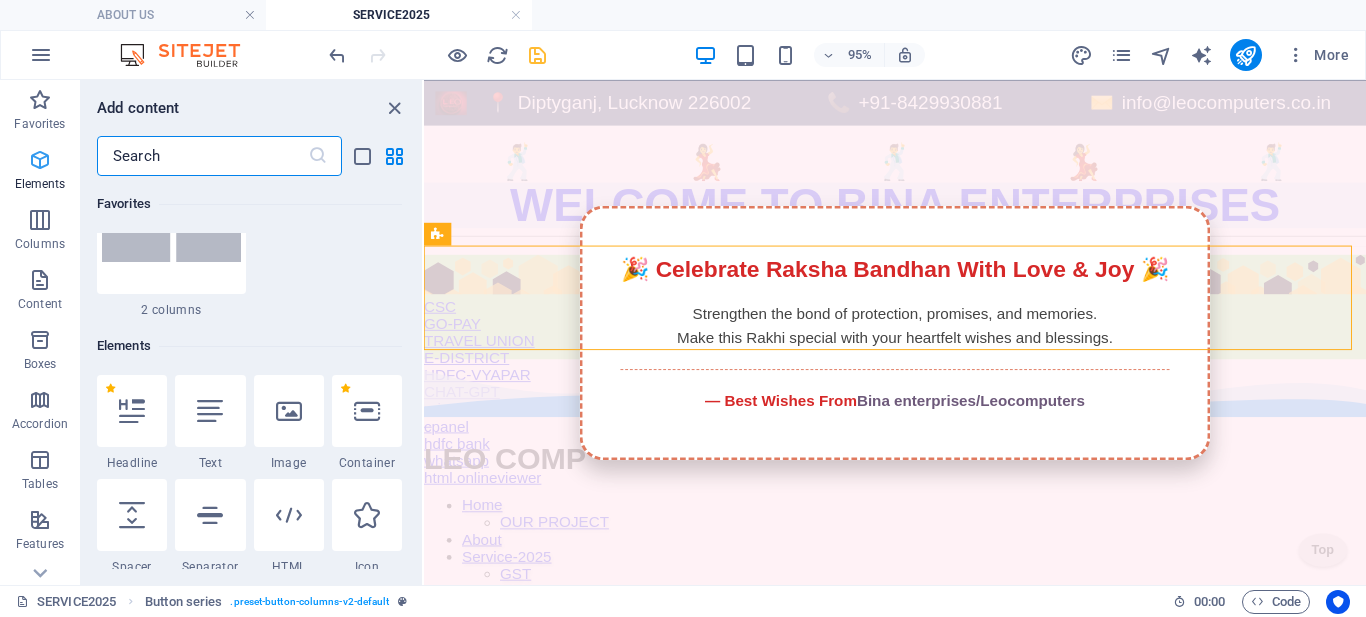 scroll, scrollTop: 377, scrollLeft: 0, axis: vertical 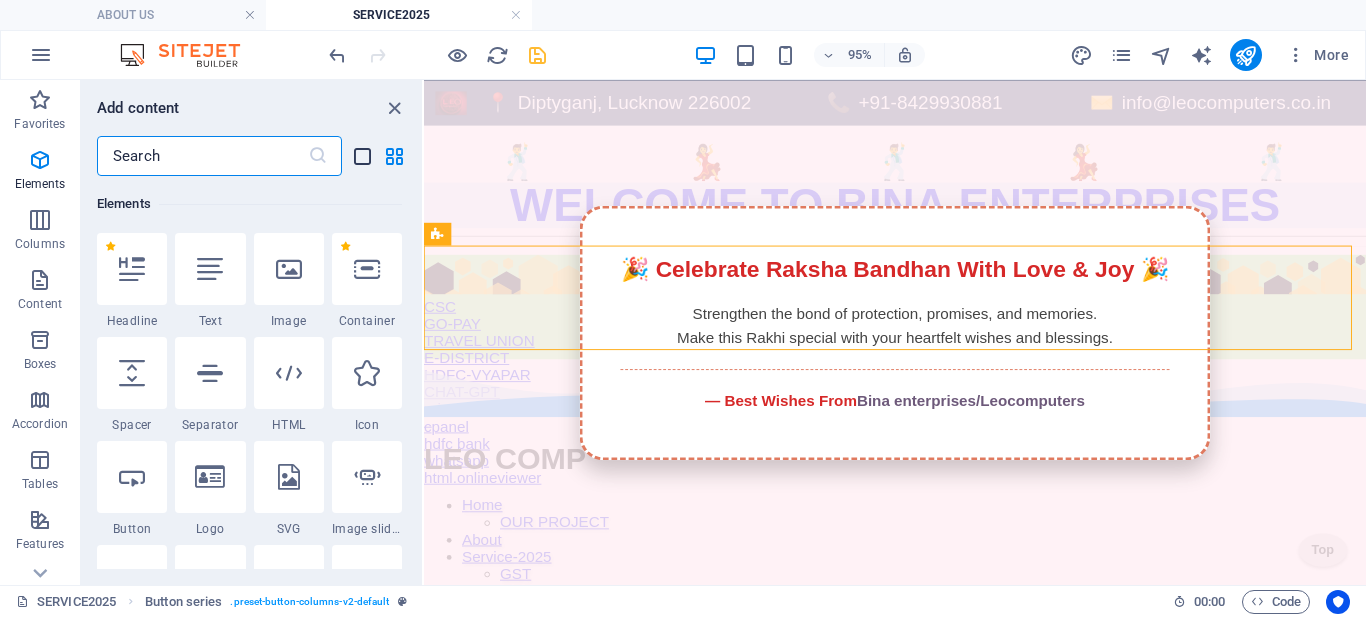 click at bounding box center (362, 156) 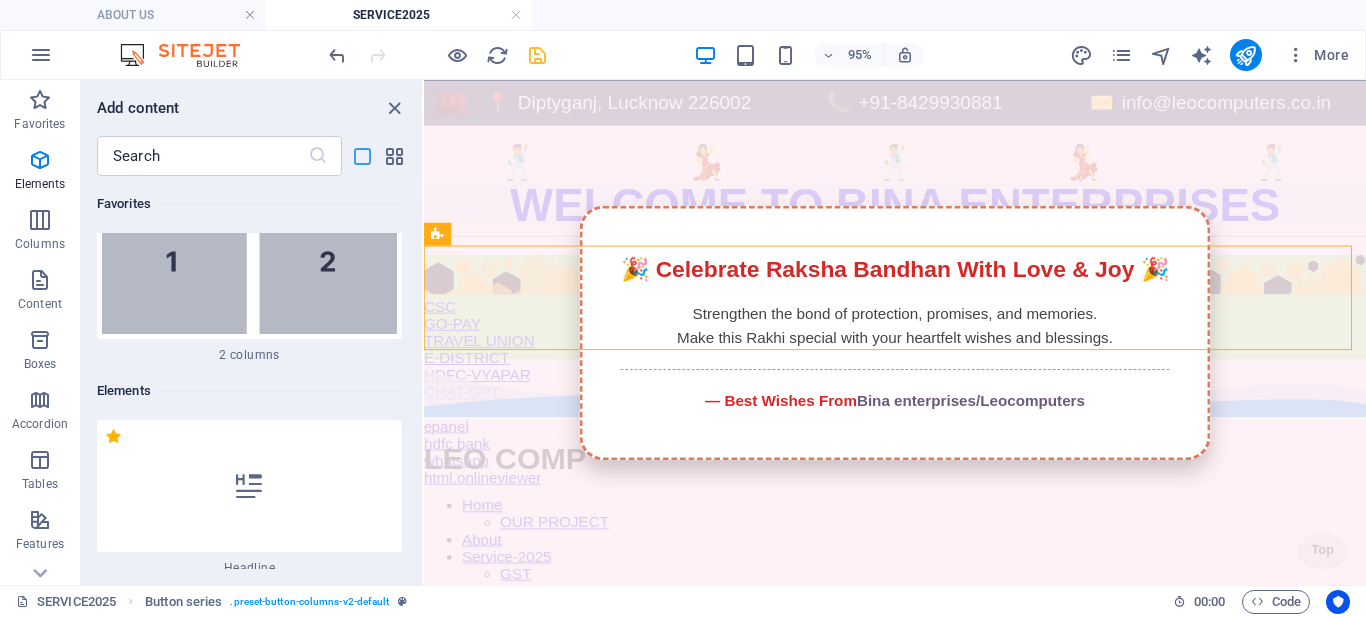 scroll, scrollTop: 564, scrollLeft: 0, axis: vertical 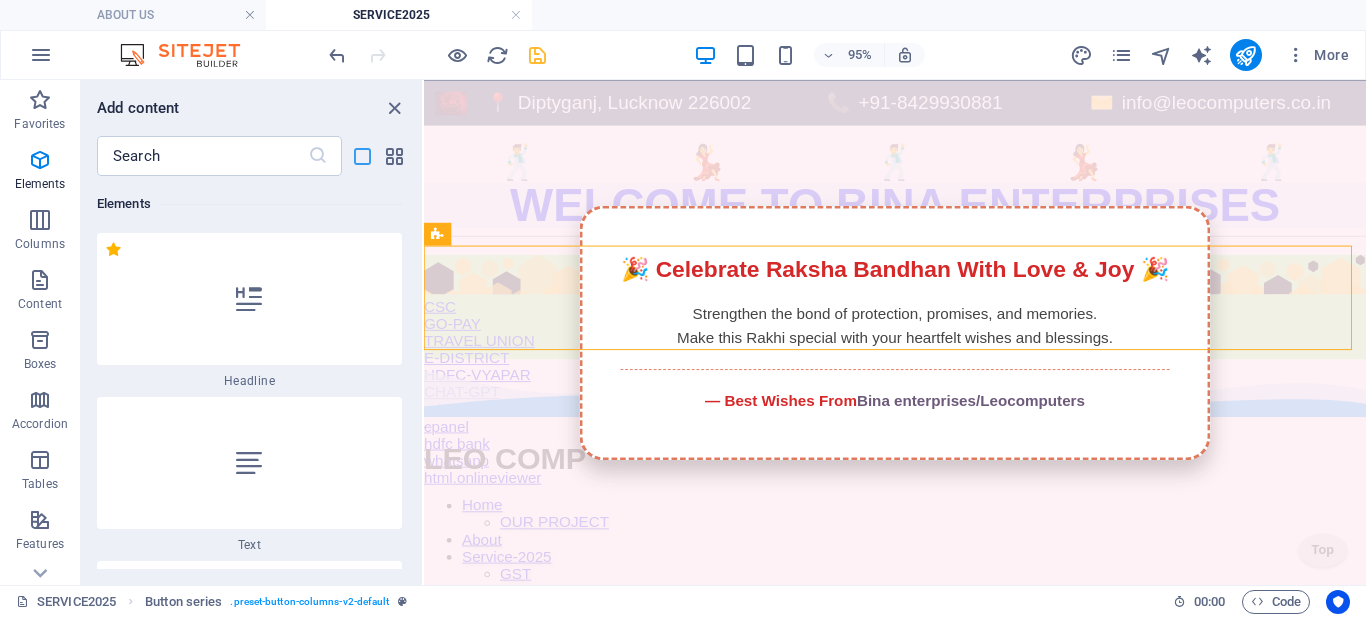 click at bounding box center [362, 156] 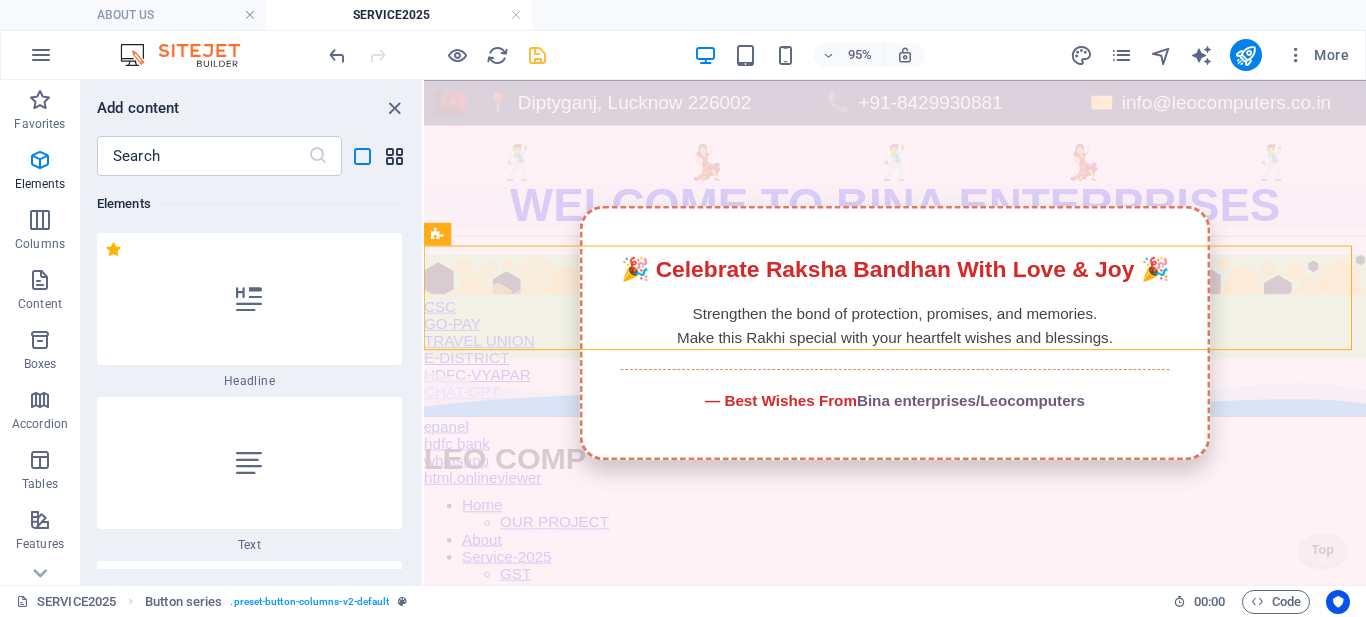 click at bounding box center [394, 156] 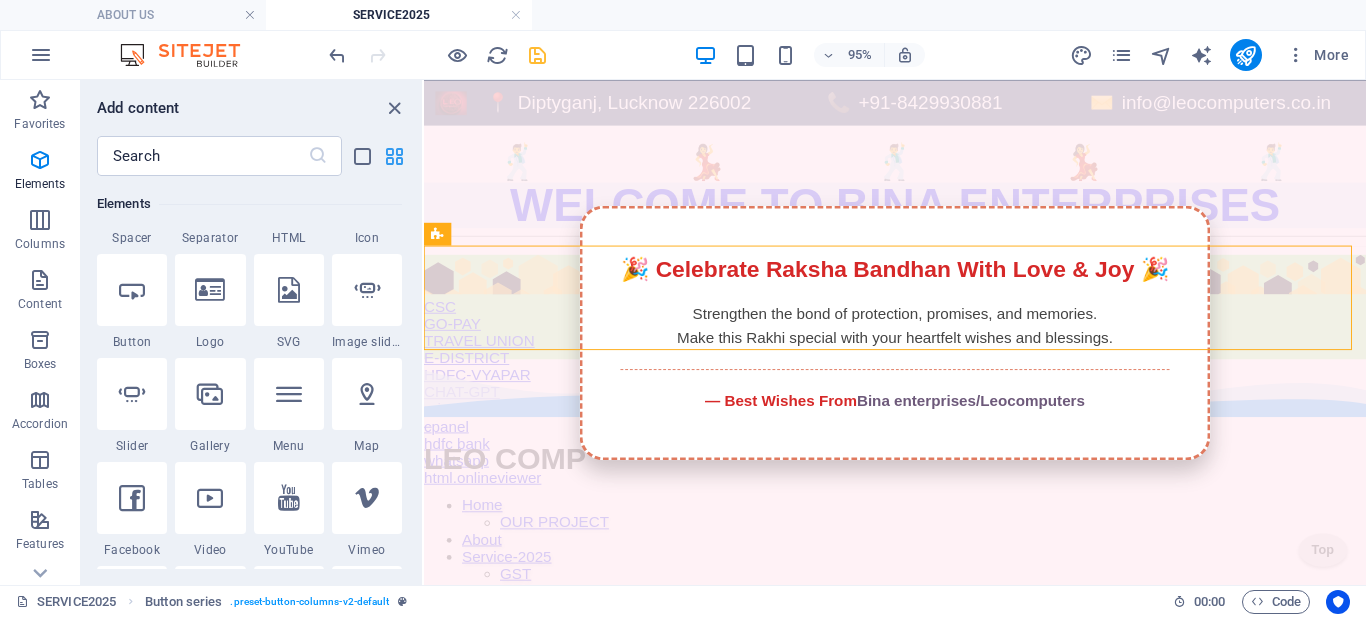 scroll, scrollTop: 377, scrollLeft: 0, axis: vertical 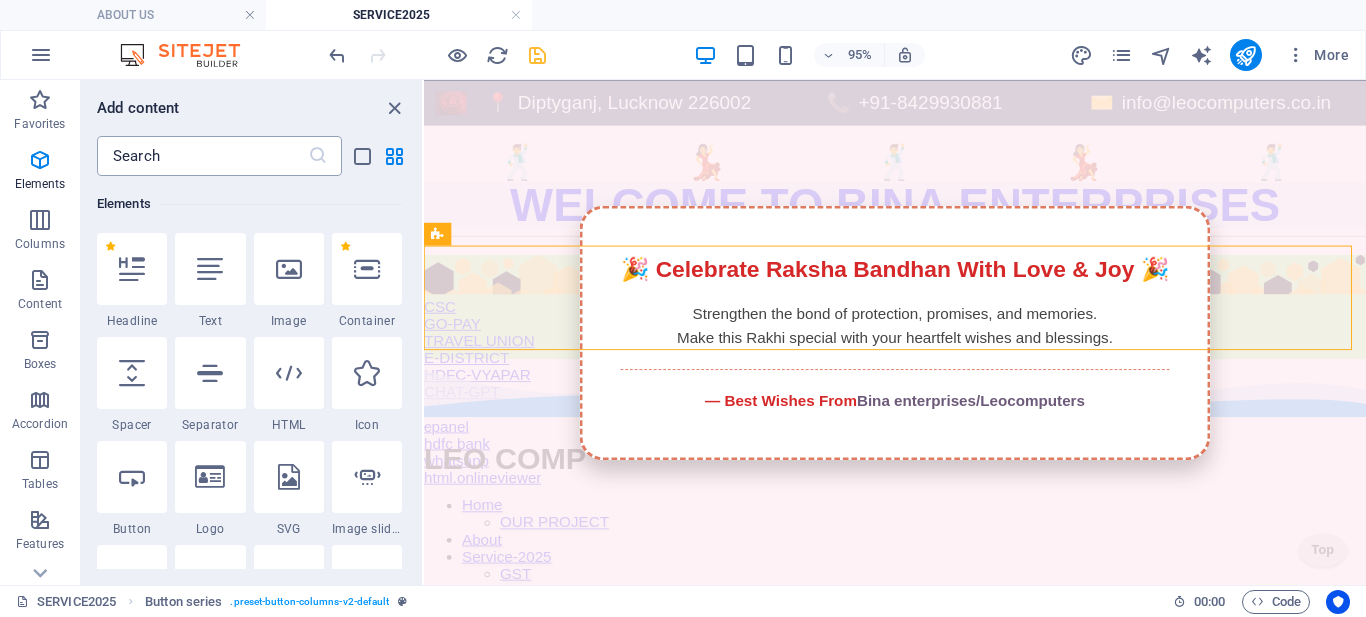 click at bounding box center (202, 156) 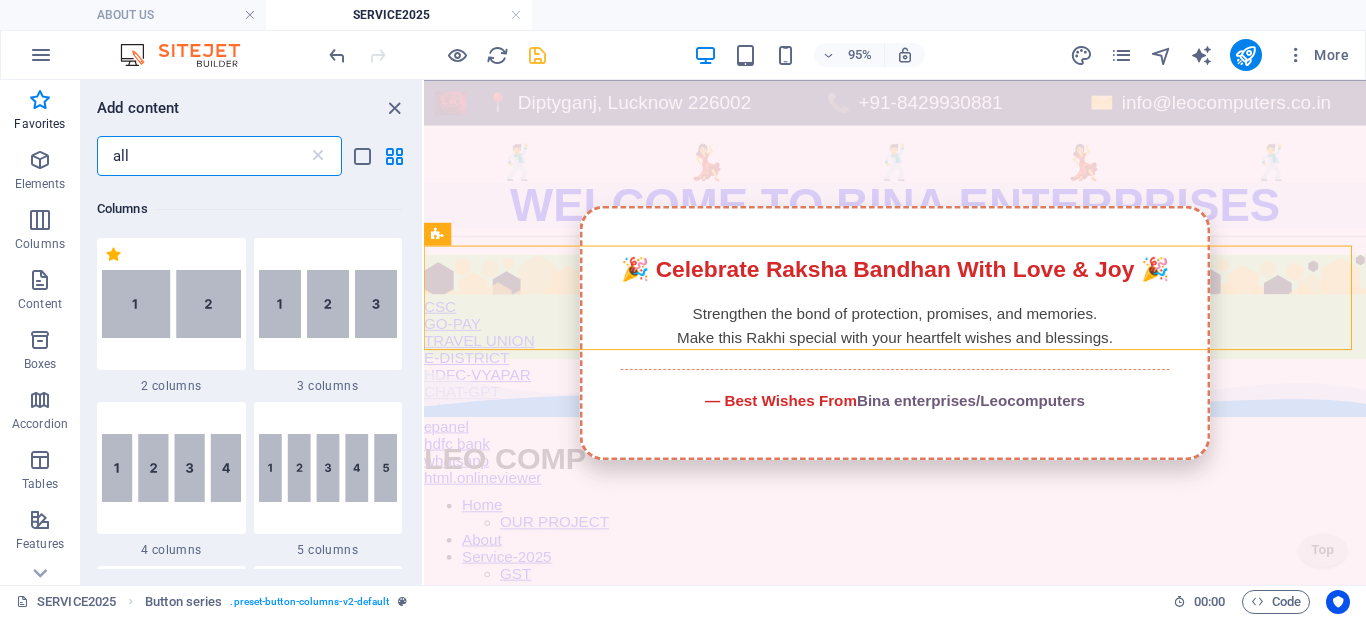 scroll, scrollTop: 0, scrollLeft: 0, axis: both 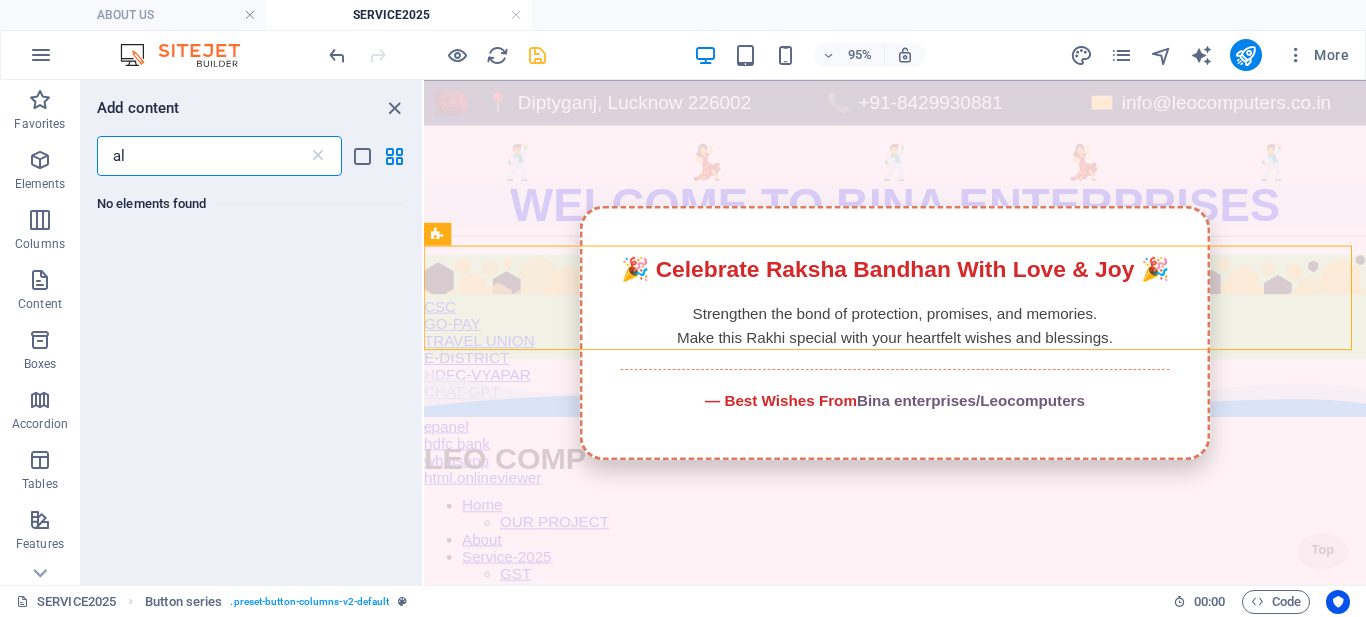 type on "a" 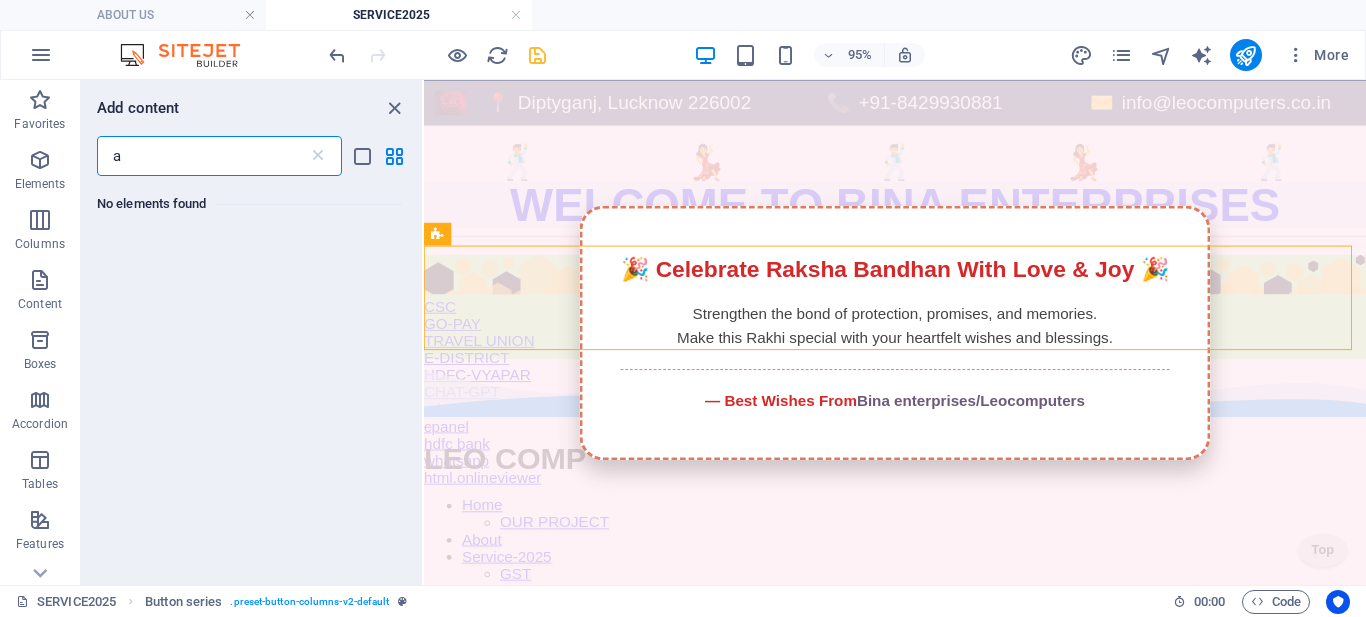 type 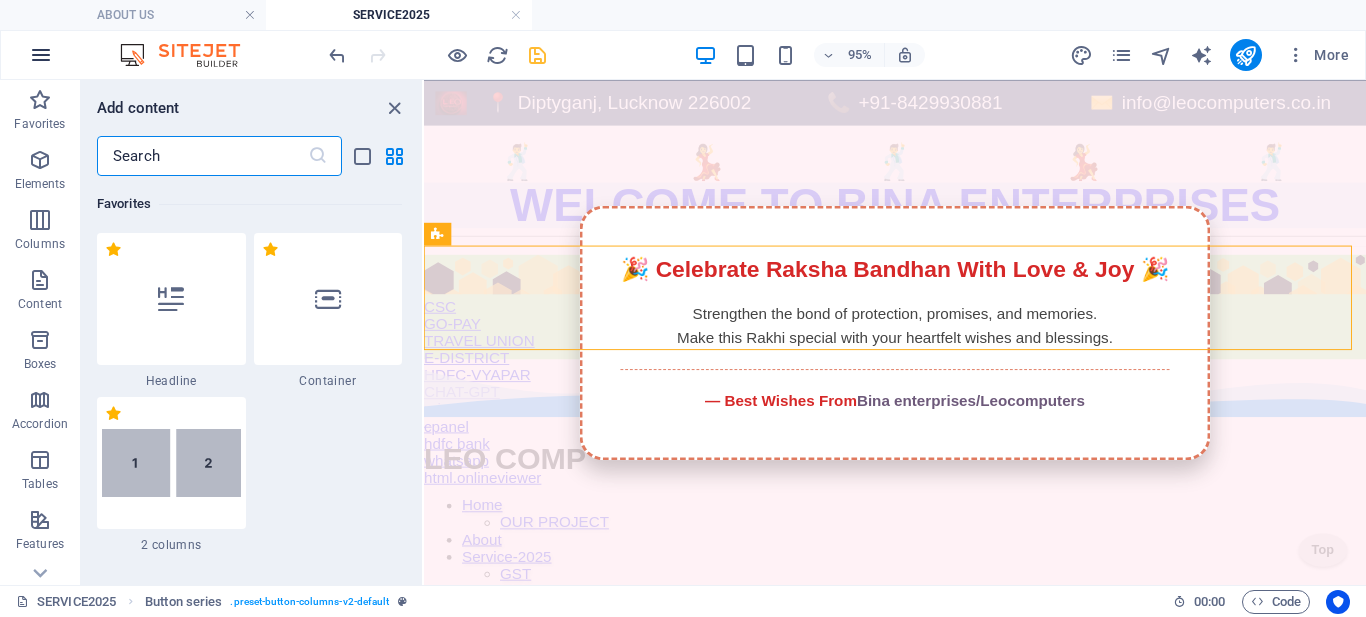 click at bounding box center [41, 55] 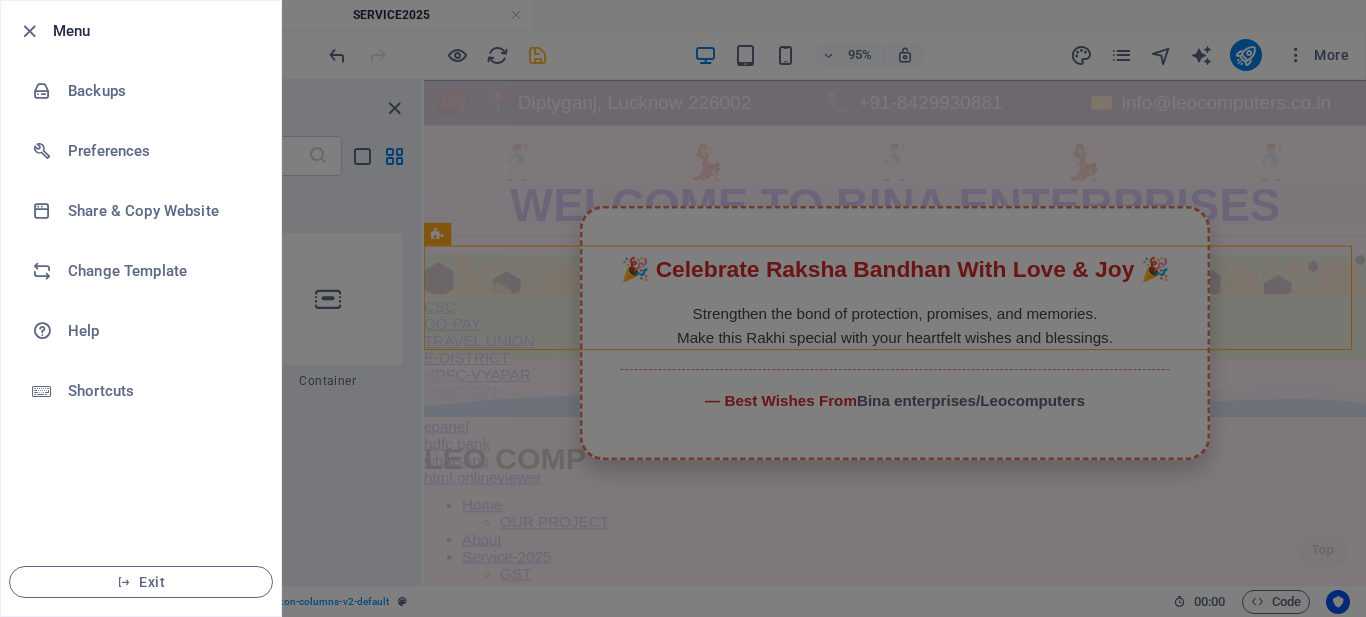 click at bounding box center [683, 308] 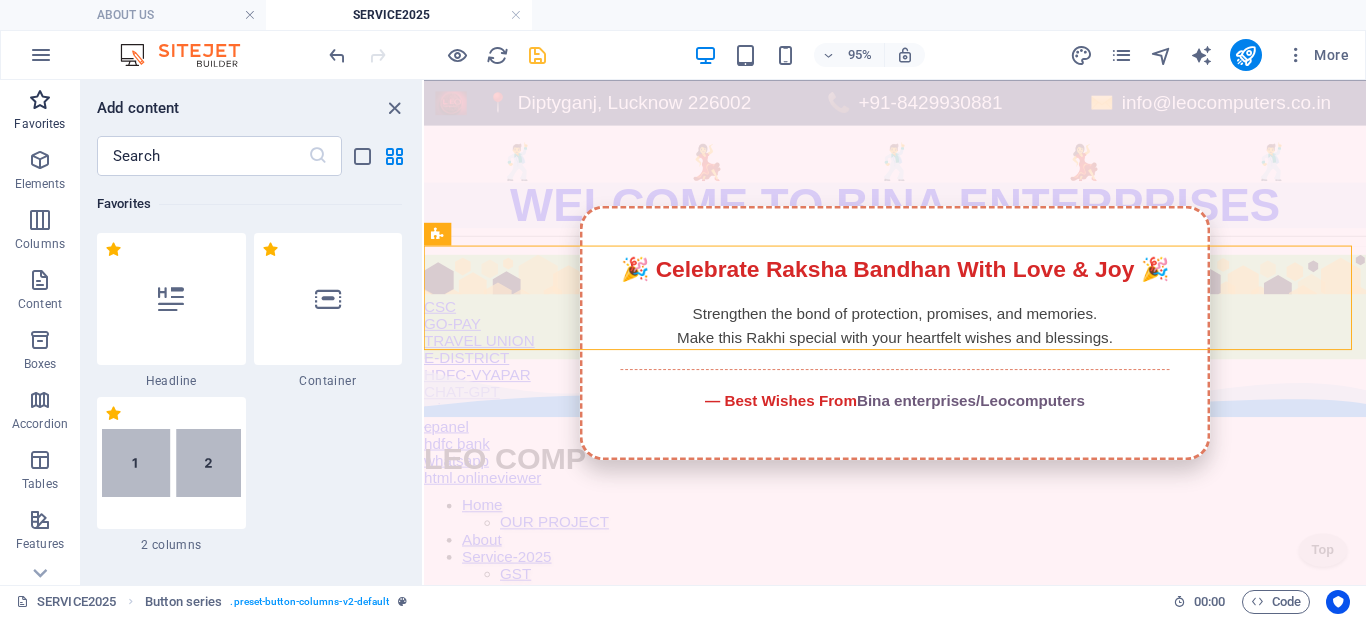 click on "Favorites" at bounding box center [39, 124] 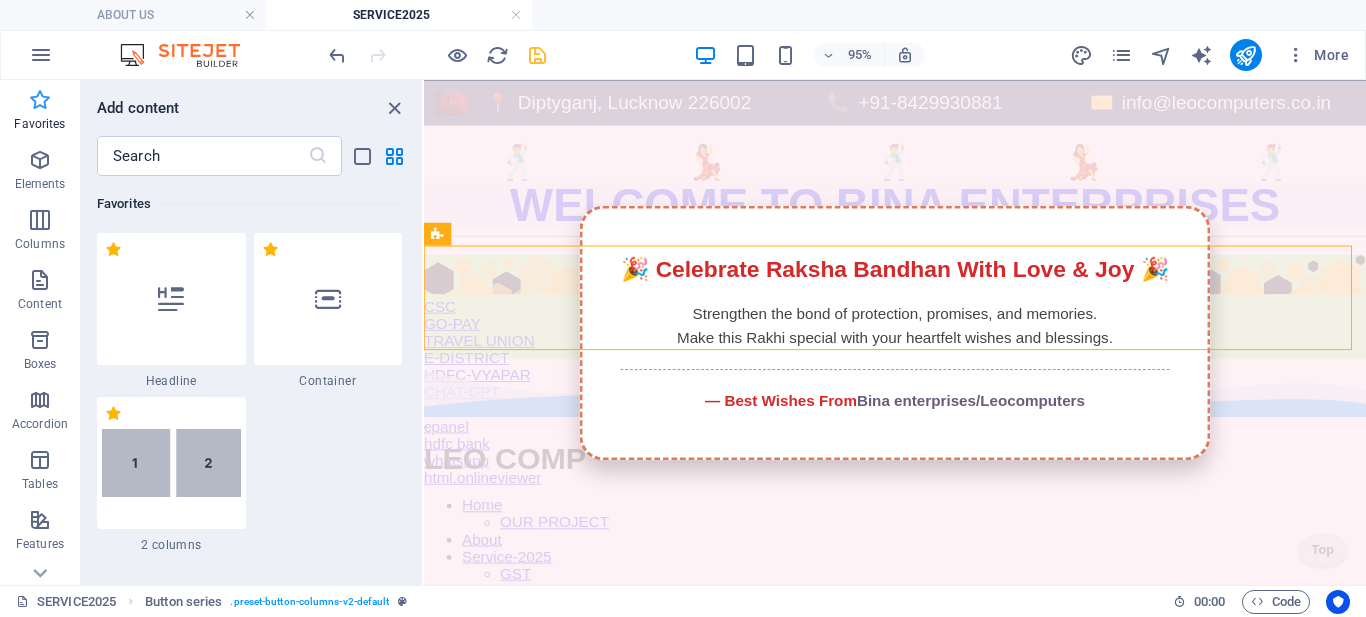 click on "Favorites" at bounding box center (39, 124) 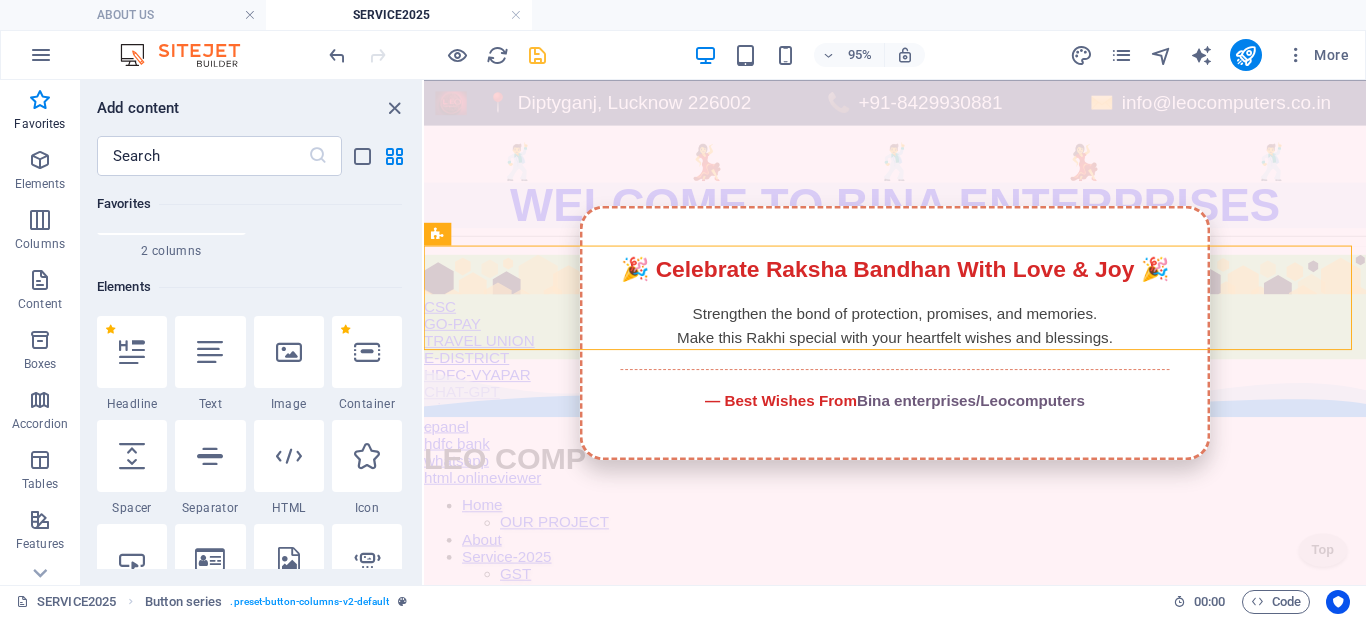 scroll, scrollTop: 300, scrollLeft: 0, axis: vertical 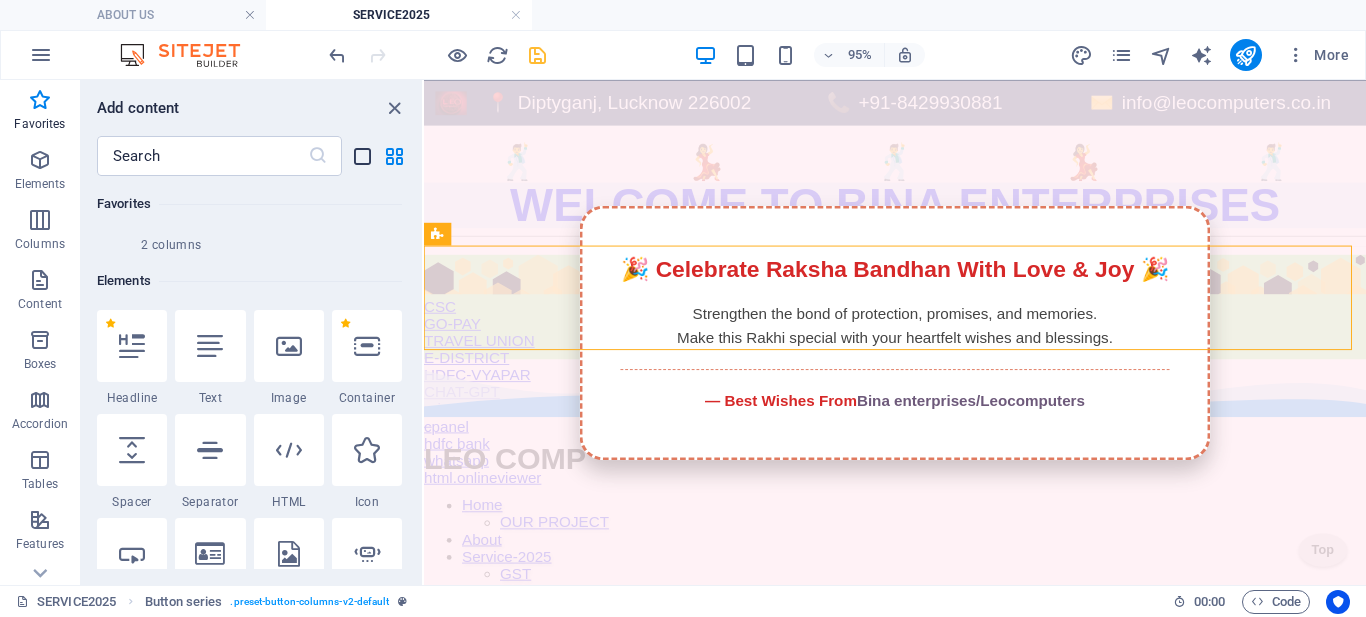 click at bounding box center [362, 156] 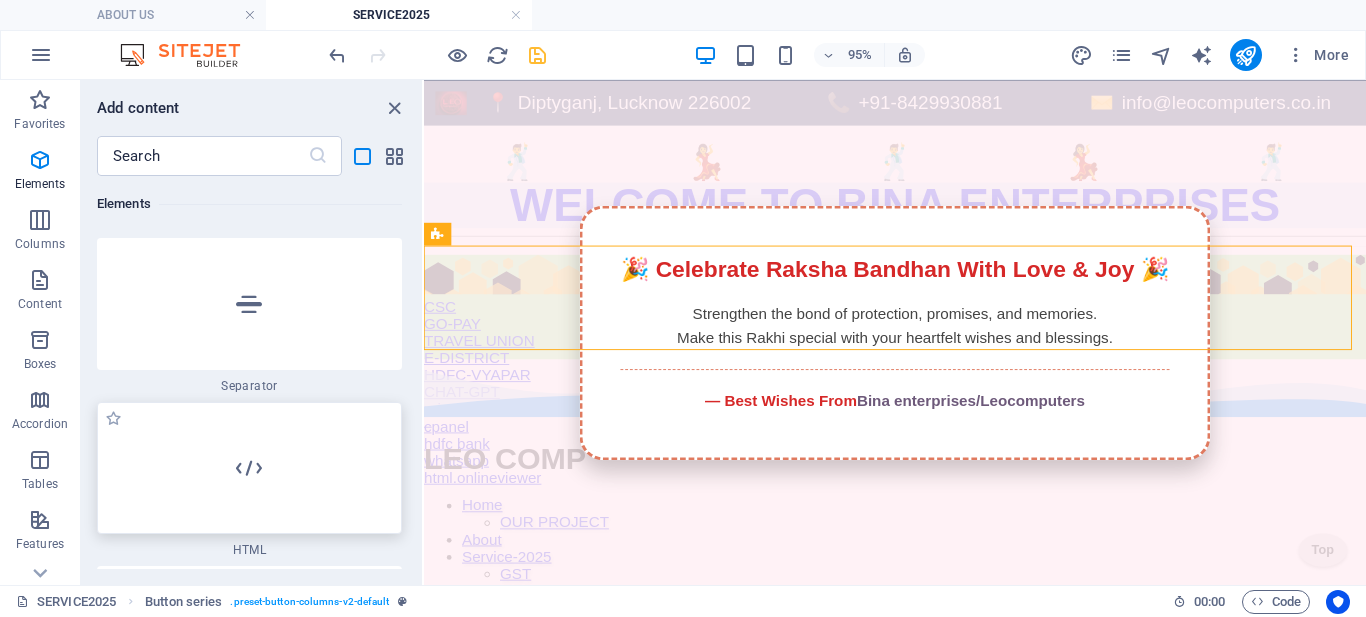 scroll, scrollTop: 1337, scrollLeft: 0, axis: vertical 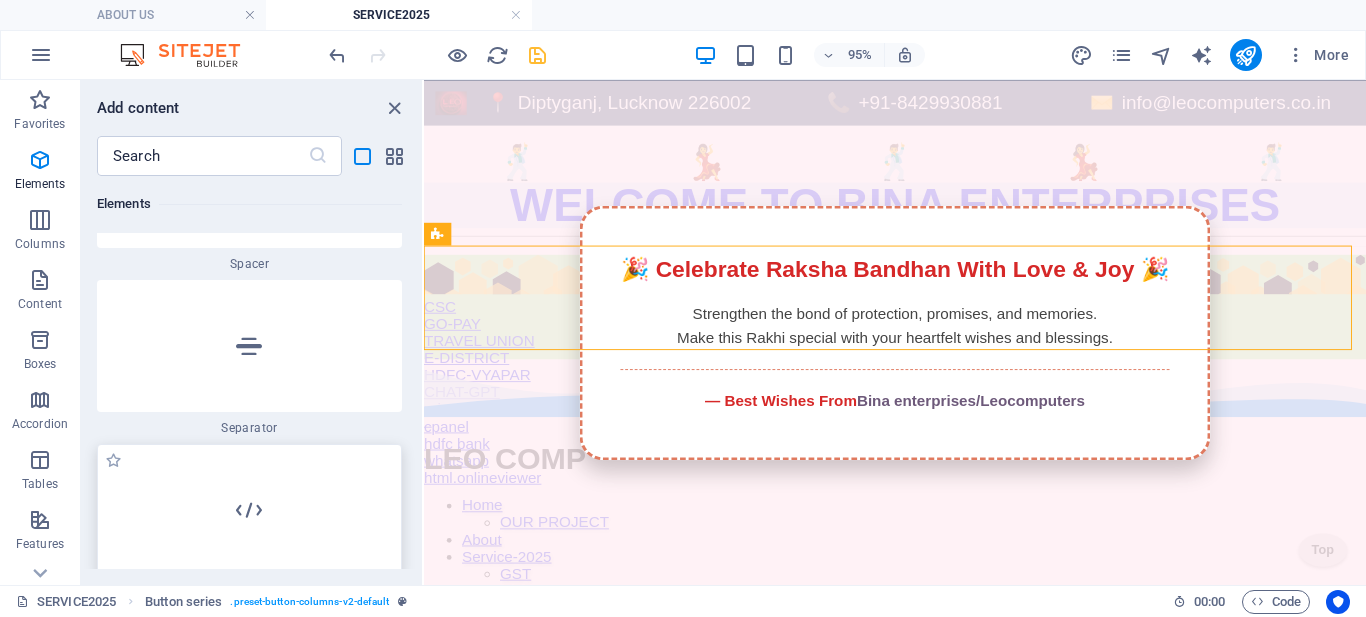 click at bounding box center [249, 510] 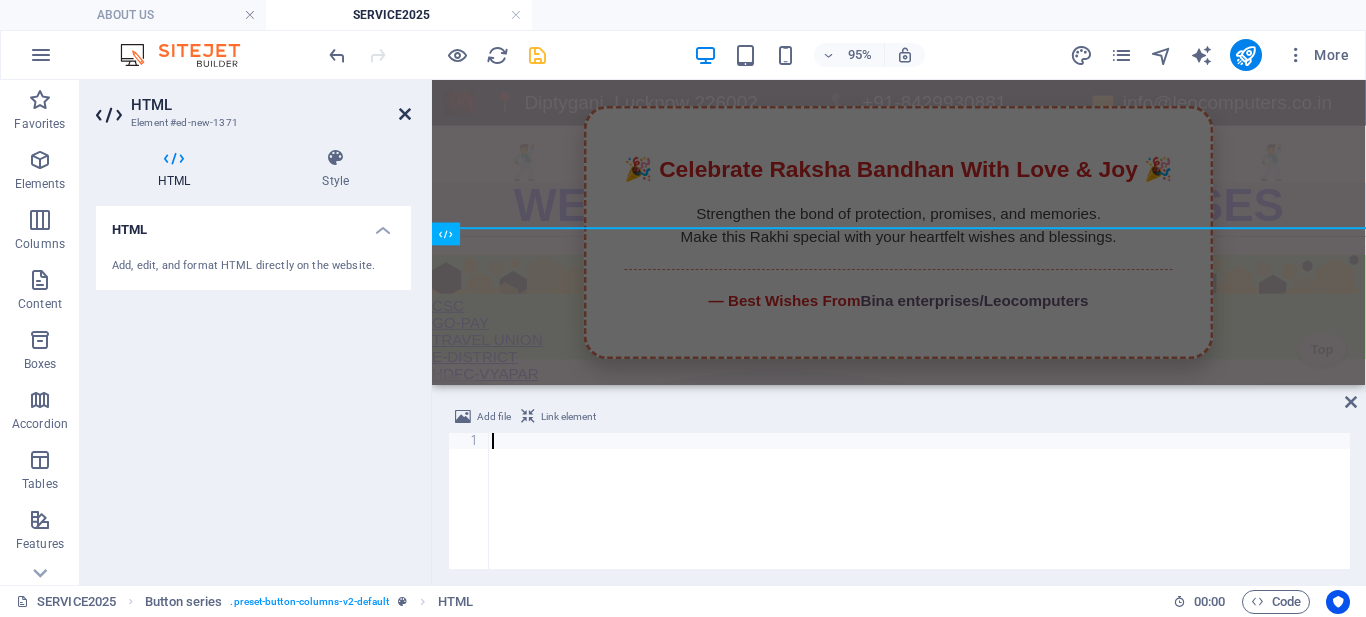click at bounding box center [405, 114] 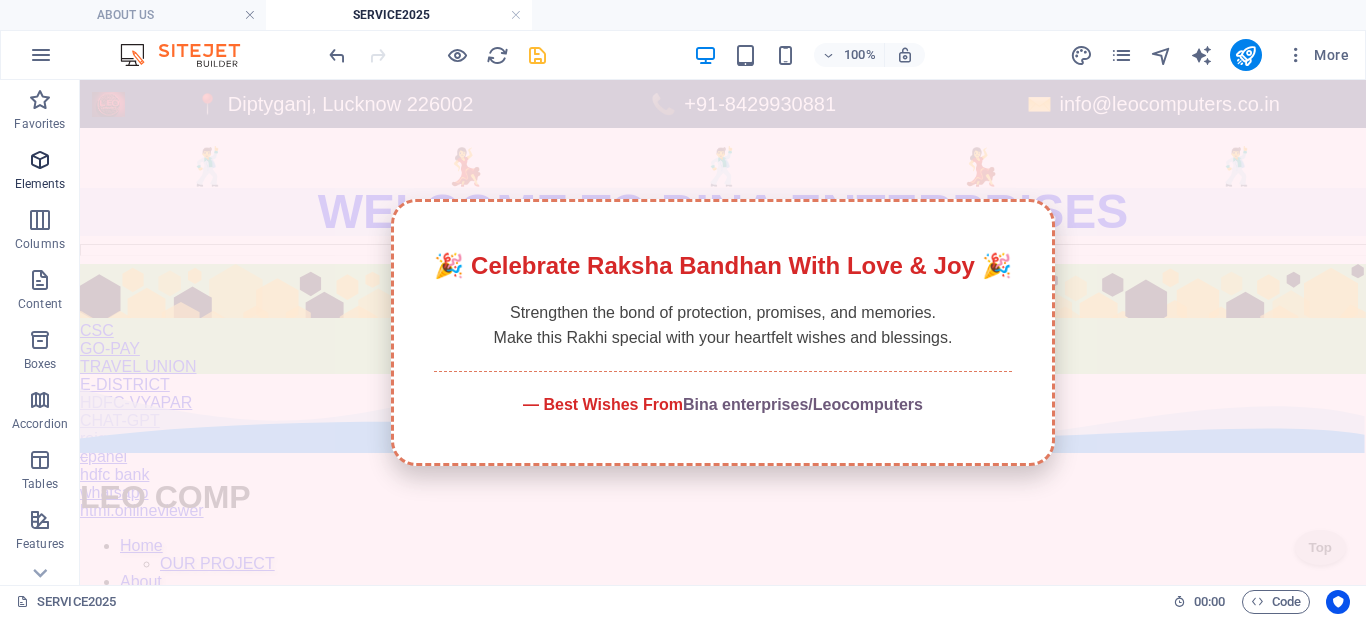 click on "Elements" at bounding box center [40, 184] 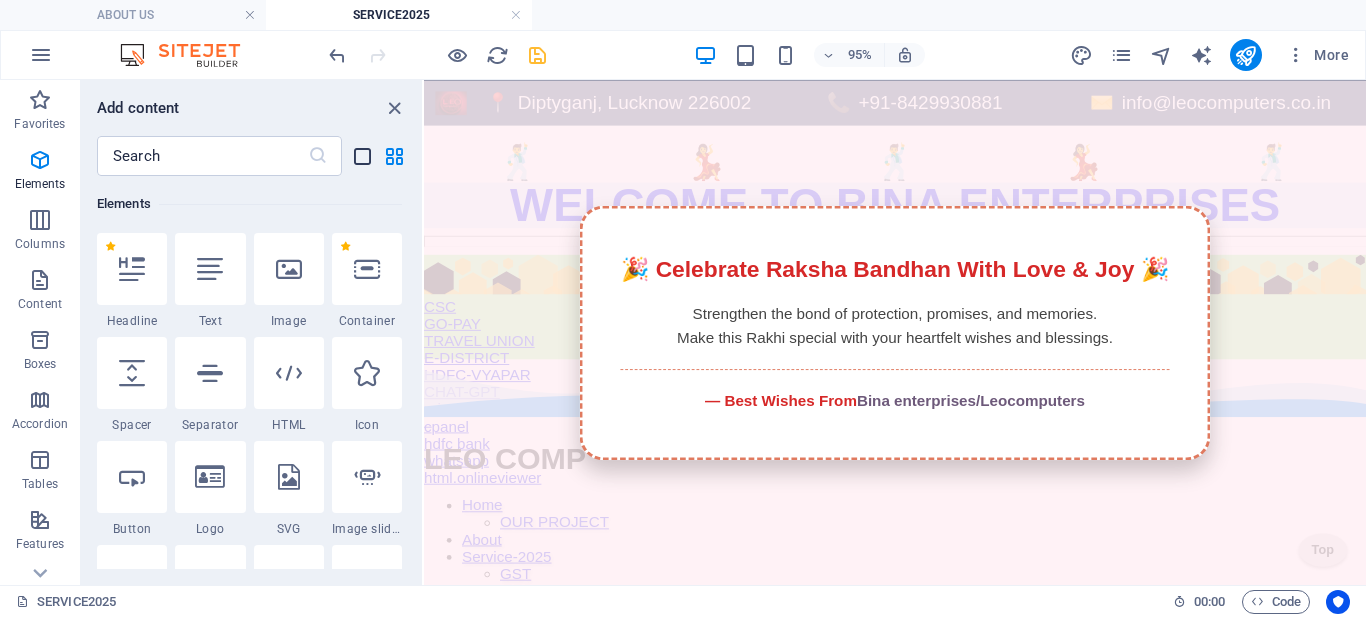click at bounding box center (362, 156) 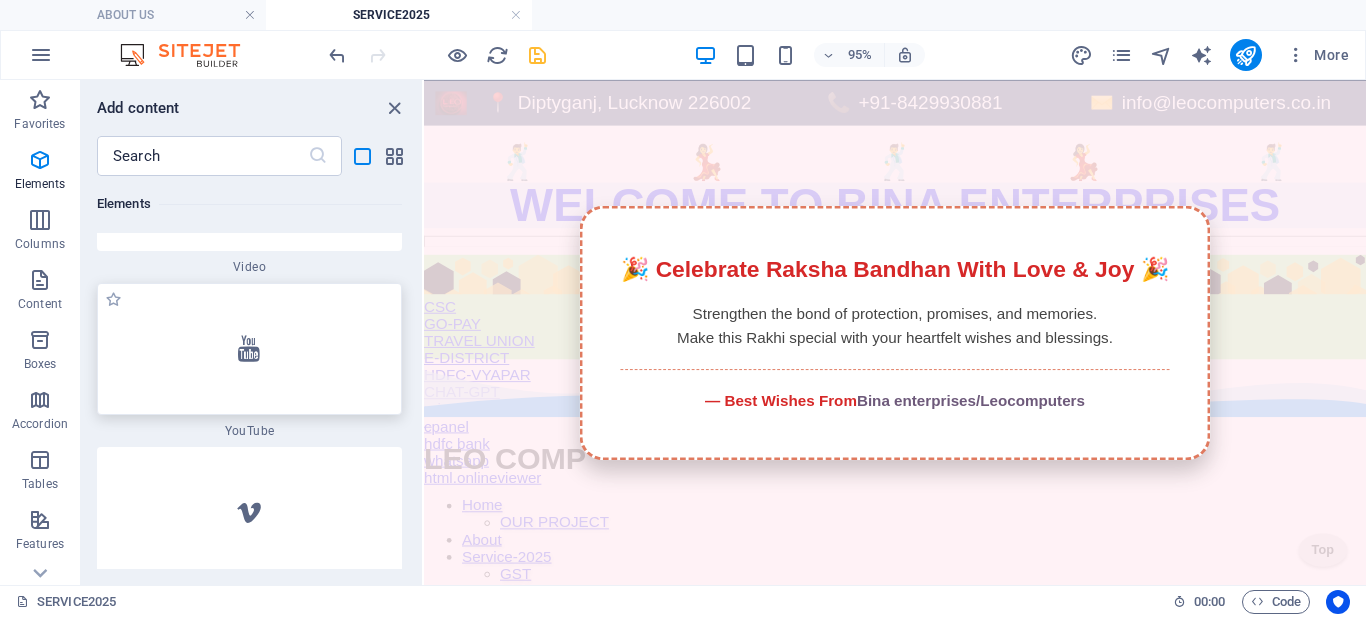 scroll, scrollTop: 3464, scrollLeft: 0, axis: vertical 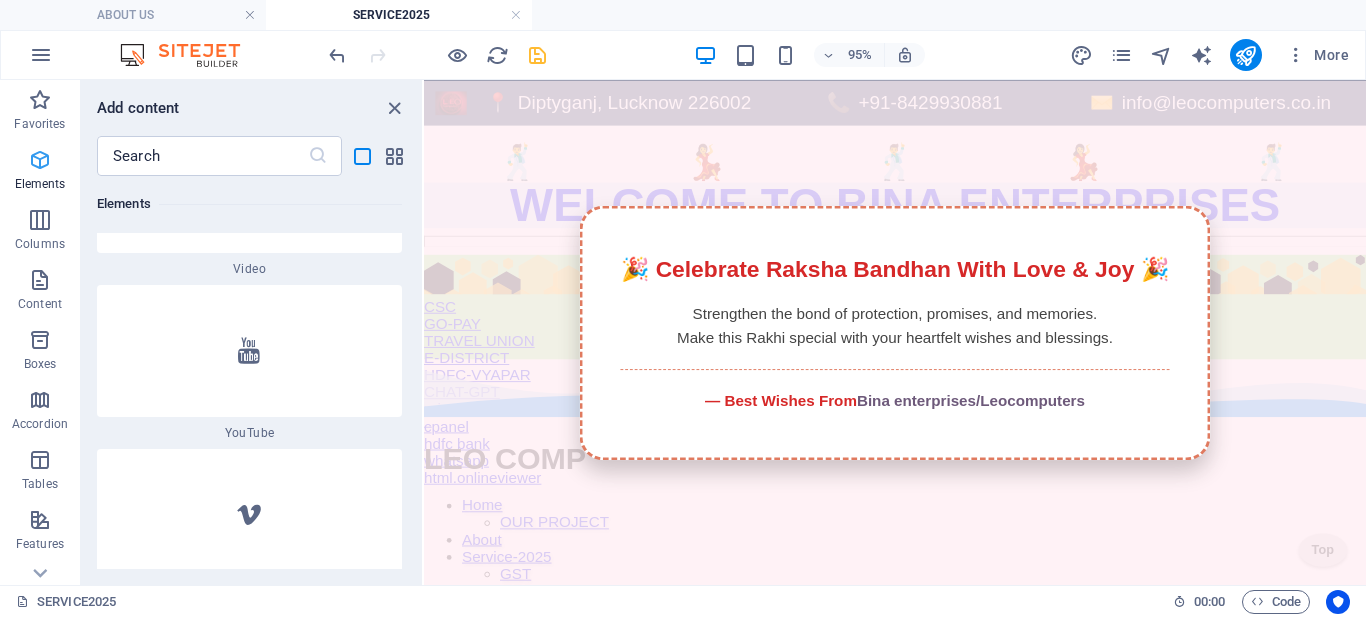 click on "Elements" at bounding box center (40, 184) 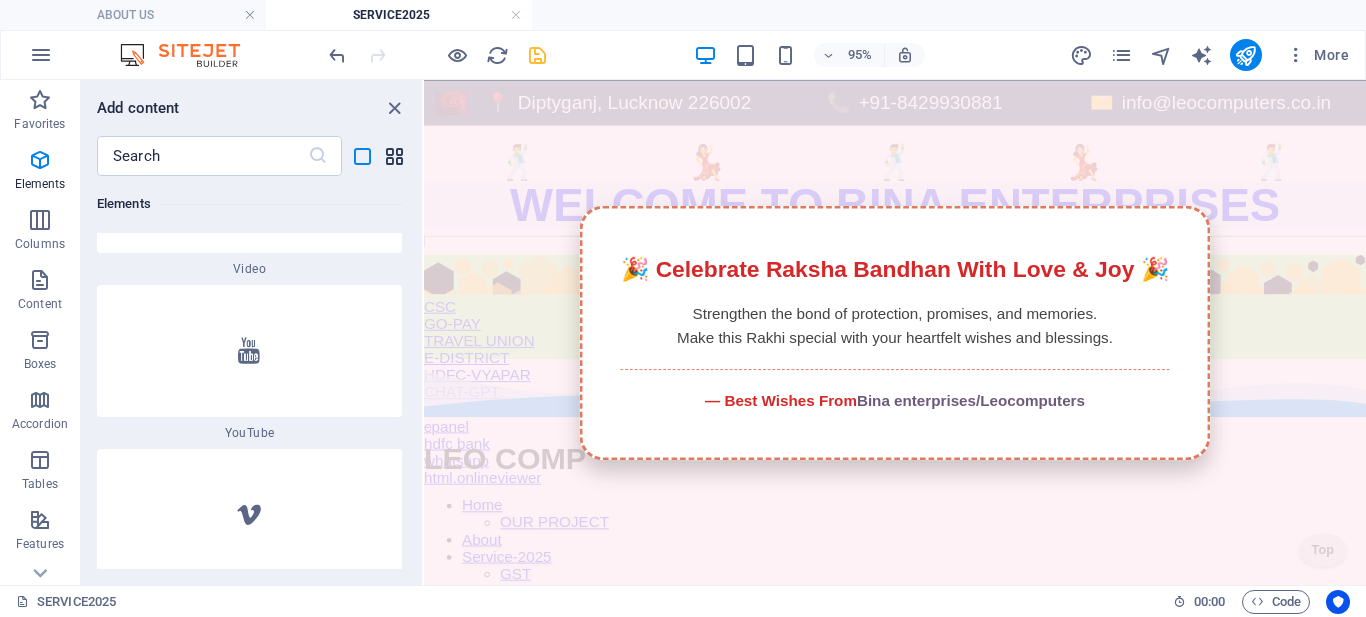click at bounding box center (394, 156) 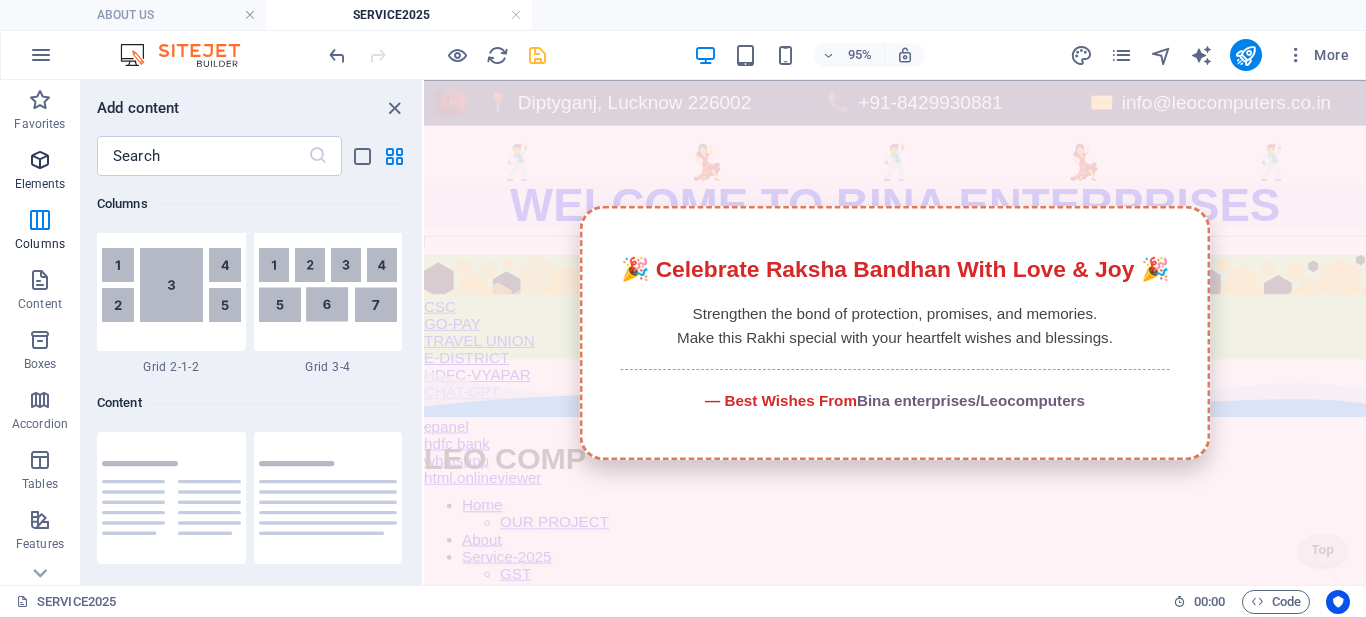 click on "Elements" at bounding box center [40, 184] 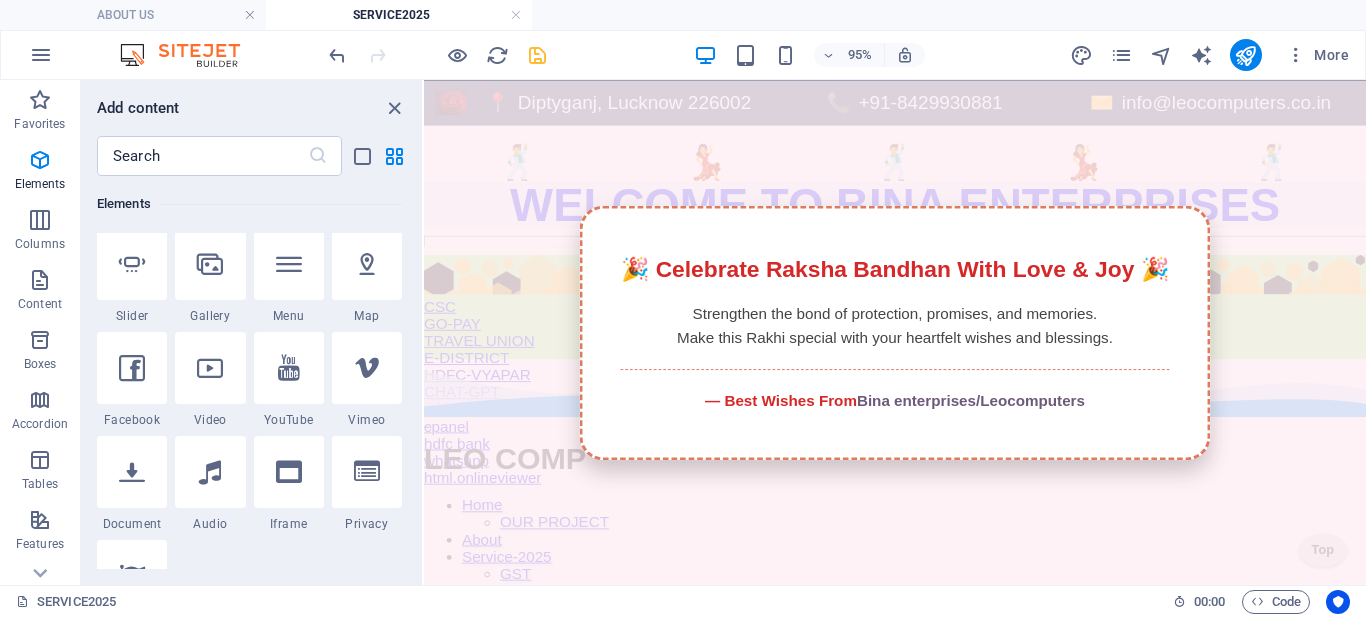 scroll, scrollTop: 777, scrollLeft: 0, axis: vertical 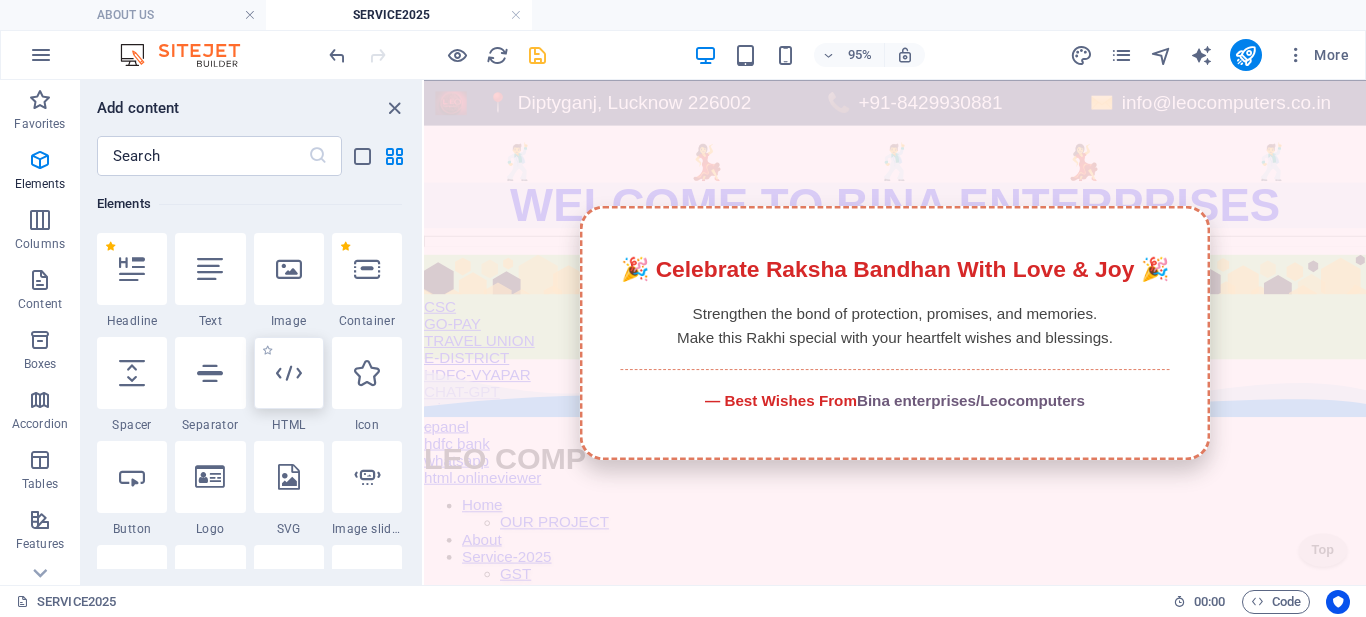 drag, startPoint x: 274, startPoint y: 382, endPoint x: 295, endPoint y: 391, distance: 22.847319 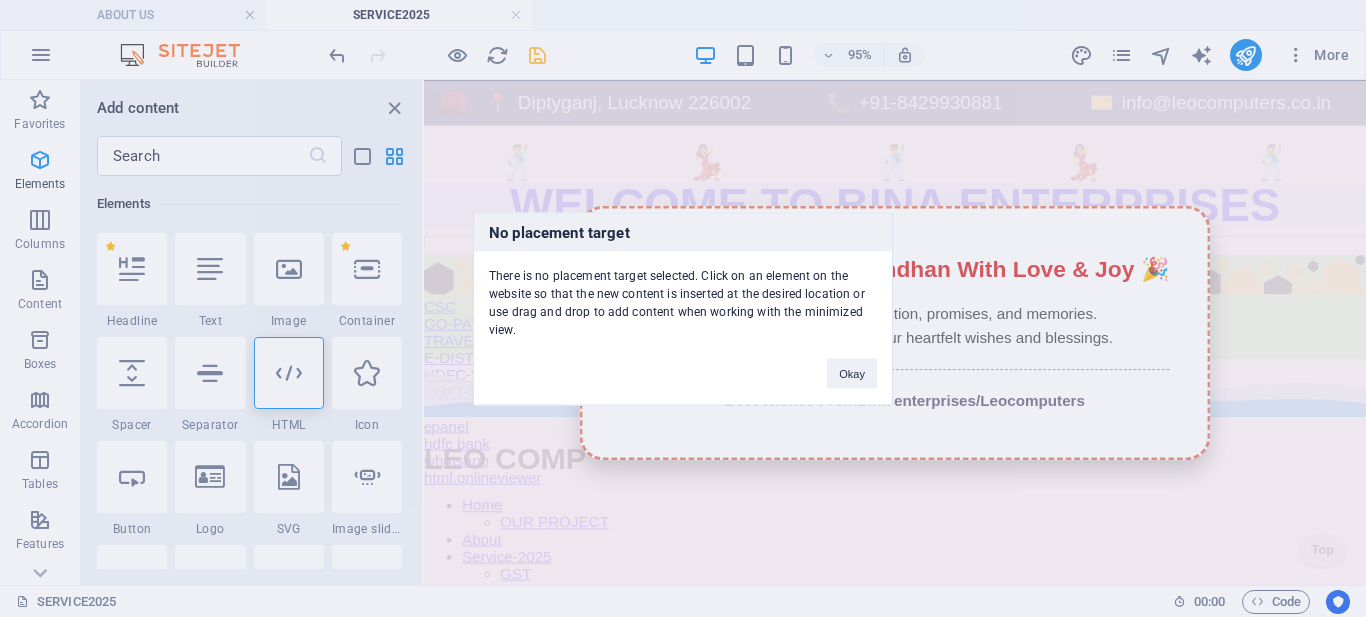 type 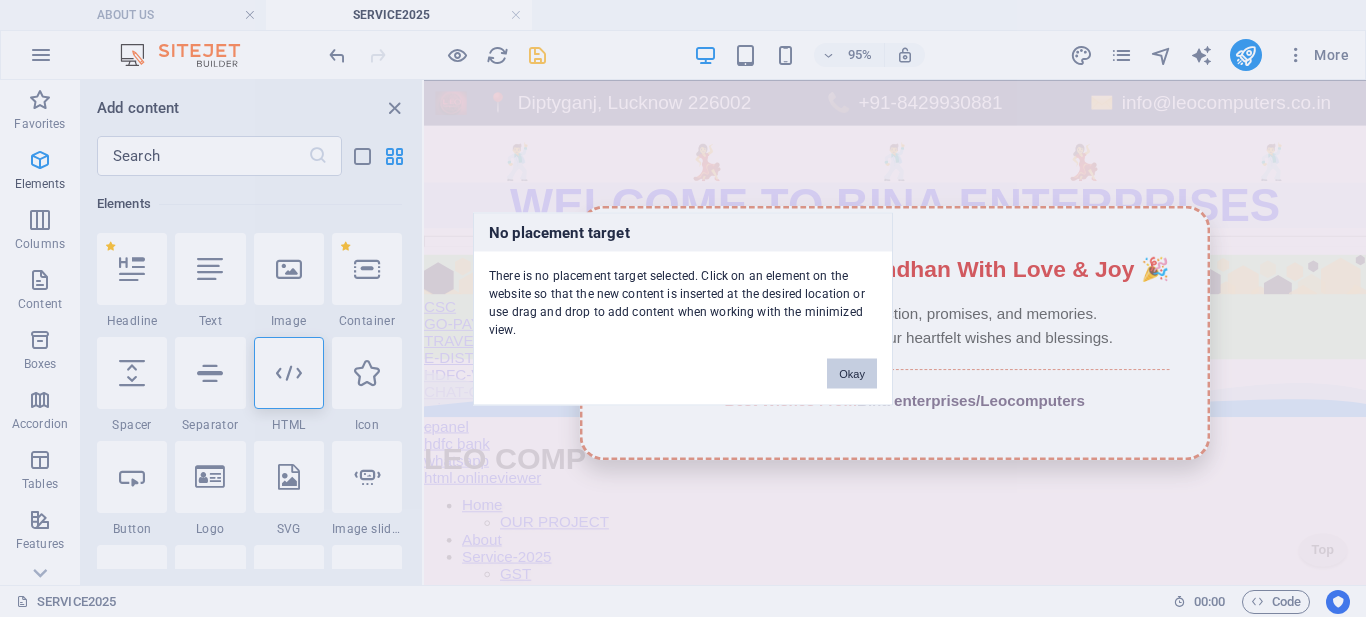 click on "Okay" at bounding box center (852, 373) 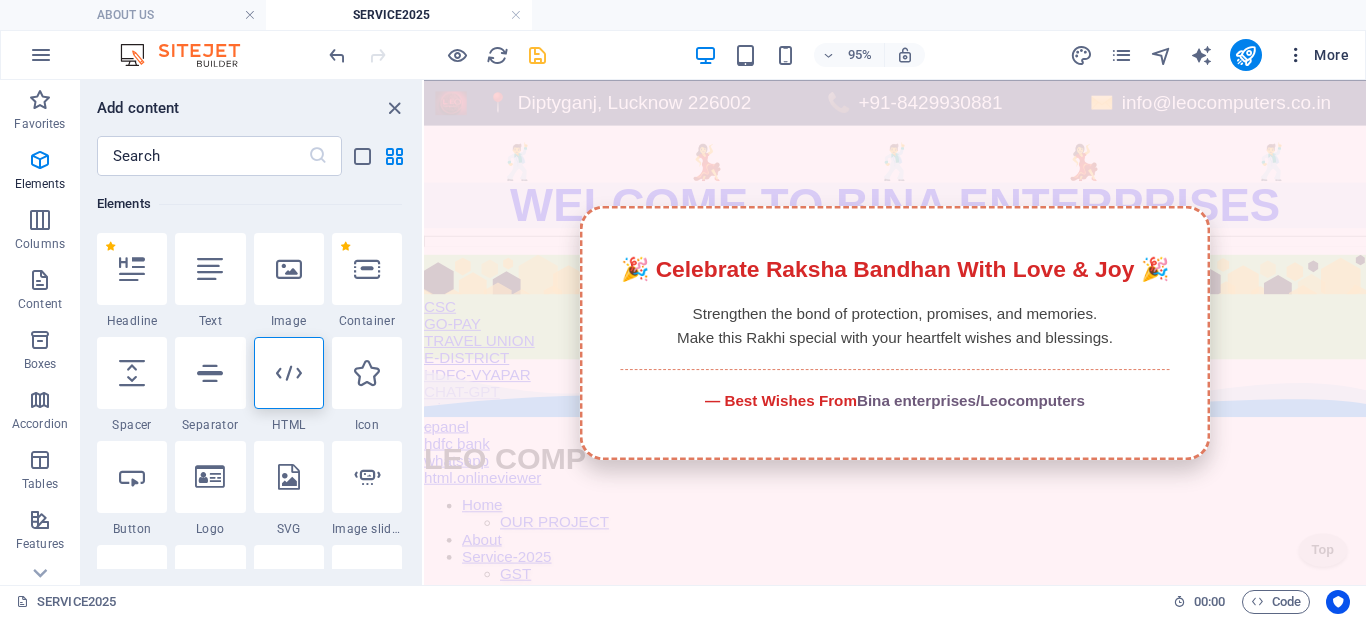 click at bounding box center [1296, 55] 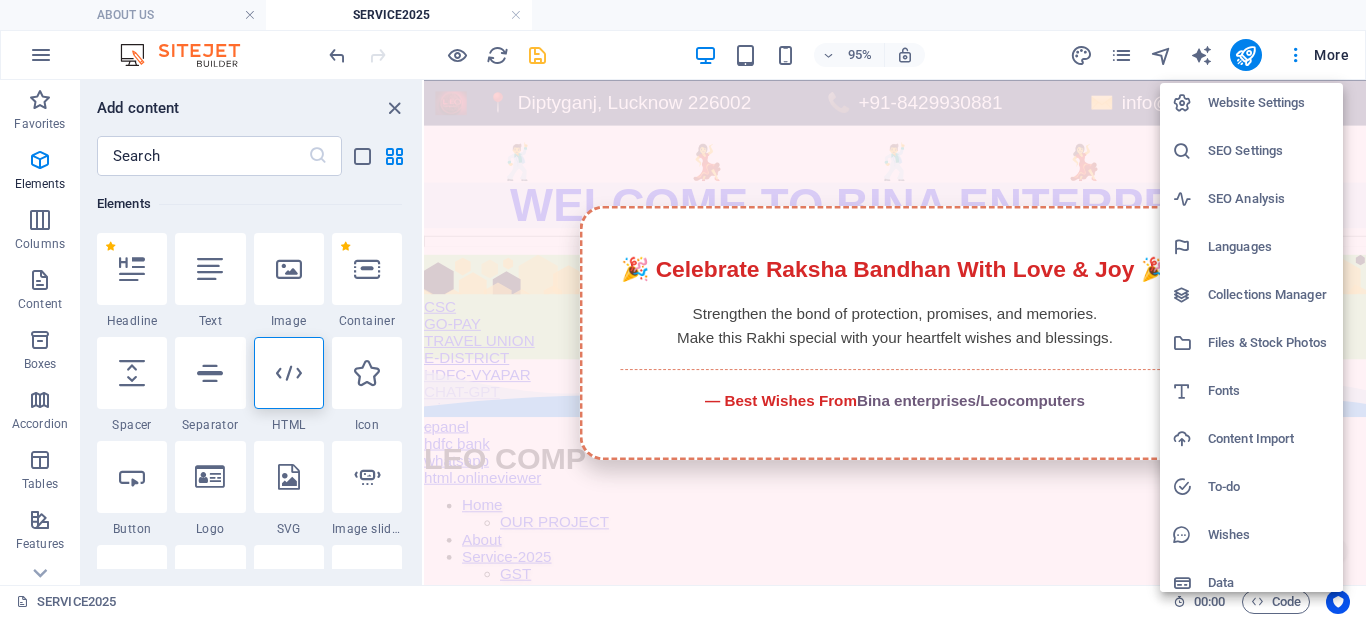scroll, scrollTop: 0, scrollLeft: 0, axis: both 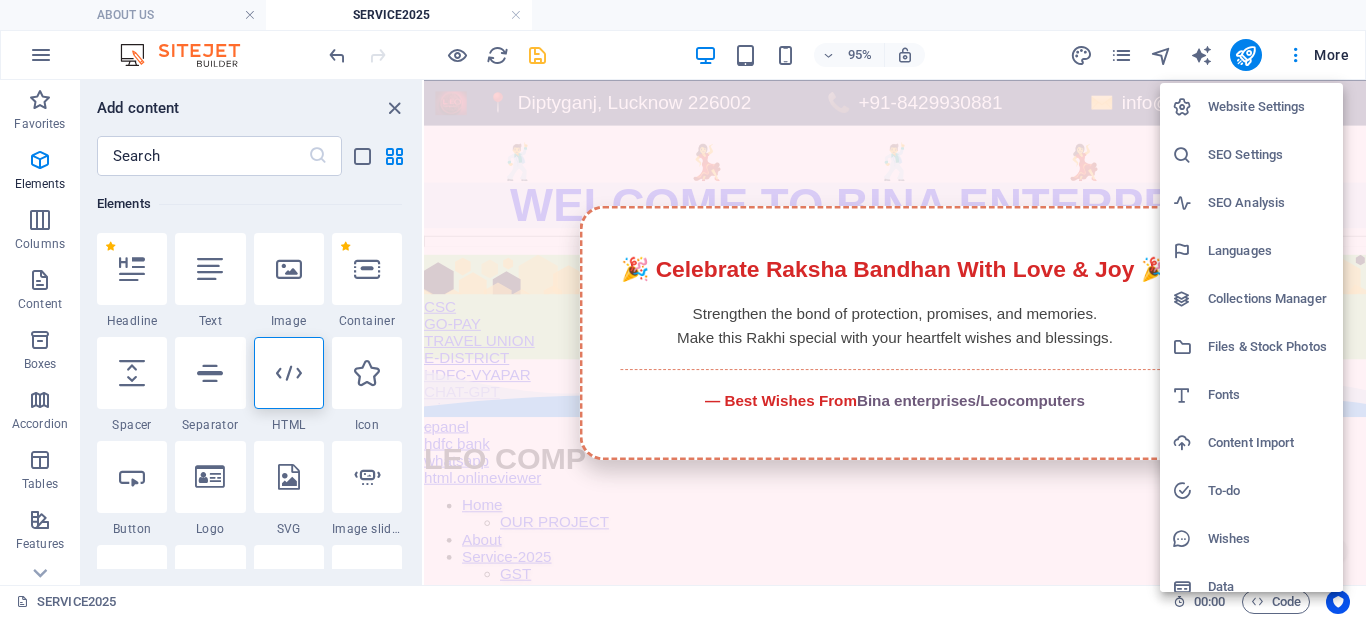 click at bounding box center (683, 308) 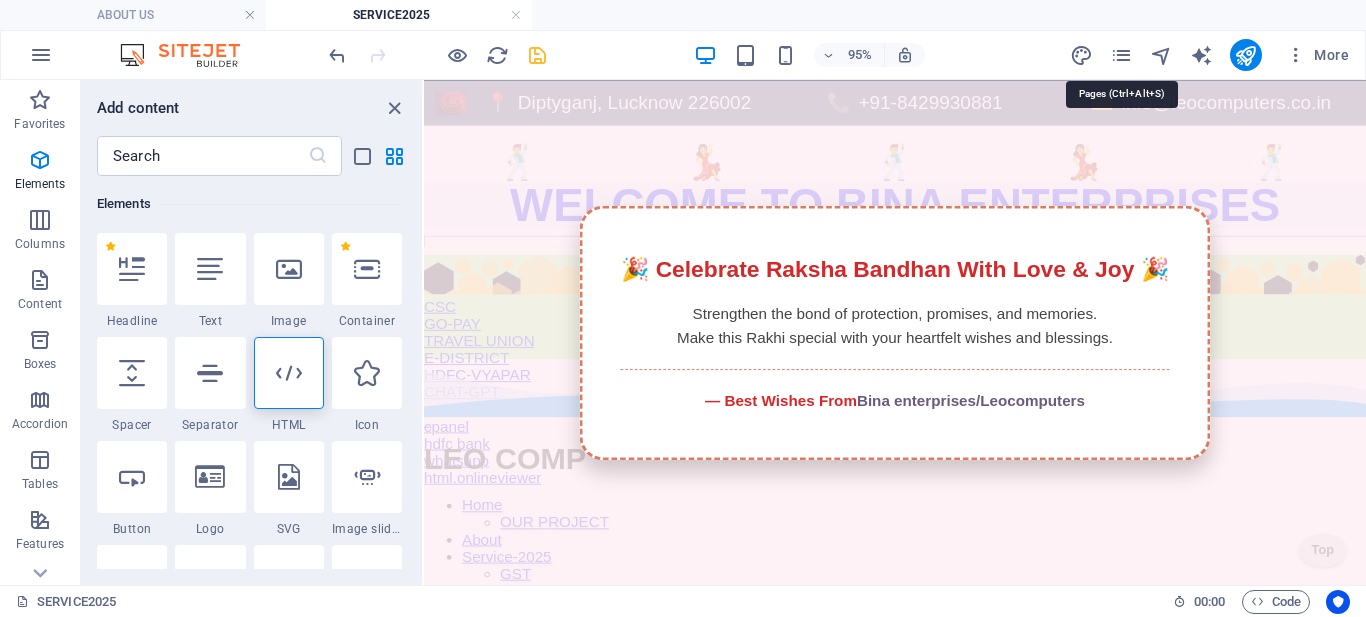 click at bounding box center [1121, 55] 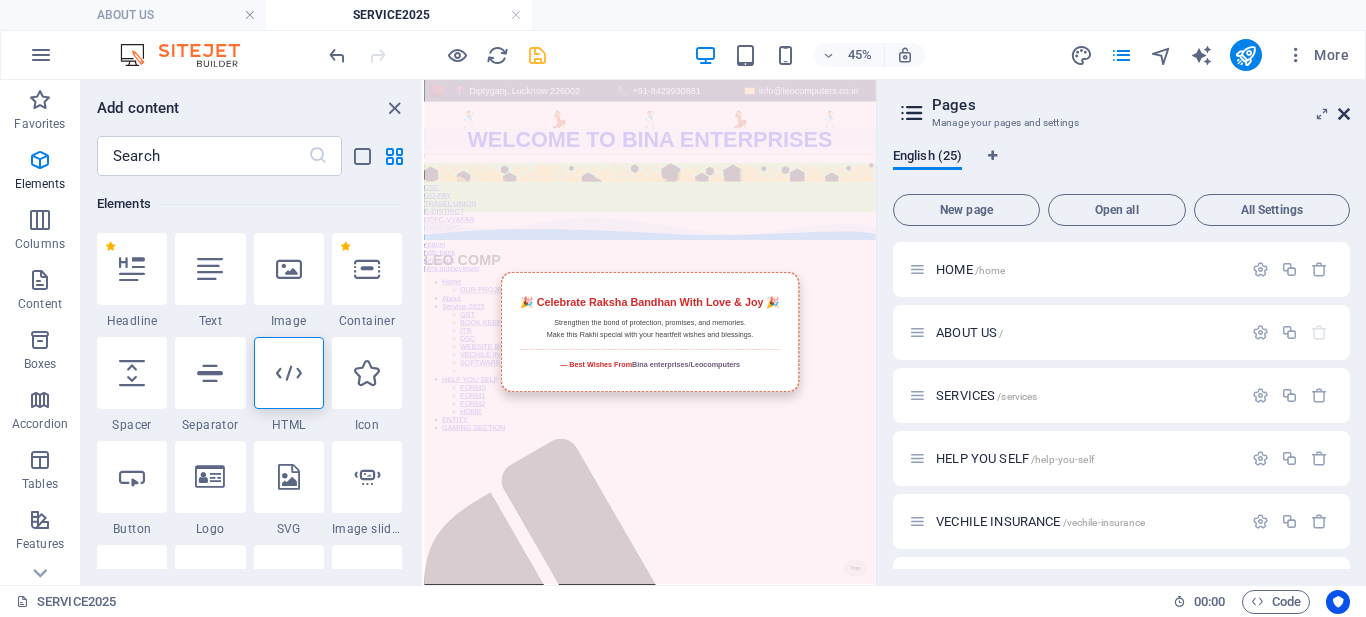 click at bounding box center (1344, 114) 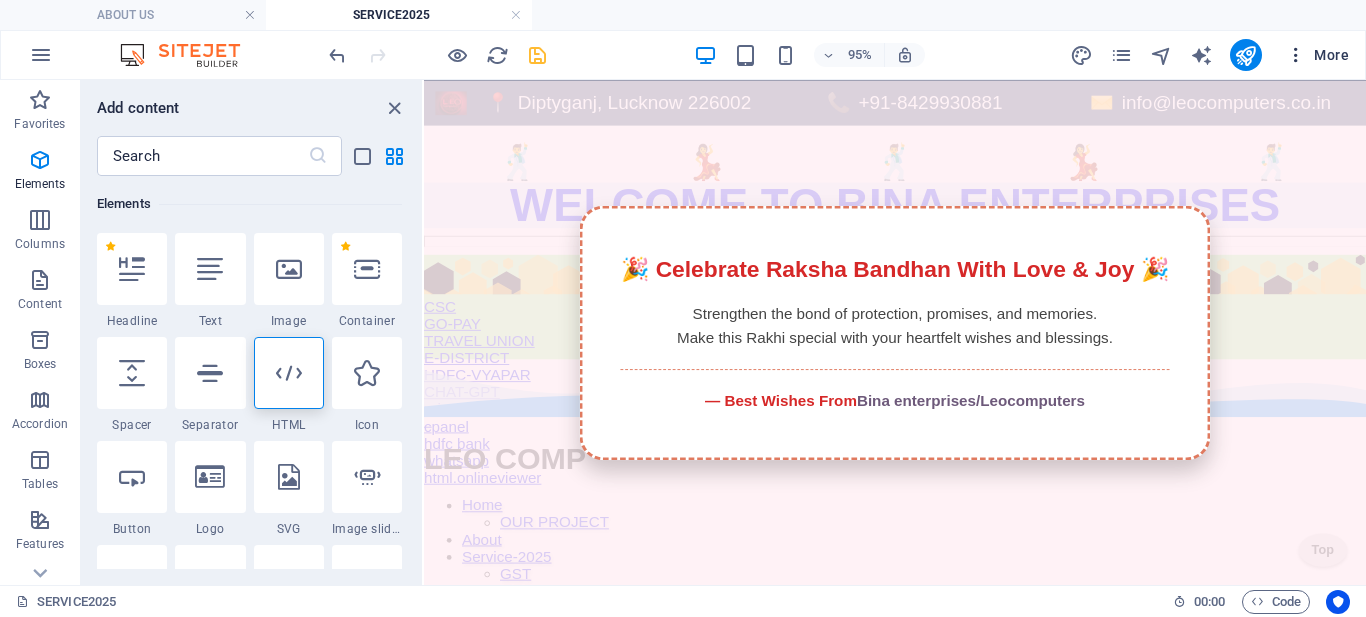 click at bounding box center (1296, 55) 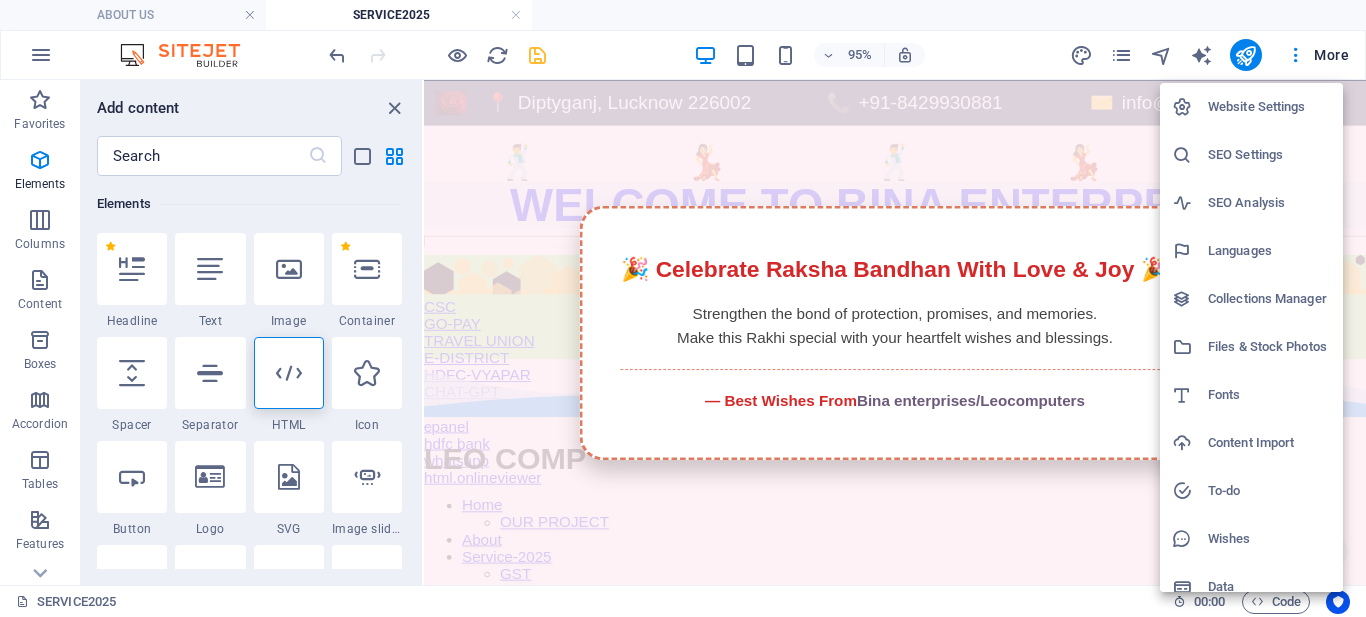 scroll, scrollTop: 19, scrollLeft: 0, axis: vertical 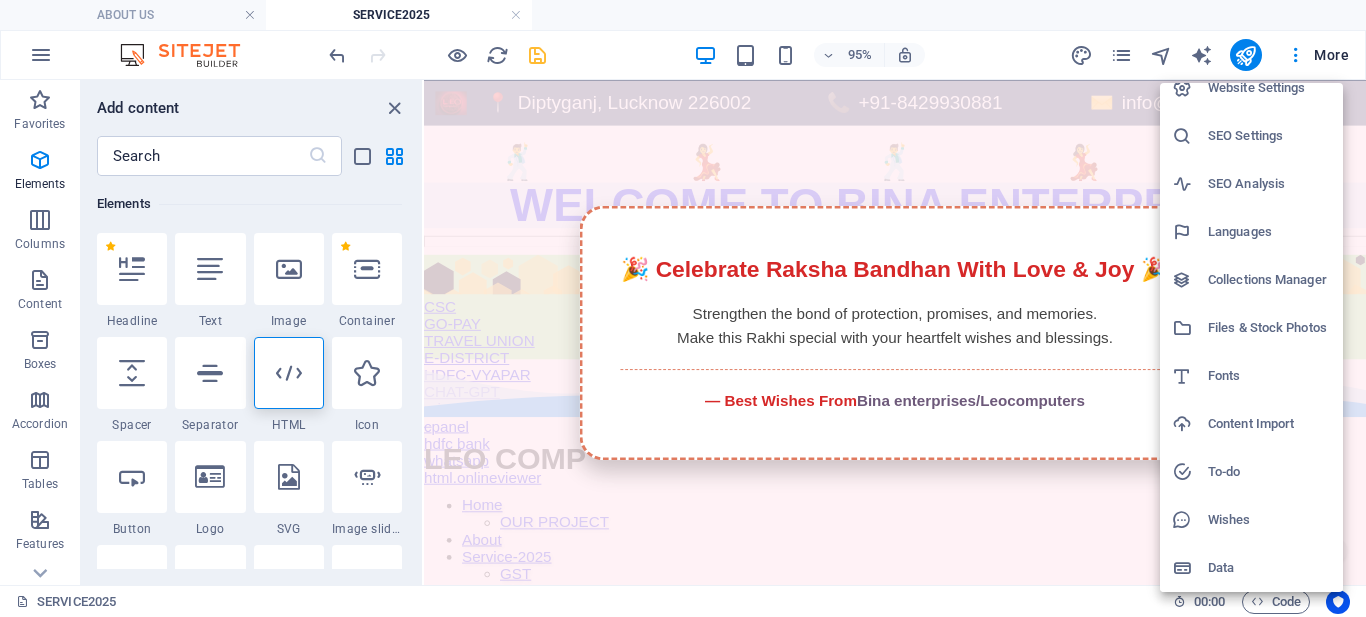 type 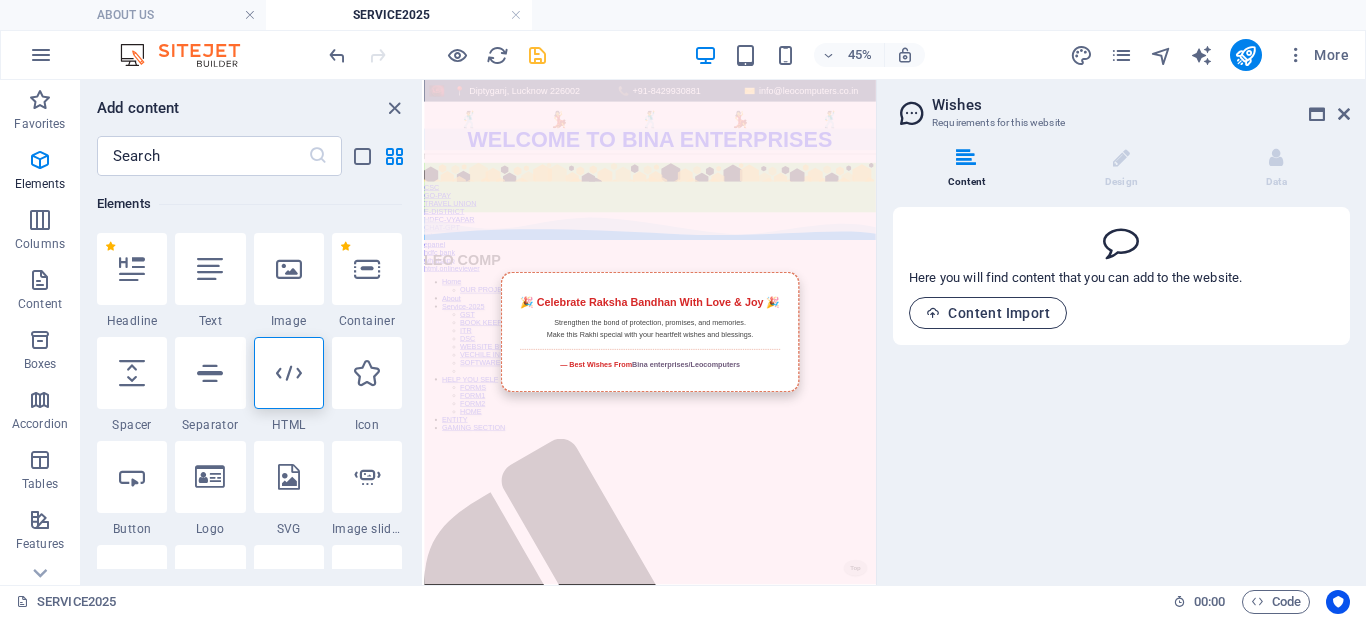 click on "Content Import" at bounding box center [988, 313] 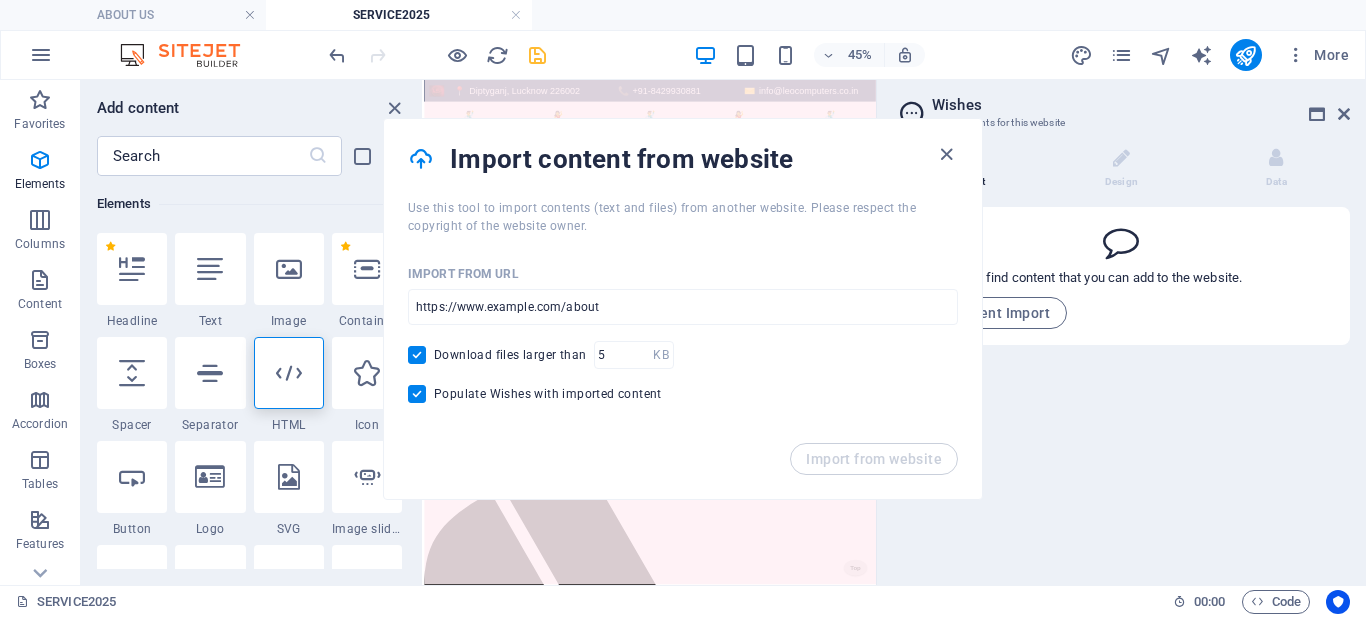 click on "Download files larger than" at bounding box center (510, 355) 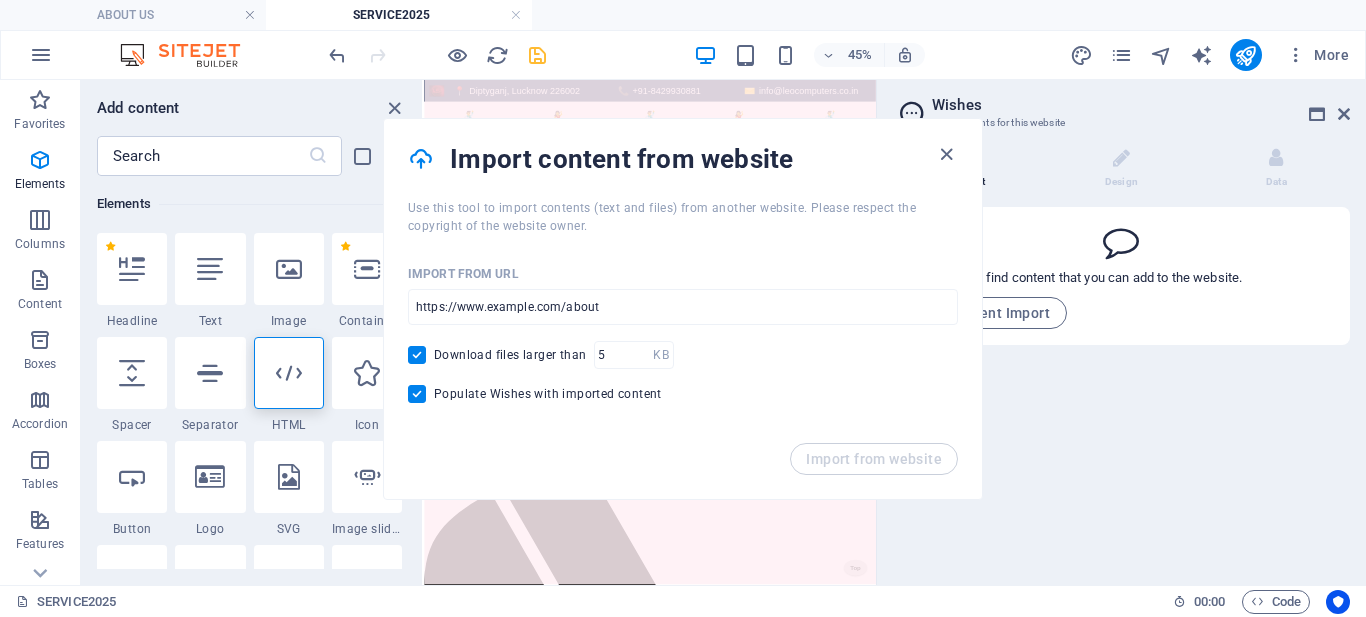 click on "Download files larger than" at bounding box center [421, 355] 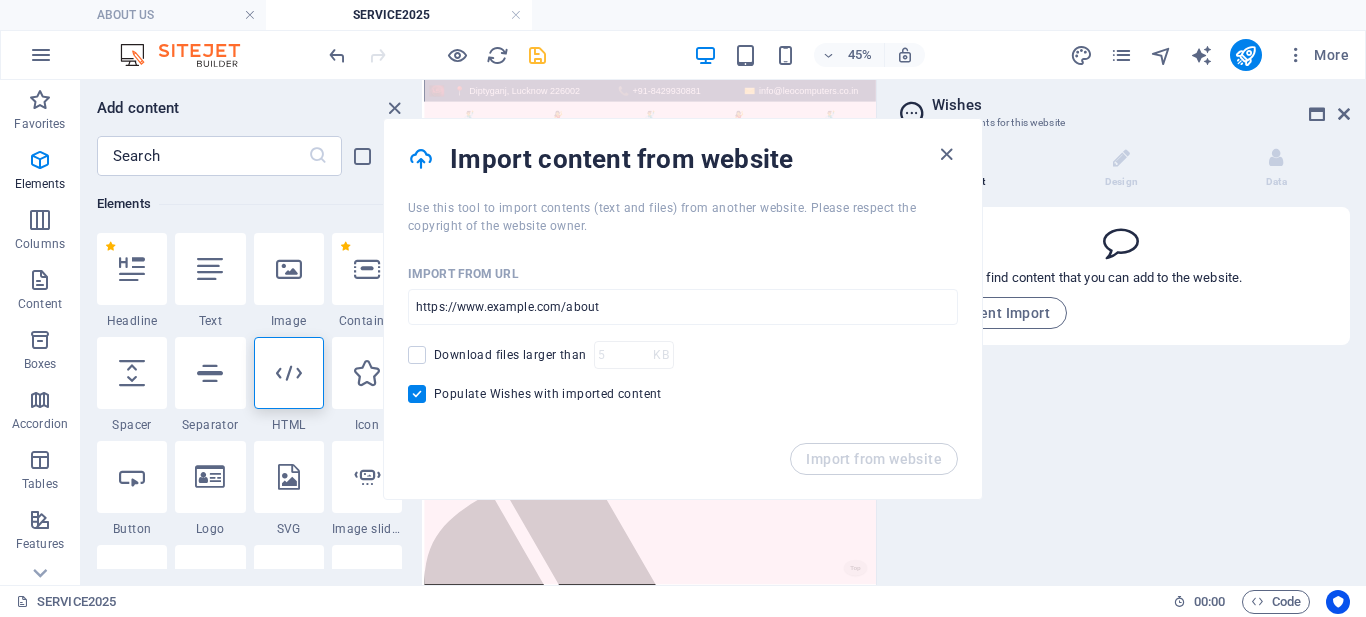 click on "Download files larger than" at bounding box center (510, 355) 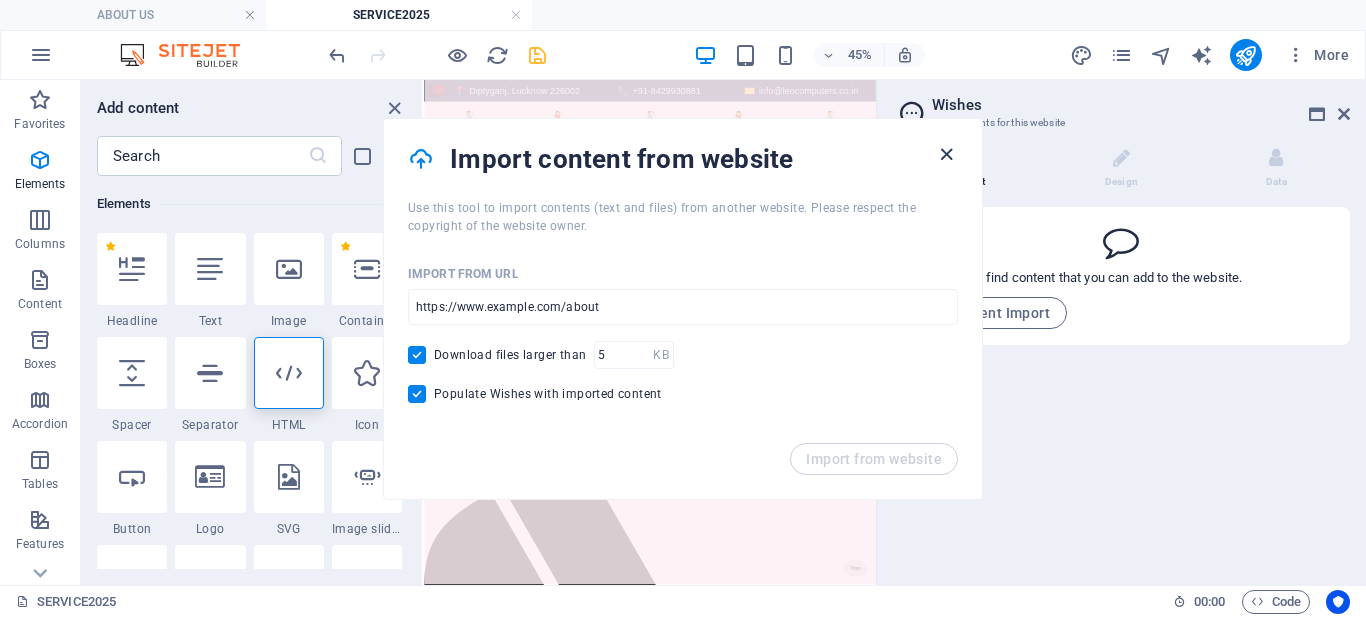 click at bounding box center [946, 154] 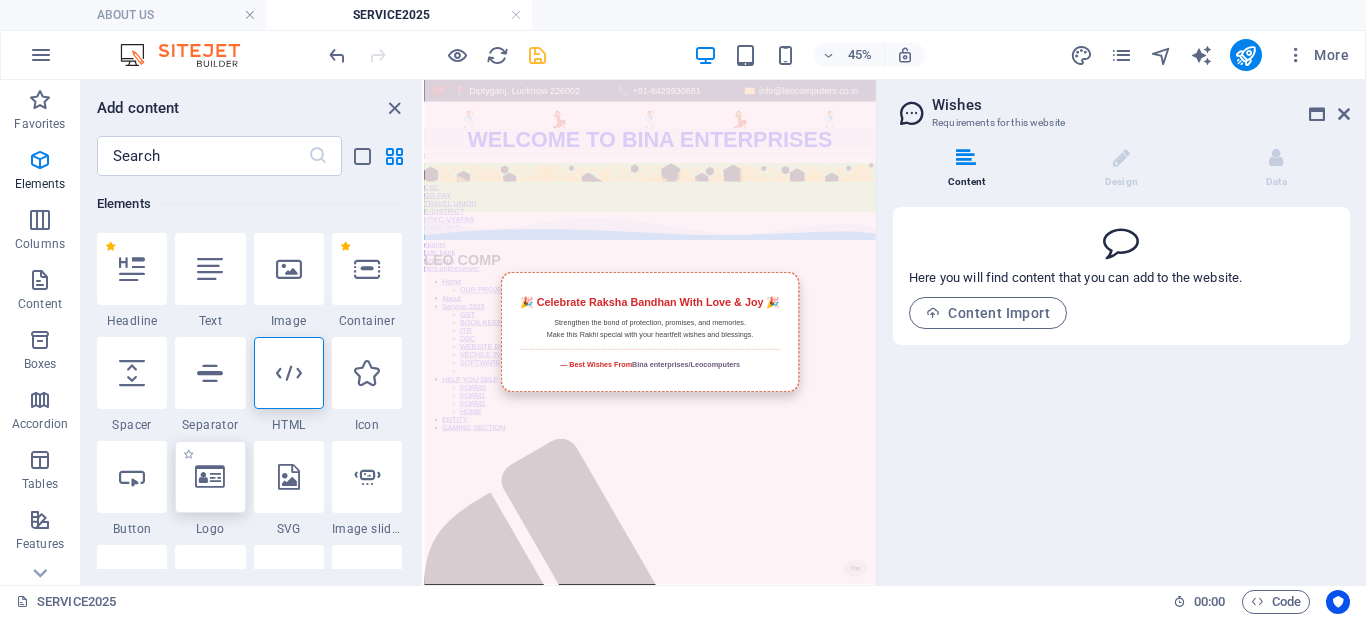 type 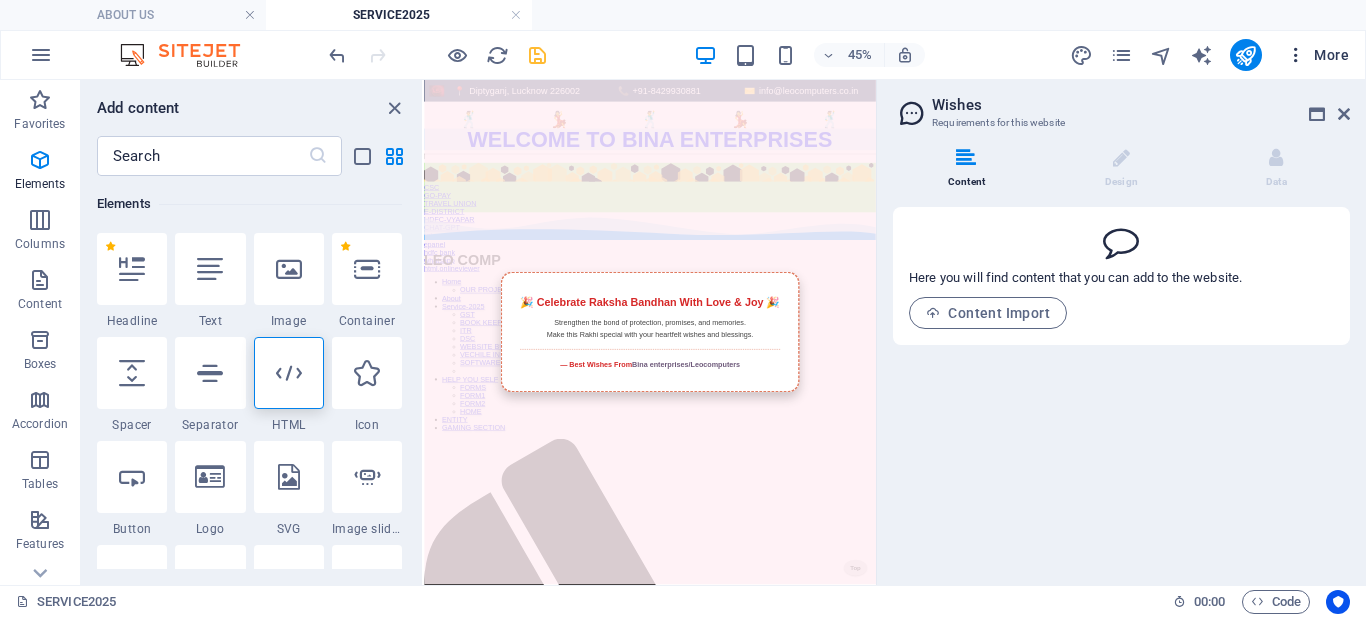 click at bounding box center (1296, 55) 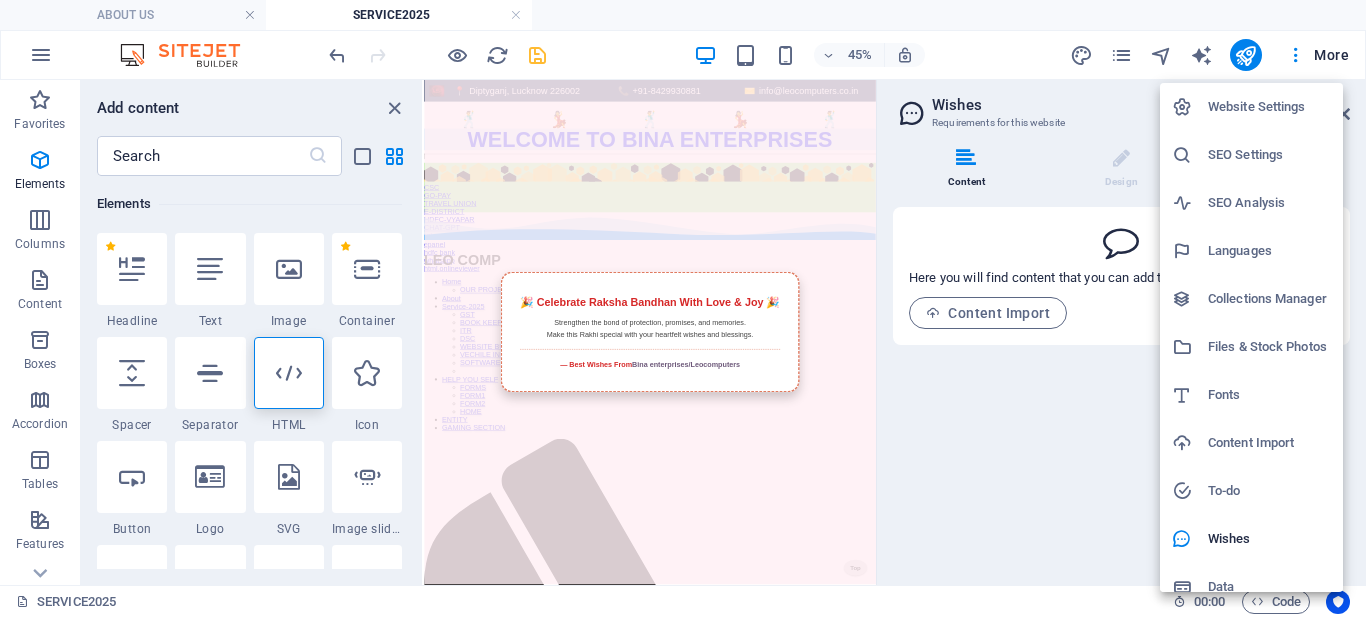 click at bounding box center [683, 308] 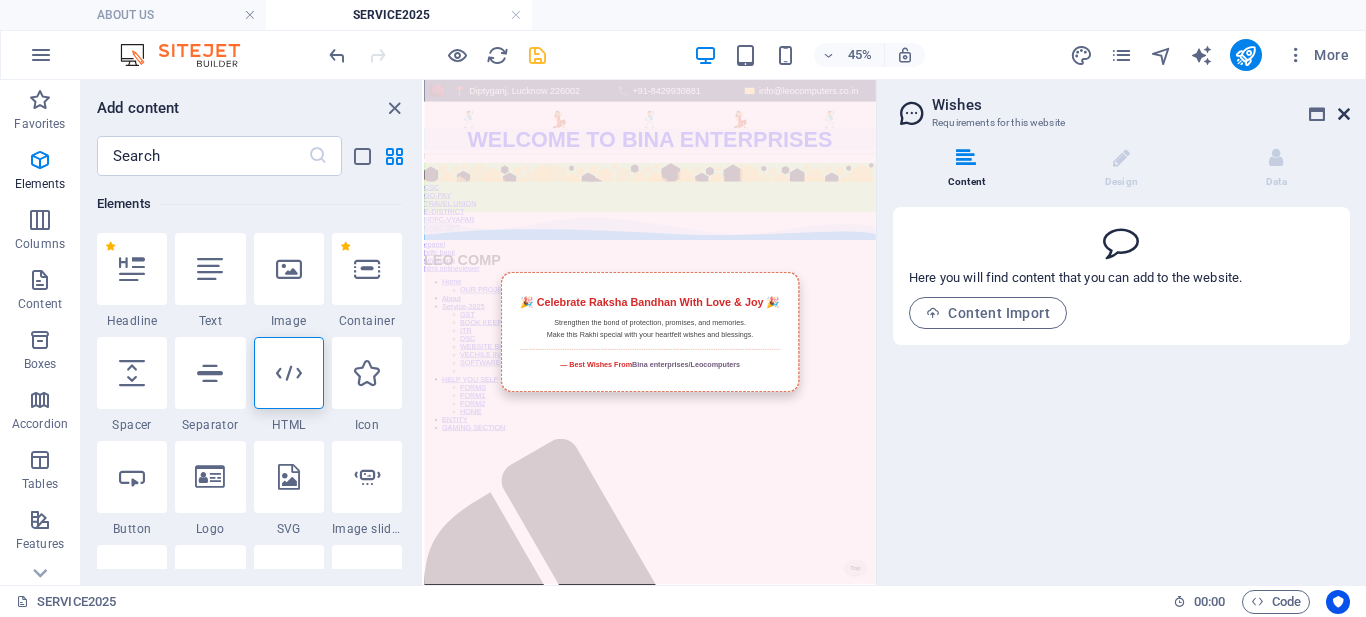 click at bounding box center [1344, 114] 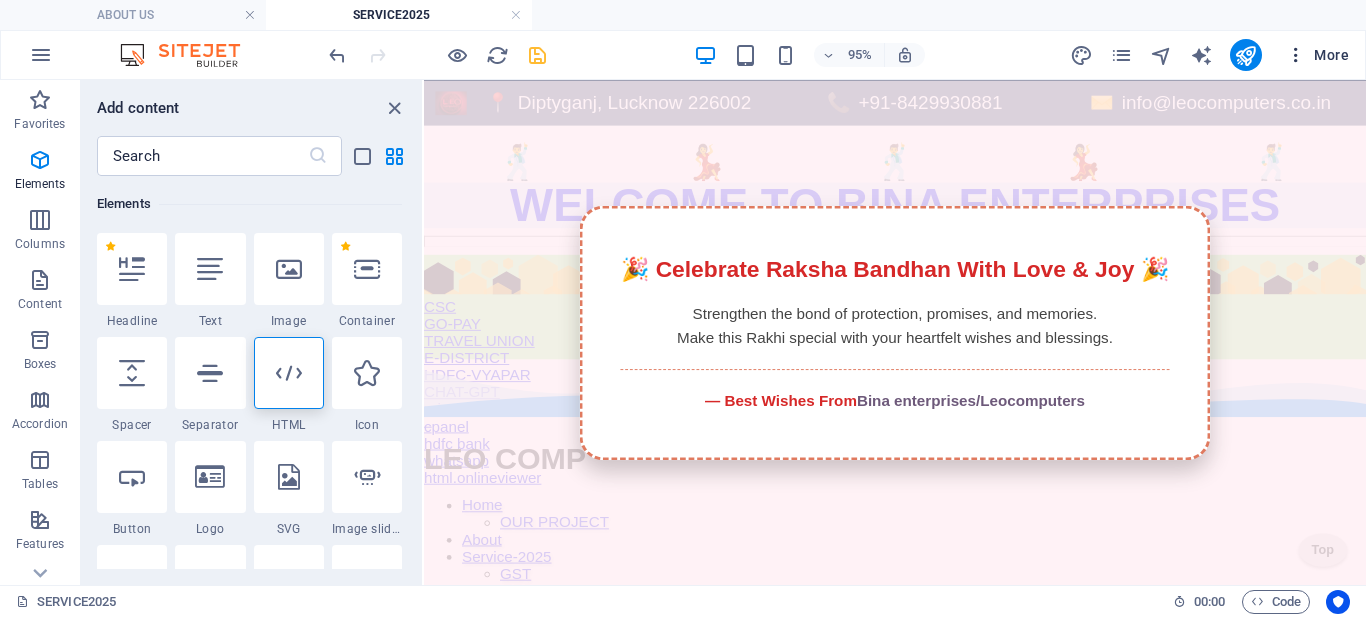 click at bounding box center (1296, 55) 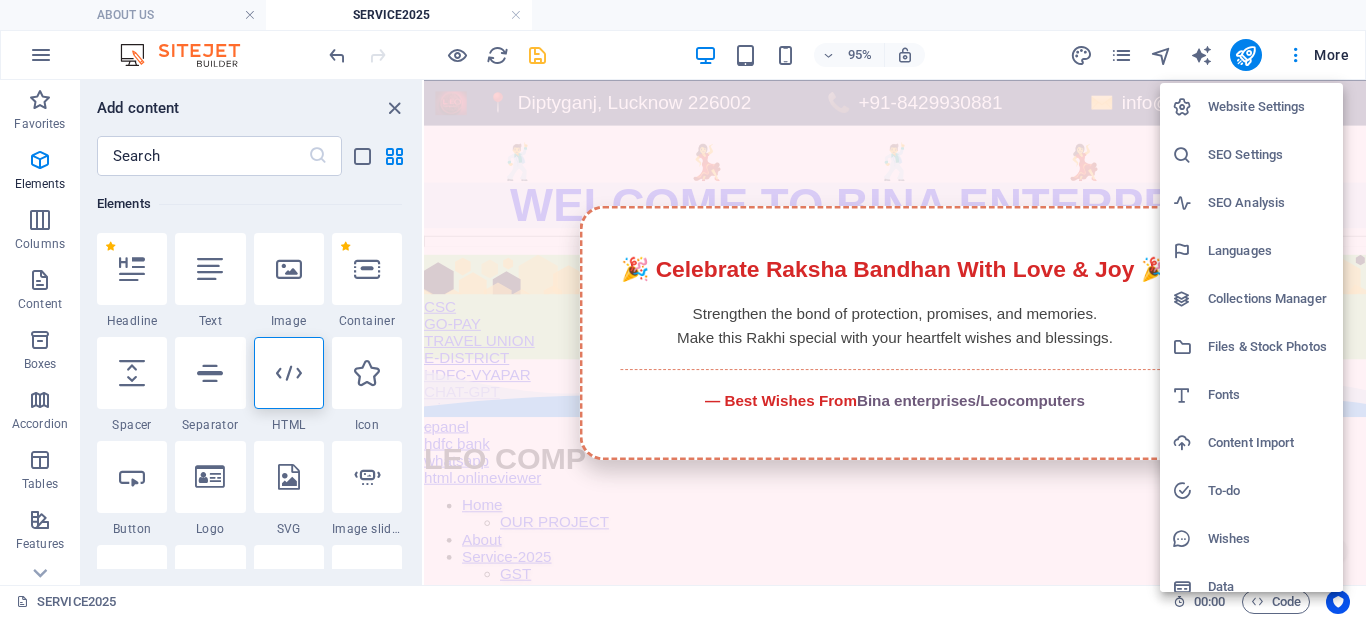 click on "Collections Manager" at bounding box center [1269, 299] 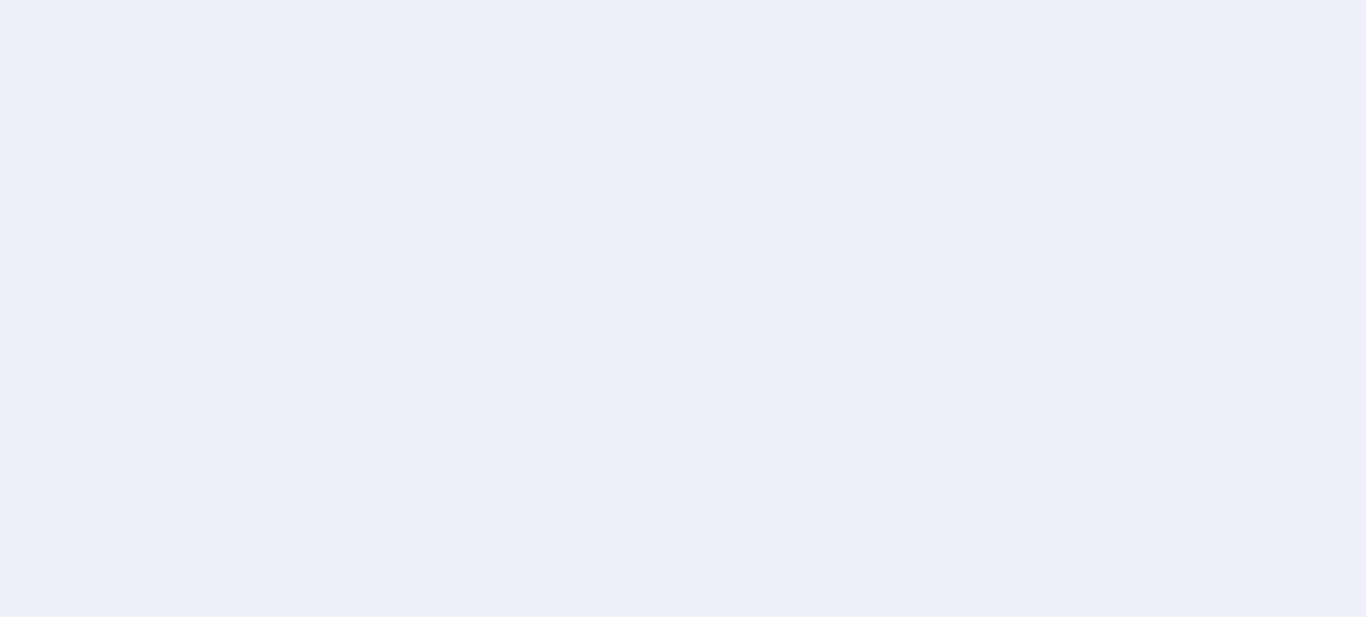 scroll, scrollTop: 0, scrollLeft: 0, axis: both 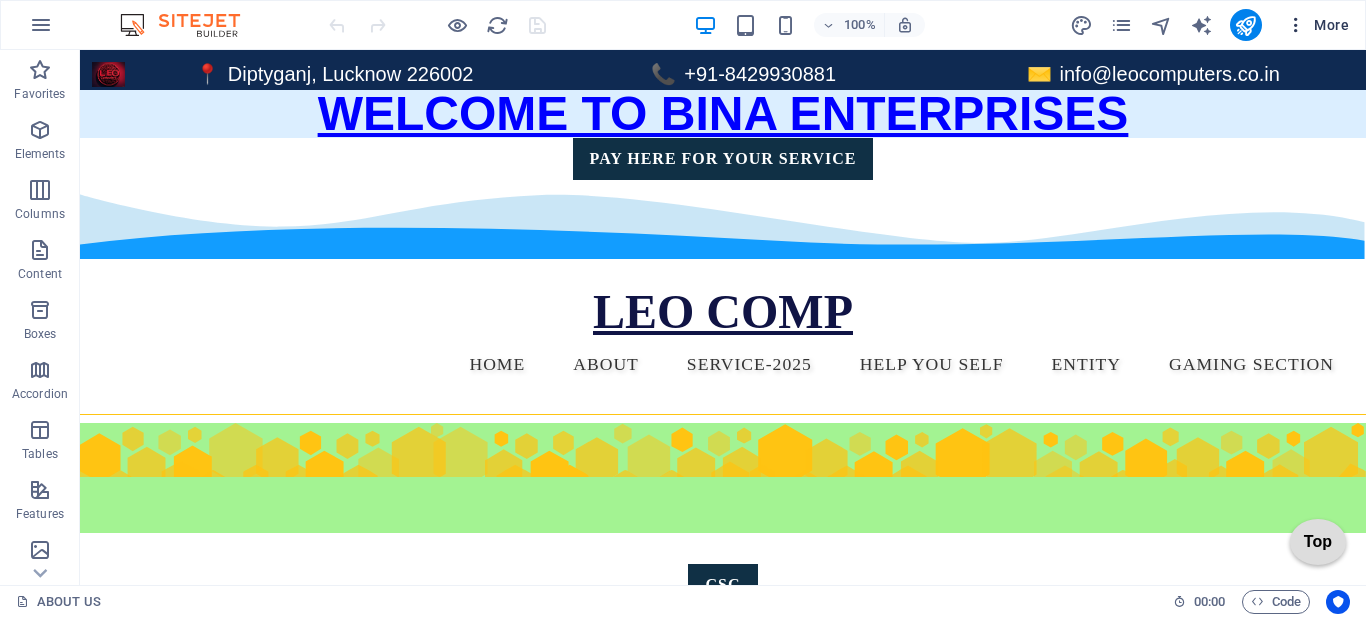 click at bounding box center [1296, 25] 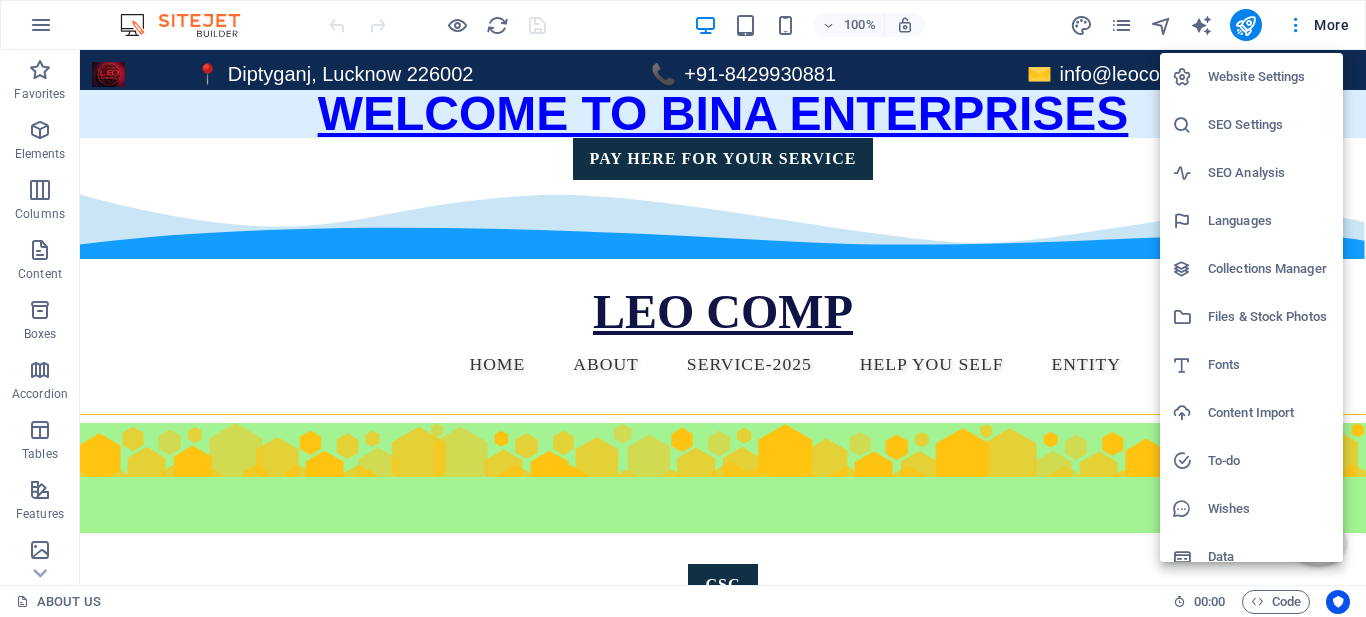 click at bounding box center [683, 308] 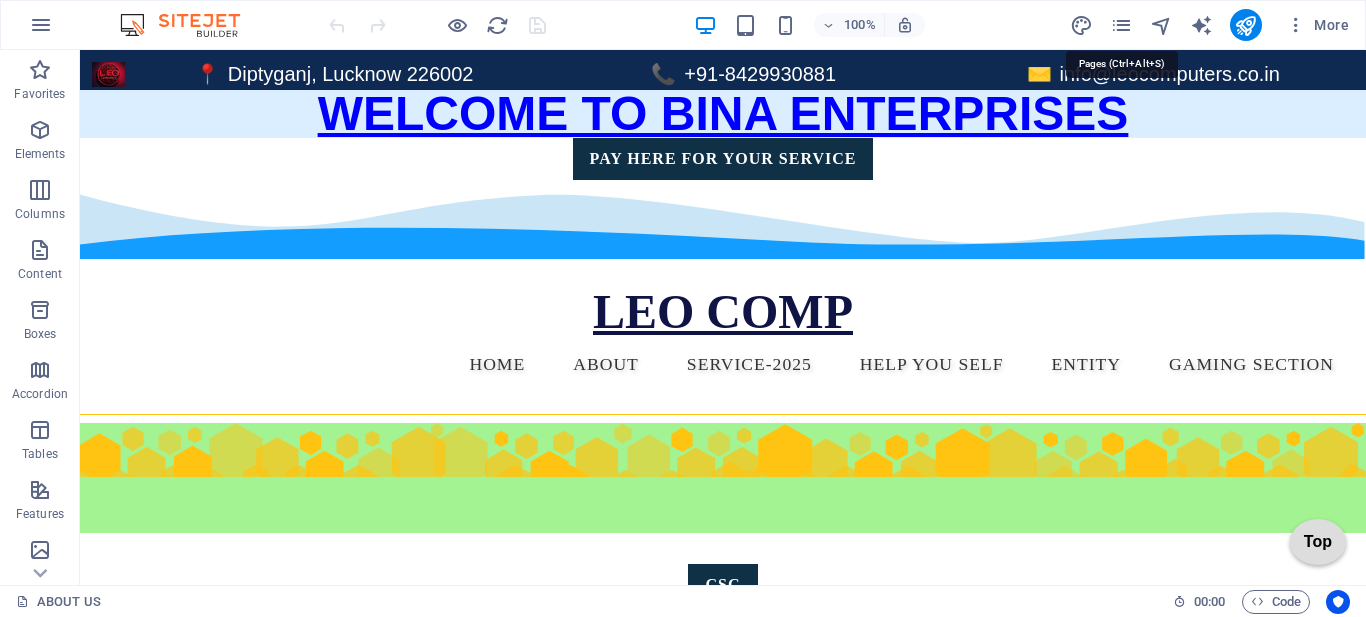 click at bounding box center [1121, 25] 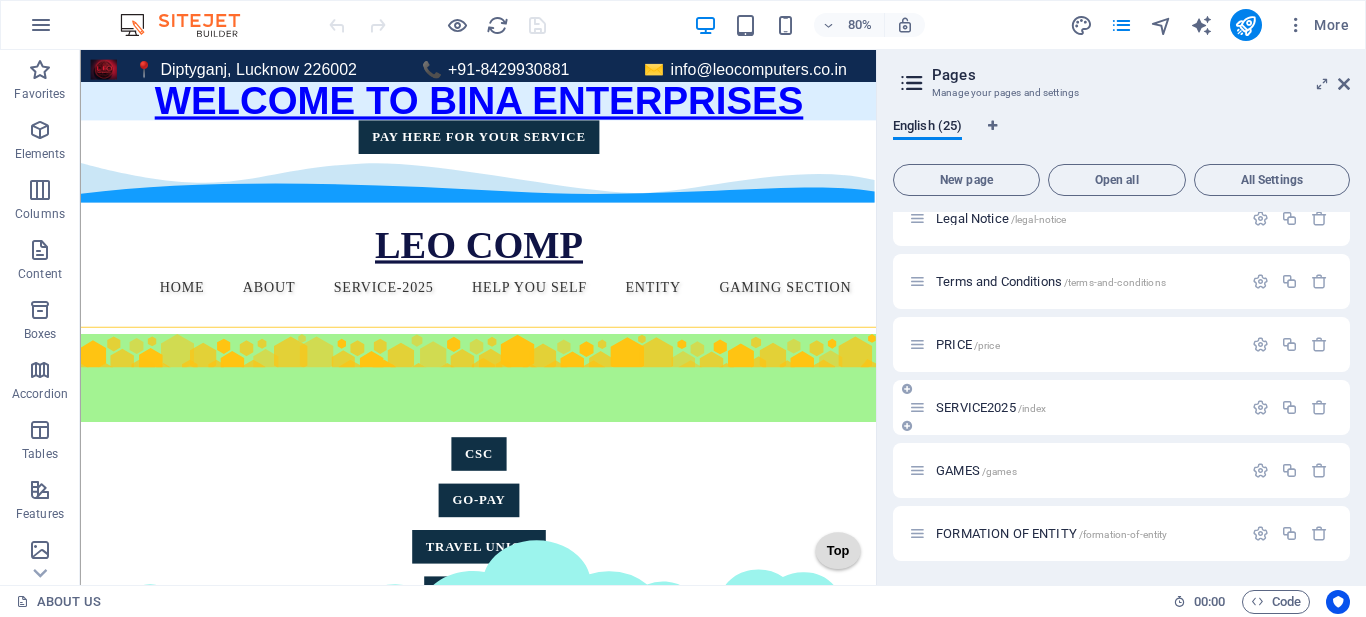 click on "SERVICE2025 /index" at bounding box center (991, 407) 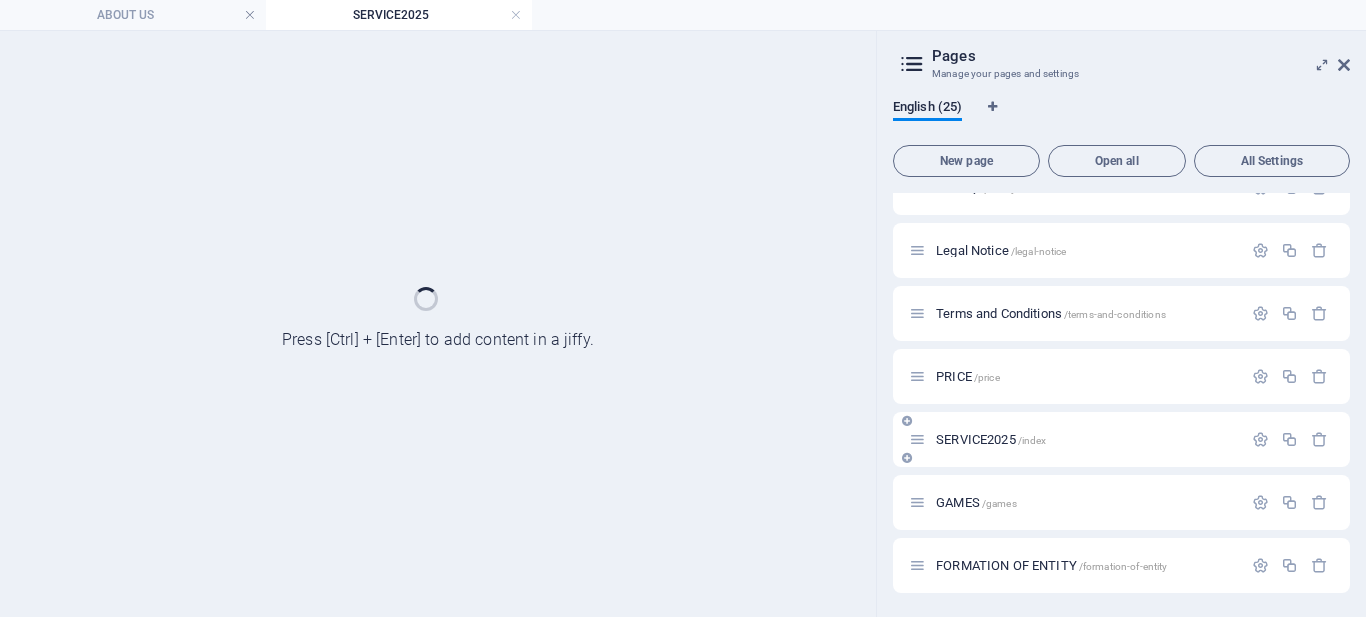 scroll, scrollTop: 1167, scrollLeft: 0, axis: vertical 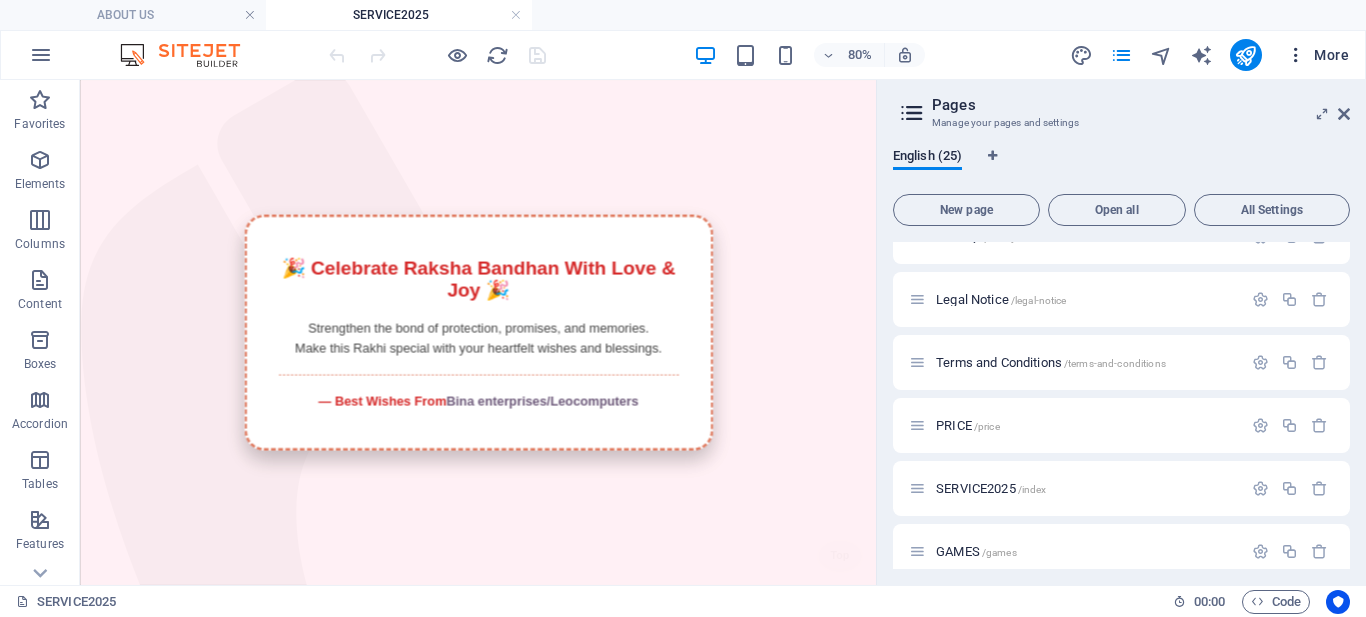 click at bounding box center [1296, 55] 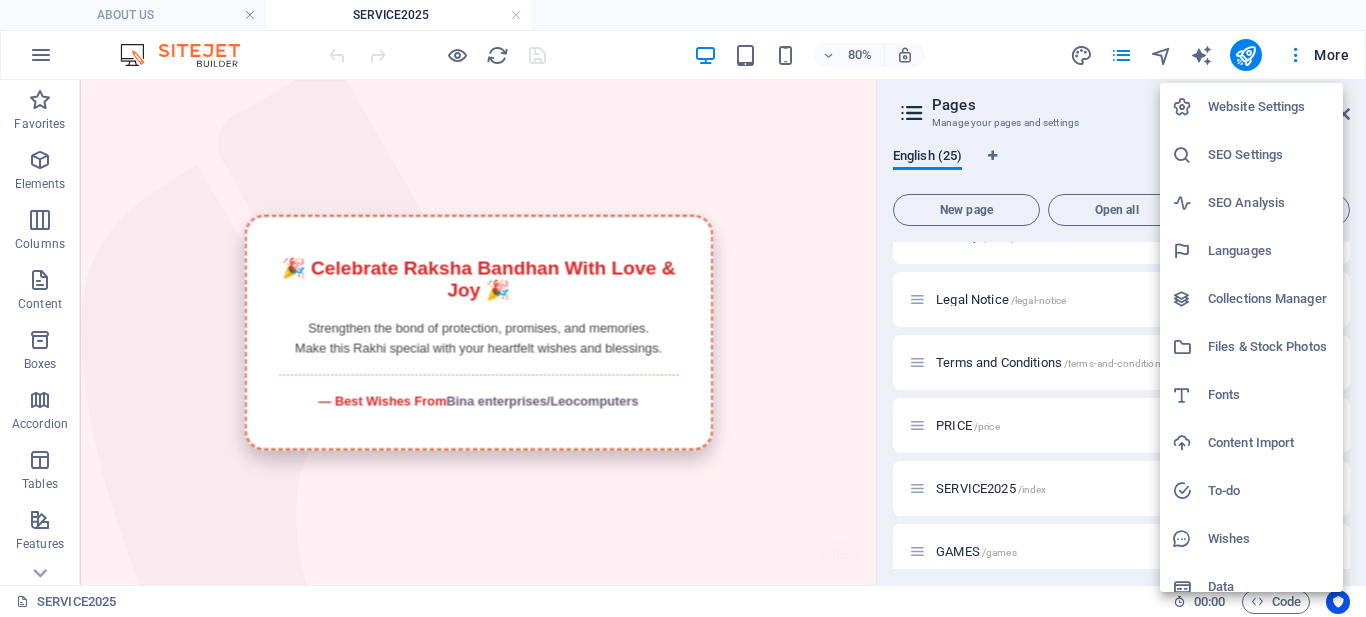 click on "Files & Stock Photos" at bounding box center (1269, 347) 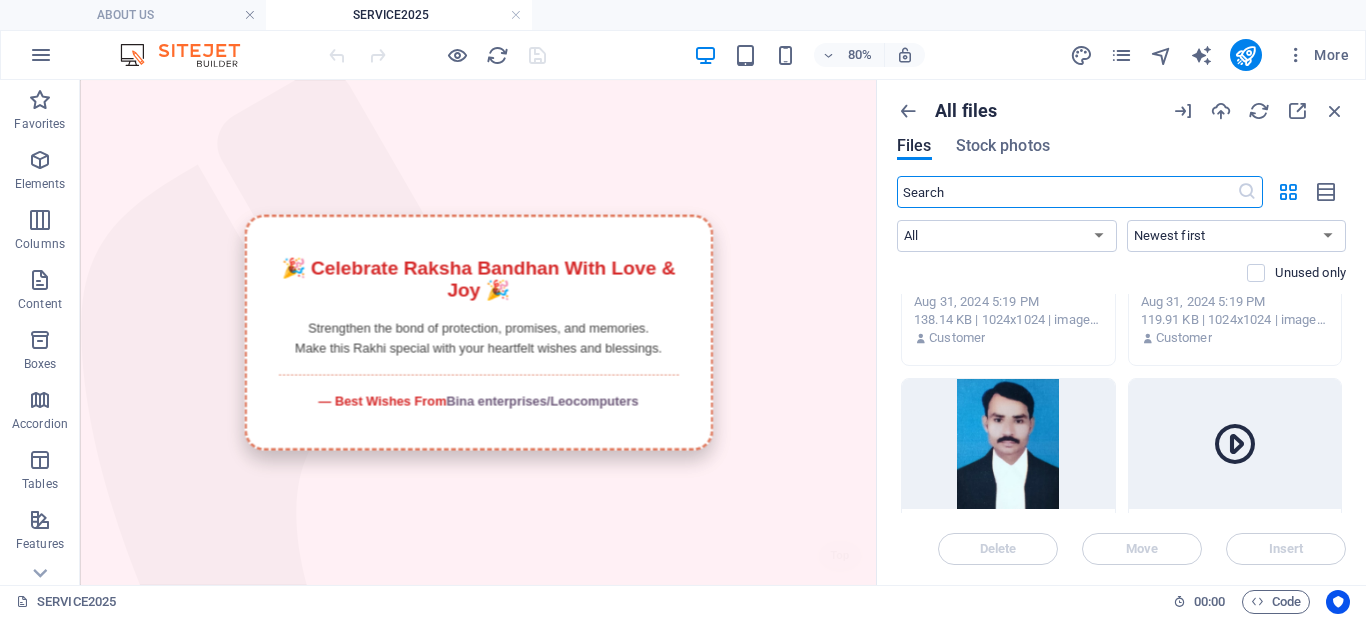 scroll, scrollTop: 4700, scrollLeft: 0, axis: vertical 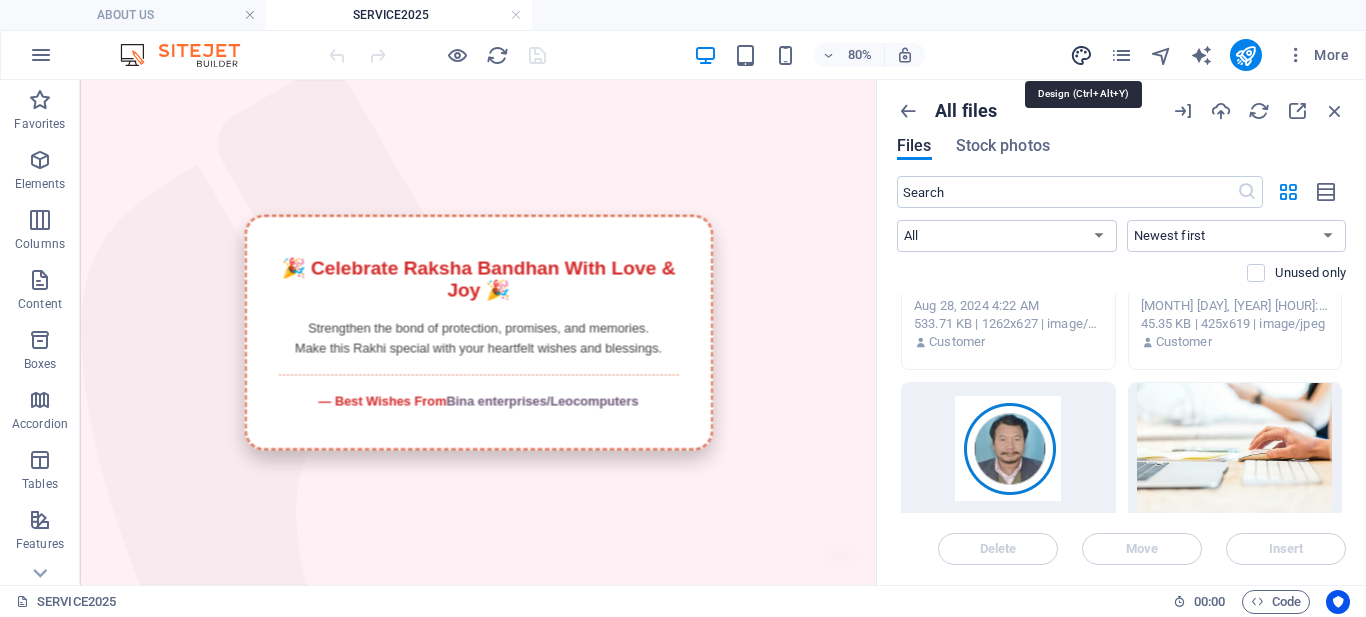 click at bounding box center (1081, 55) 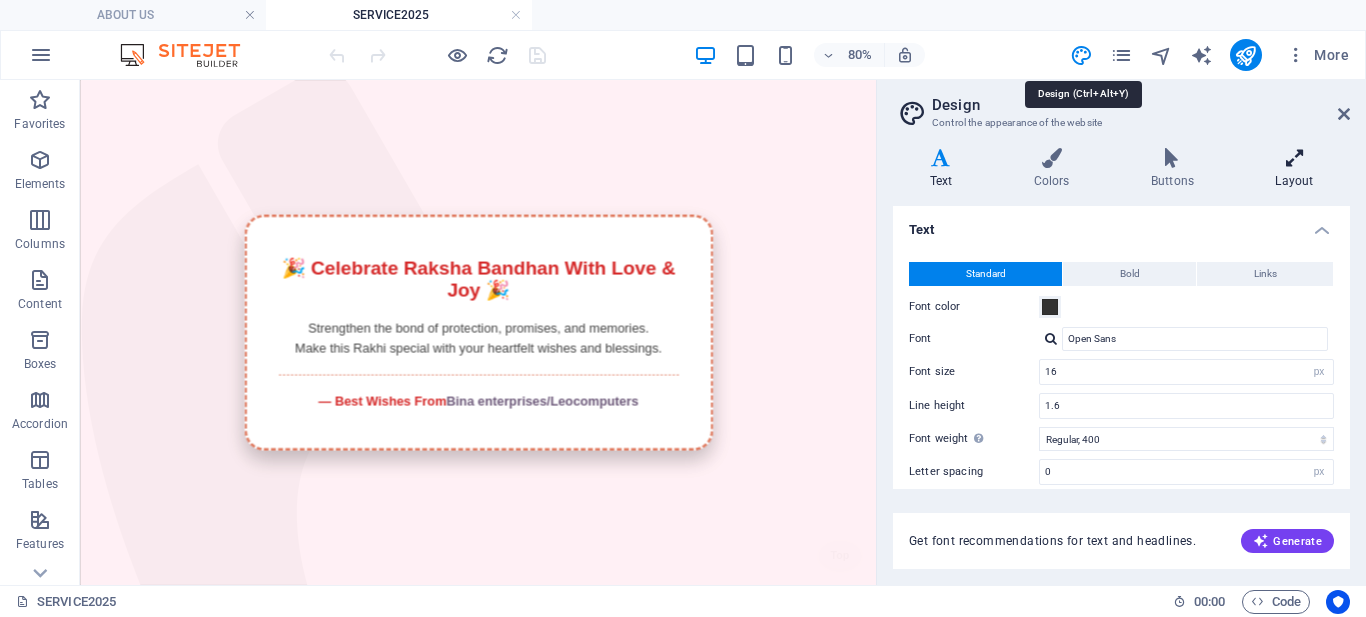 click on "Layout" at bounding box center (1294, 169) 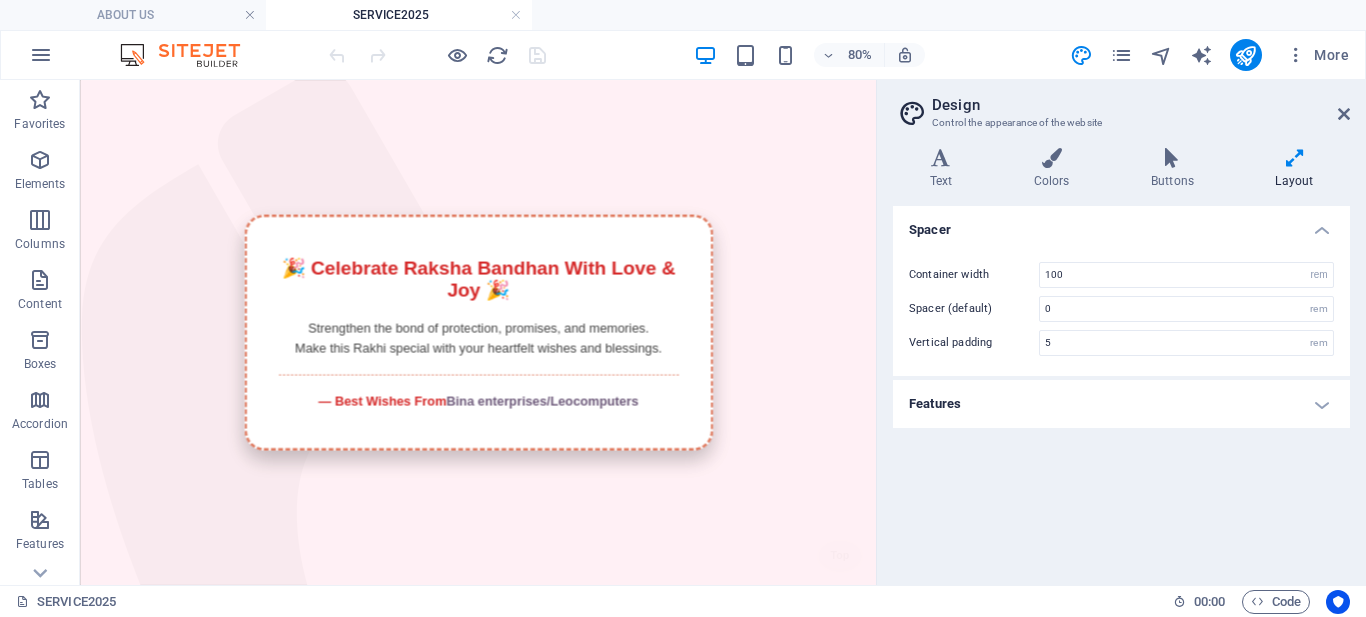 click on "Features" at bounding box center (1121, 404) 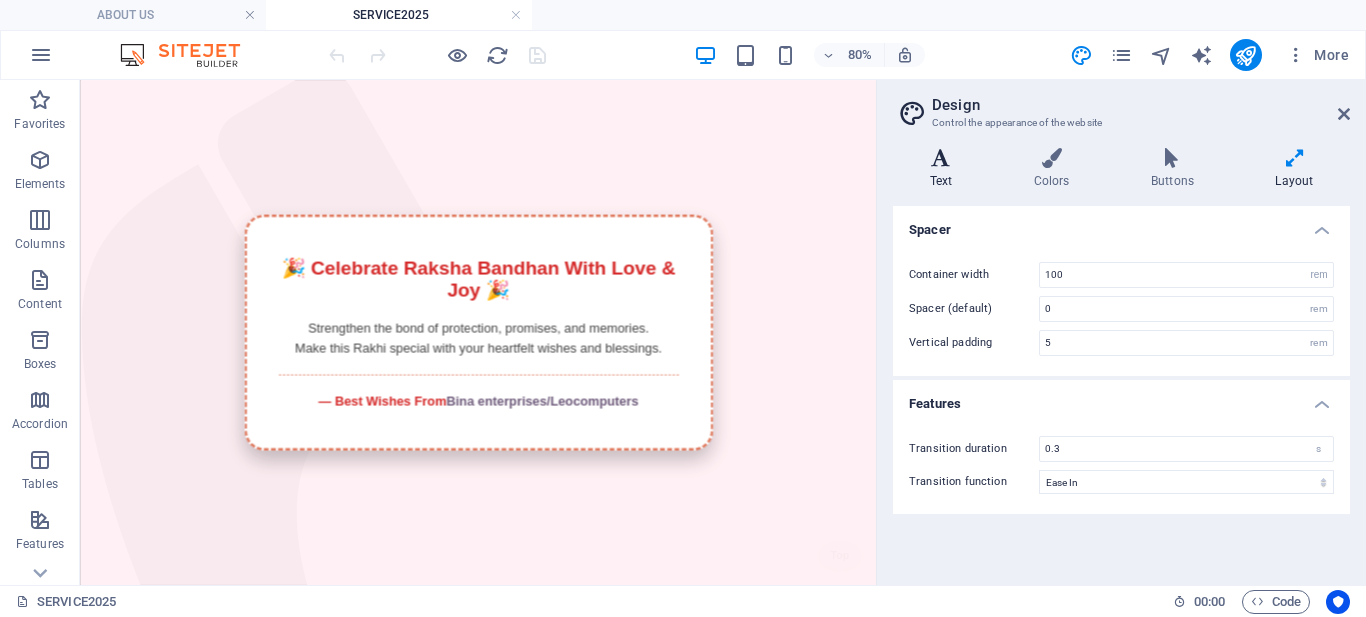 click on "Text" at bounding box center [945, 169] 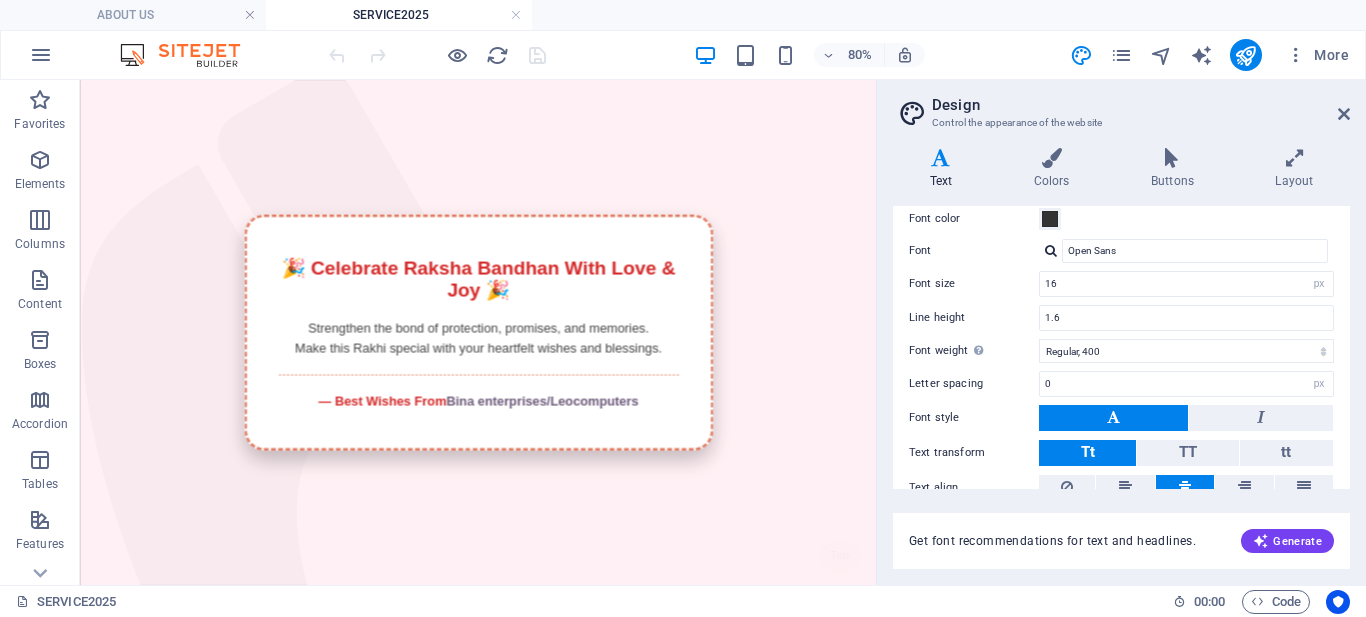 scroll, scrollTop: 0, scrollLeft: 0, axis: both 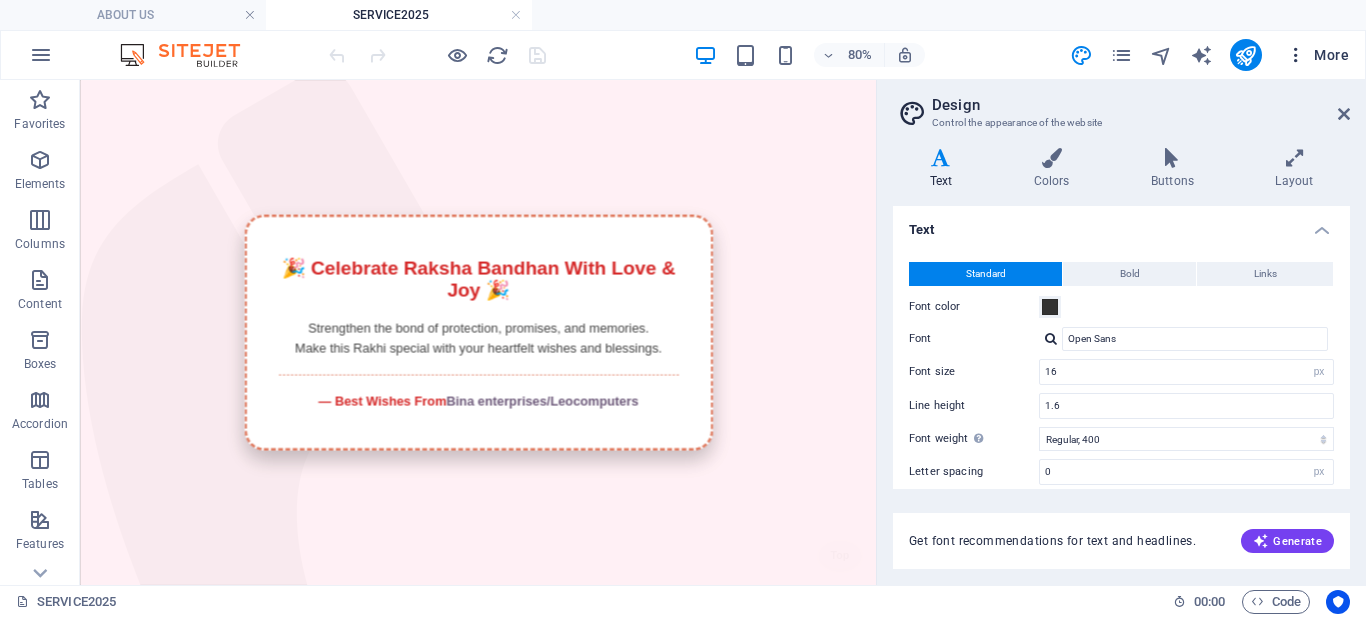 click at bounding box center (1296, 55) 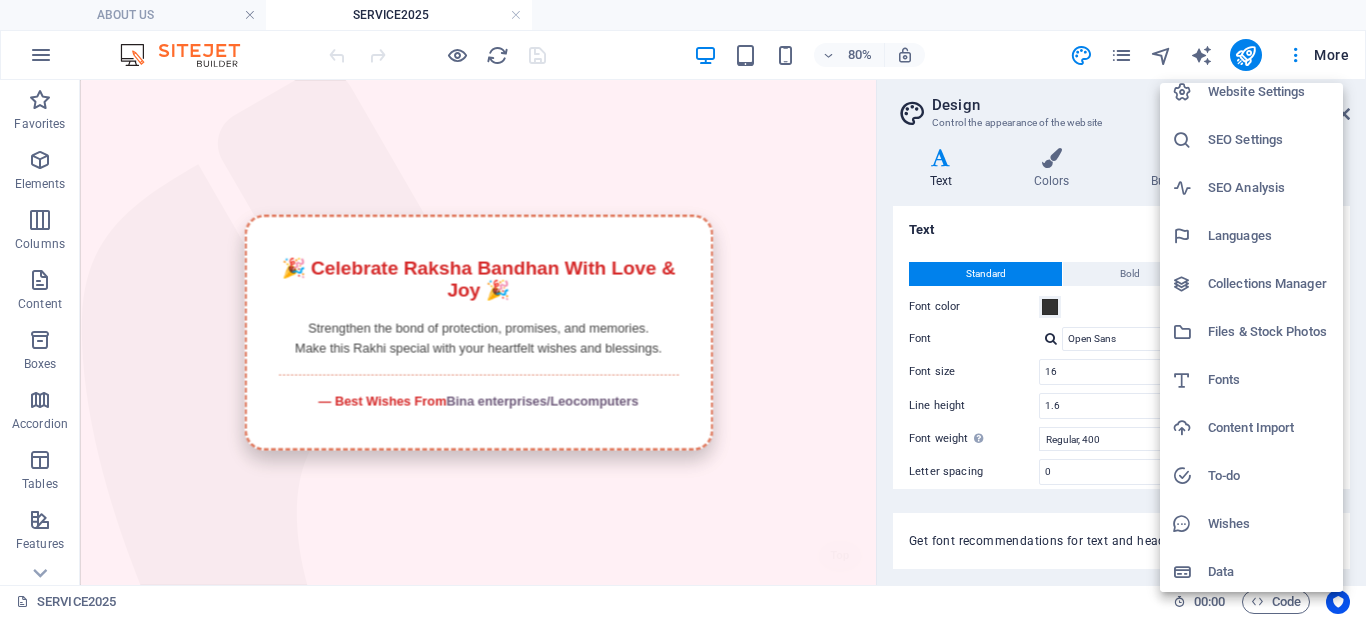 scroll, scrollTop: 19, scrollLeft: 0, axis: vertical 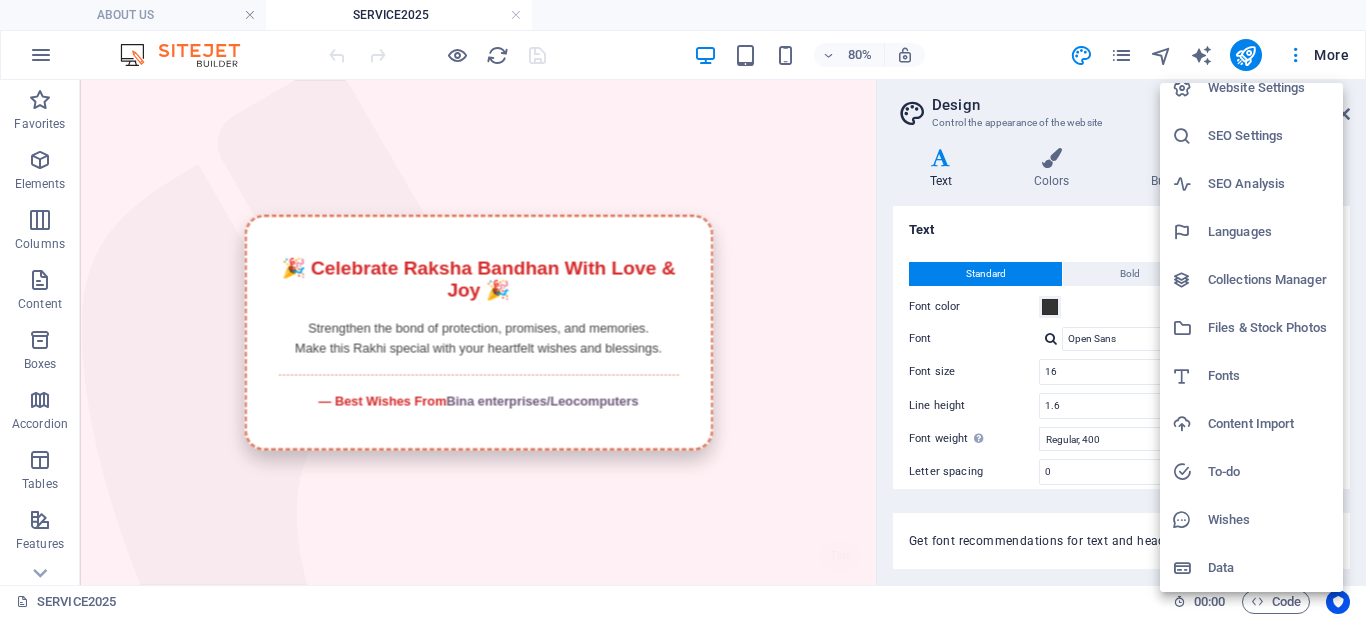click at bounding box center (683, 308) 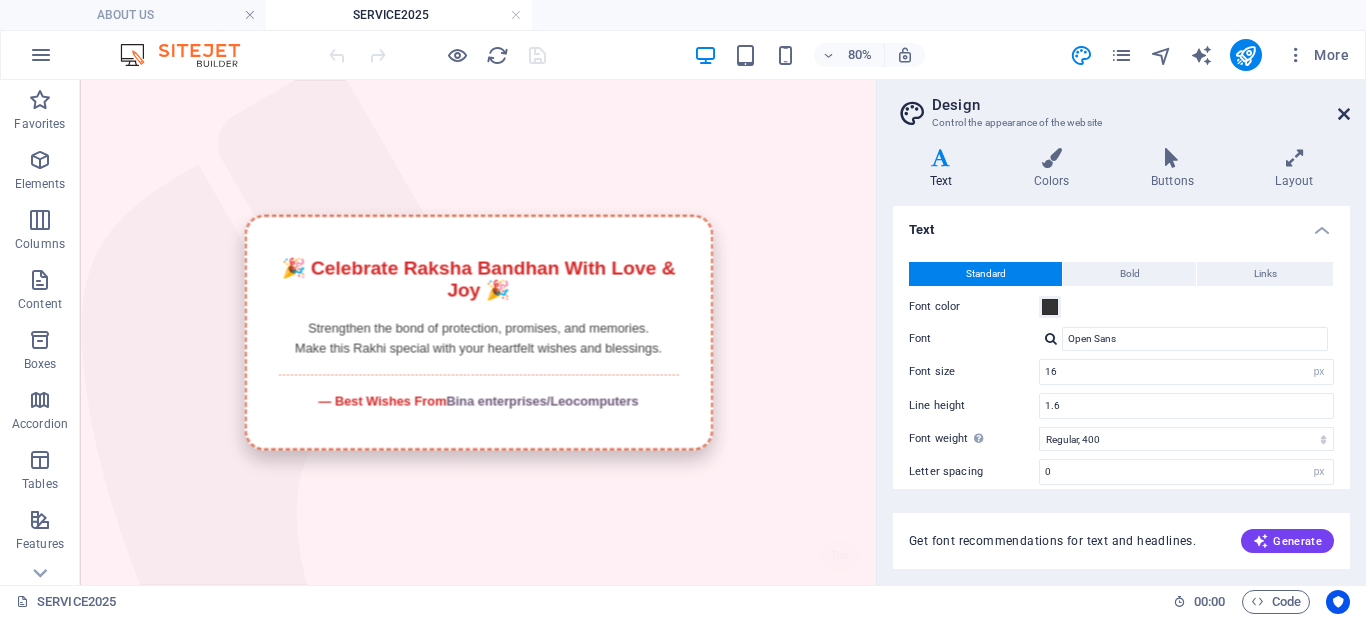 click at bounding box center (1344, 114) 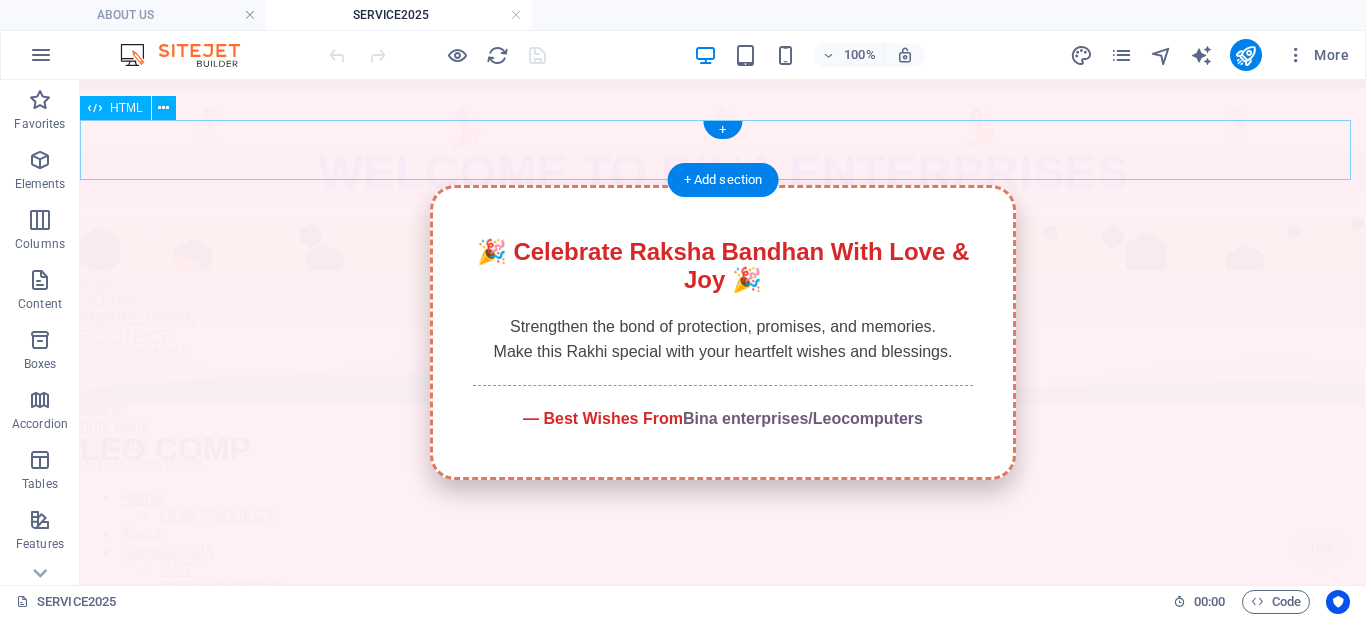 scroll, scrollTop: 0, scrollLeft: 0, axis: both 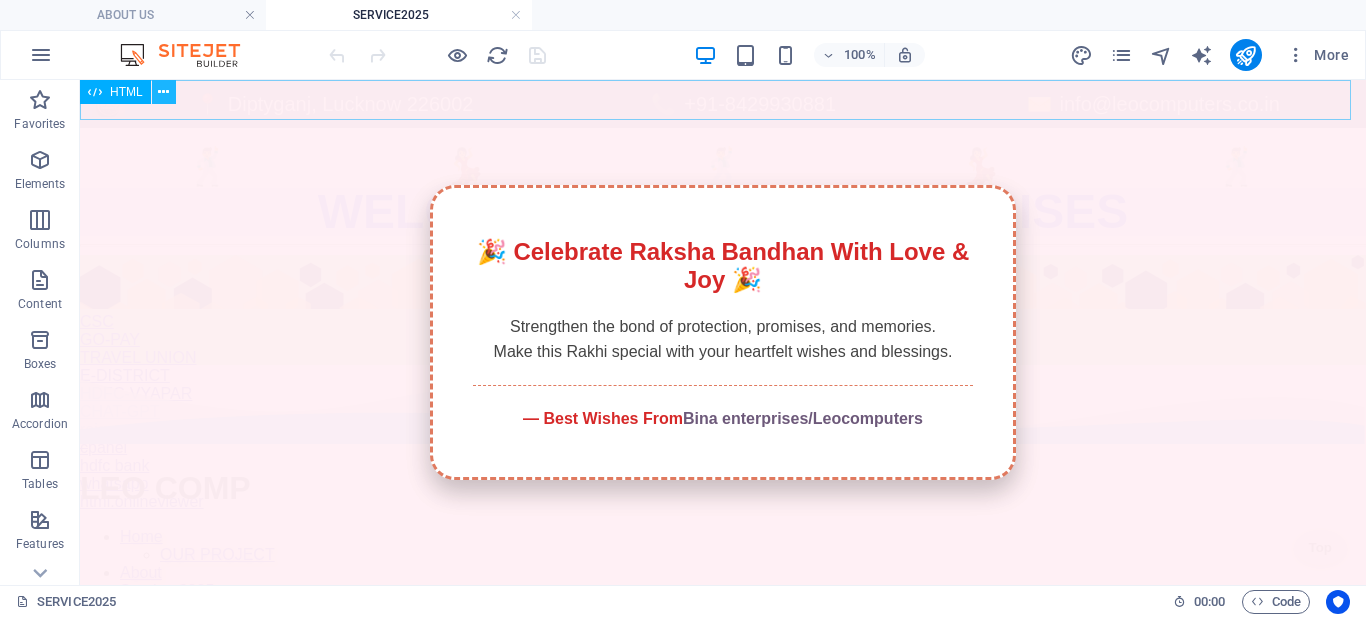 click at bounding box center [163, 92] 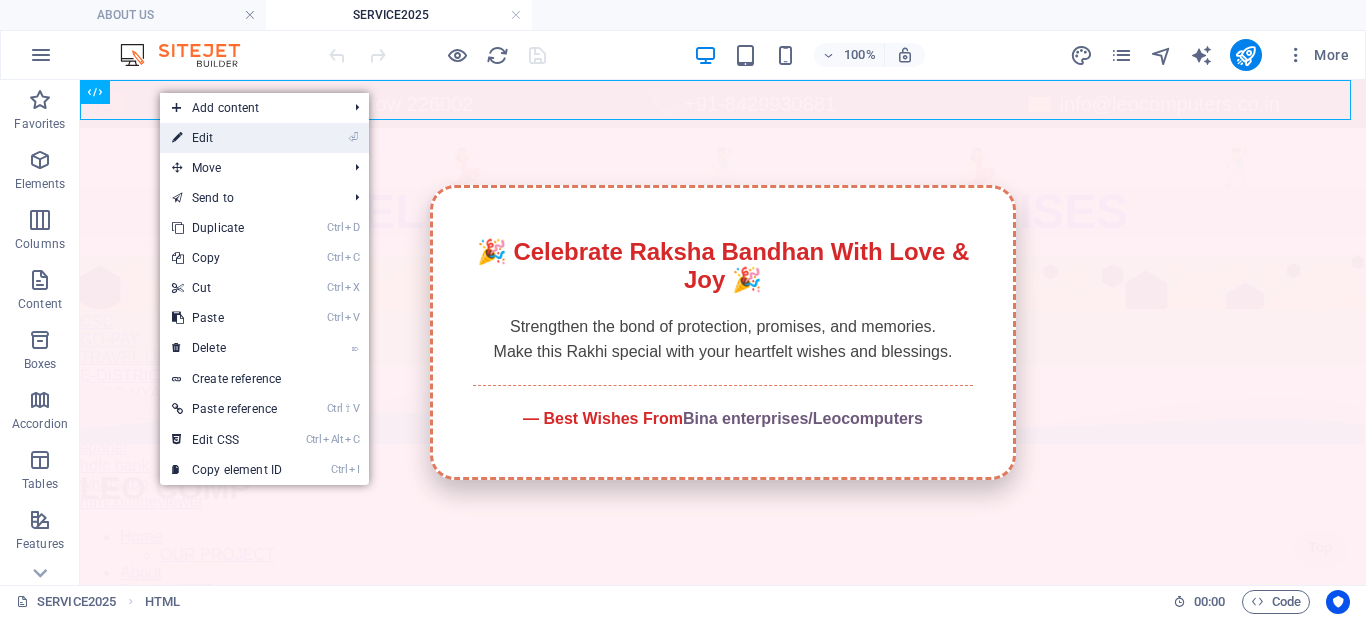 click on "⏎  Edit" at bounding box center (227, 138) 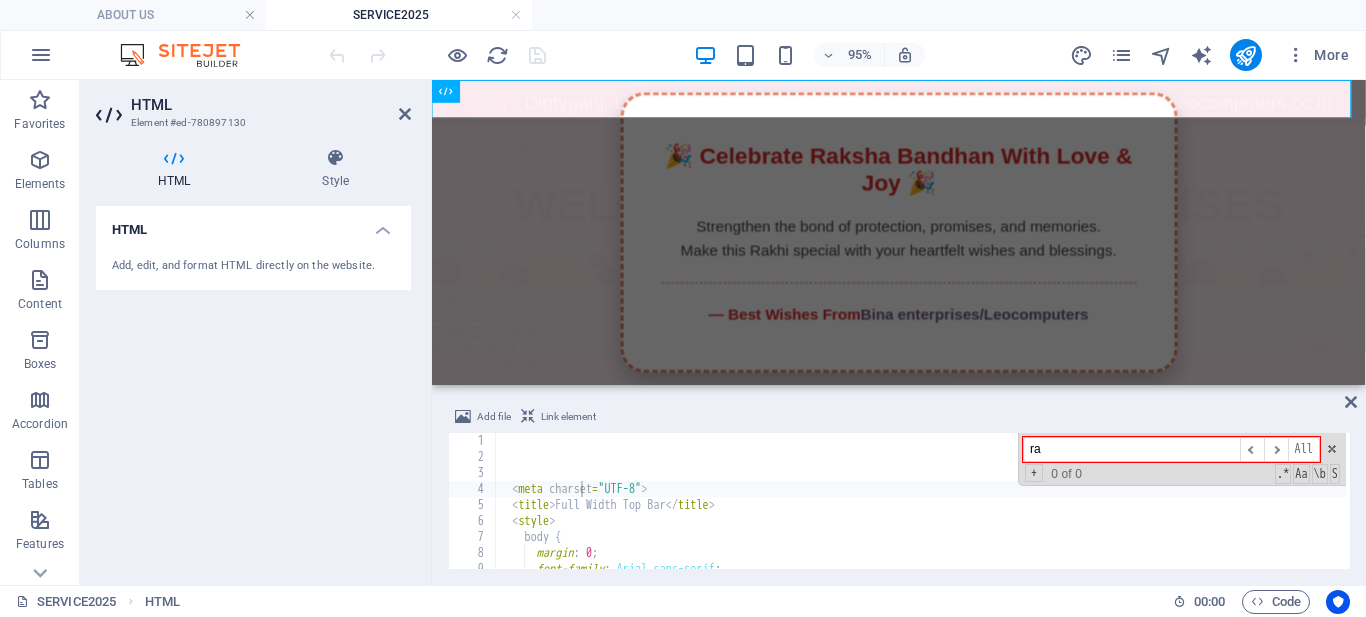 type on "r" 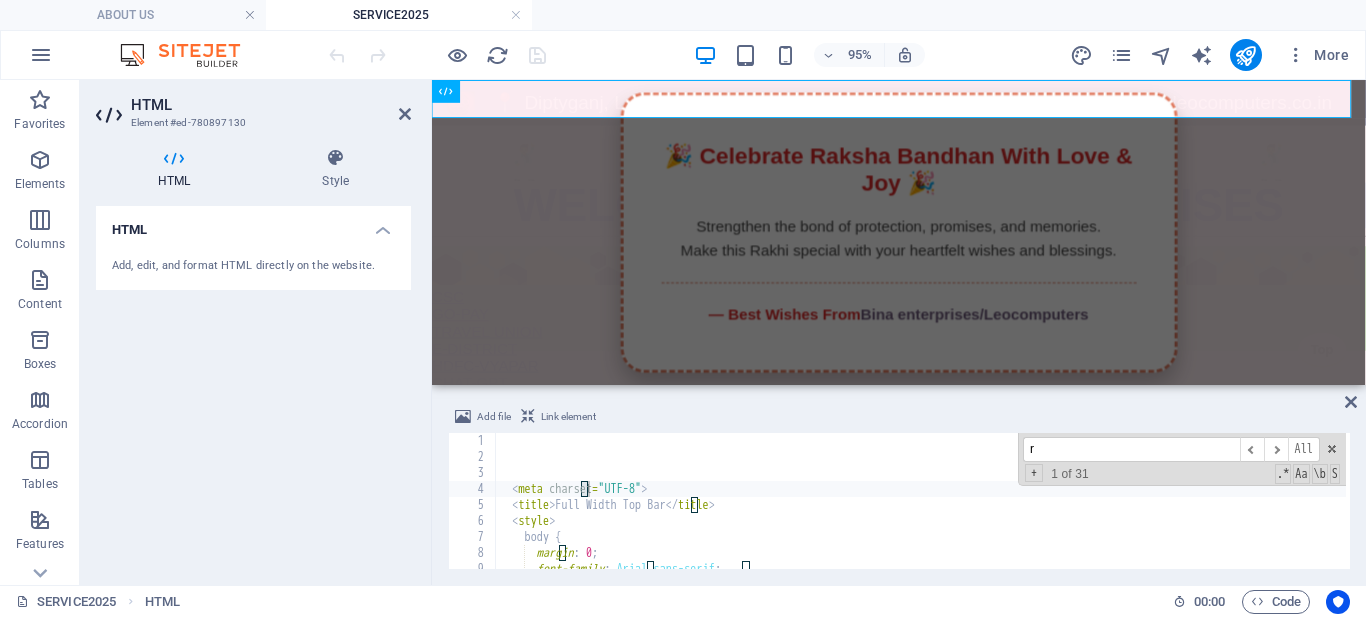 type 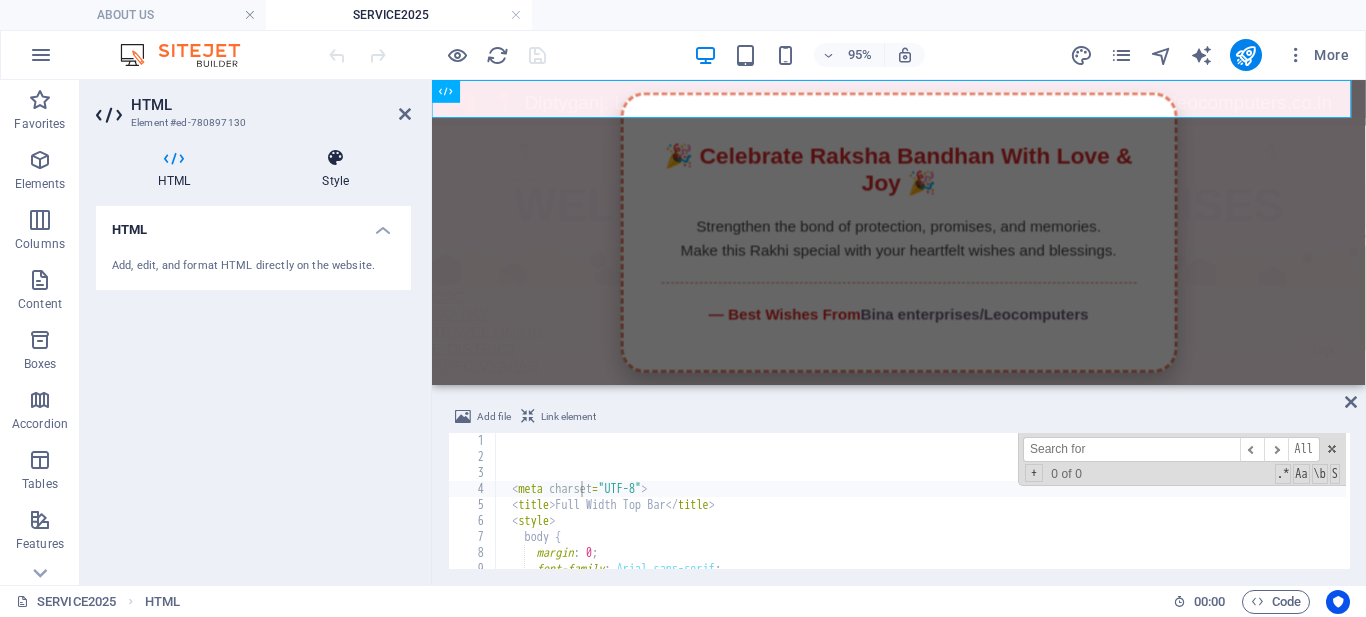 click at bounding box center [335, 158] 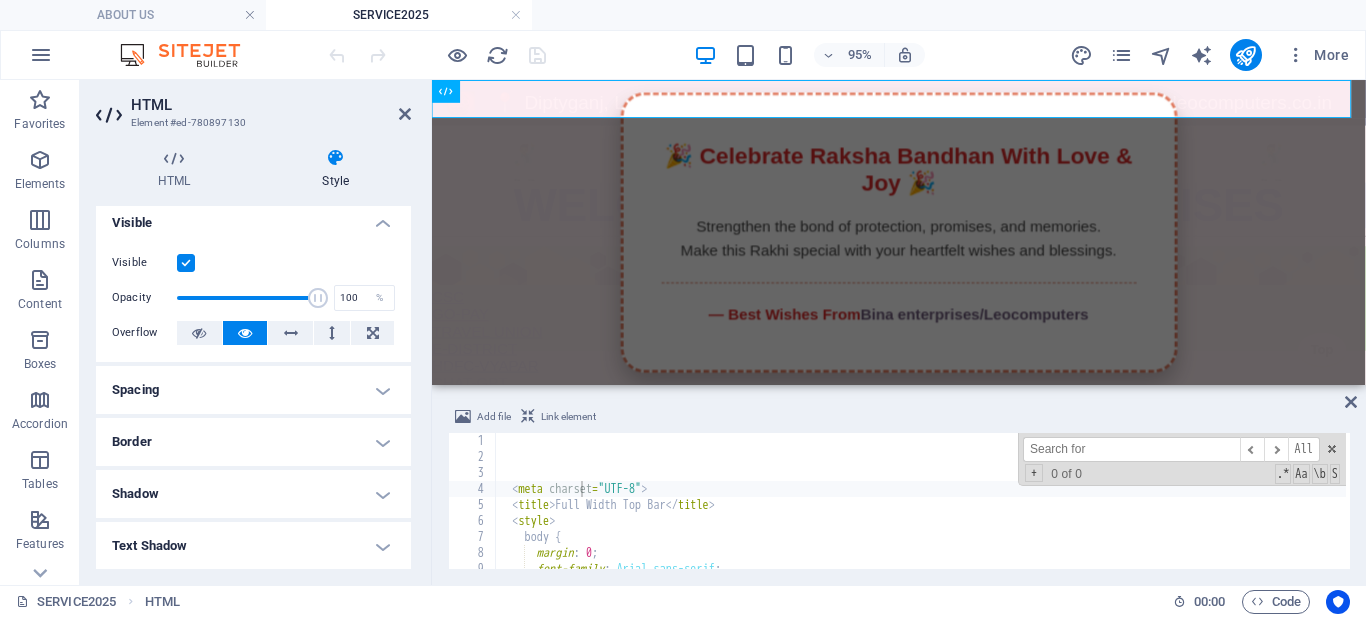 scroll, scrollTop: 0, scrollLeft: 0, axis: both 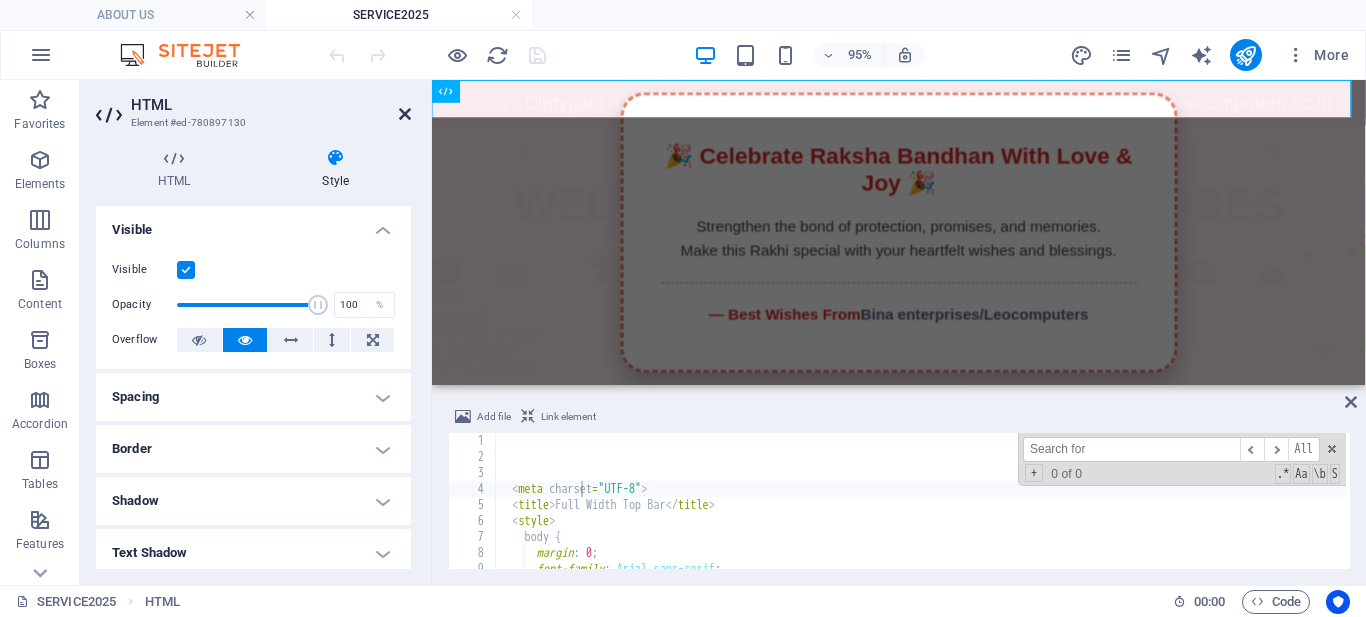 click at bounding box center (405, 114) 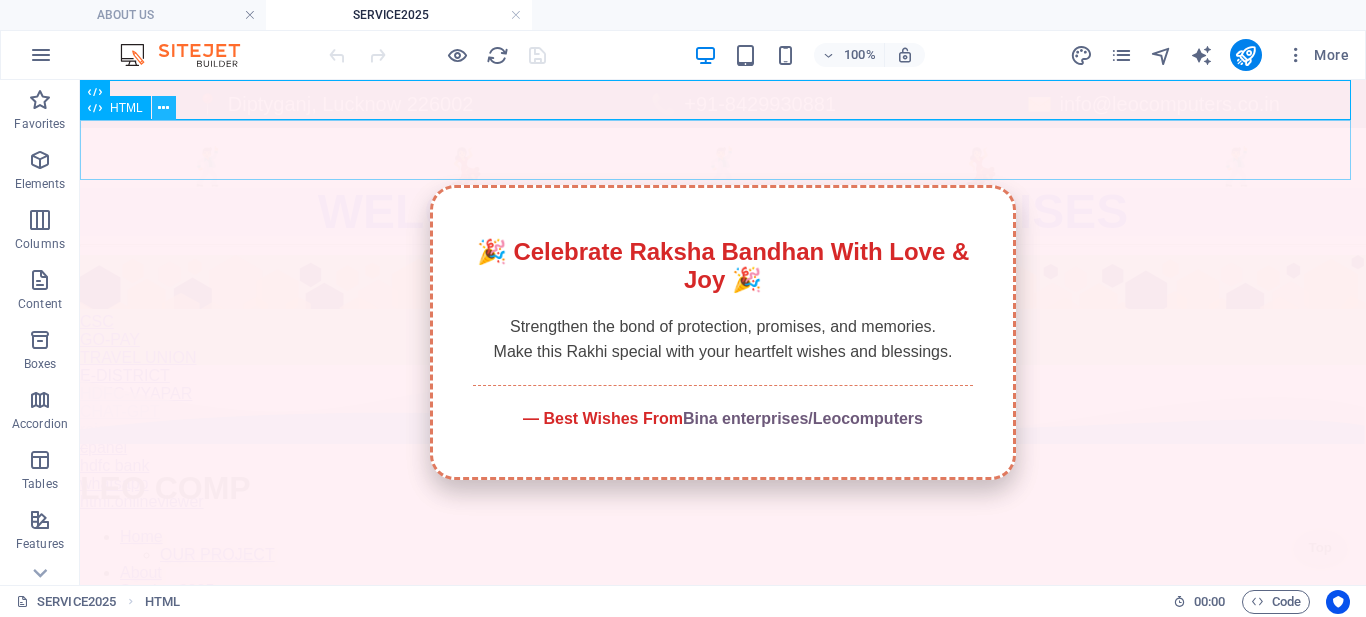 click at bounding box center (163, 108) 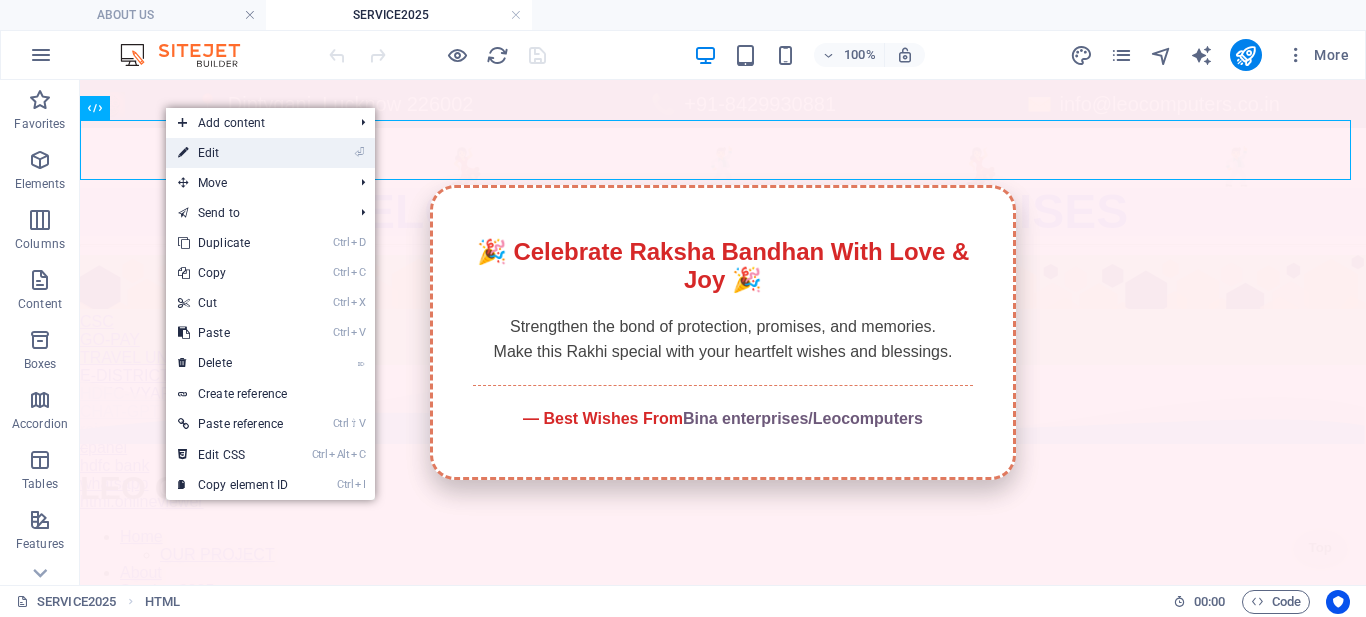 click on "⏎  Edit" at bounding box center [233, 153] 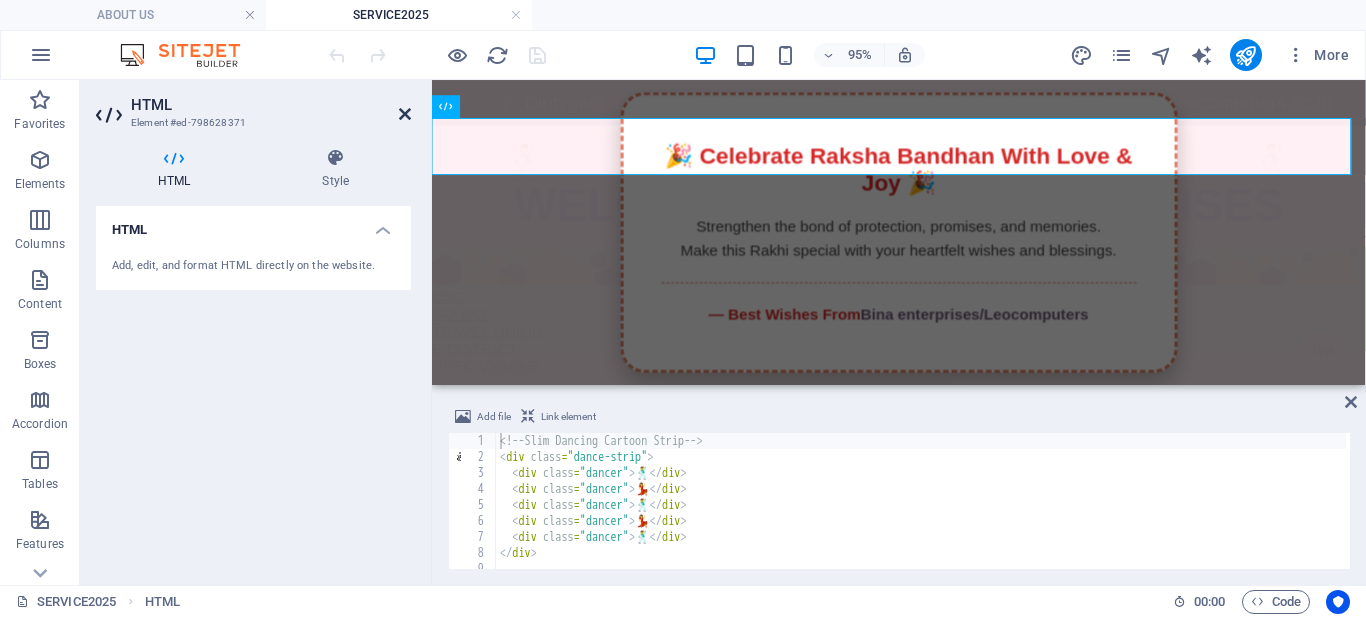 drag, startPoint x: 401, startPoint y: 106, endPoint x: 322, endPoint y: 29, distance: 110.317726 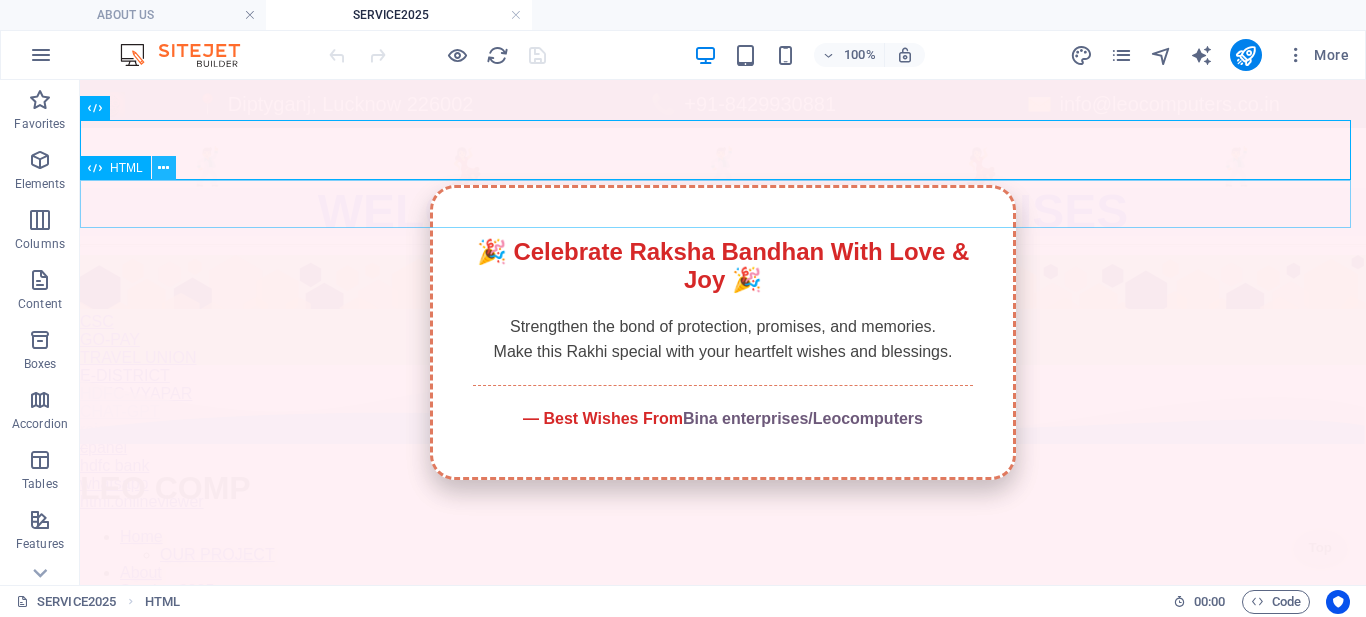 click at bounding box center (164, 168) 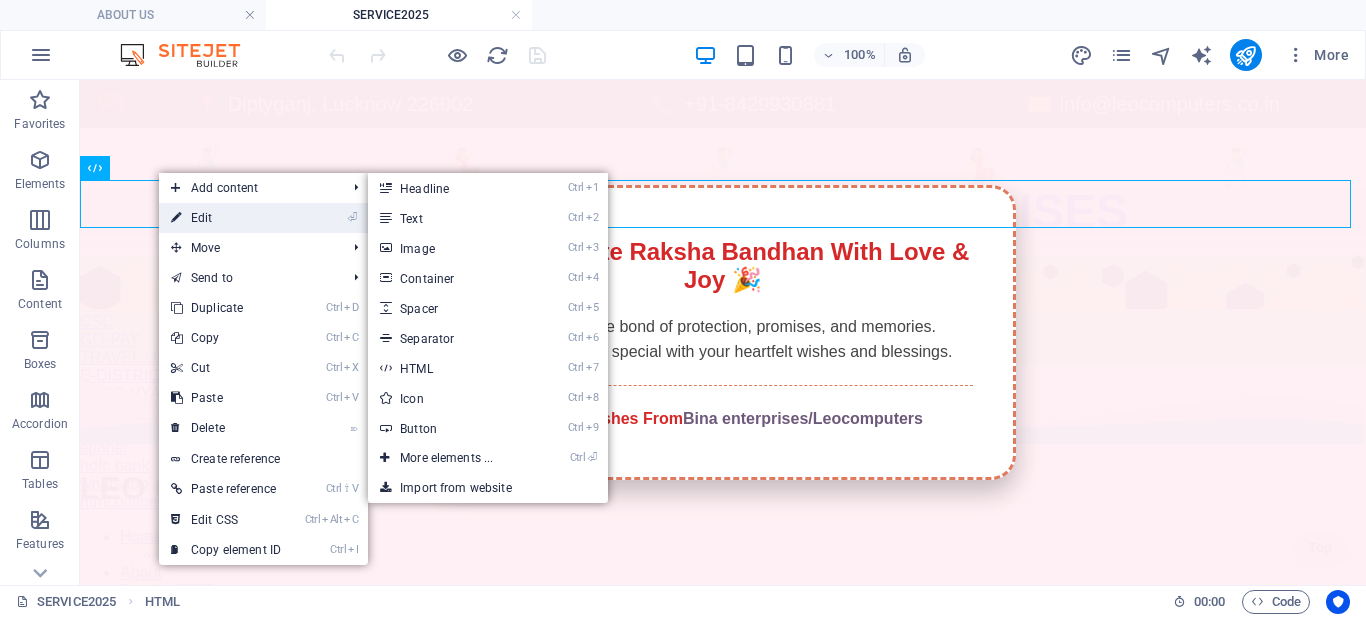 click on "⏎  Edit" at bounding box center (226, 218) 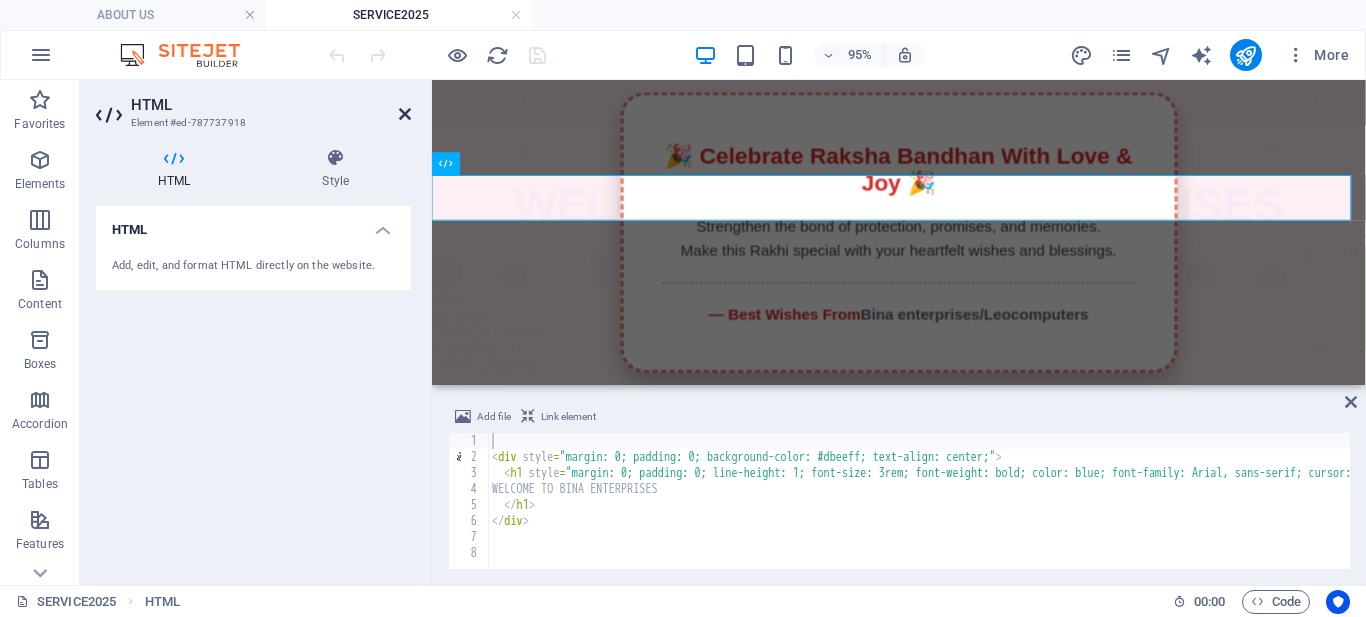 click at bounding box center (405, 114) 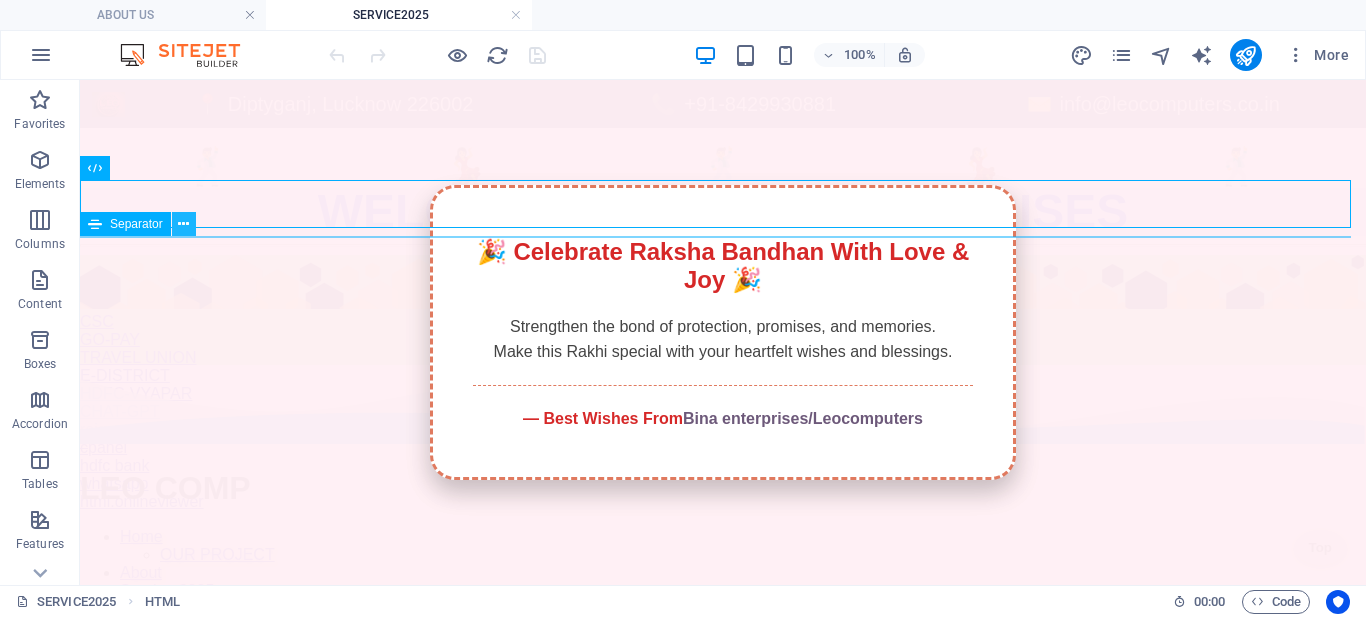 click at bounding box center (183, 224) 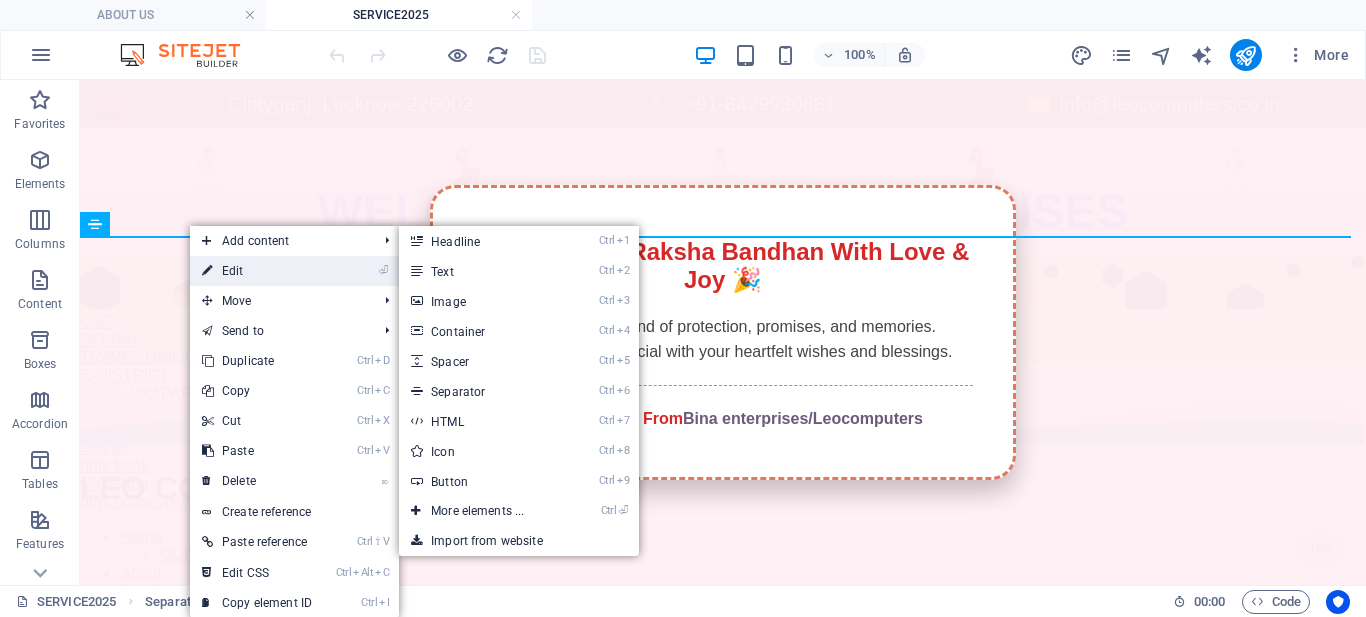 click on "⏎  Edit" at bounding box center [257, 271] 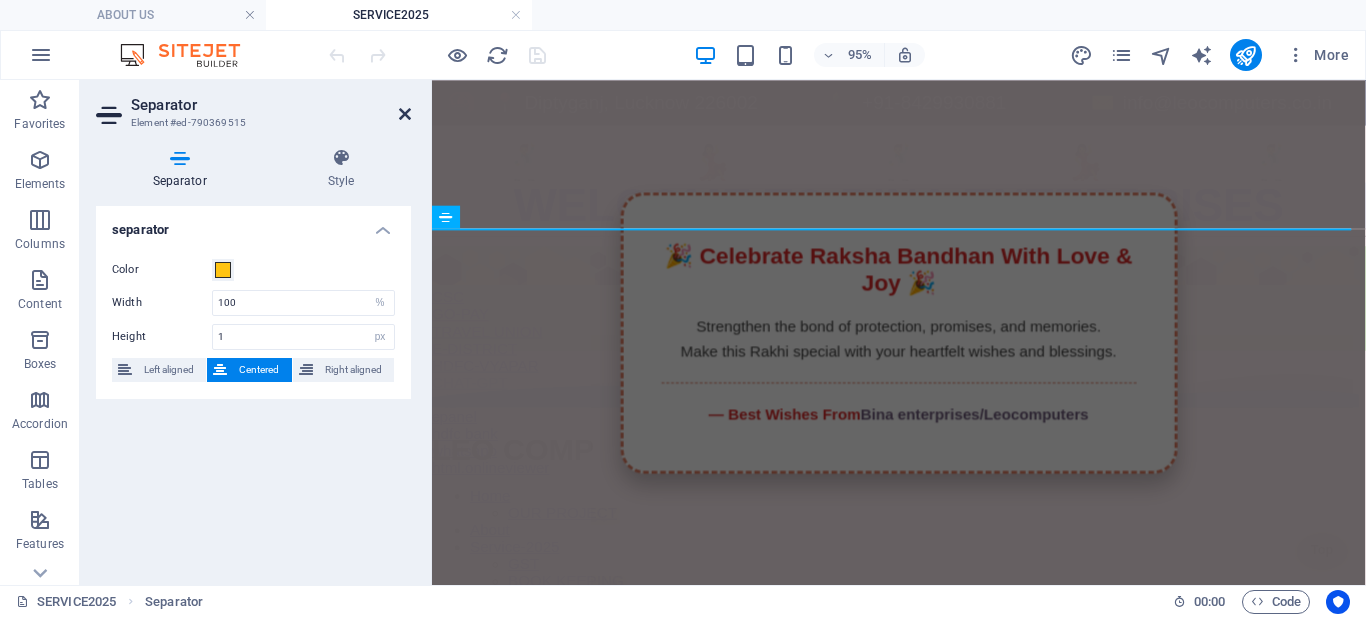 click at bounding box center (405, 114) 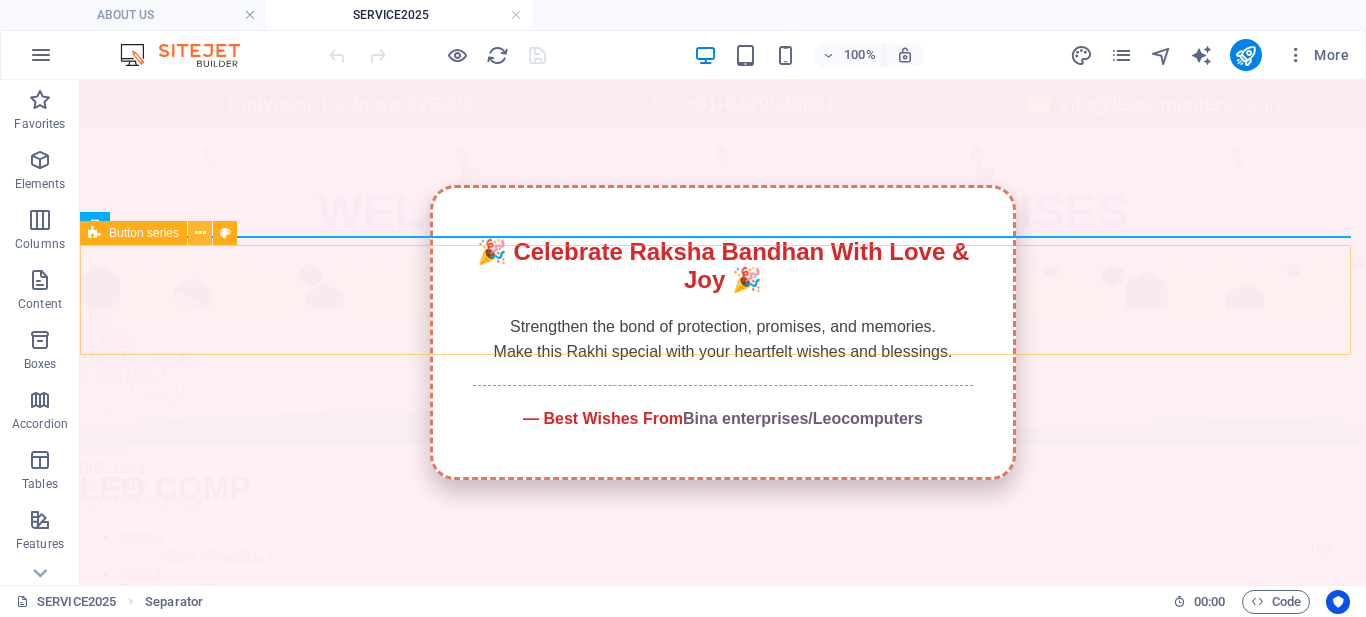 click at bounding box center [200, 233] 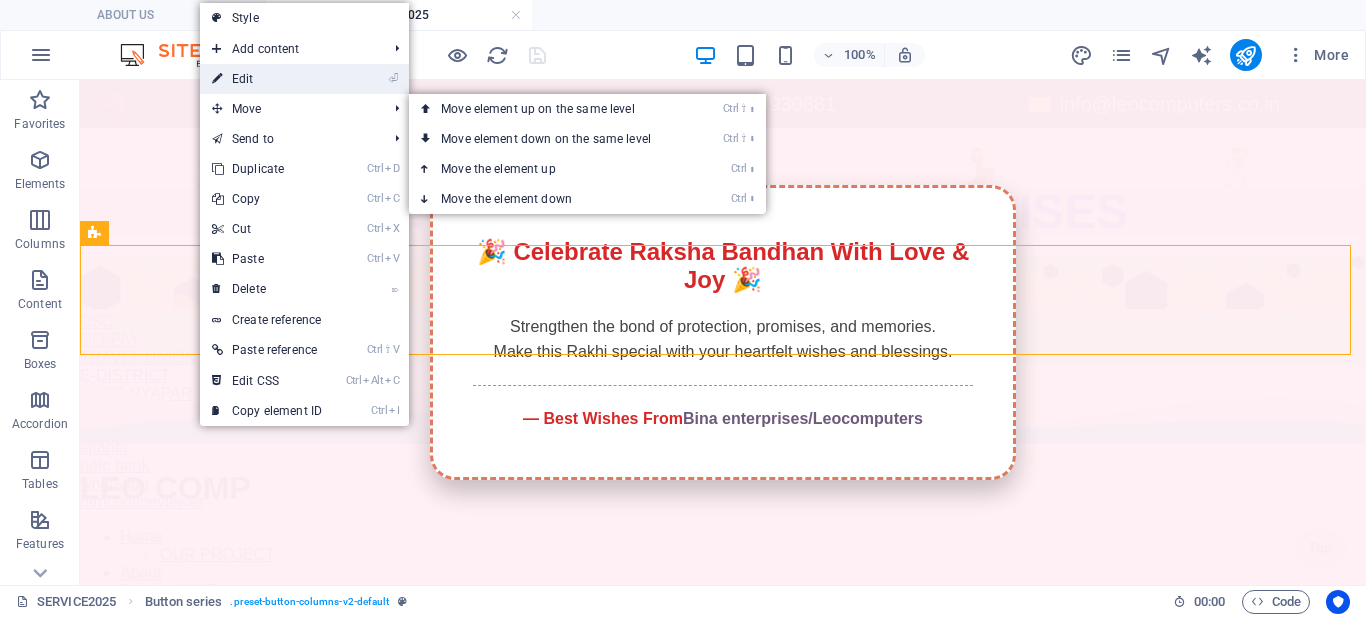 click on "⏎  Edit" at bounding box center (267, 79) 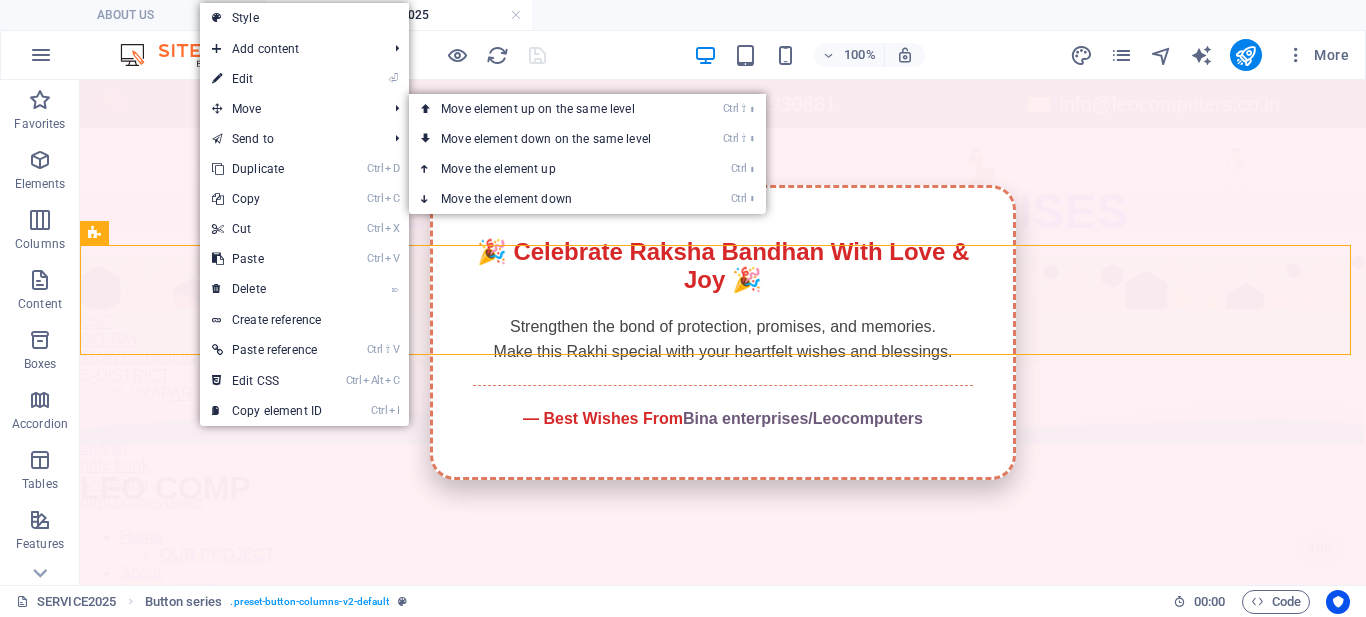 select on "px" 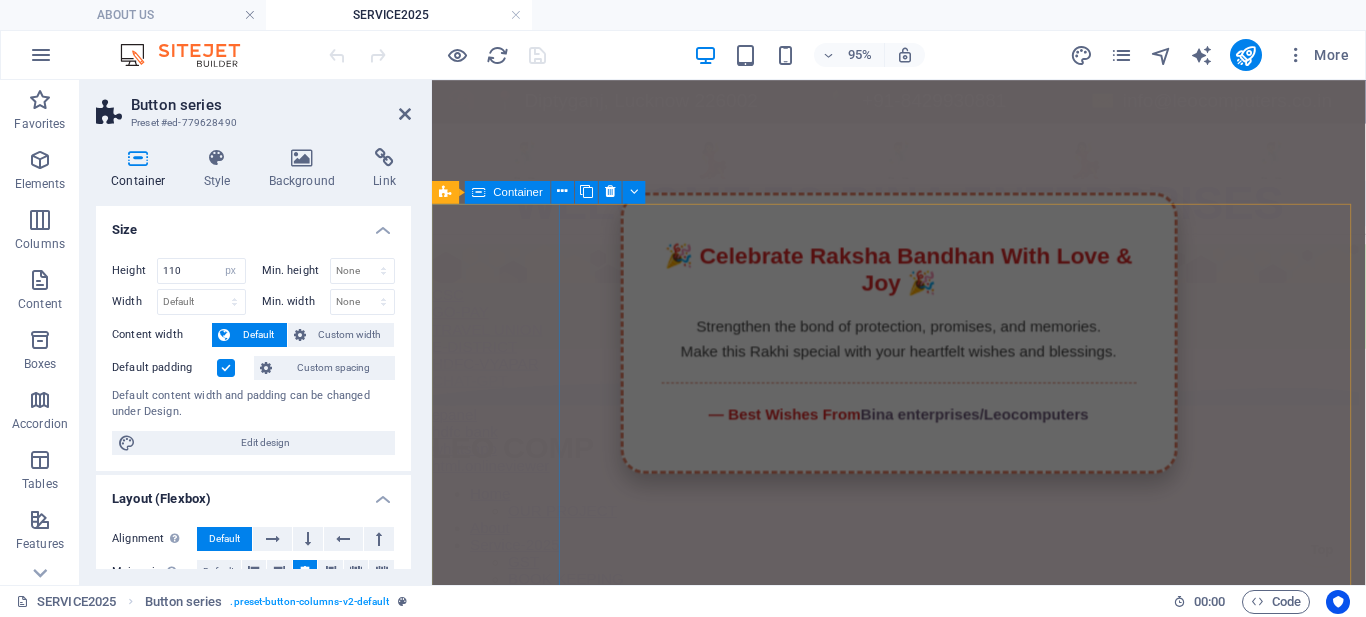 scroll, scrollTop: 0, scrollLeft: 0, axis: both 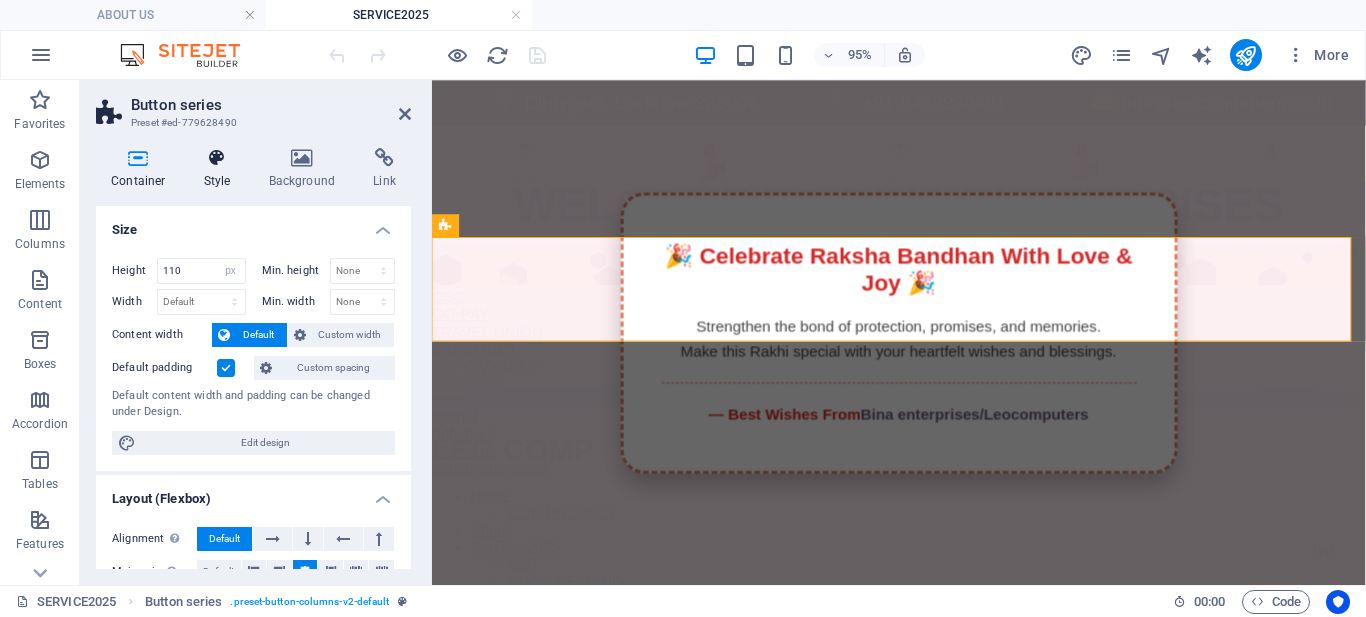 click at bounding box center (217, 158) 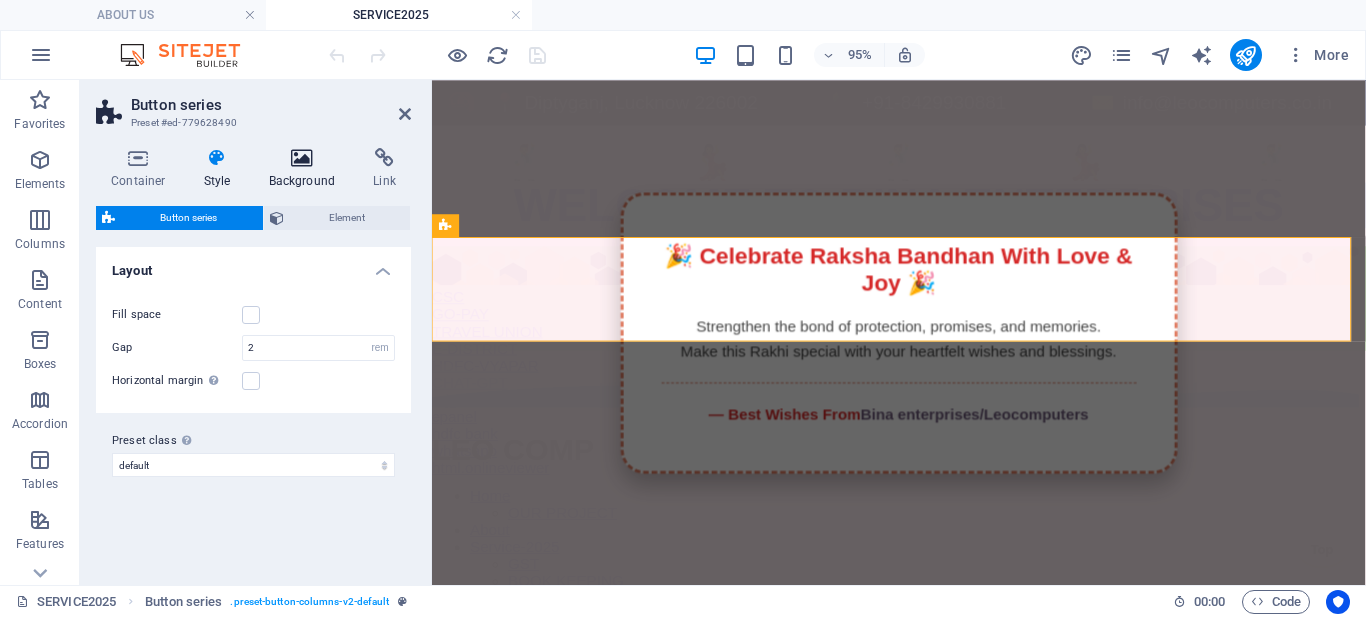 click on "Background" at bounding box center [306, 169] 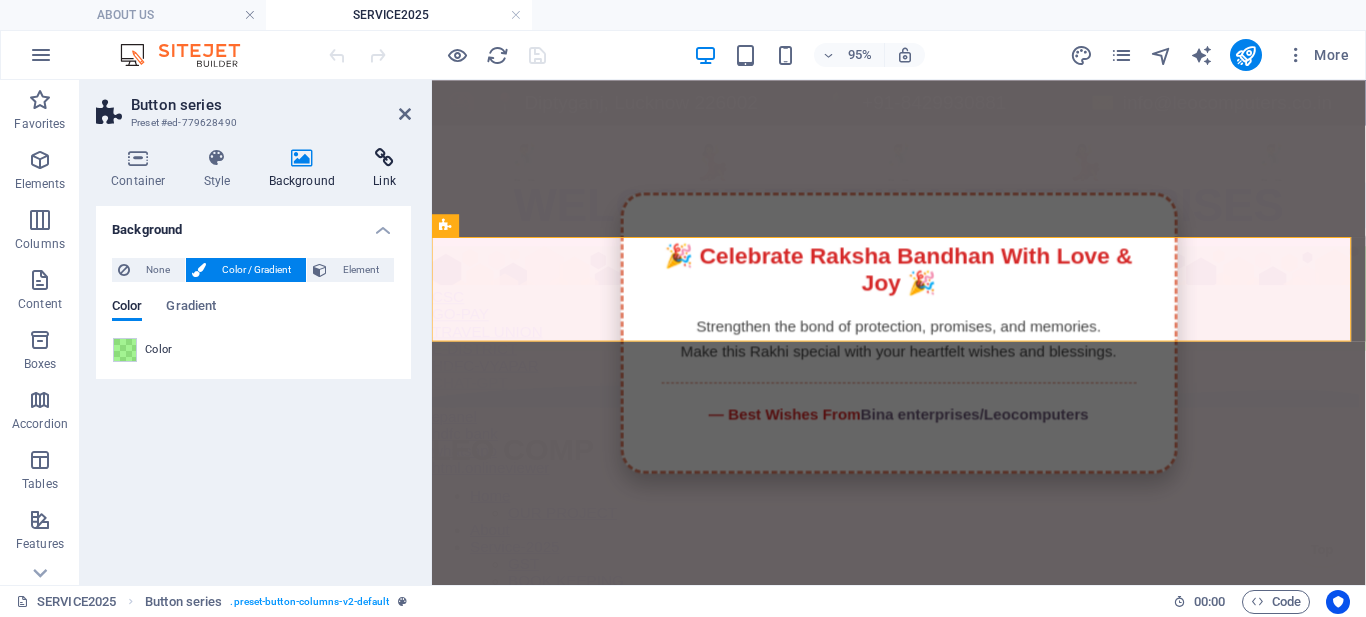 click on "Link" at bounding box center [384, 169] 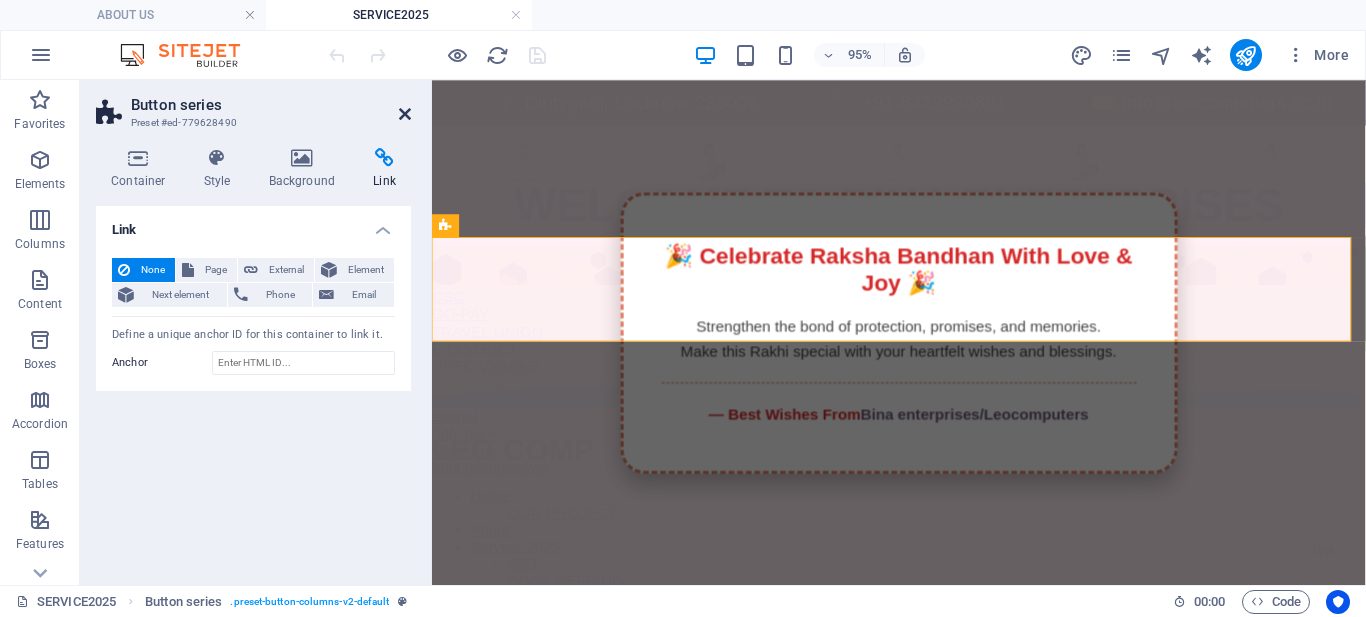 drag, startPoint x: 403, startPoint y: 113, endPoint x: 343, endPoint y: 50, distance: 87 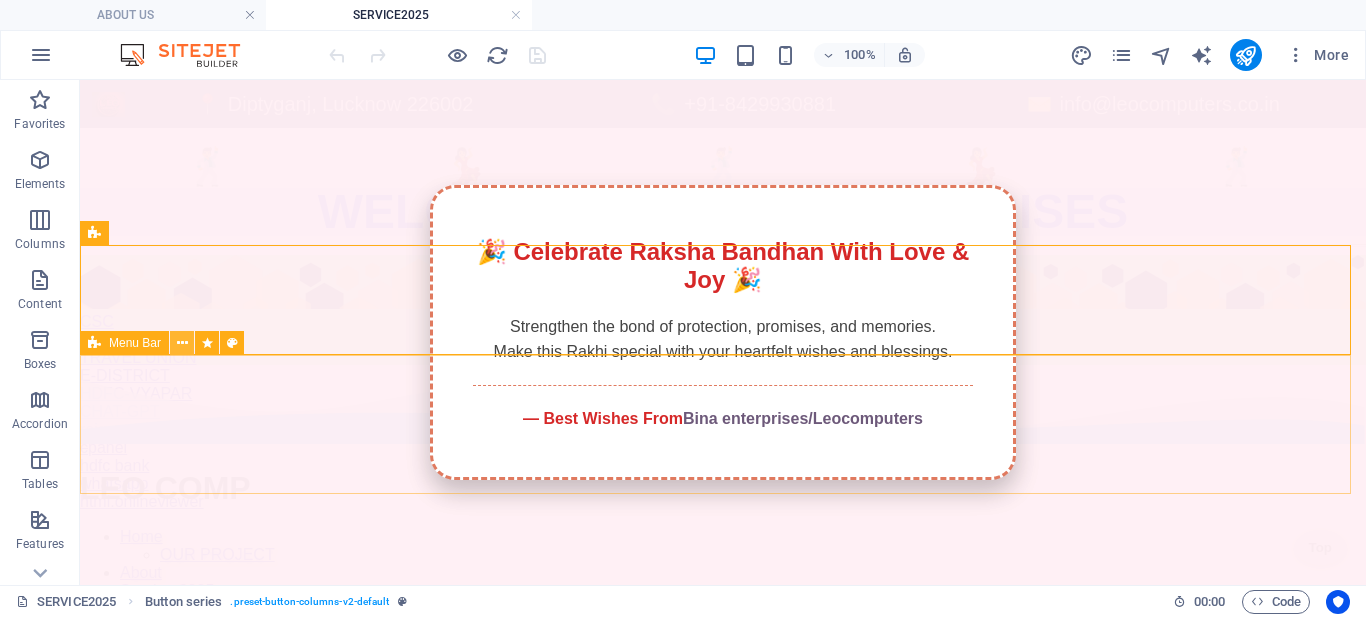 click at bounding box center (182, 343) 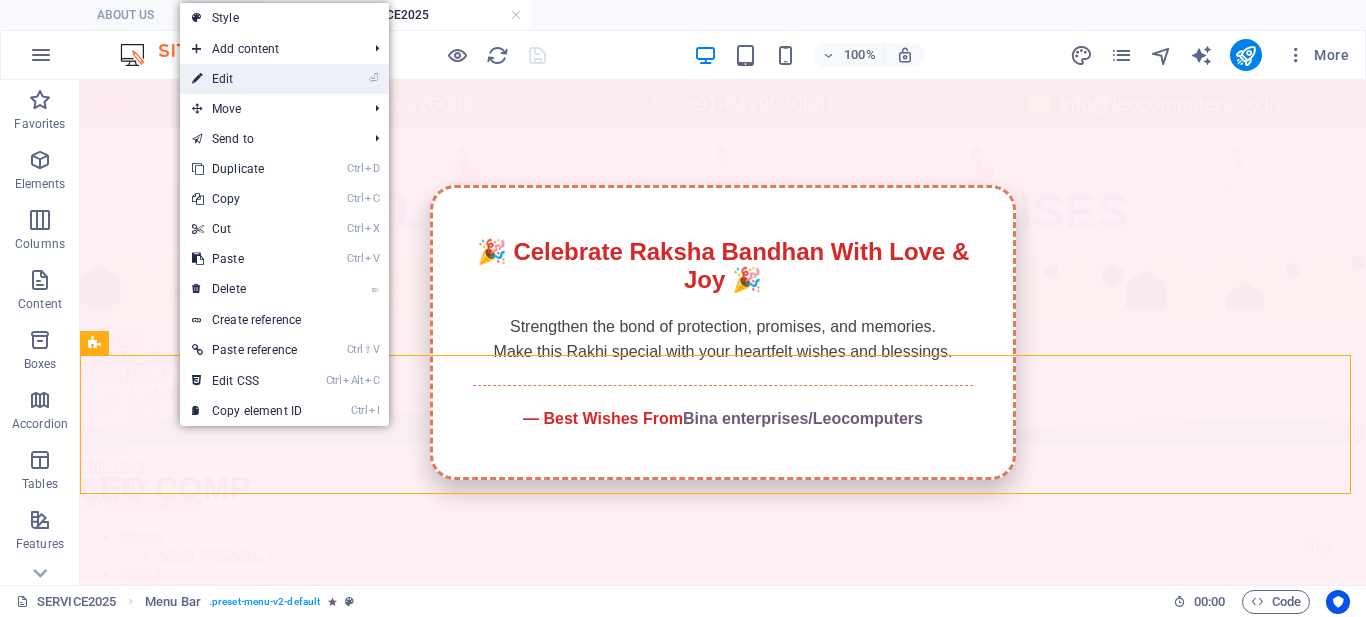 click on "⏎  Edit" at bounding box center (247, 79) 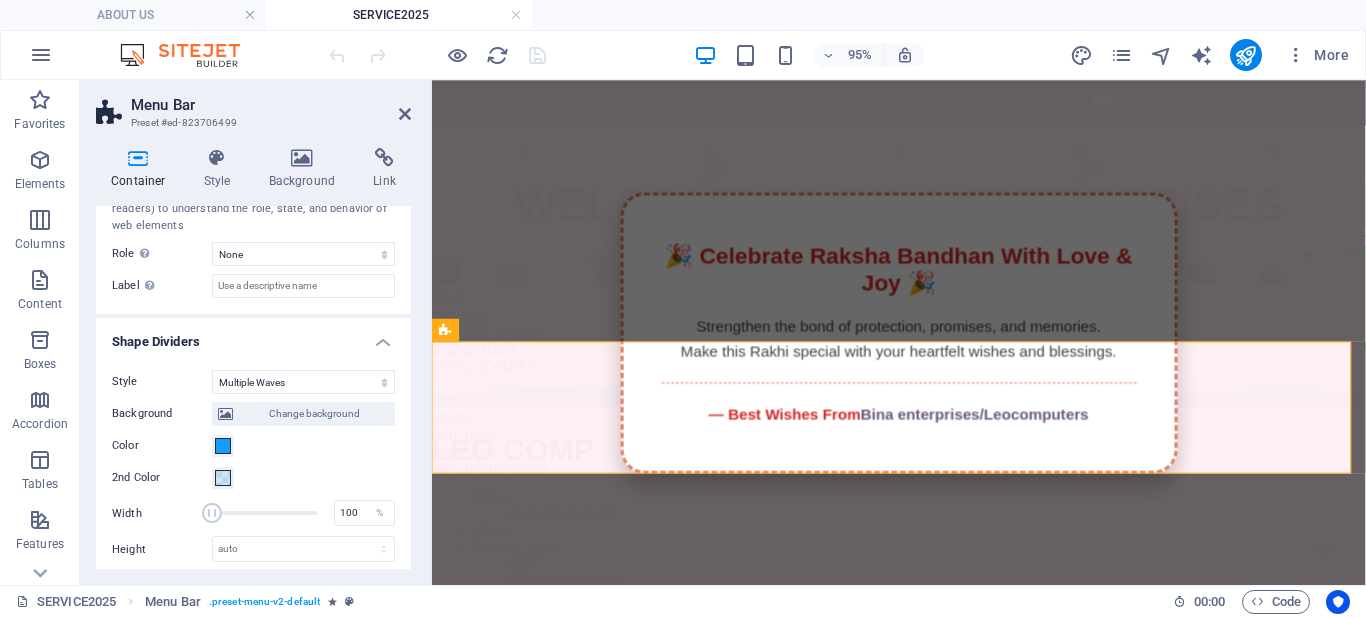scroll, scrollTop: 551, scrollLeft: 0, axis: vertical 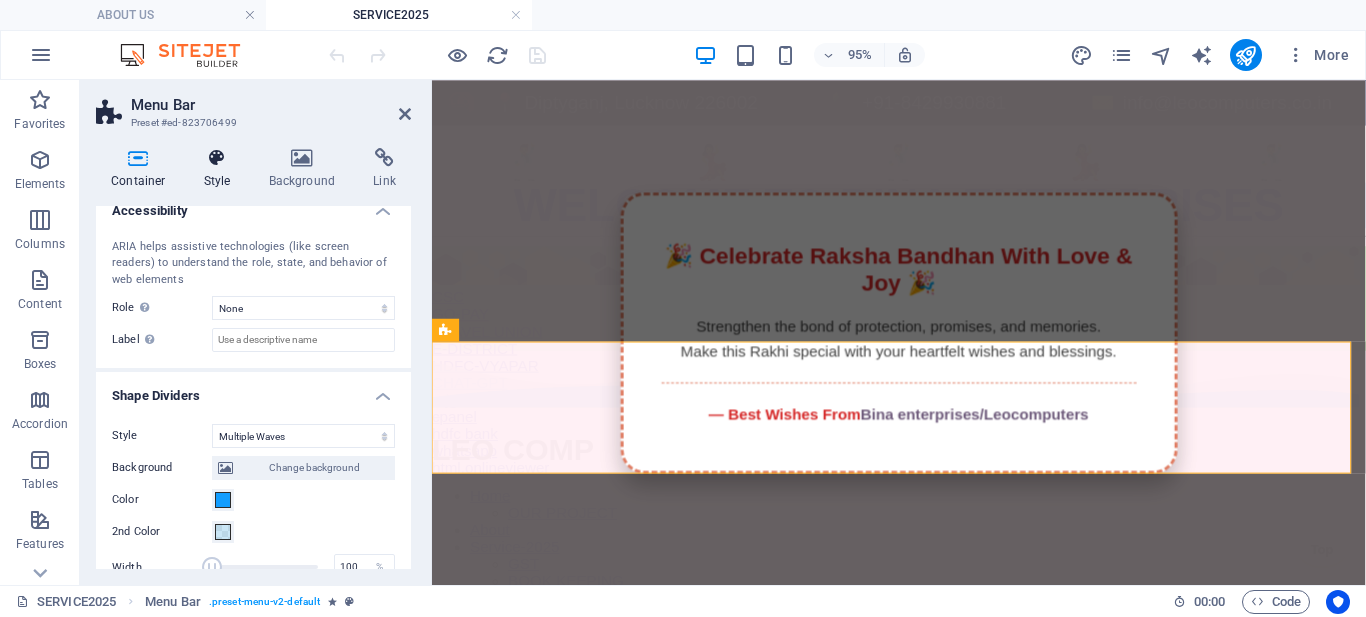 click at bounding box center (217, 158) 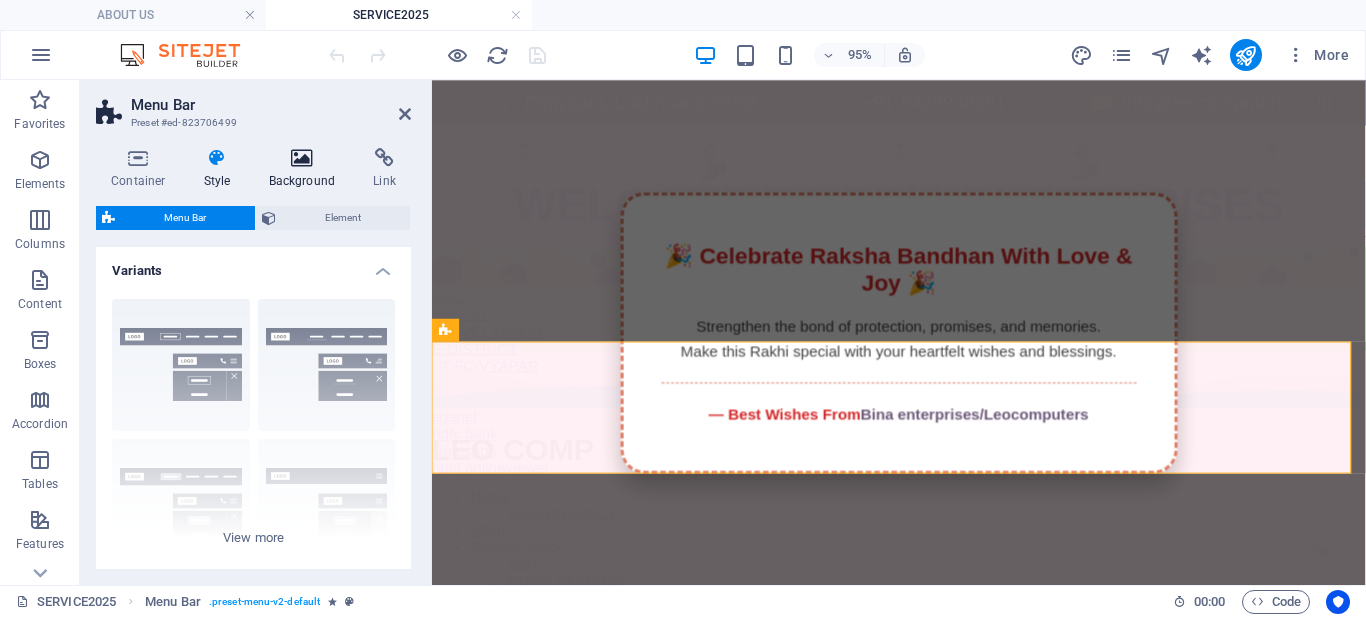 click at bounding box center [302, 158] 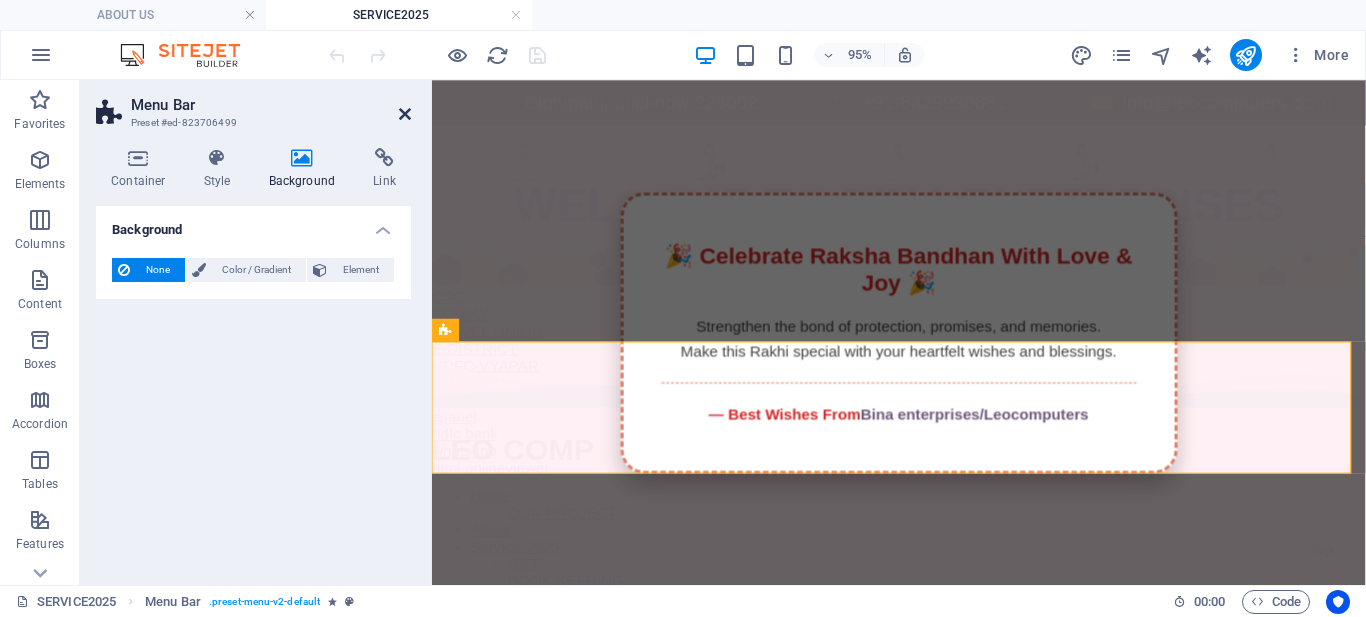 click at bounding box center (405, 114) 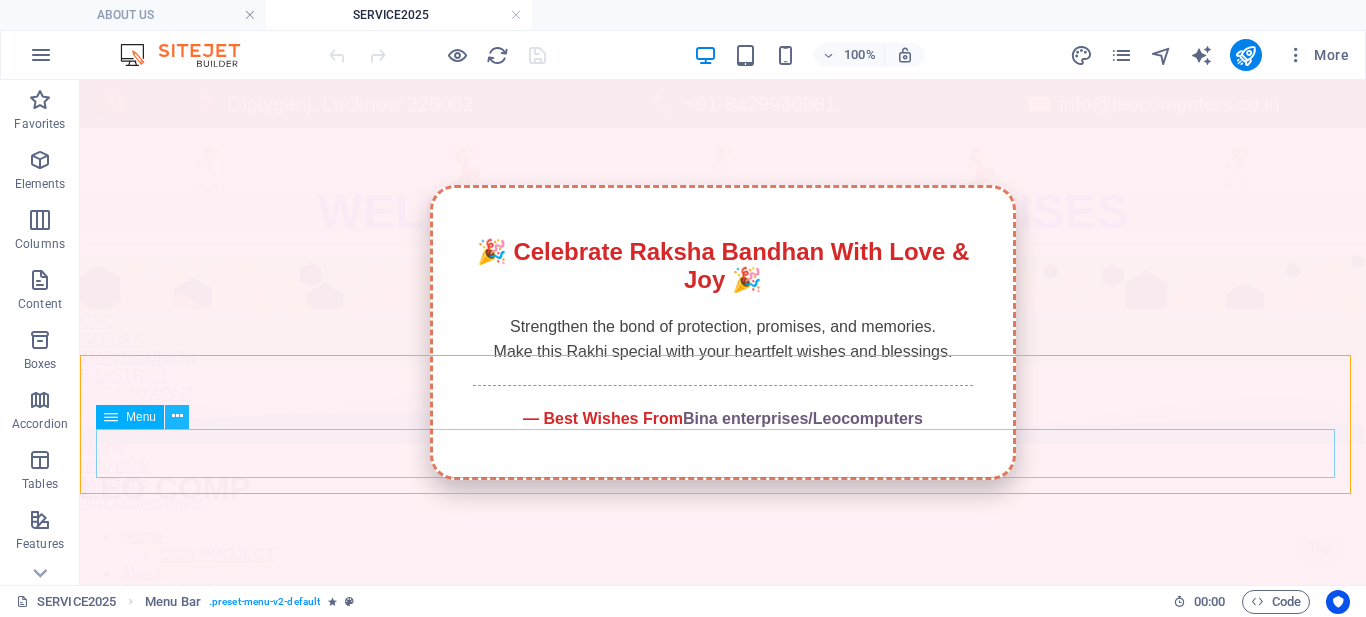 click at bounding box center (177, 416) 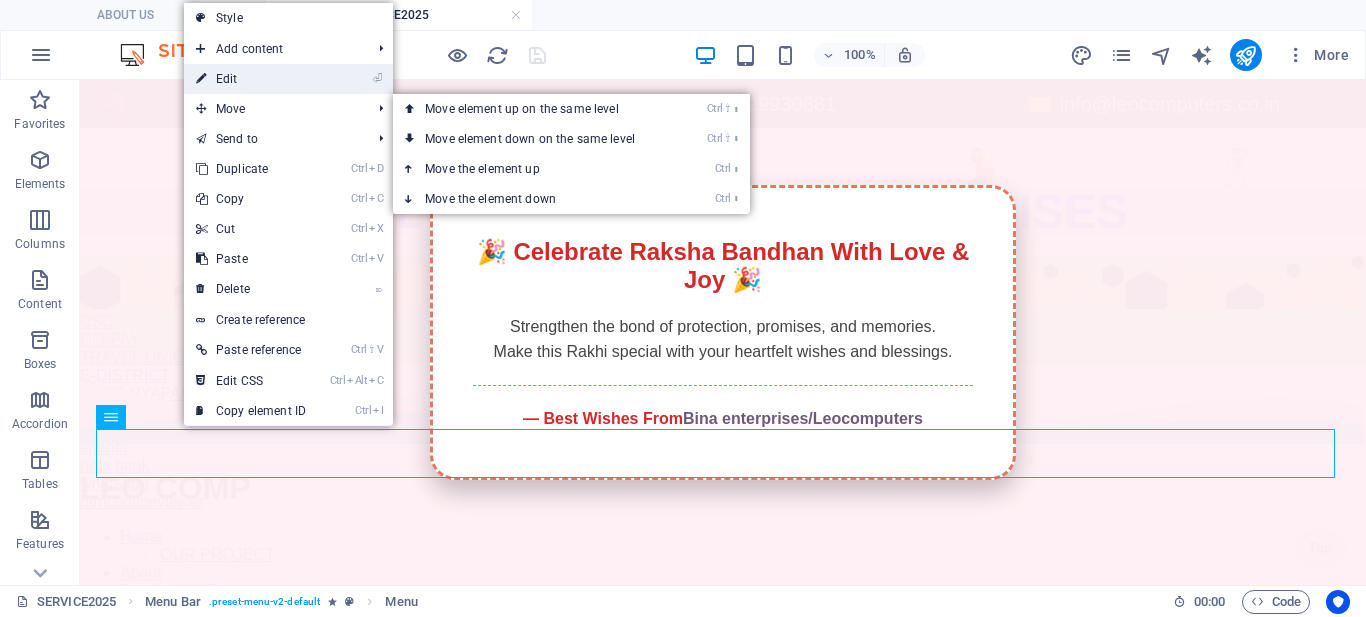 click on "⏎  Edit" at bounding box center [251, 79] 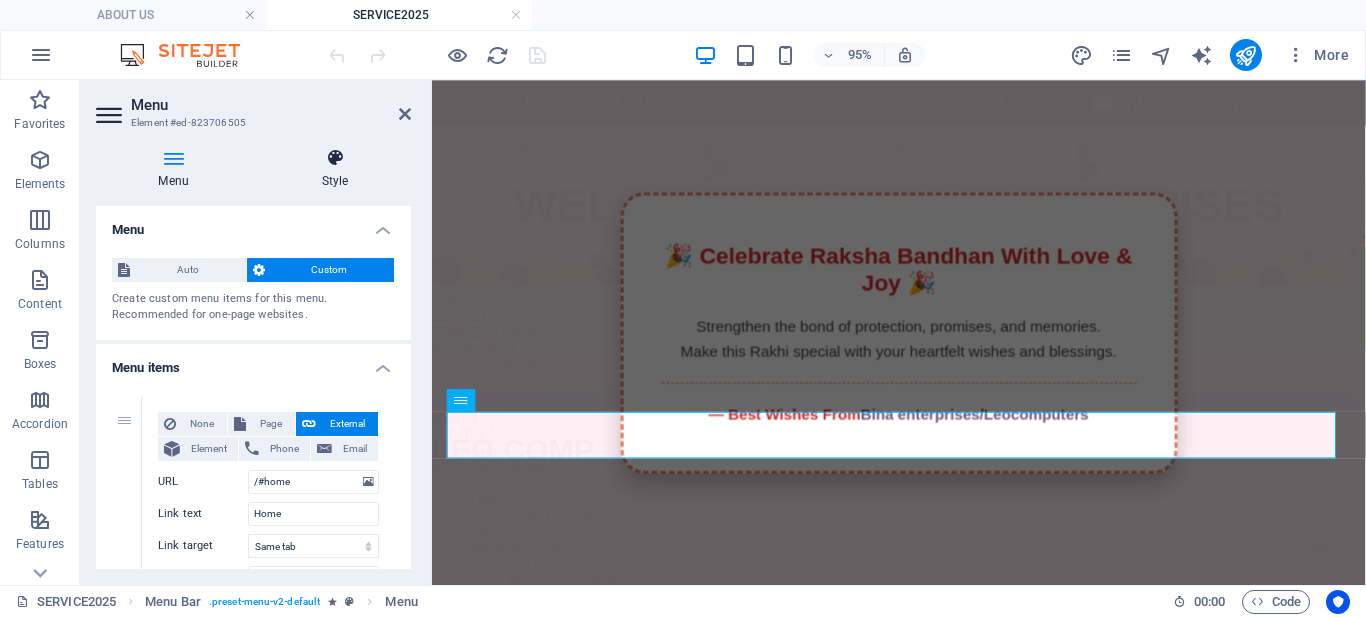 click at bounding box center [335, 158] 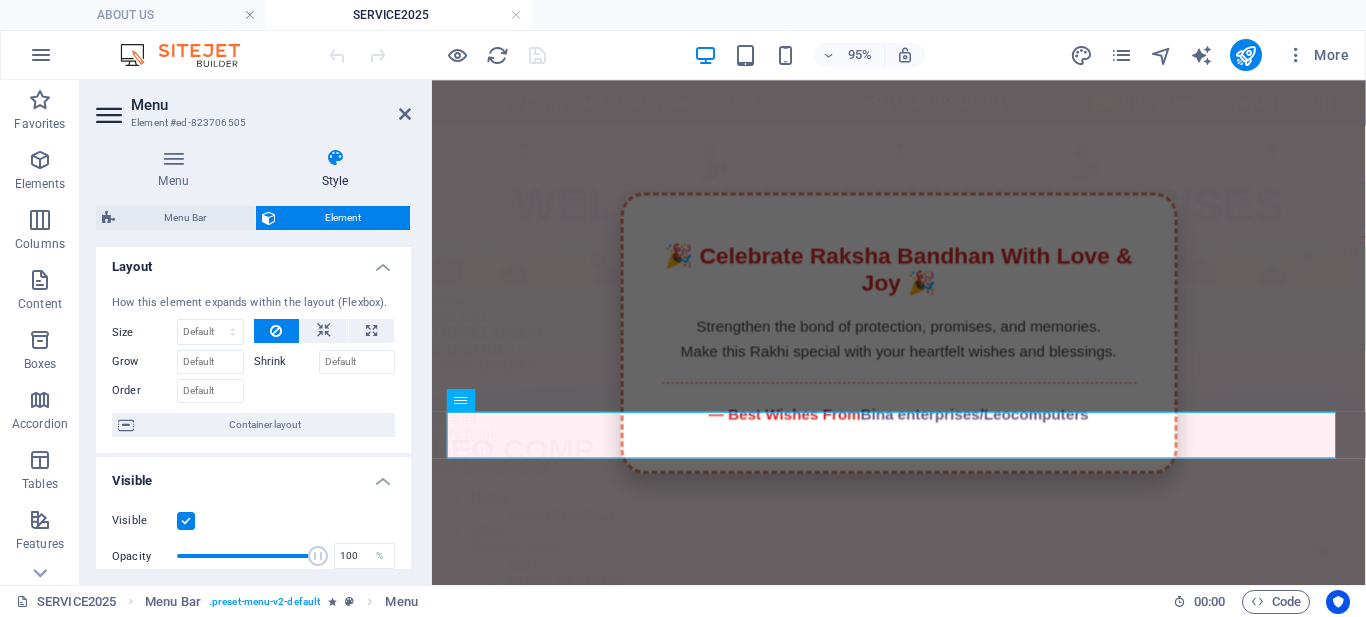 scroll, scrollTop: 0, scrollLeft: 0, axis: both 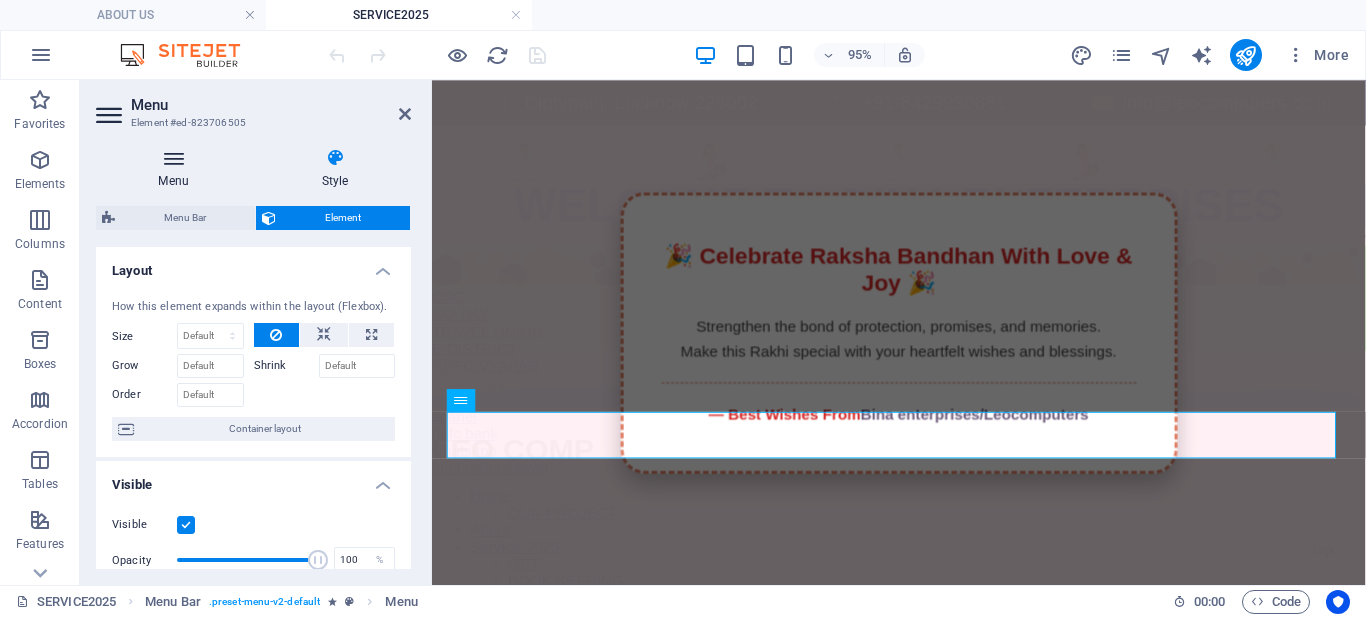 click on "Menu" at bounding box center [177, 169] 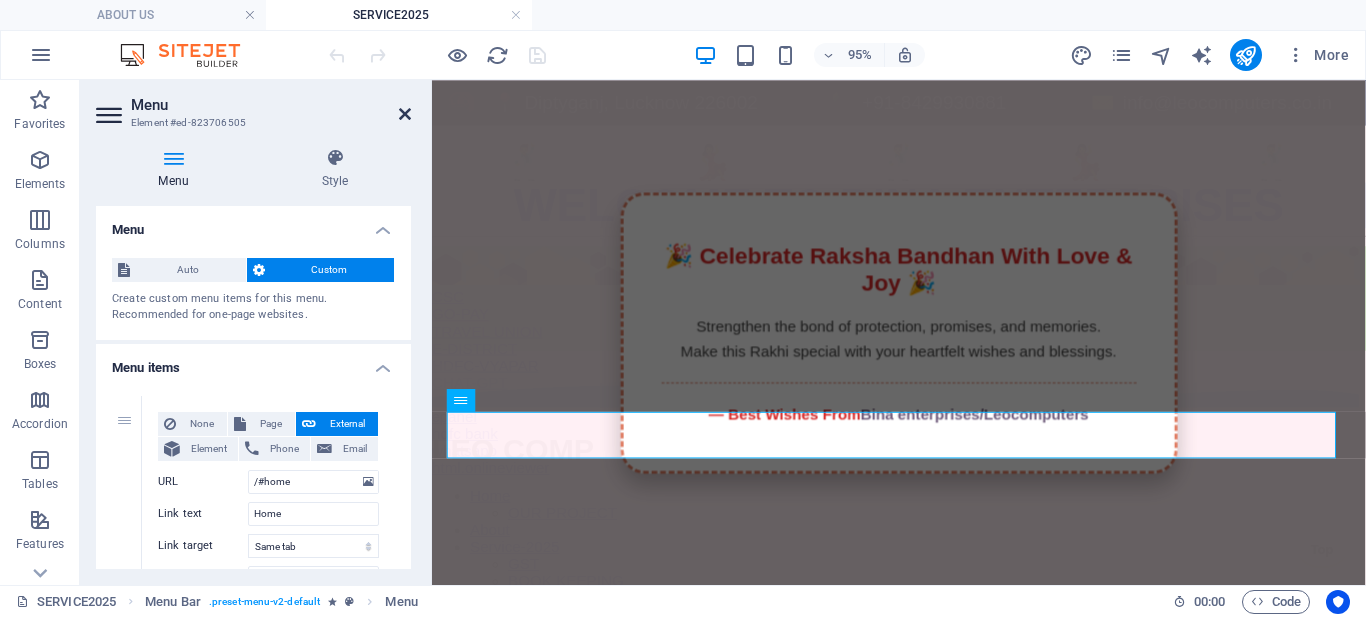 click at bounding box center [405, 114] 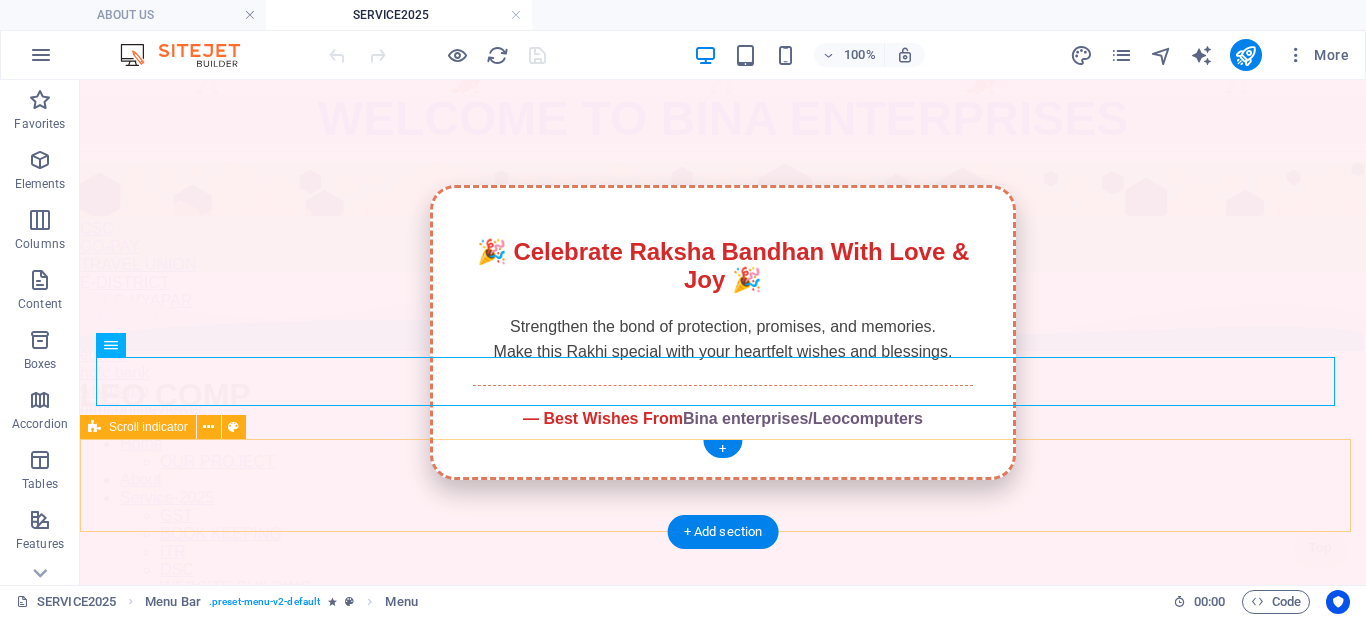 scroll, scrollTop: 100, scrollLeft: 0, axis: vertical 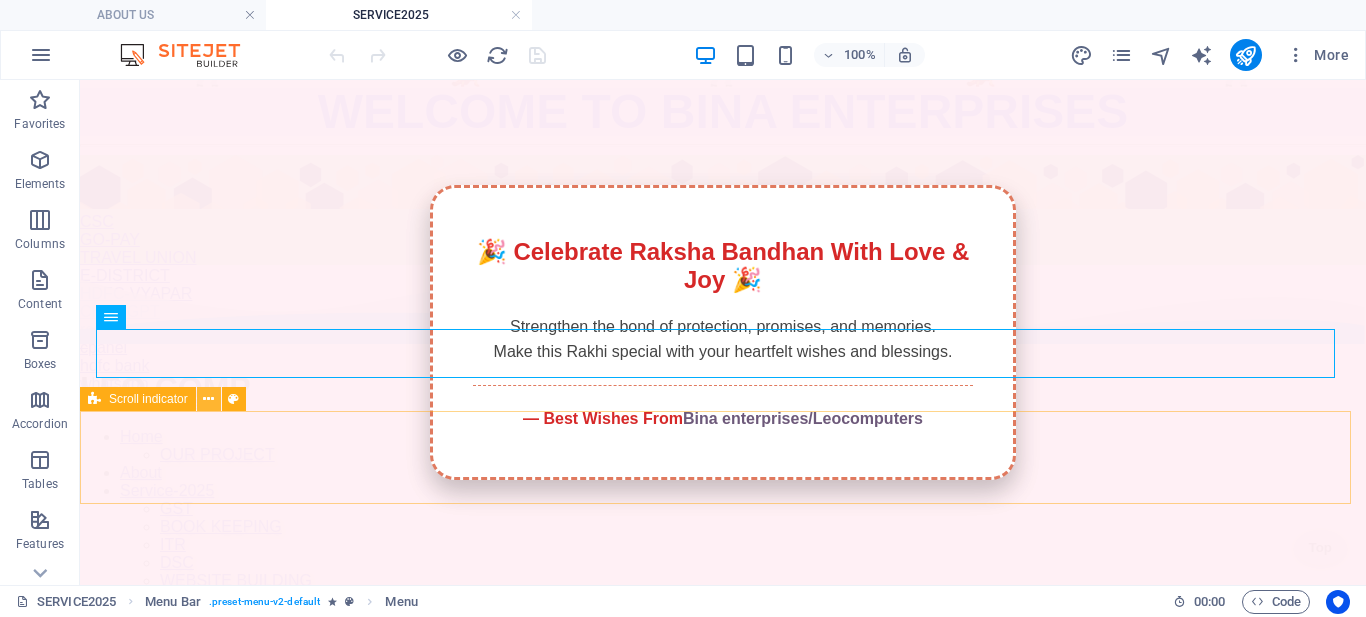 click at bounding box center [208, 399] 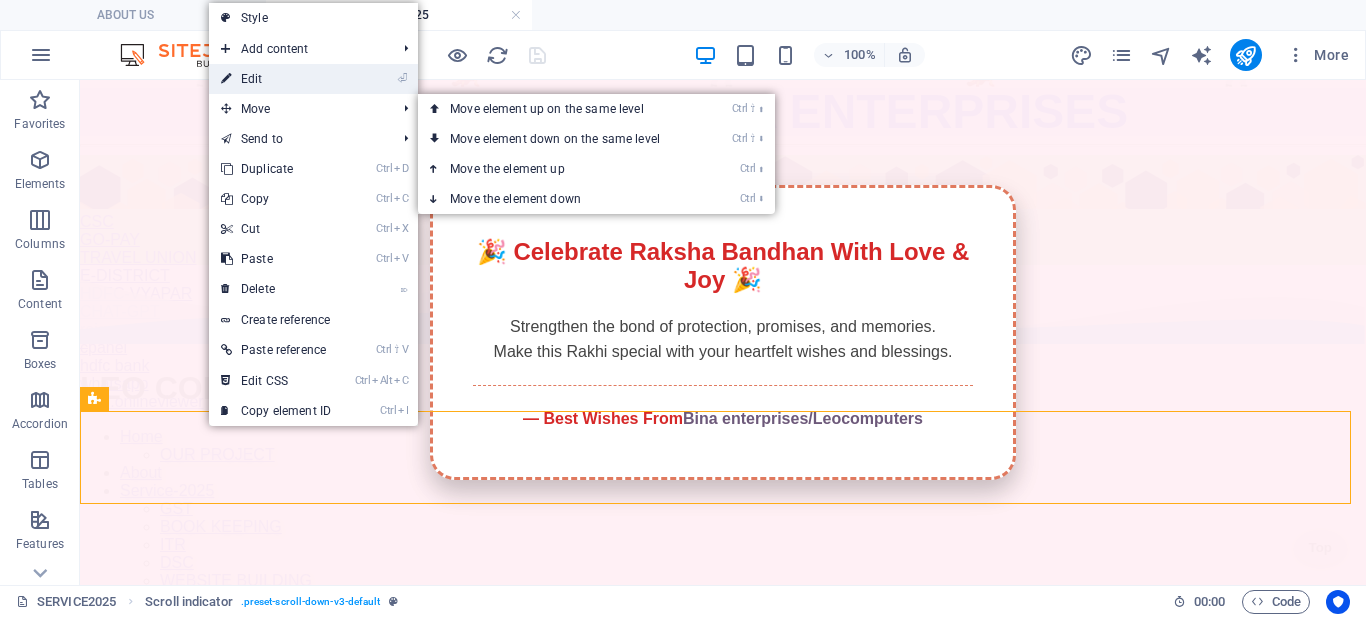 click on "⏎  Edit" at bounding box center (276, 79) 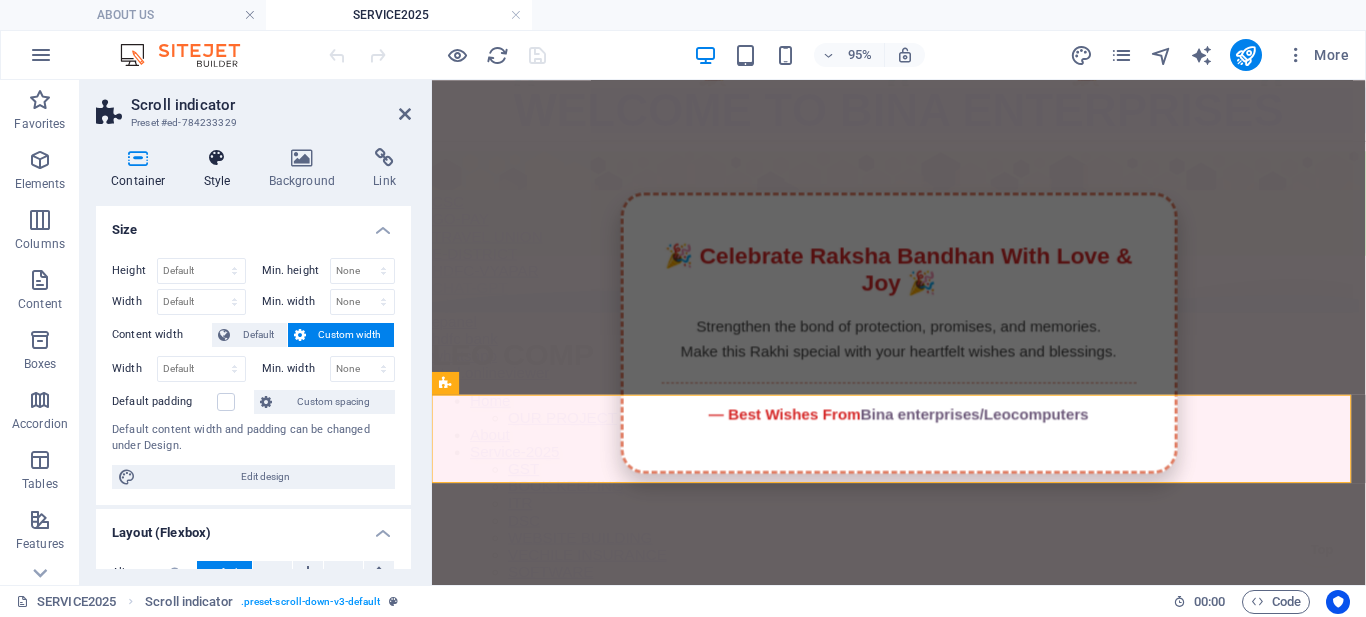 click on "Style" at bounding box center [221, 169] 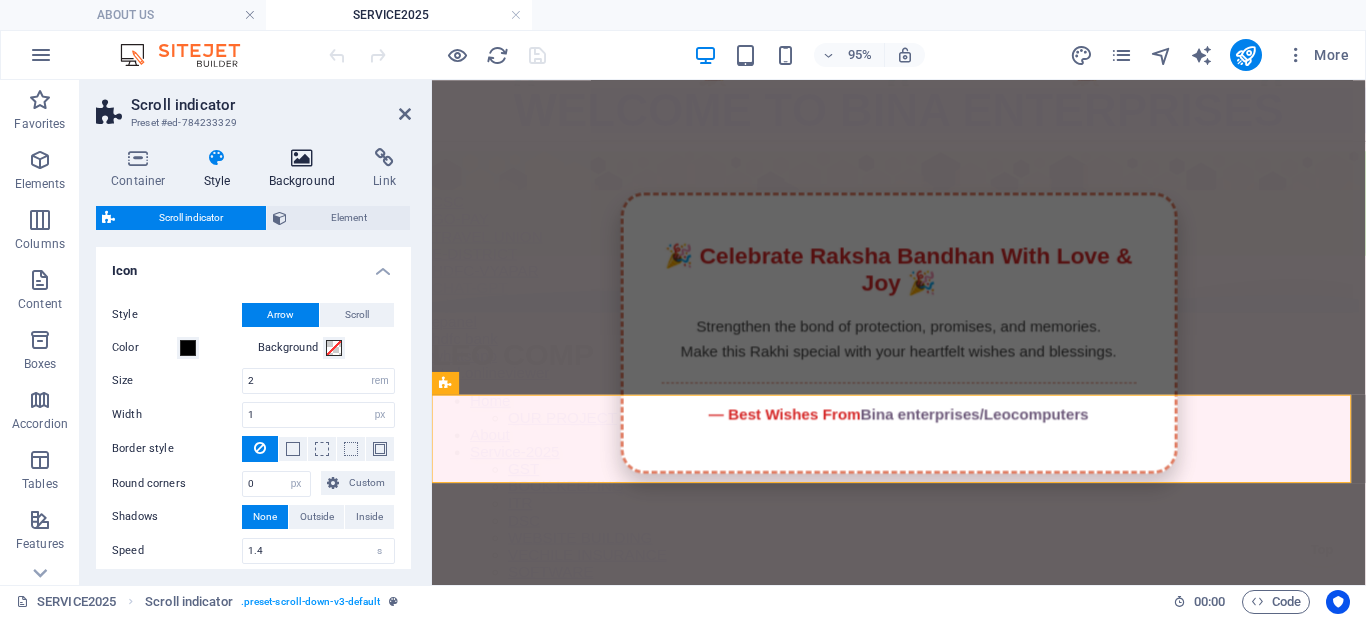 click on "Background" at bounding box center (306, 169) 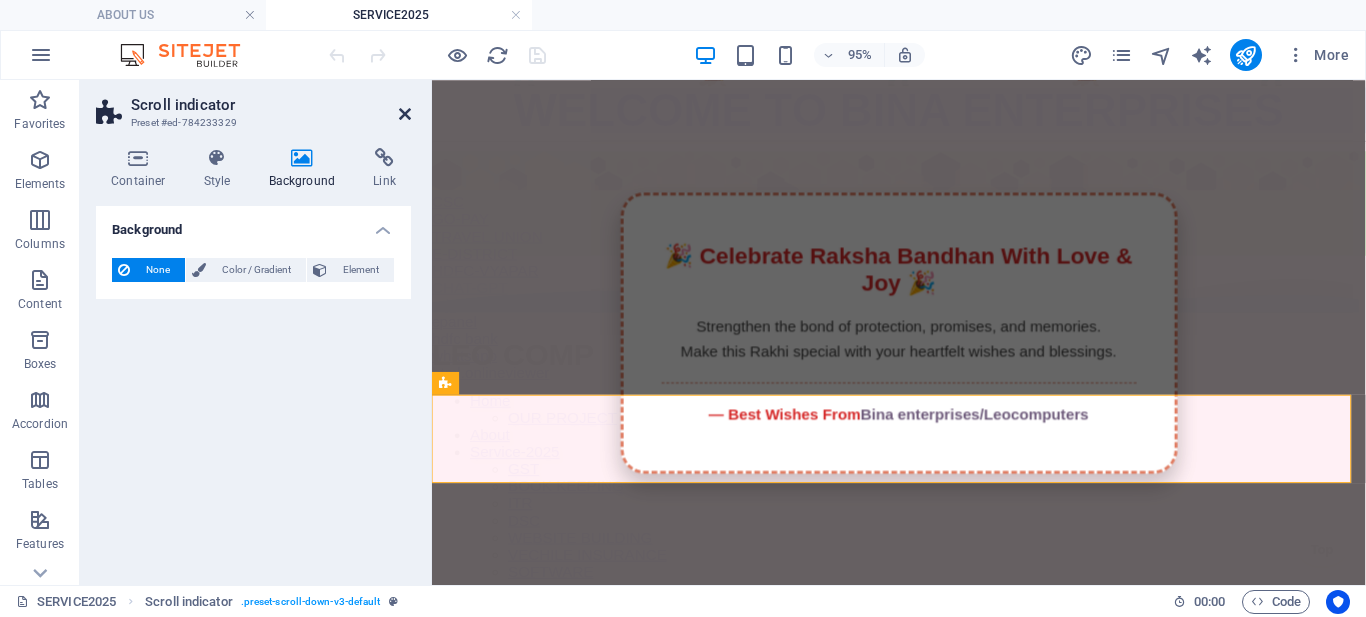 drag, startPoint x: 409, startPoint y: 114, endPoint x: 328, endPoint y: 33, distance: 114.5513 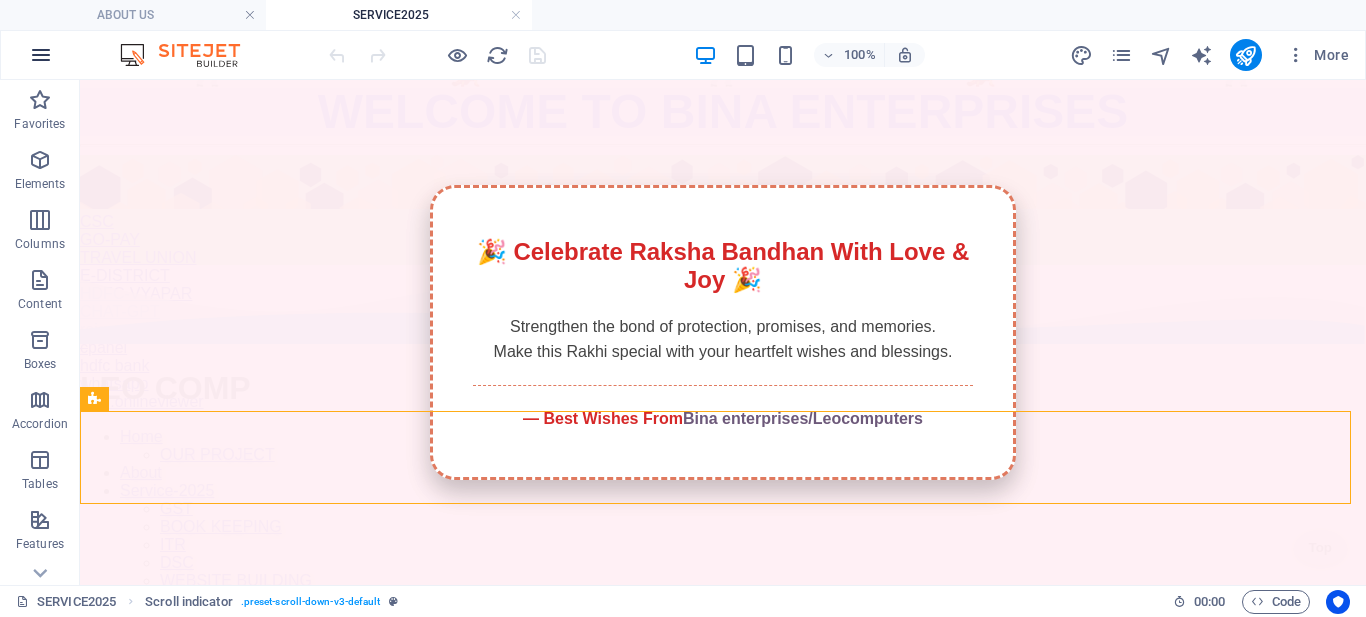 click at bounding box center [41, 55] 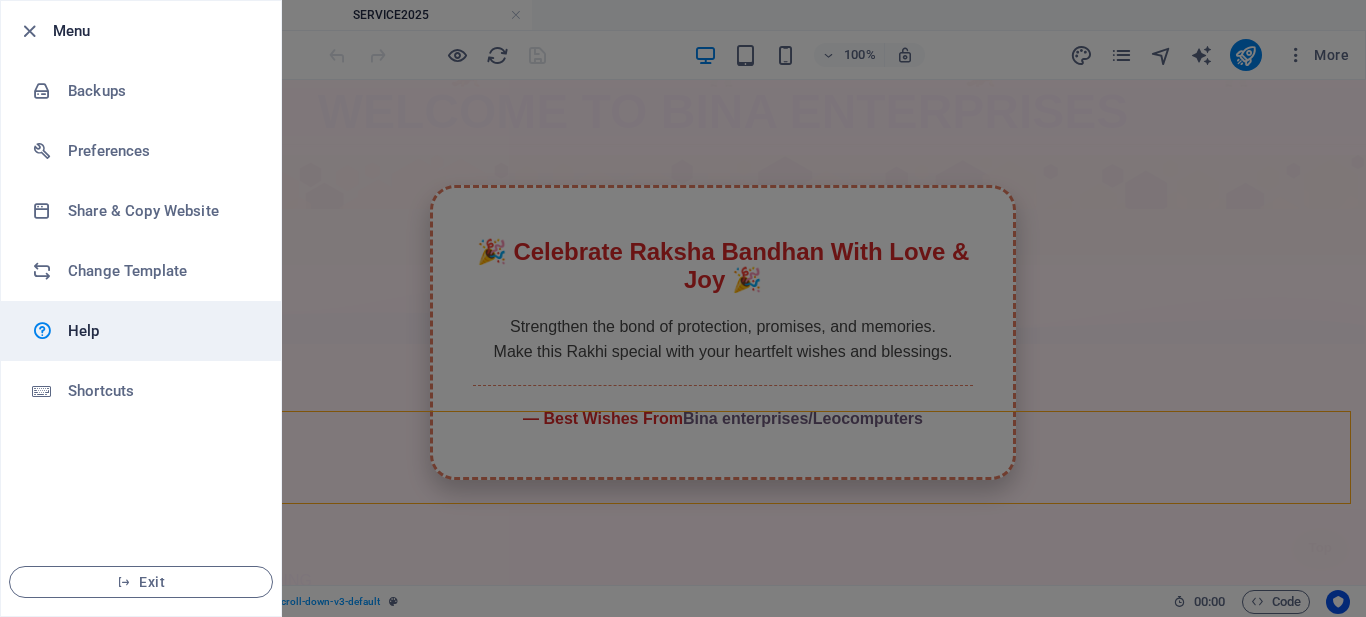 click on "Help" at bounding box center (160, 331) 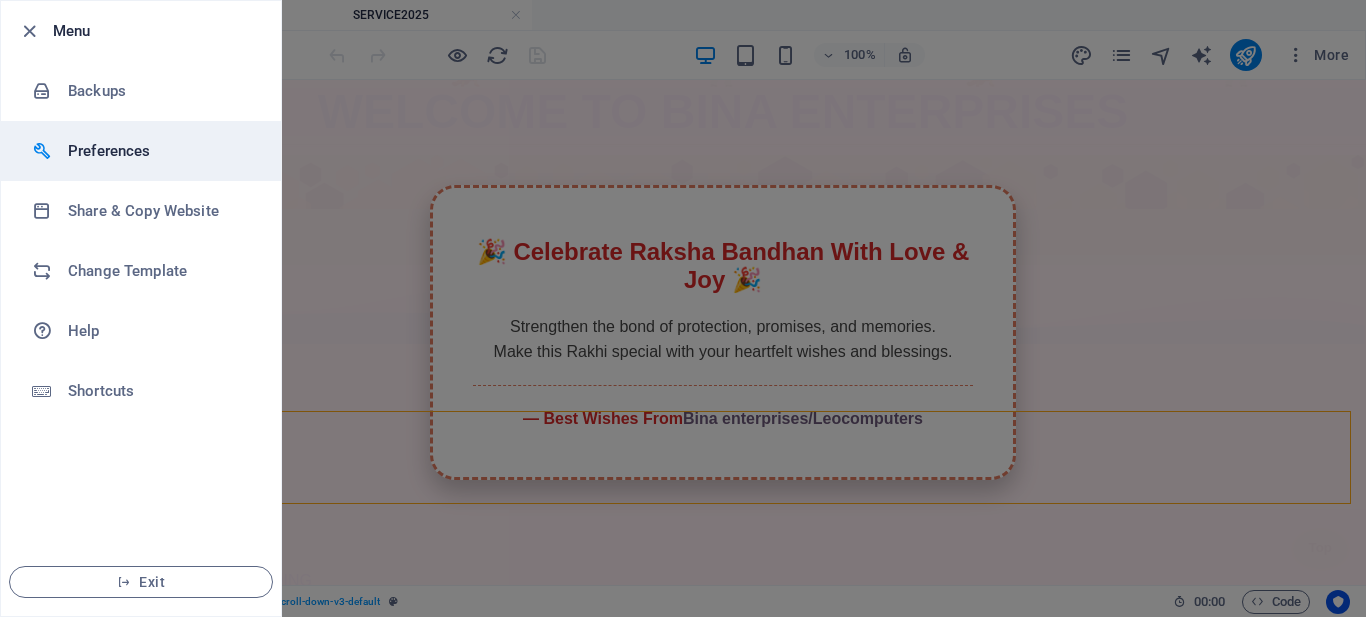 click on "Preferences" at bounding box center [160, 151] 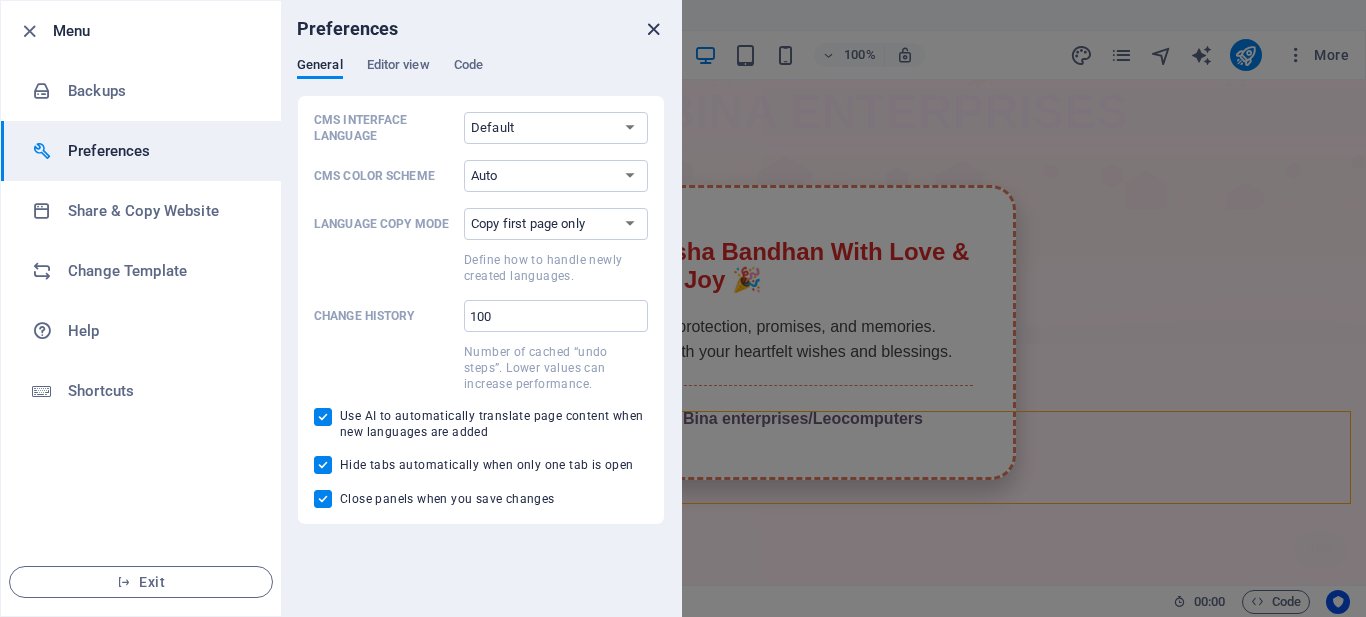 click at bounding box center (653, 29) 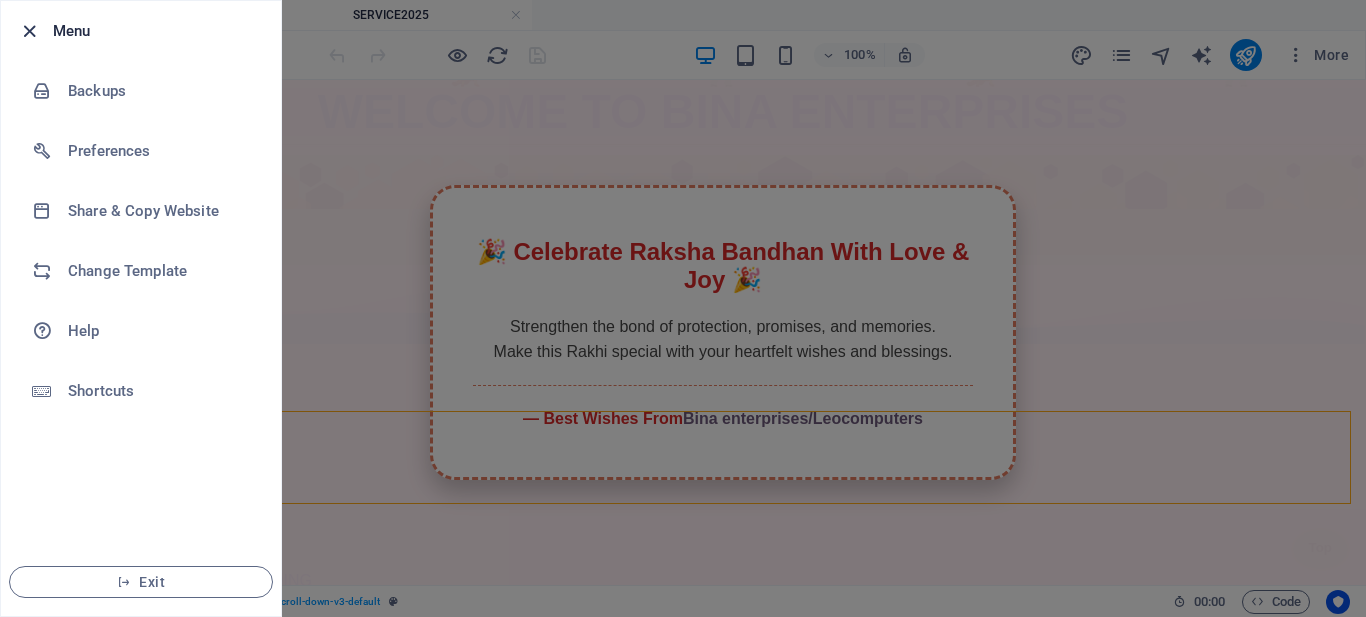 click at bounding box center (29, 31) 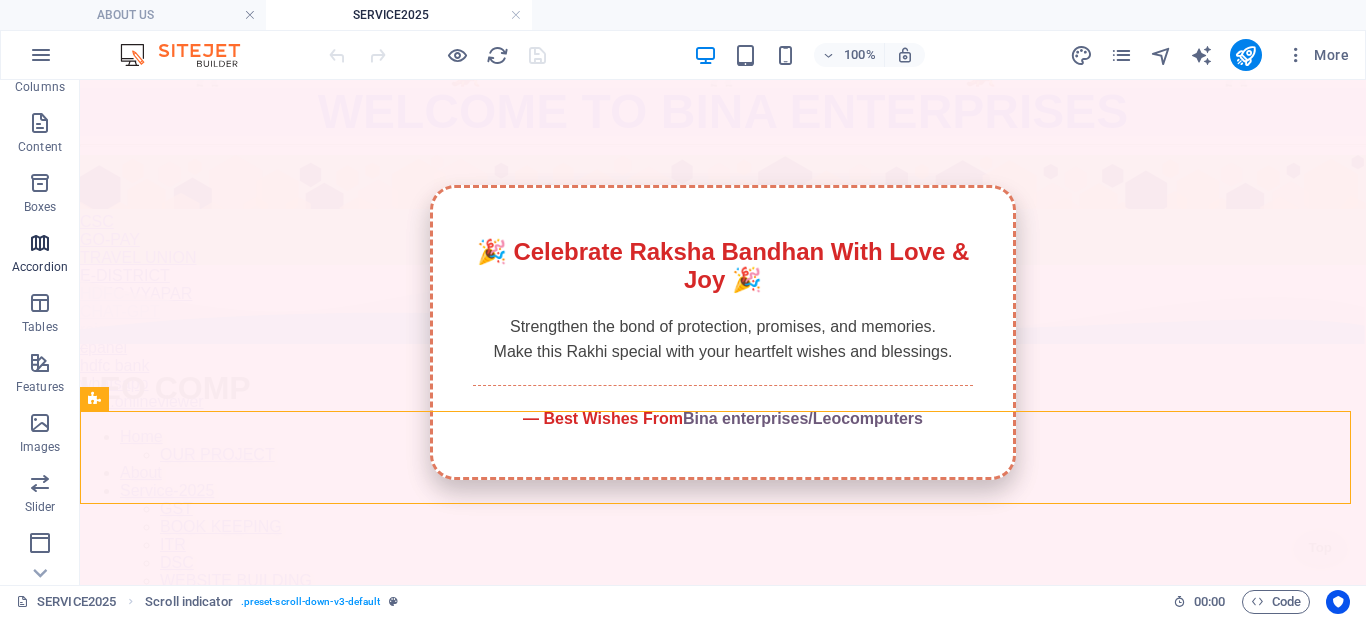 scroll, scrollTop: 395, scrollLeft: 0, axis: vertical 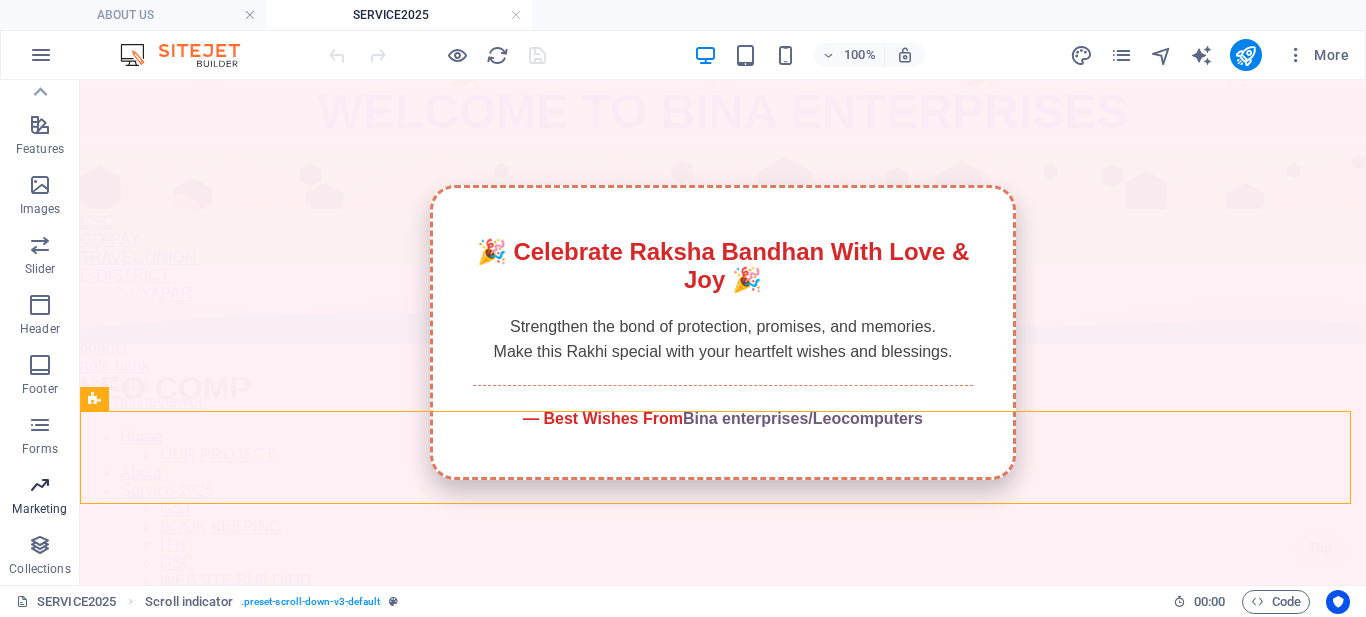 click at bounding box center (40, 485) 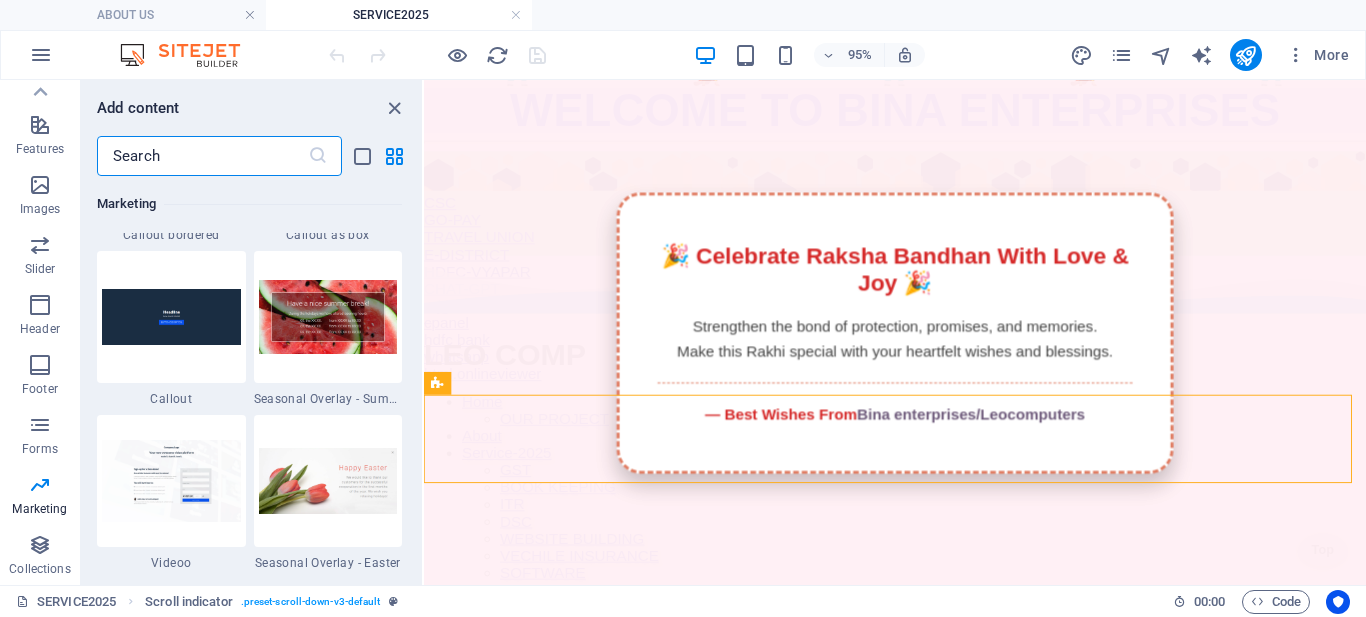 scroll, scrollTop: 16753, scrollLeft: 0, axis: vertical 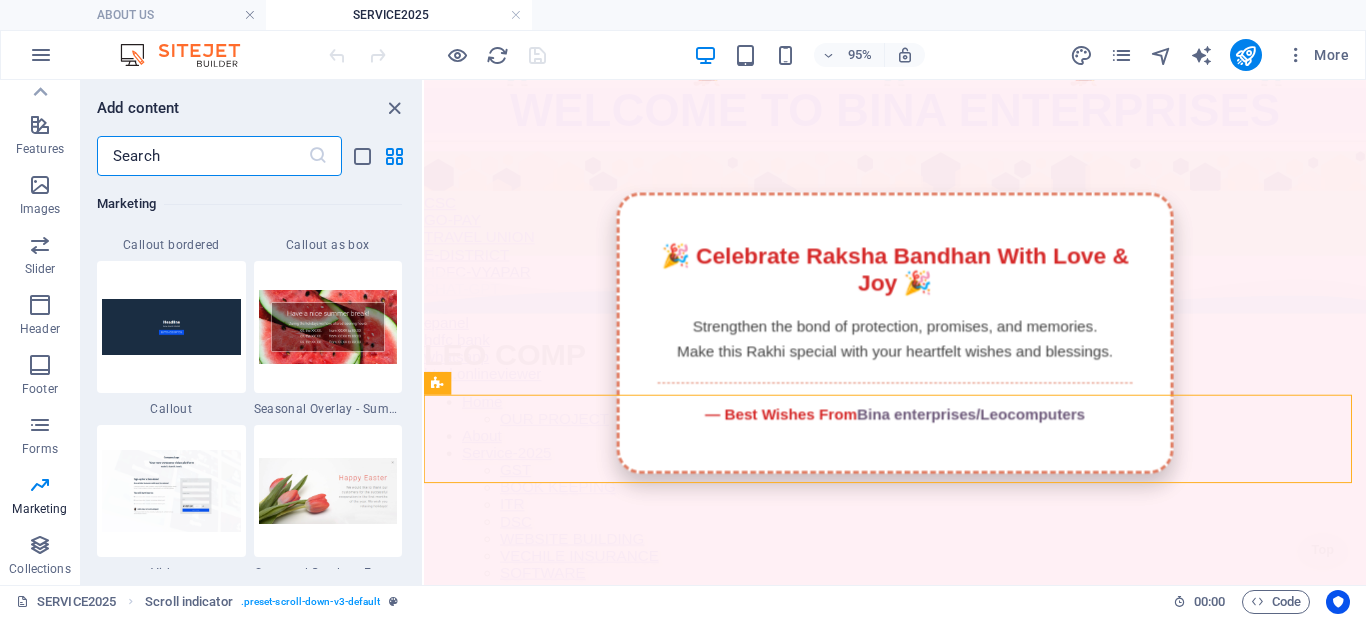 drag, startPoint x: 160, startPoint y: 340, endPoint x: 155, endPoint y: 306, distance: 34.36568 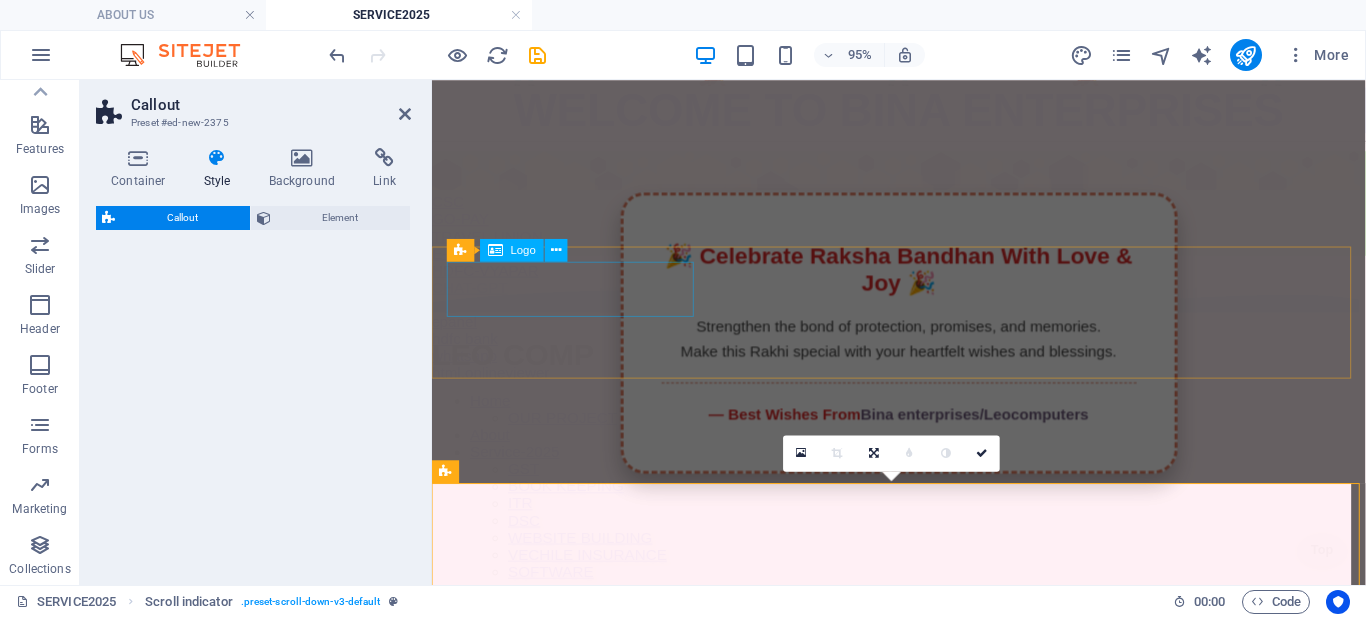 select on "%" 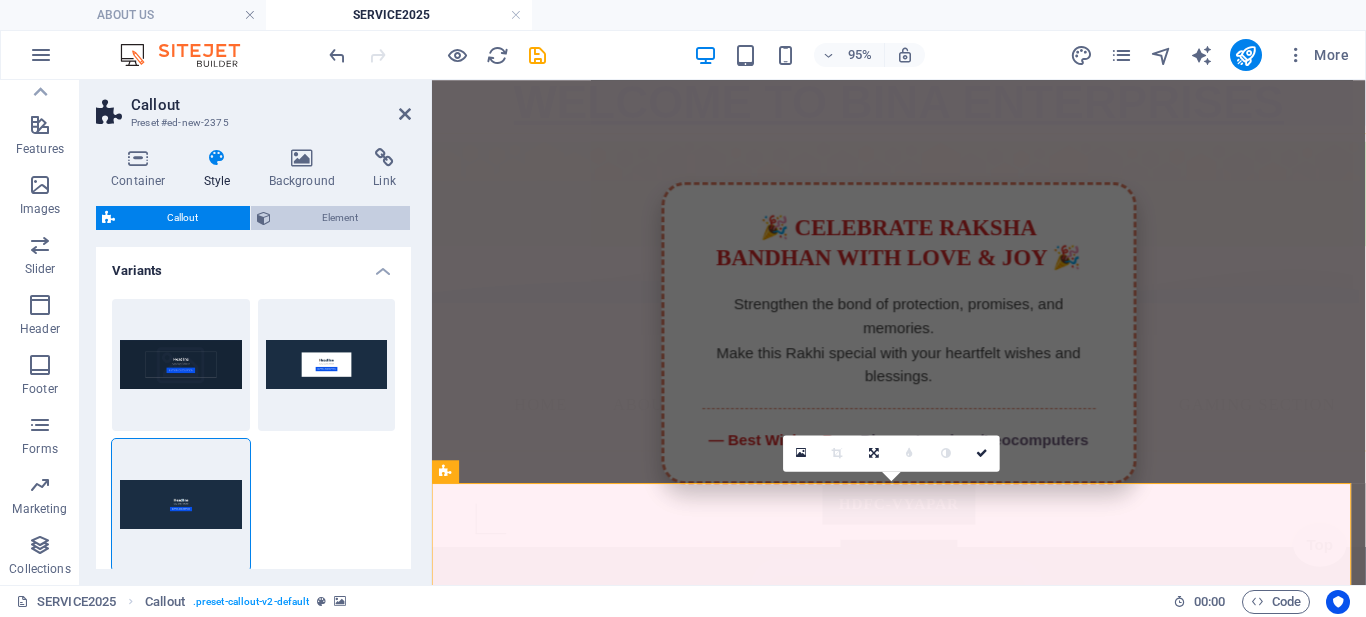 click on "Element" at bounding box center [341, 218] 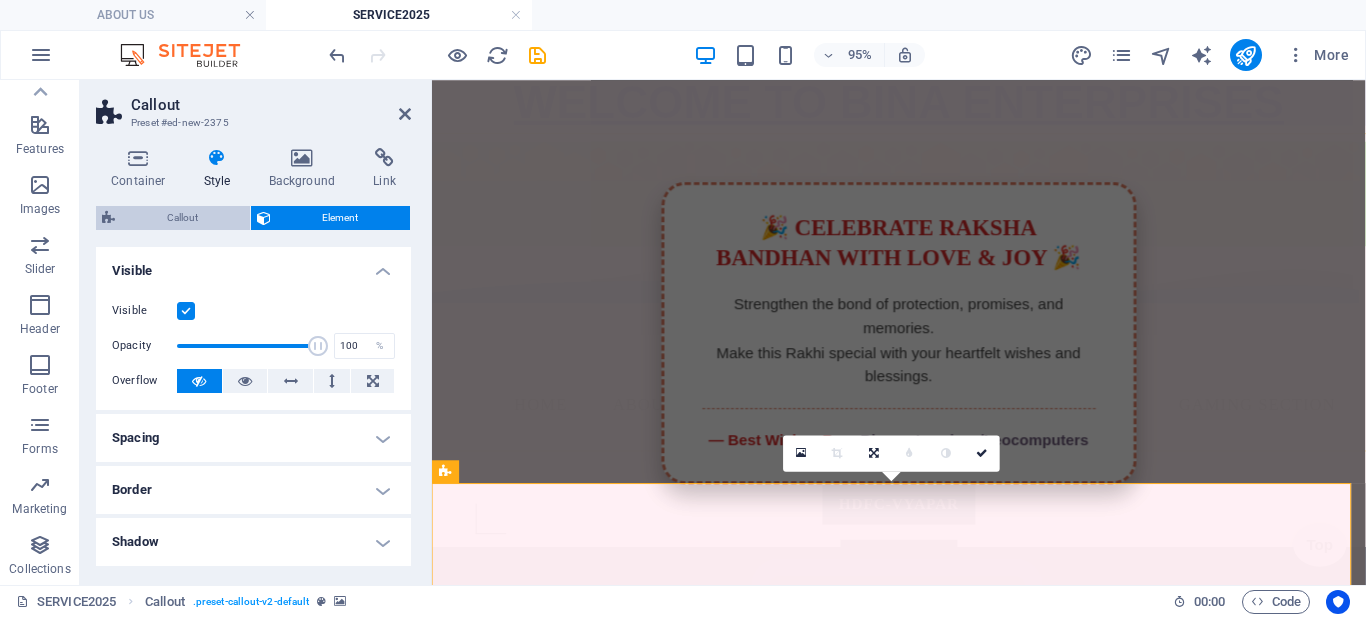 click on "Callout" at bounding box center (182, 218) 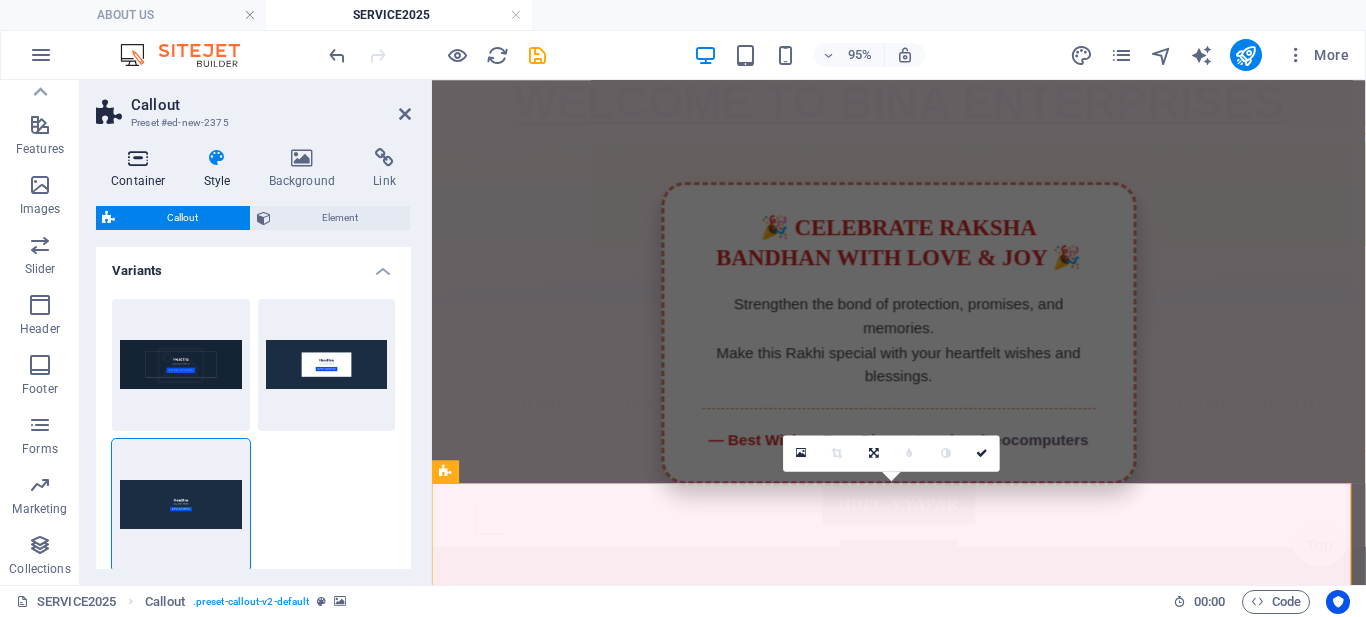 click on "Container" at bounding box center [142, 169] 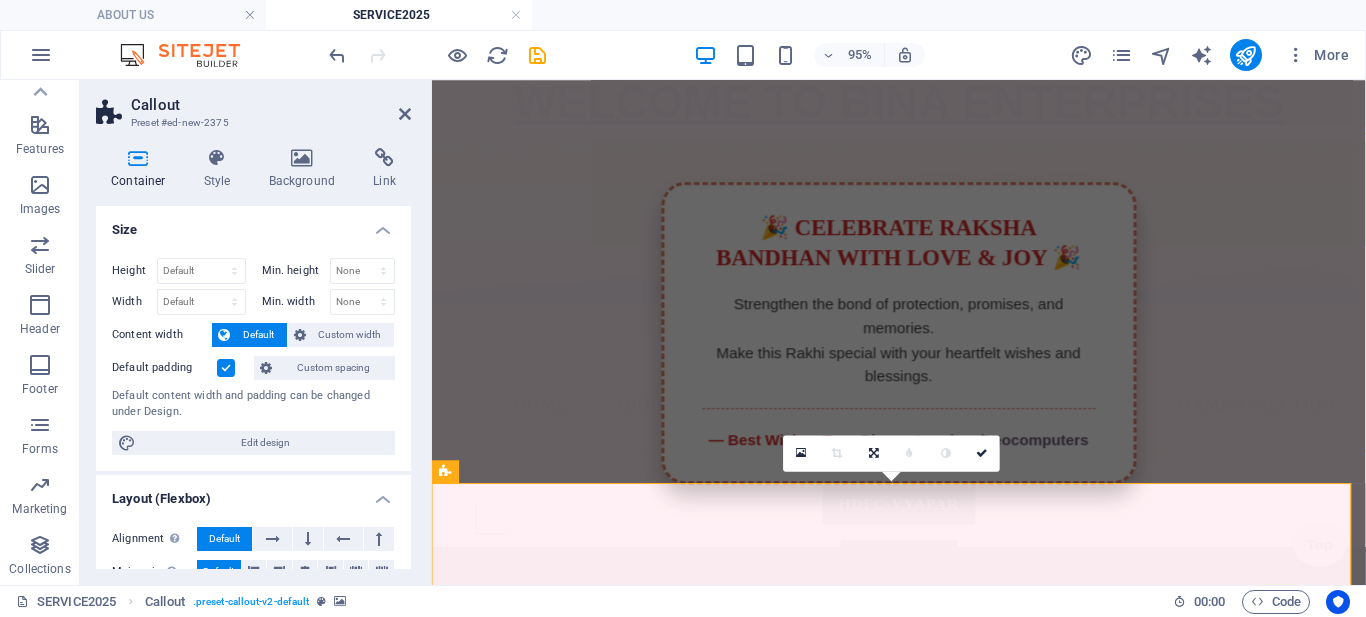 click on "Container" at bounding box center [142, 169] 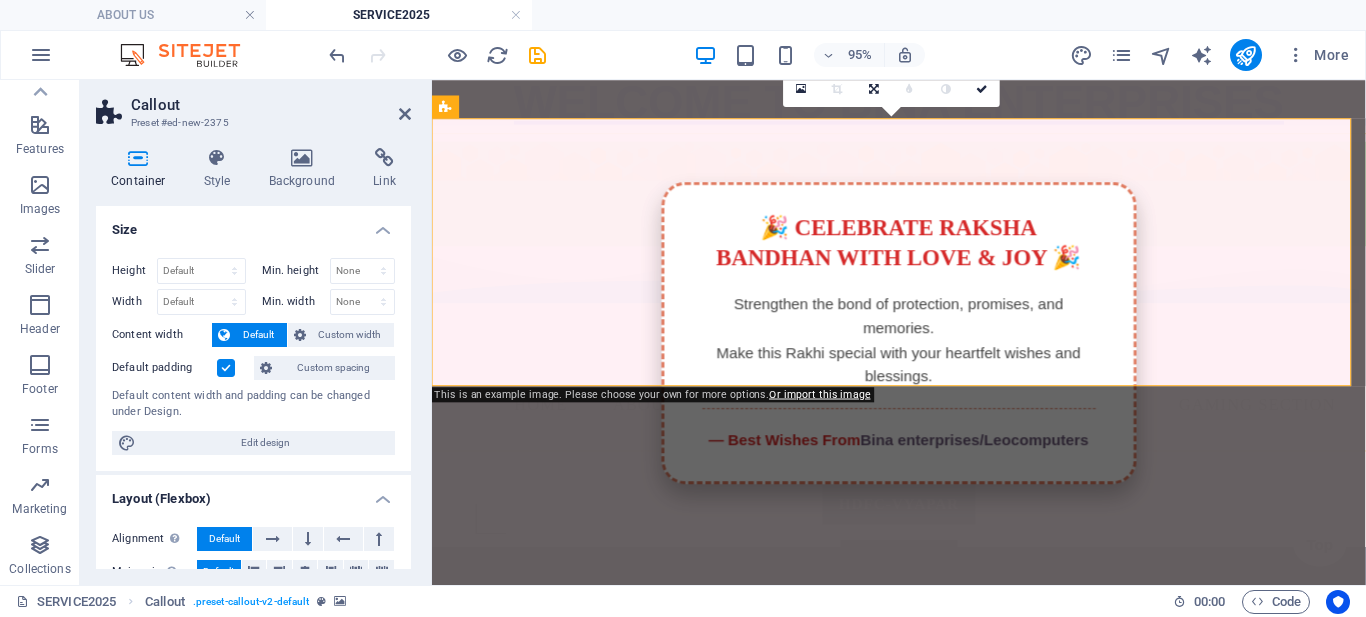 scroll, scrollTop: 500, scrollLeft: 0, axis: vertical 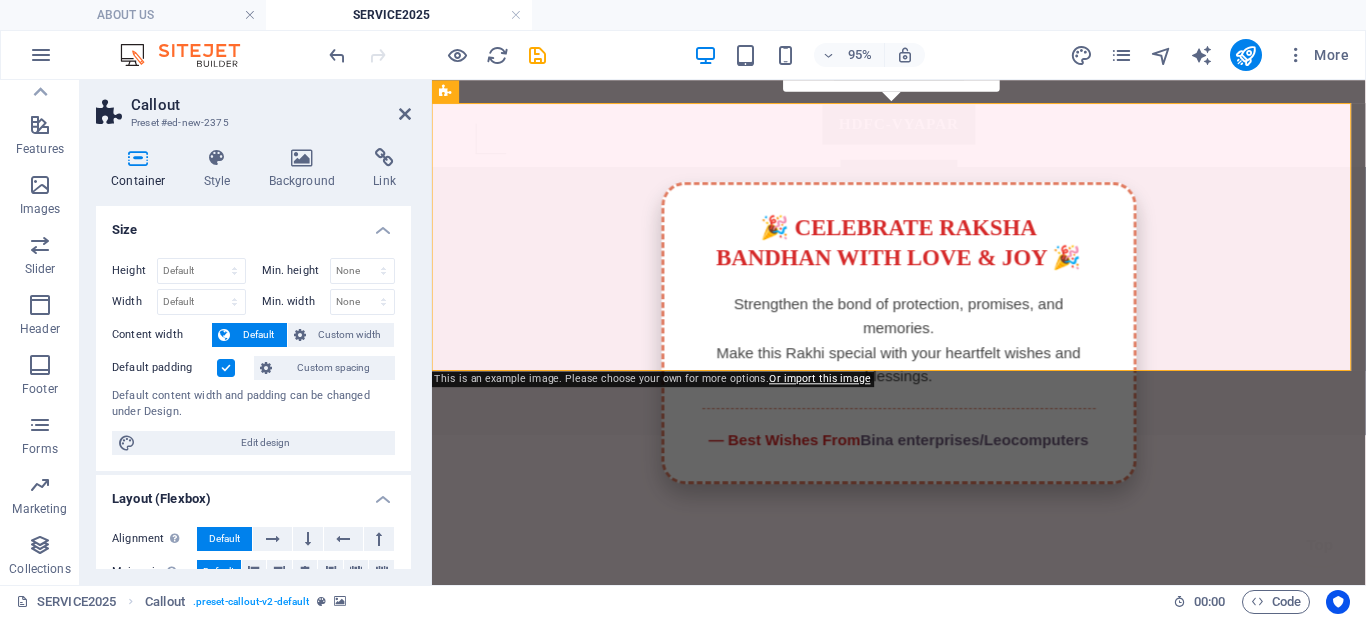 click at bounding box center (923, 313) 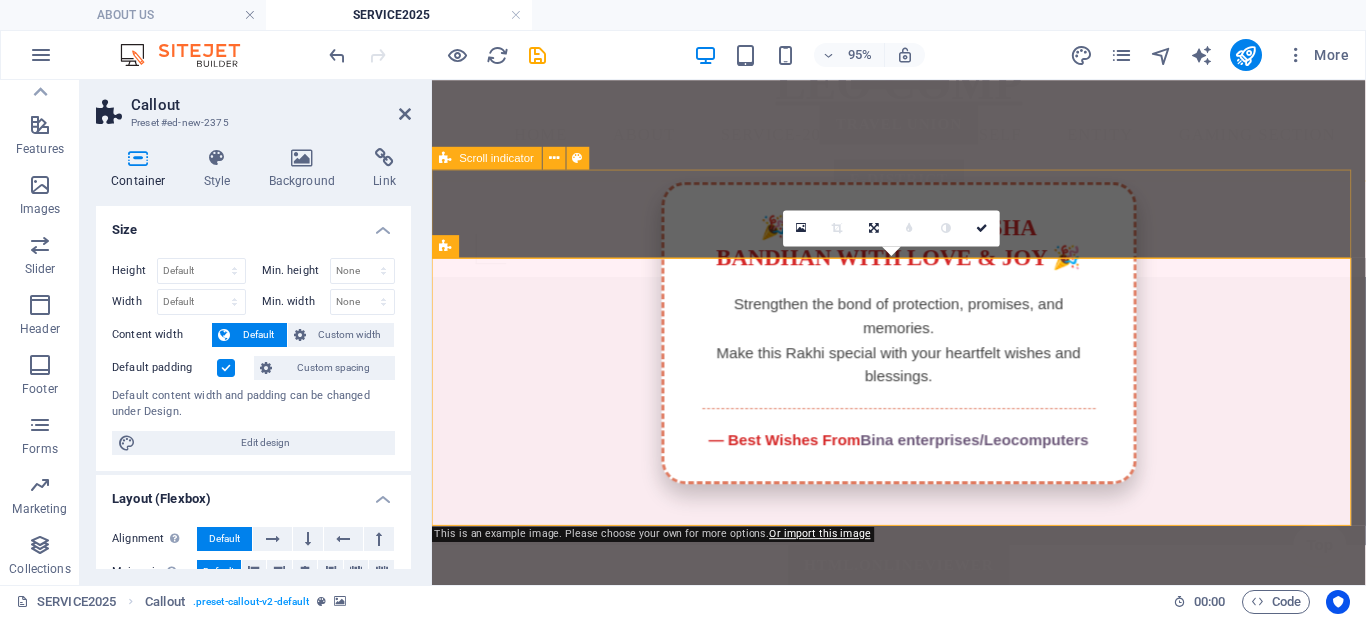 scroll, scrollTop: 300, scrollLeft: 0, axis: vertical 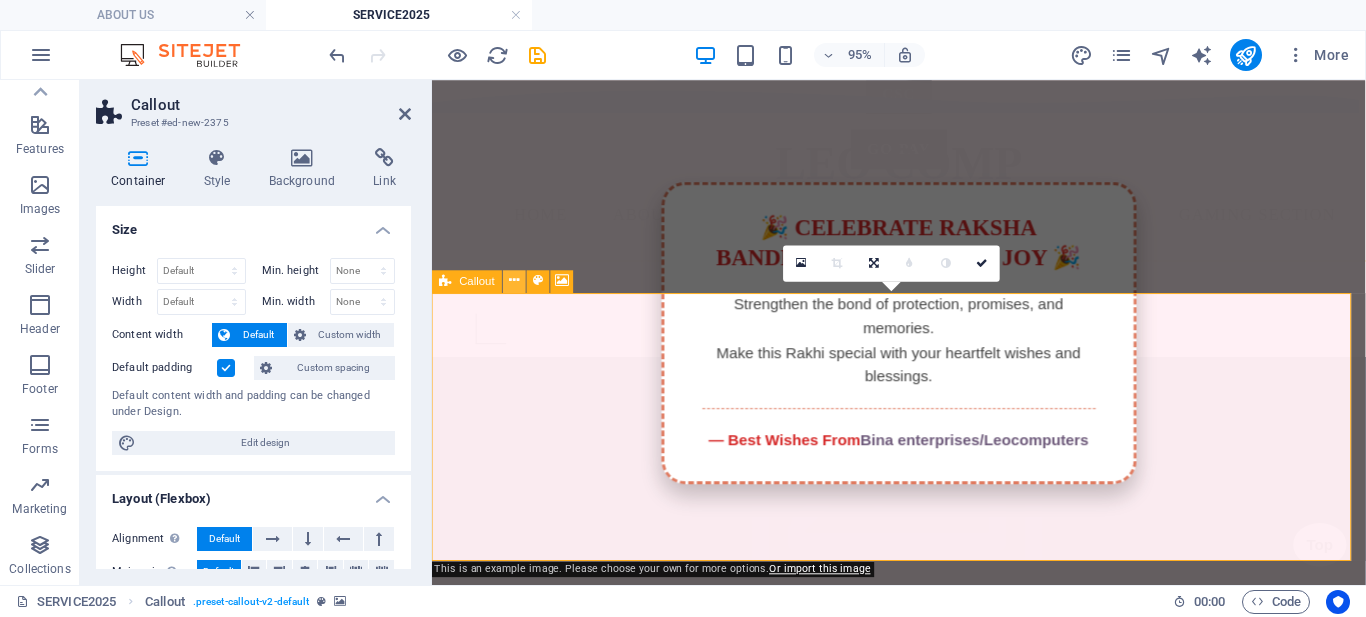 click at bounding box center (515, 281) 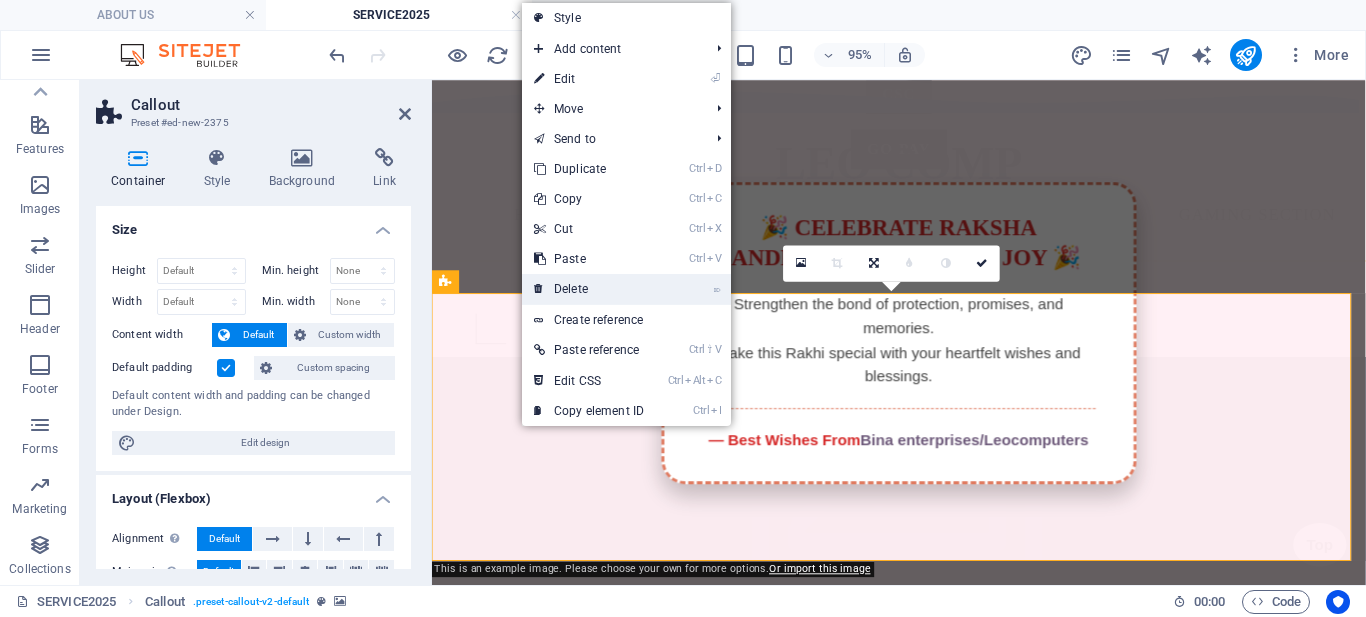 click on "⌦  Delete" at bounding box center (589, 289) 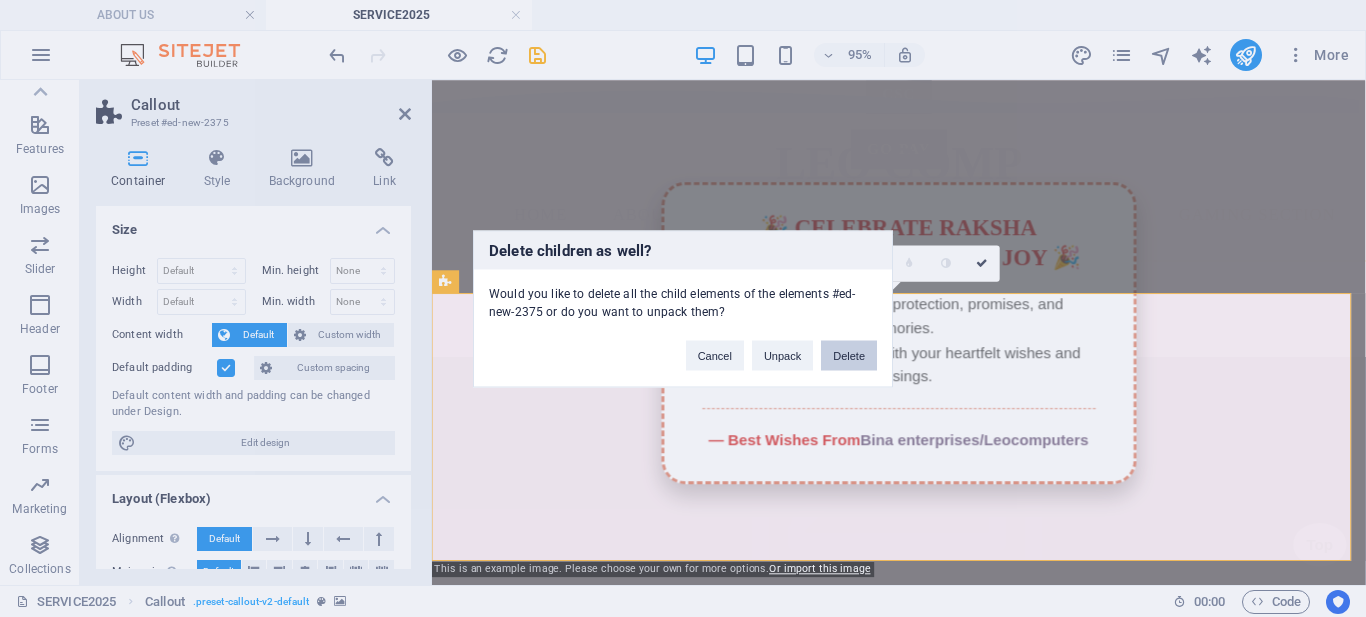 click on "Delete" at bounding box center [849, 355] 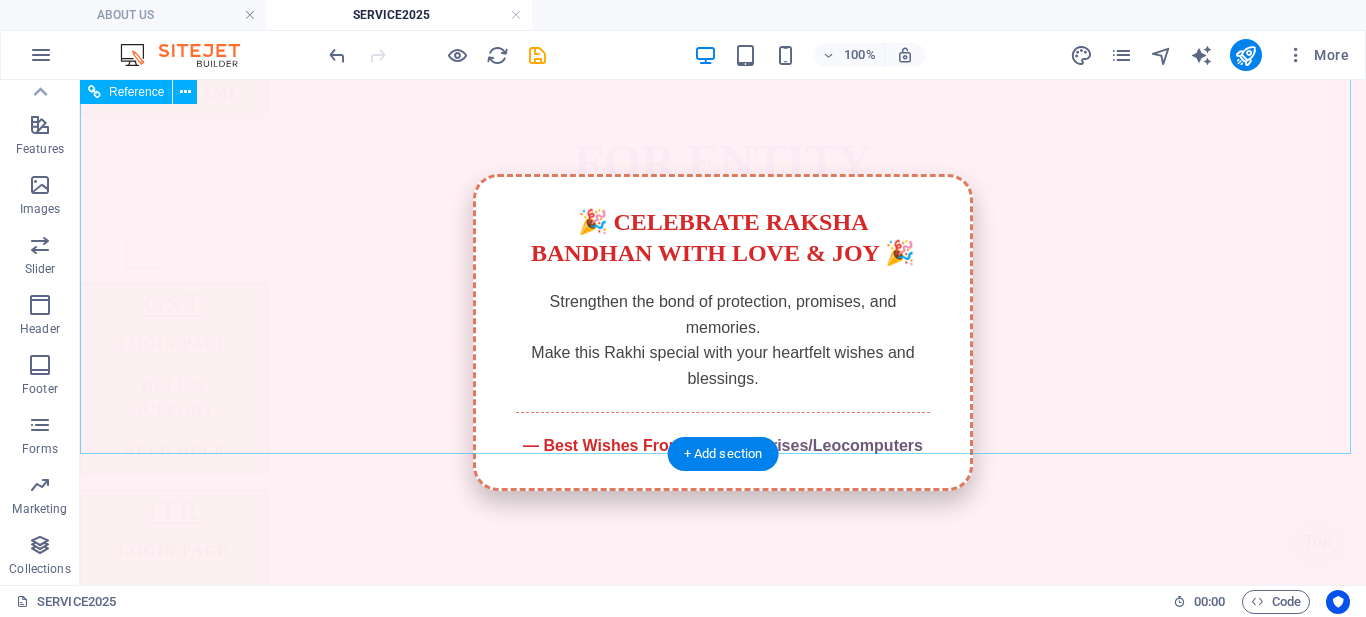scroll, scrollTop: 1912, scrollLeft: 0, axis: vertical 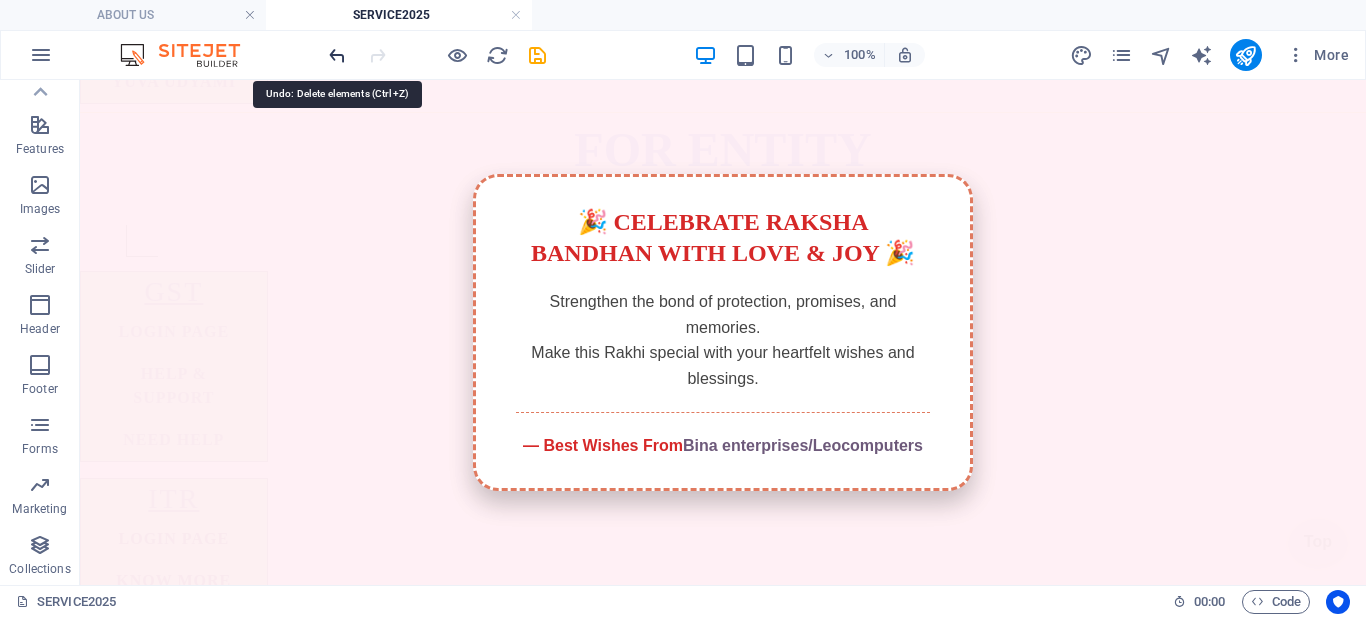 click at bounding box center [337, 55] 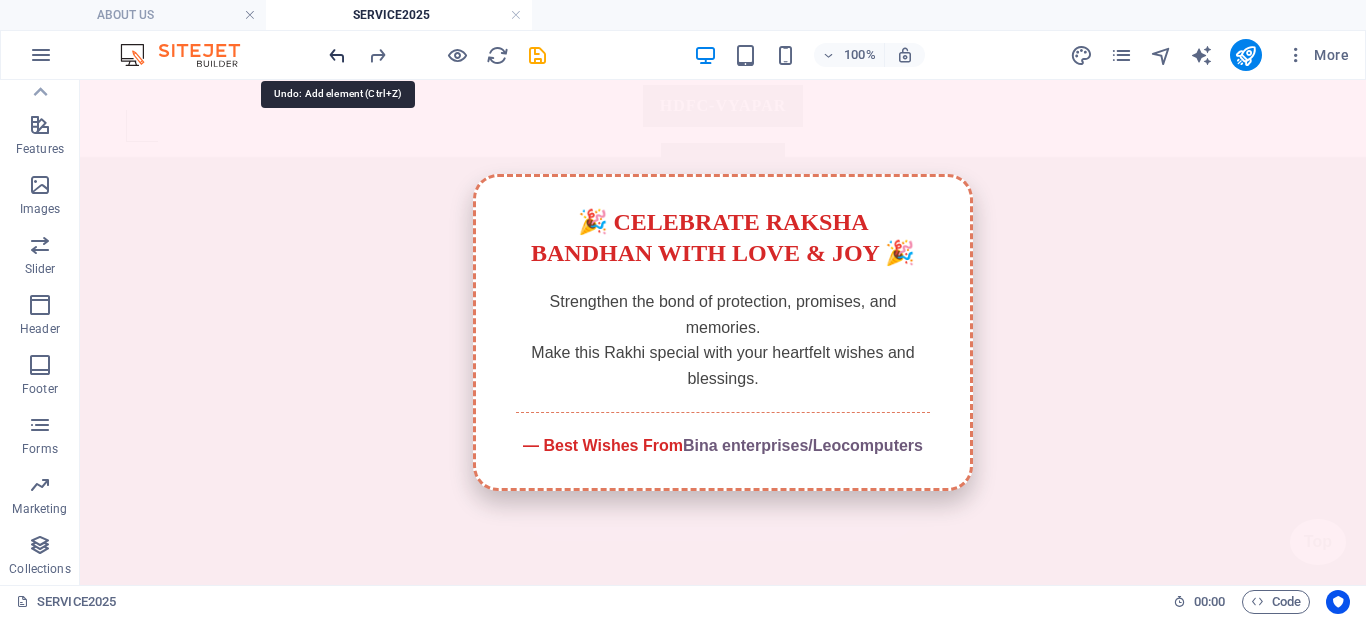 scroll, scrollTop: 420, scrollLeft: 0, axis: vertical 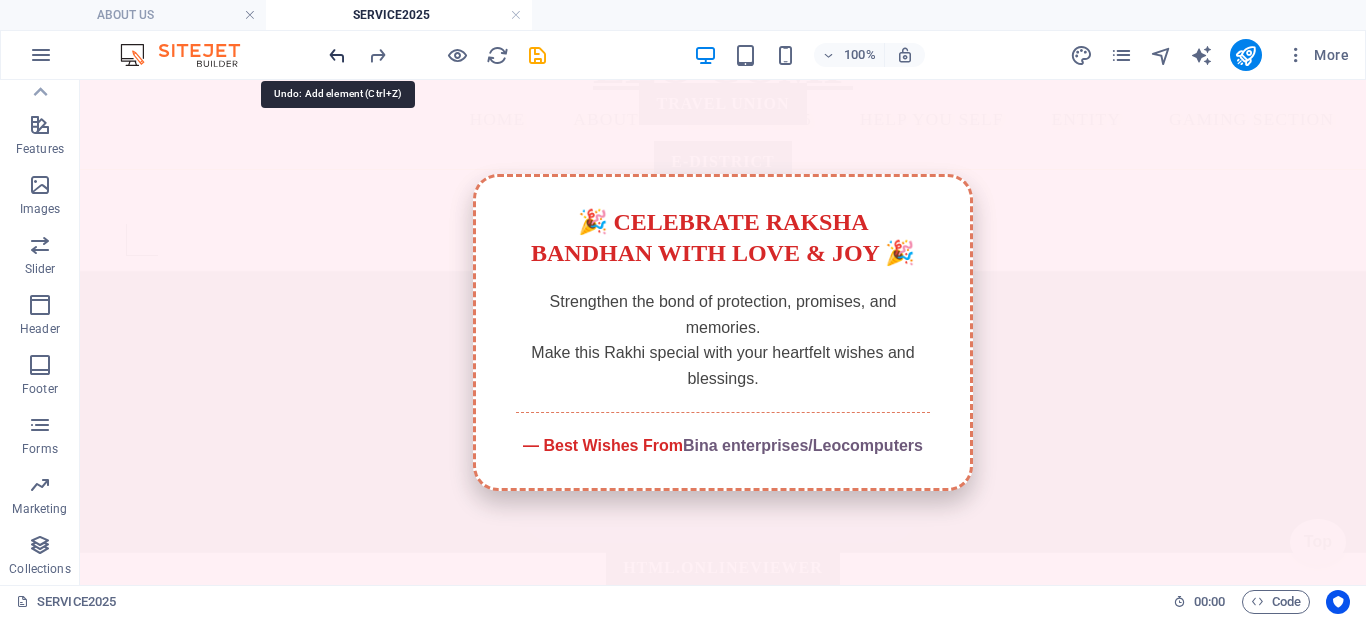 click at bounding box center (337, 55) 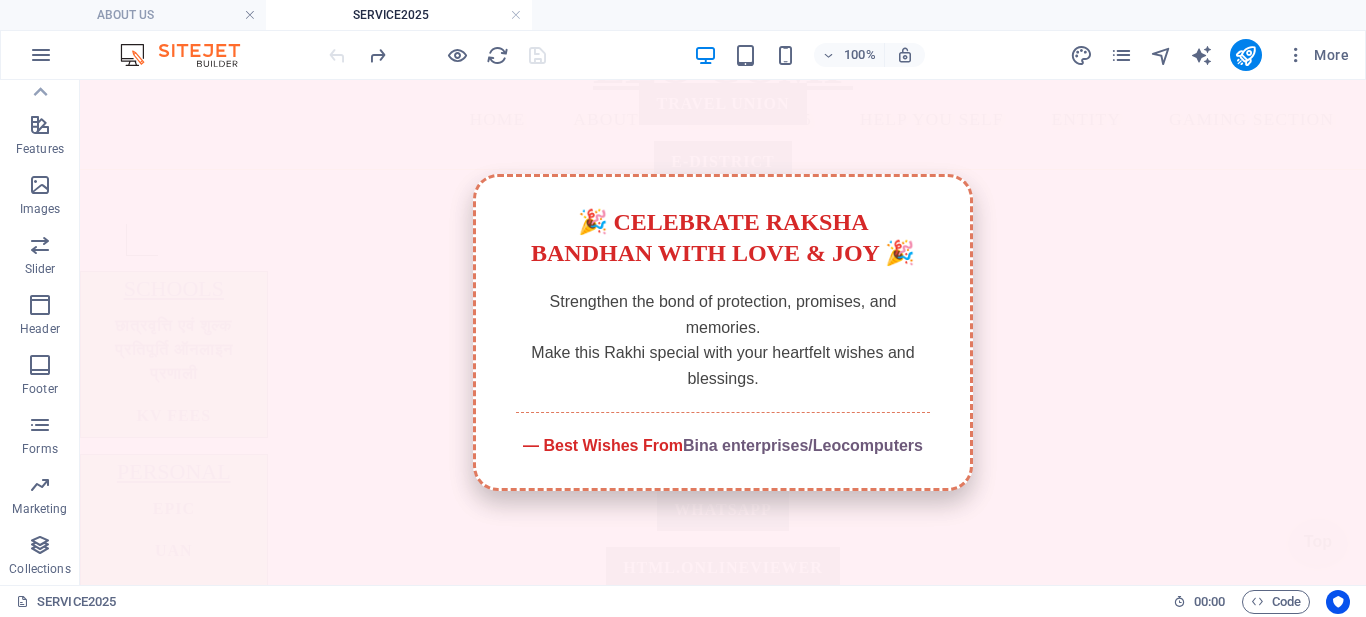 click at bounding box center [437, 55] 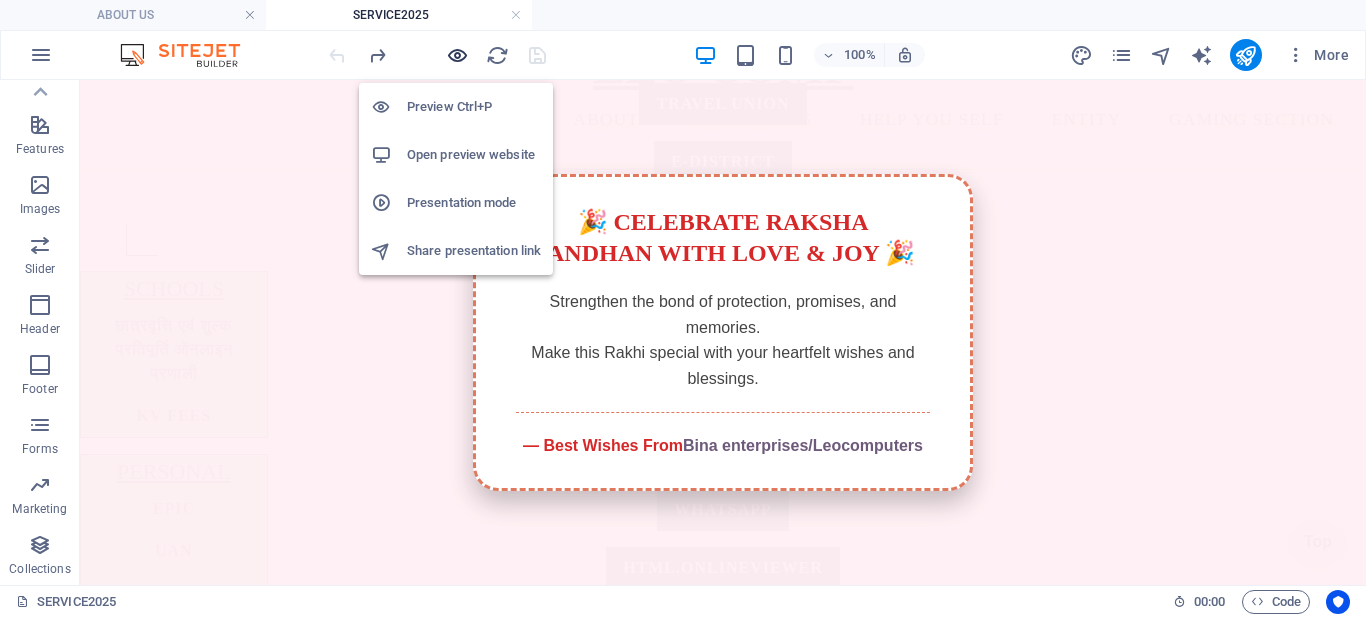 click at bounding box center (457, 55) 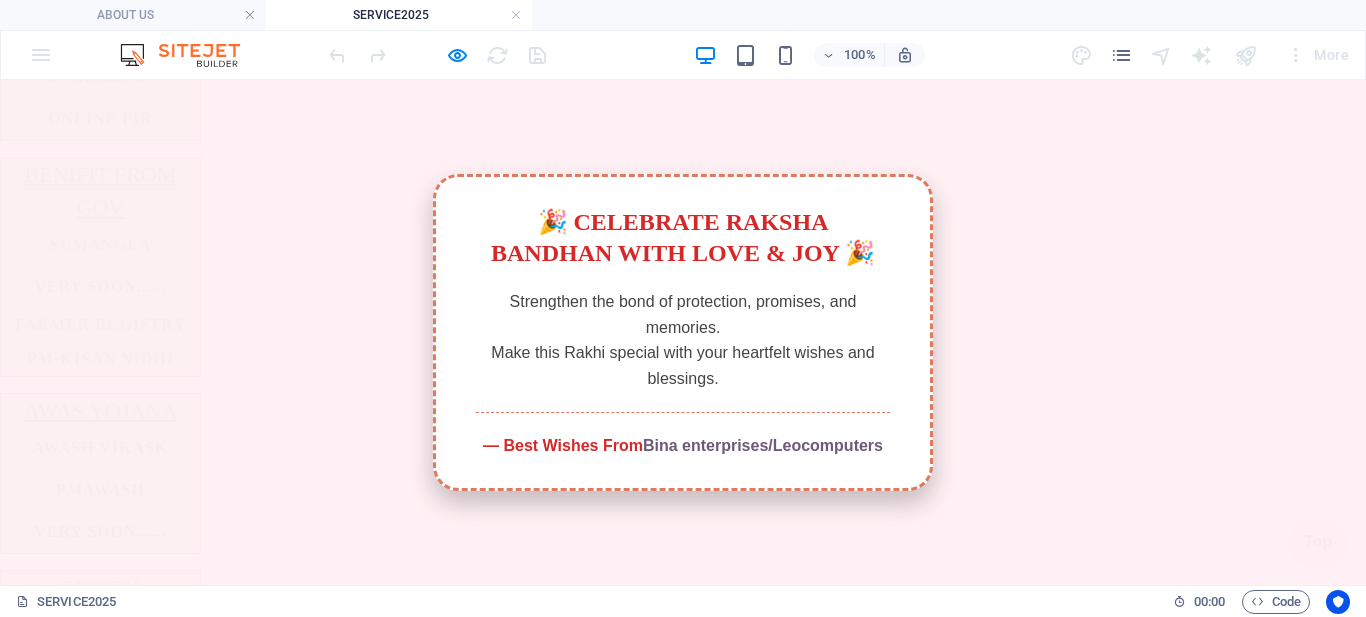 scroll, scrollTop: 1200, scrollLeft: 0, axis: vertical 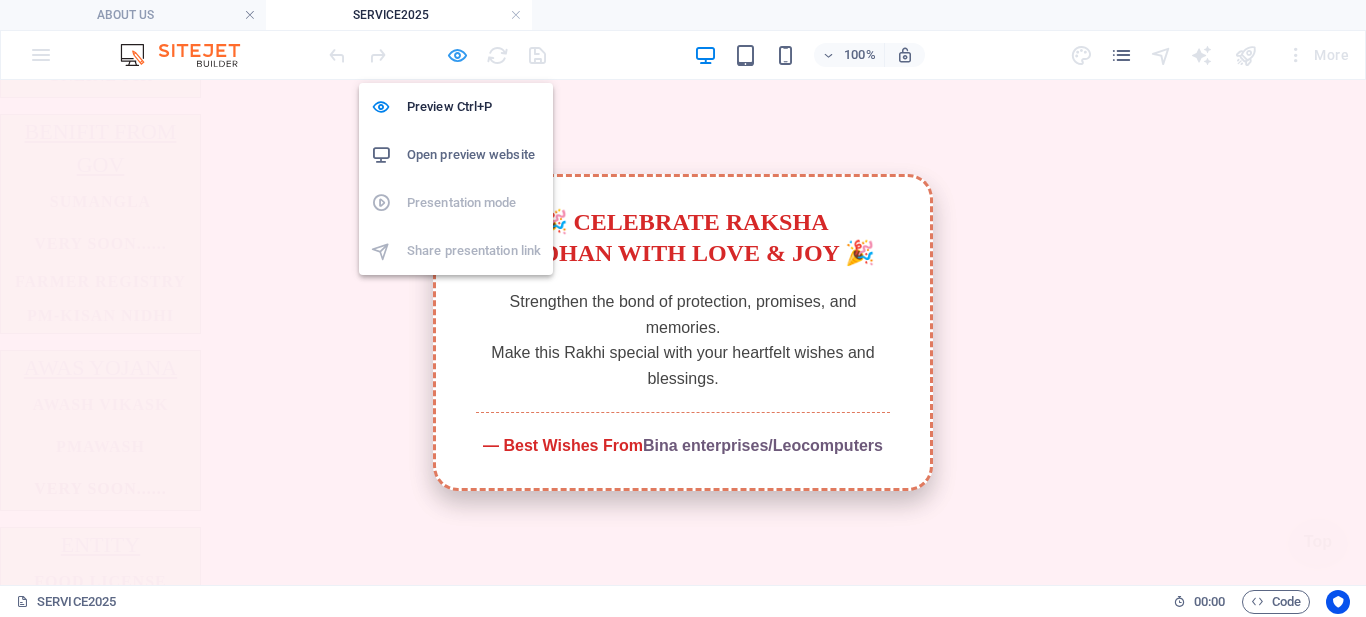 click at bounding box center (457, 55) 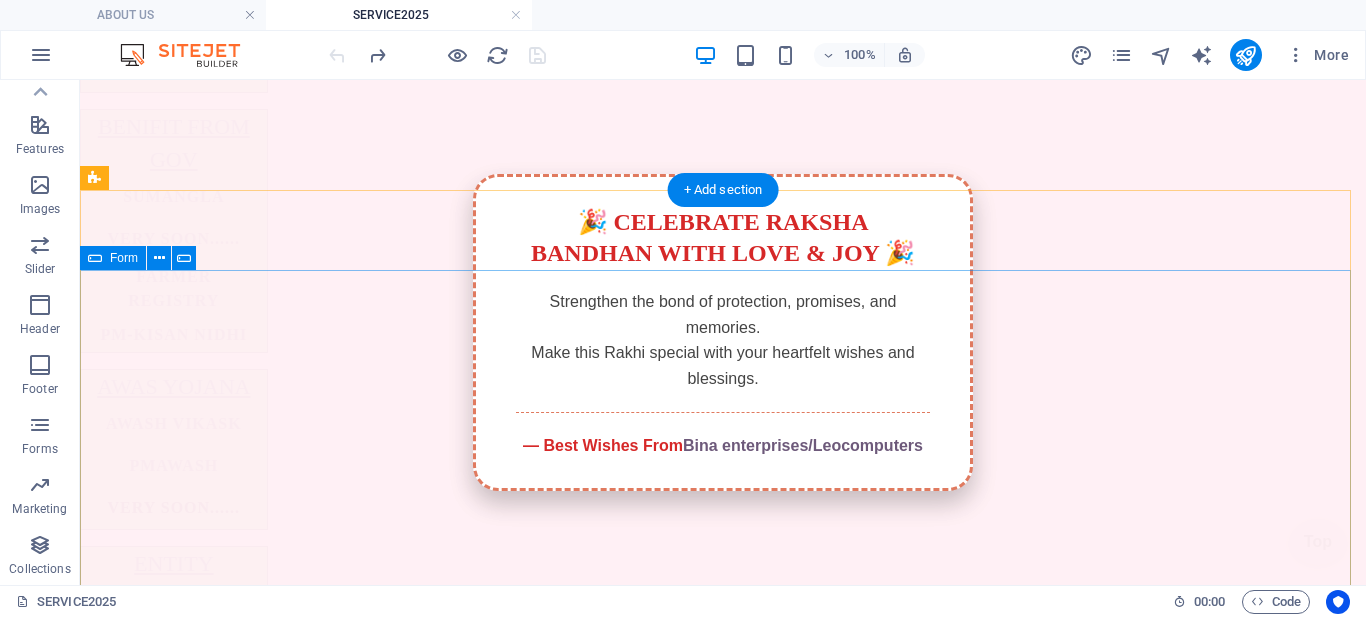 click on "Unreadable? Load new Submit" 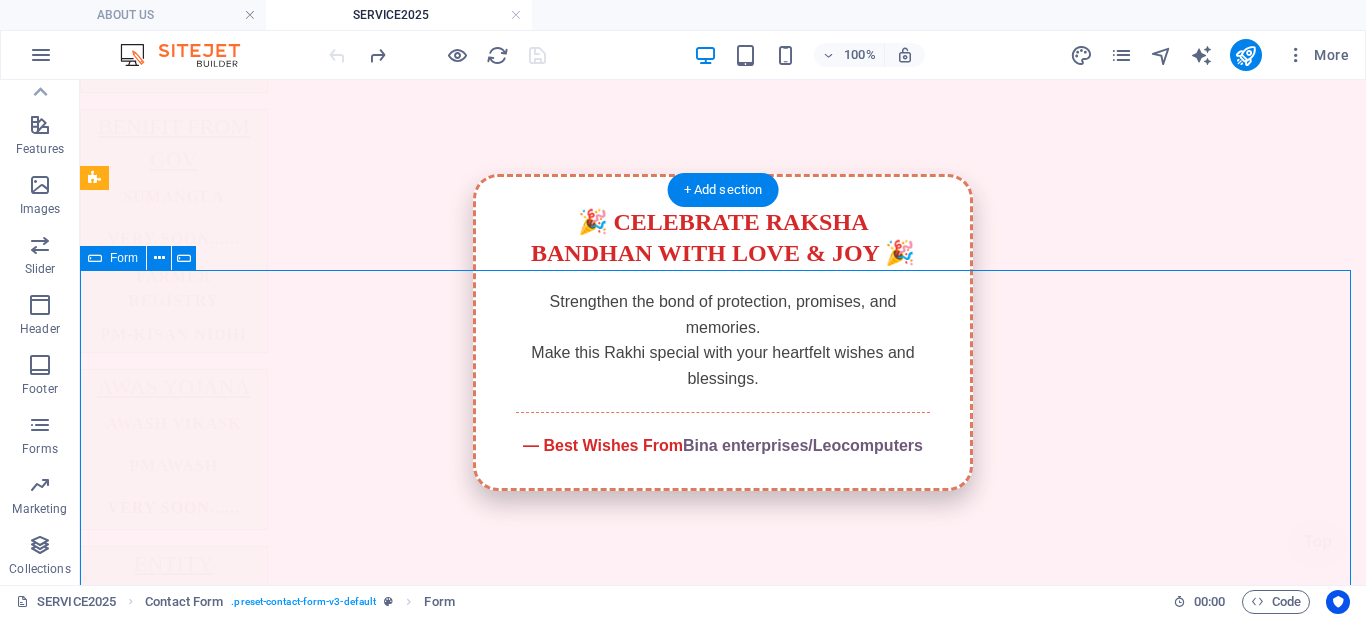 click on "Unreadable? Load new Submit" 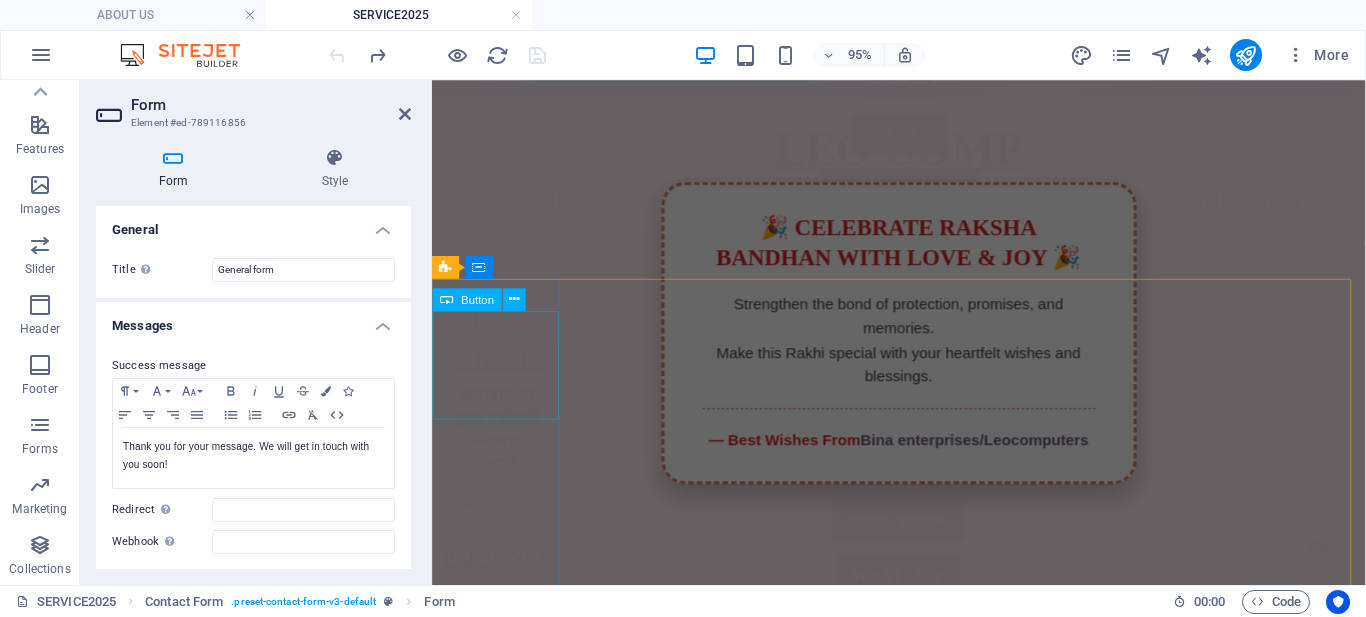 scroll, scrollTop: 296, scrollLeft: 0, axis: vertical 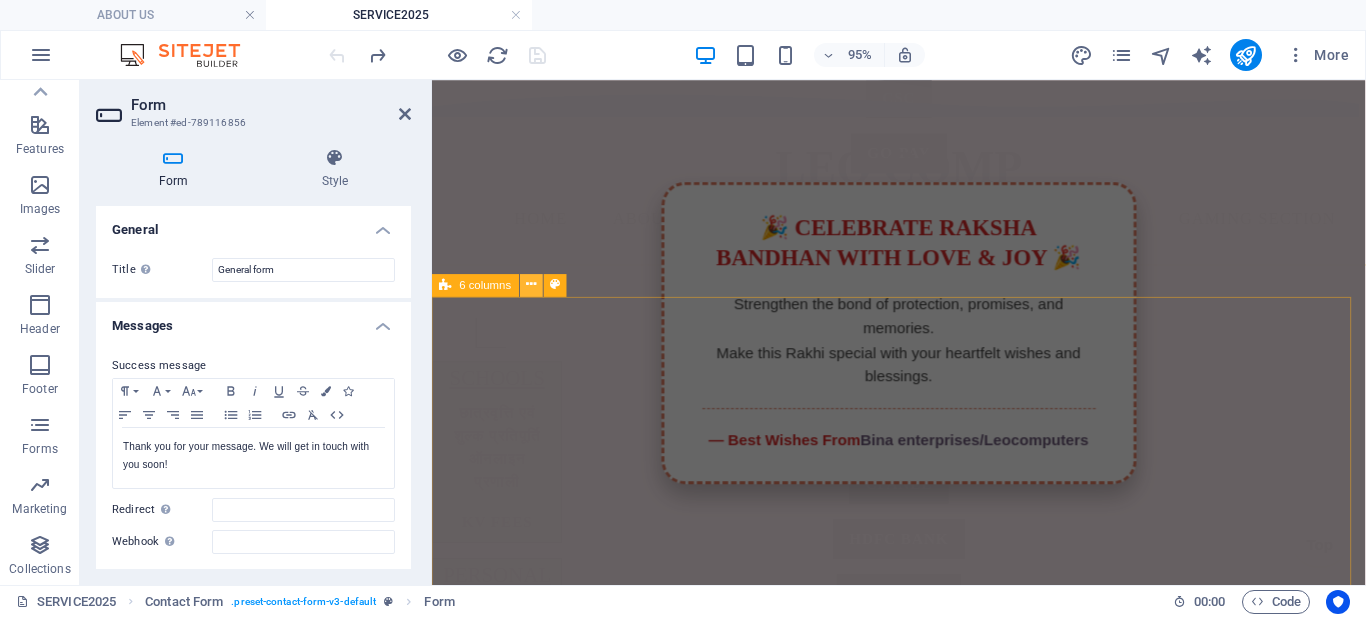 click at bounding box center [531, 285] 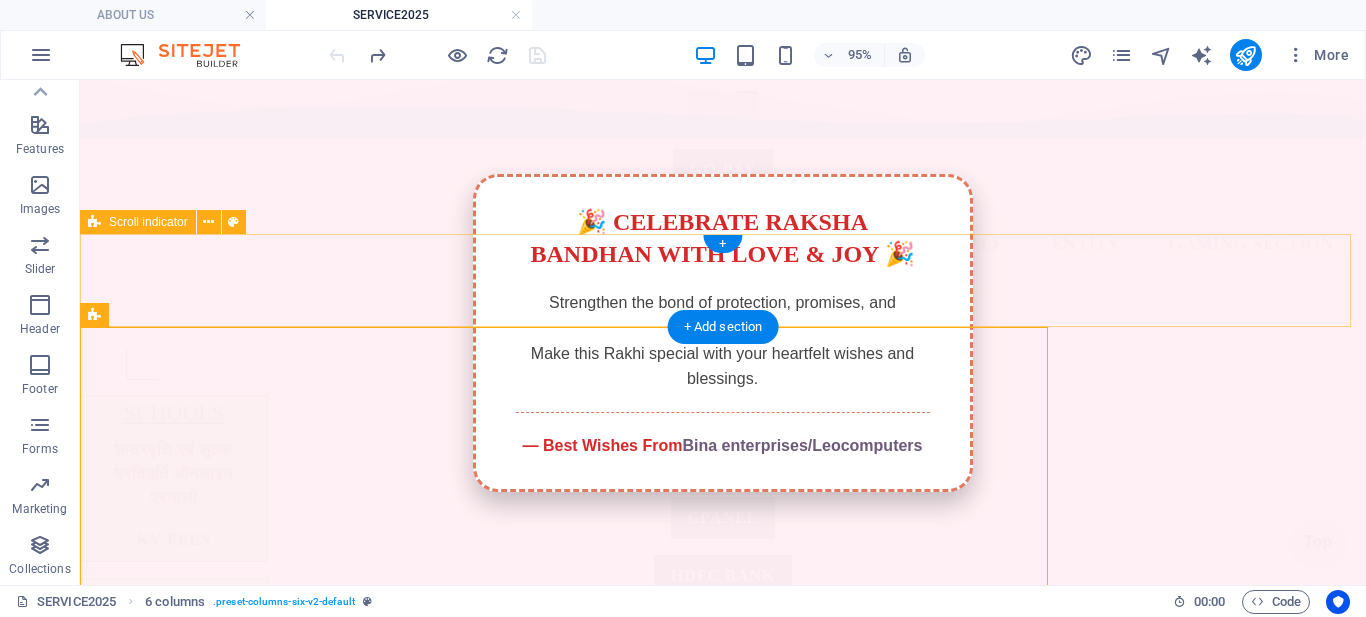 scroll, scrollTop: 277, scrollLeft: 0, axis: vertical 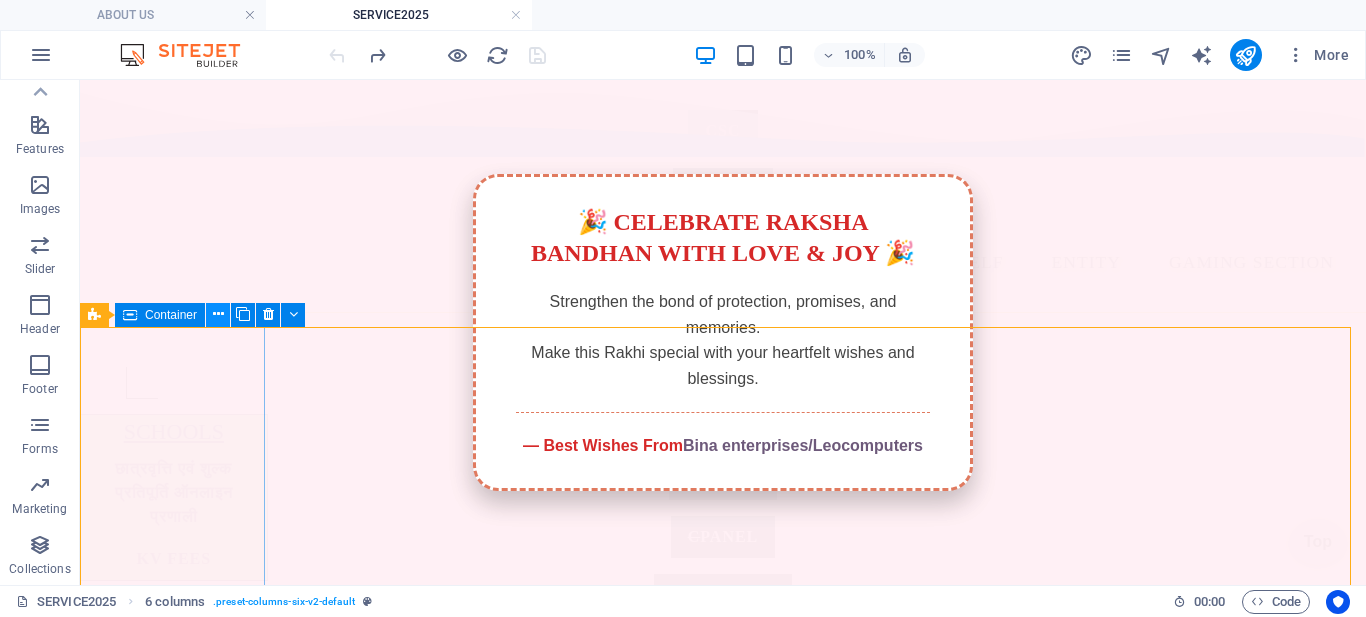 click at bounding box center (218, 314) 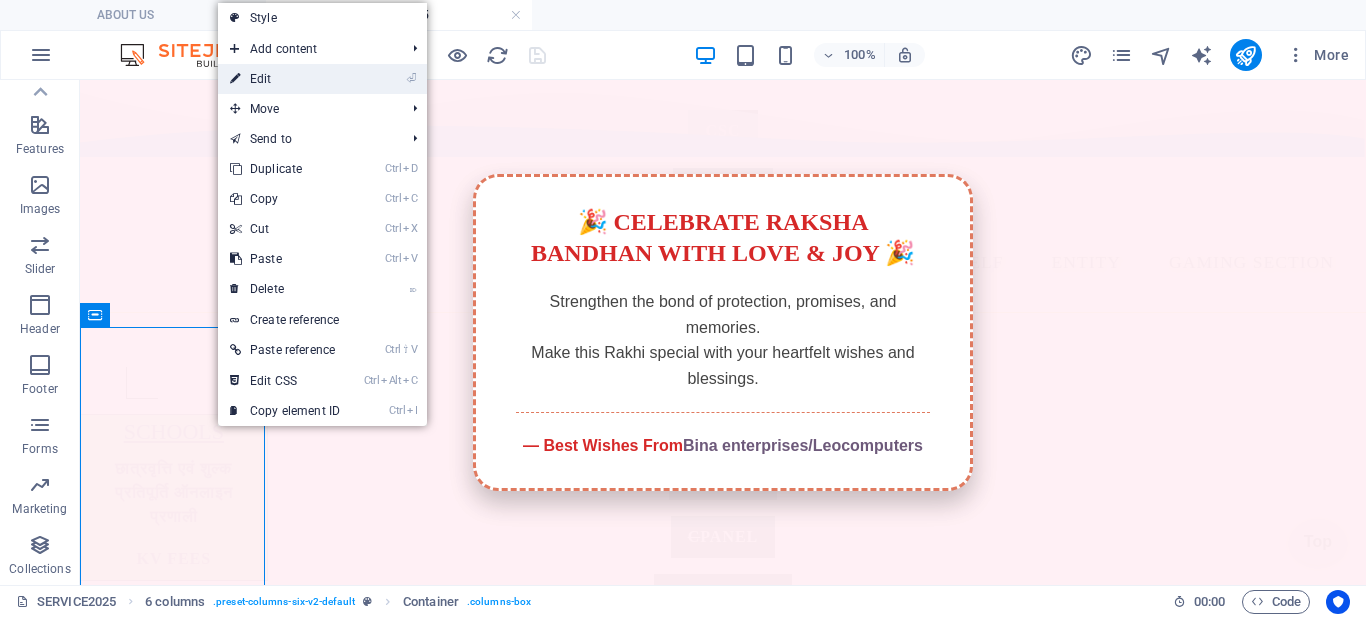 click on "⏎  Edit" at bounding box center (285, 79) 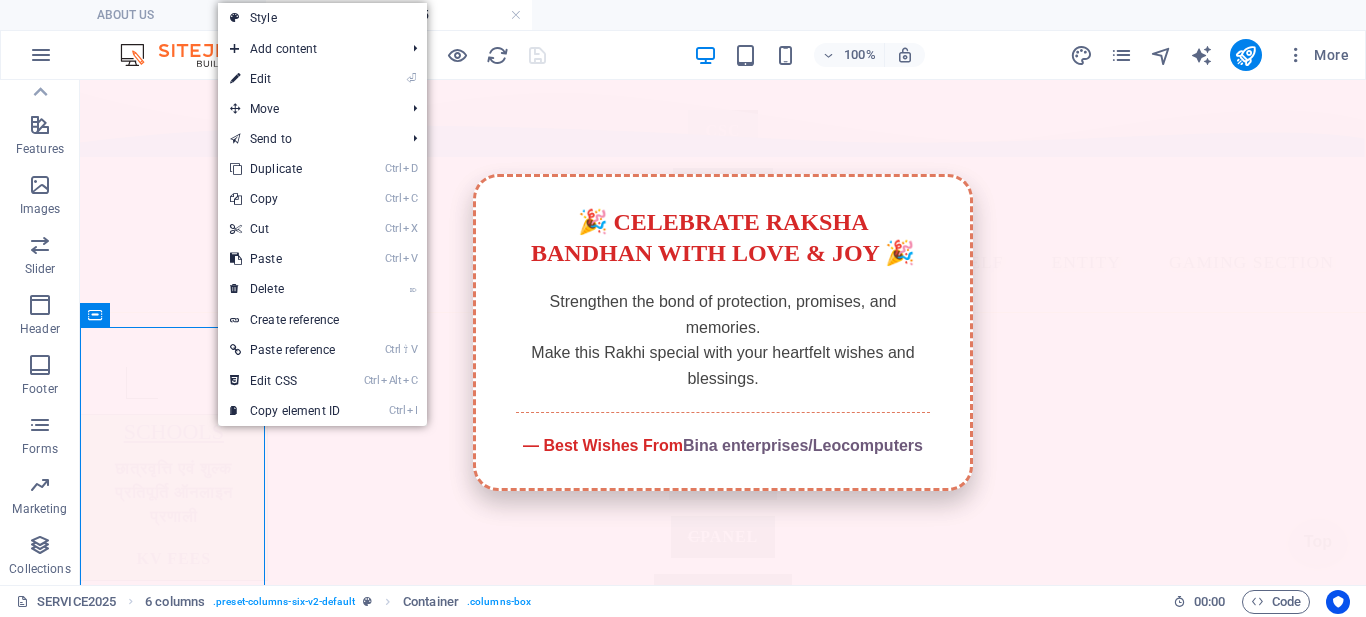scroll, scrollTop: 296, scrollLeft: 0, axis: vertical 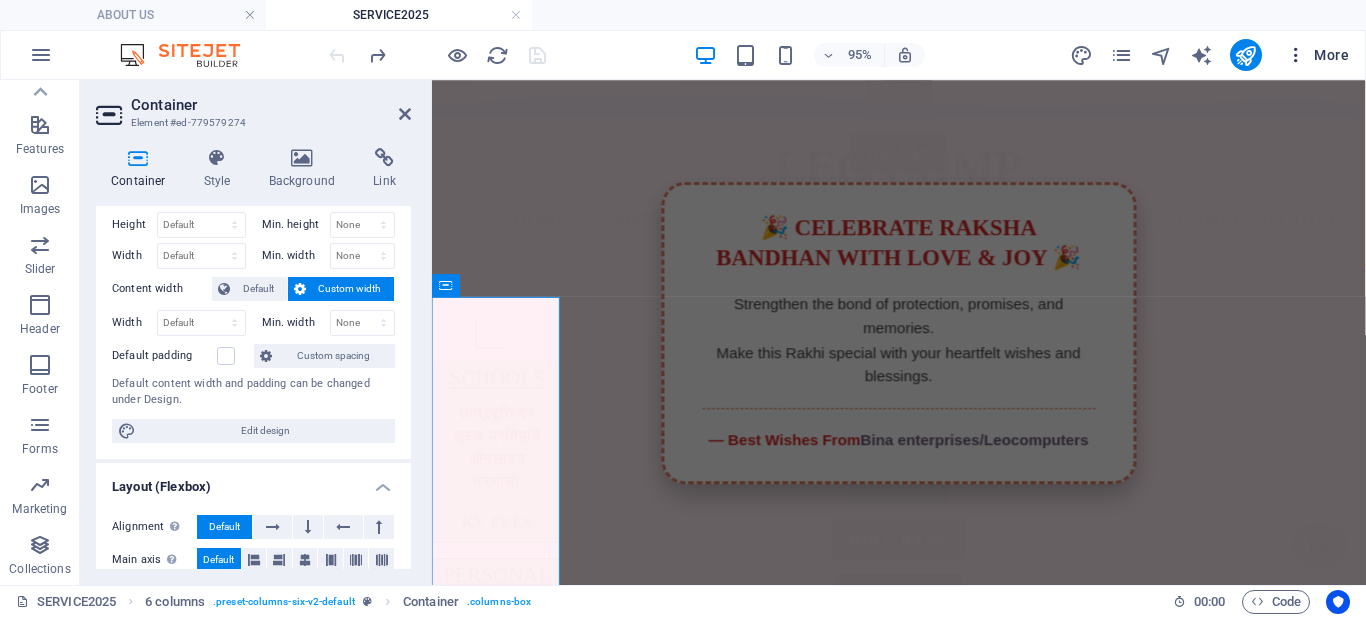click at bounding box center (1296, 55) 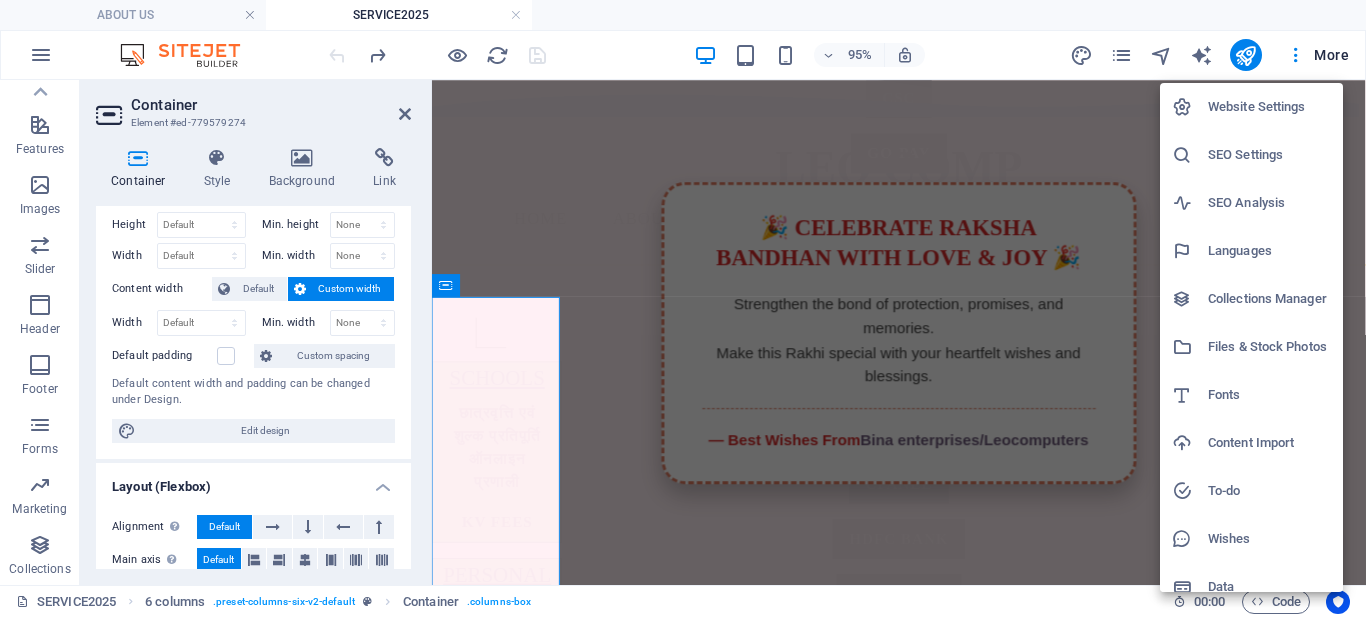 click at bounding box center (683, 308) 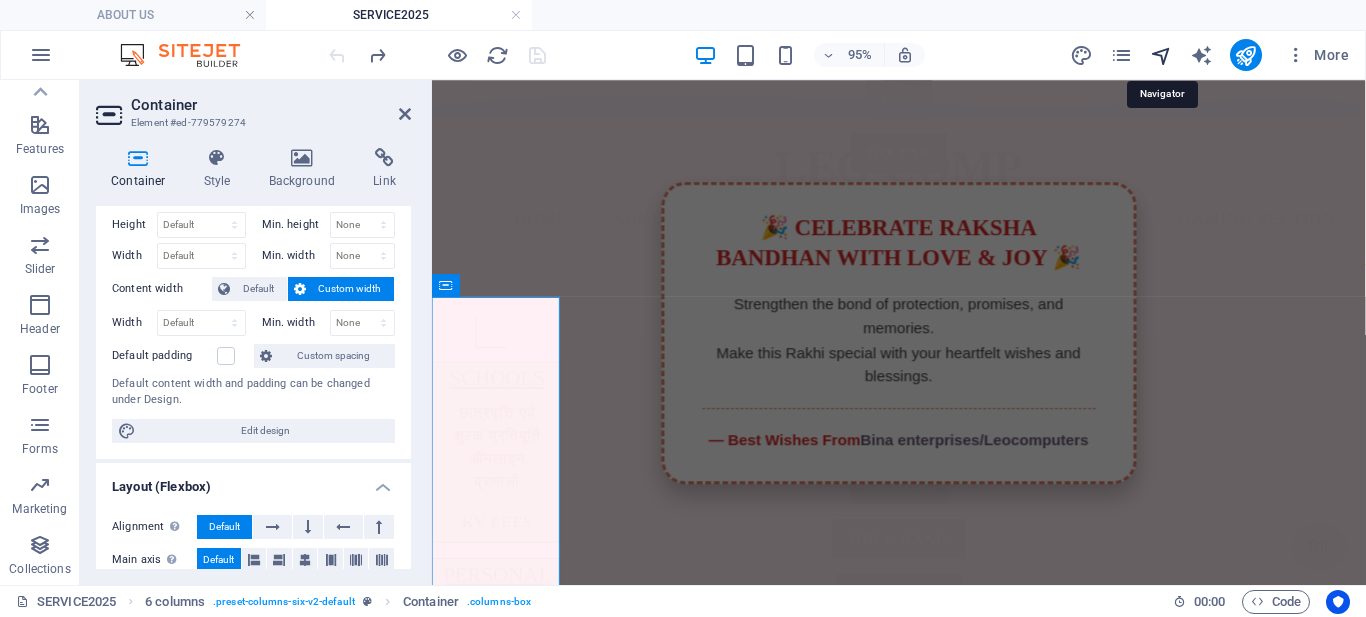 click at bounding box center [1161, 55] 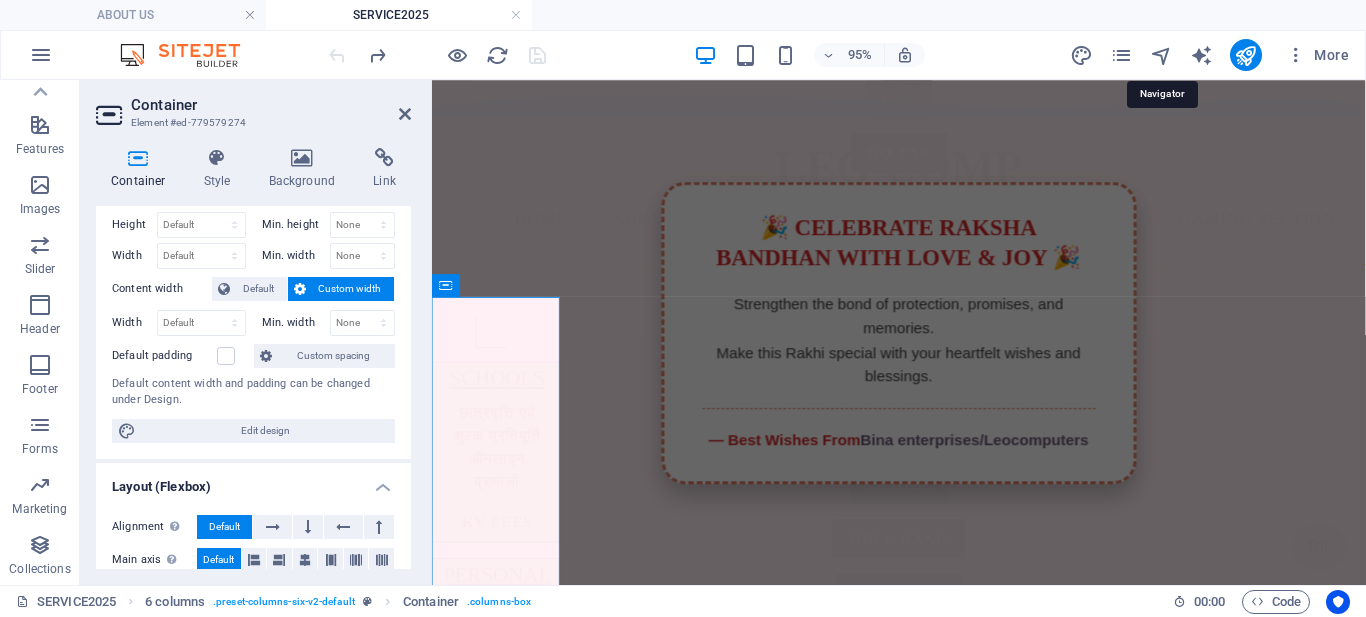 scroll, scrollTop: 294, scrollLeft: 0, axis: vertical 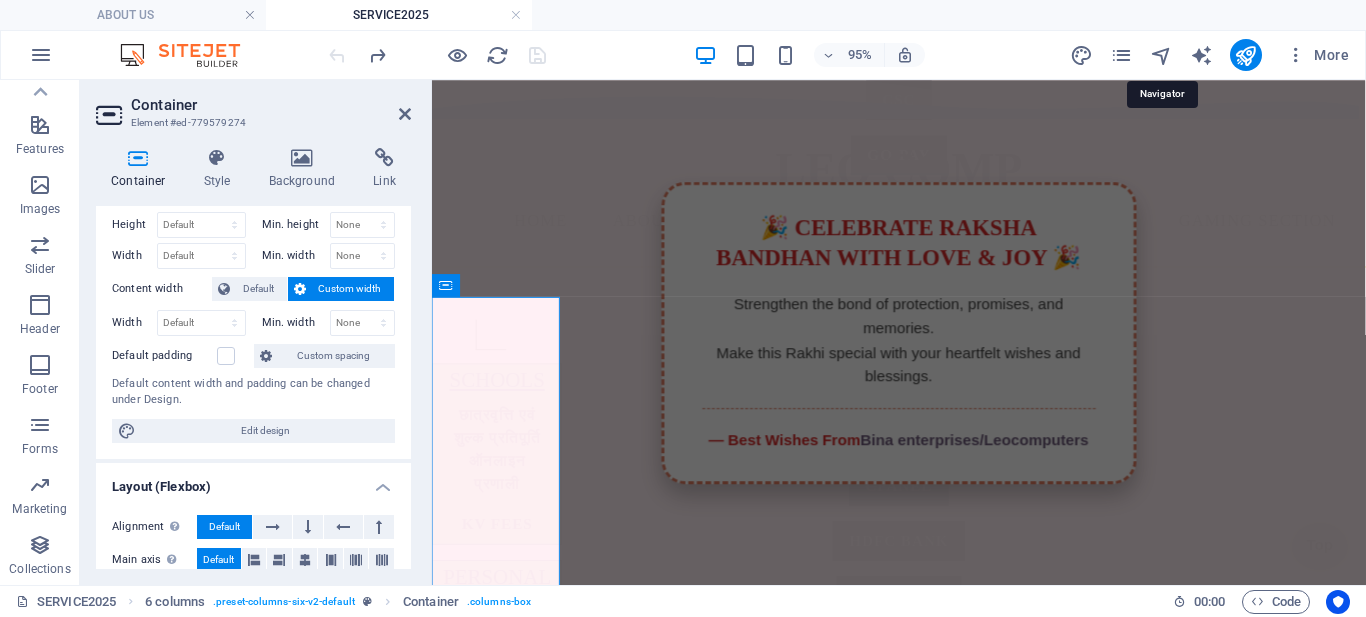 select on "15109743-en" 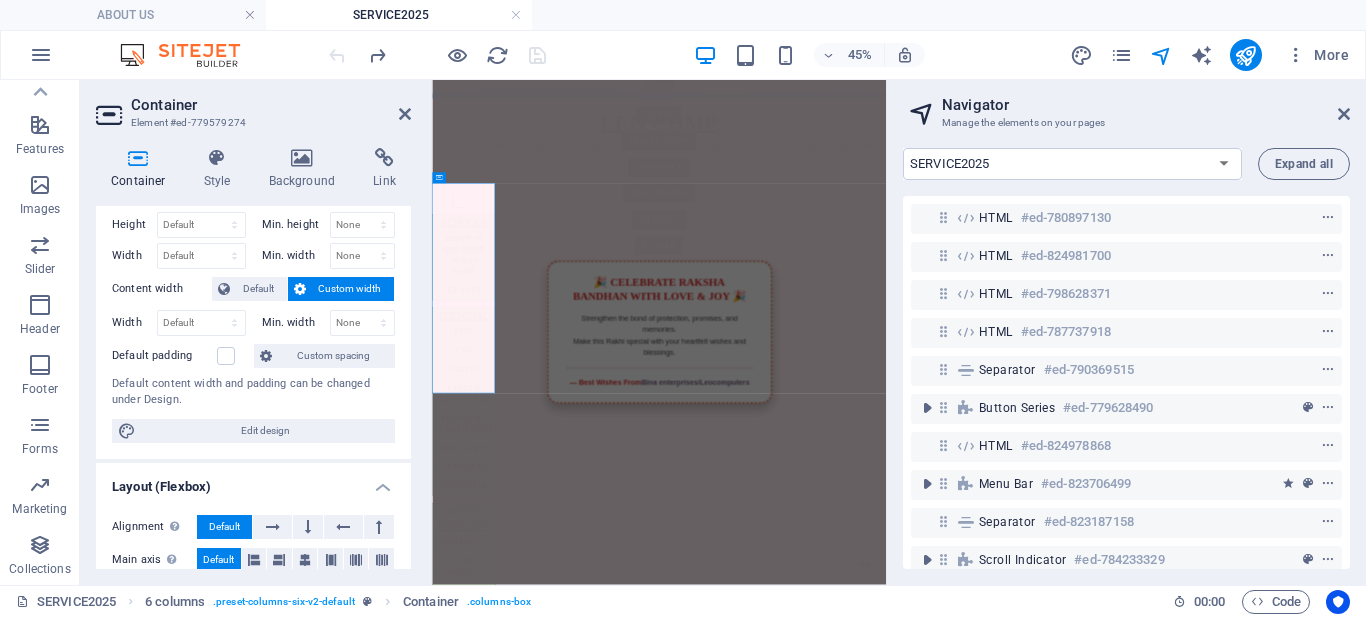 scroll, scrollTop: 262, scrollLeft: 0, axis: vertical 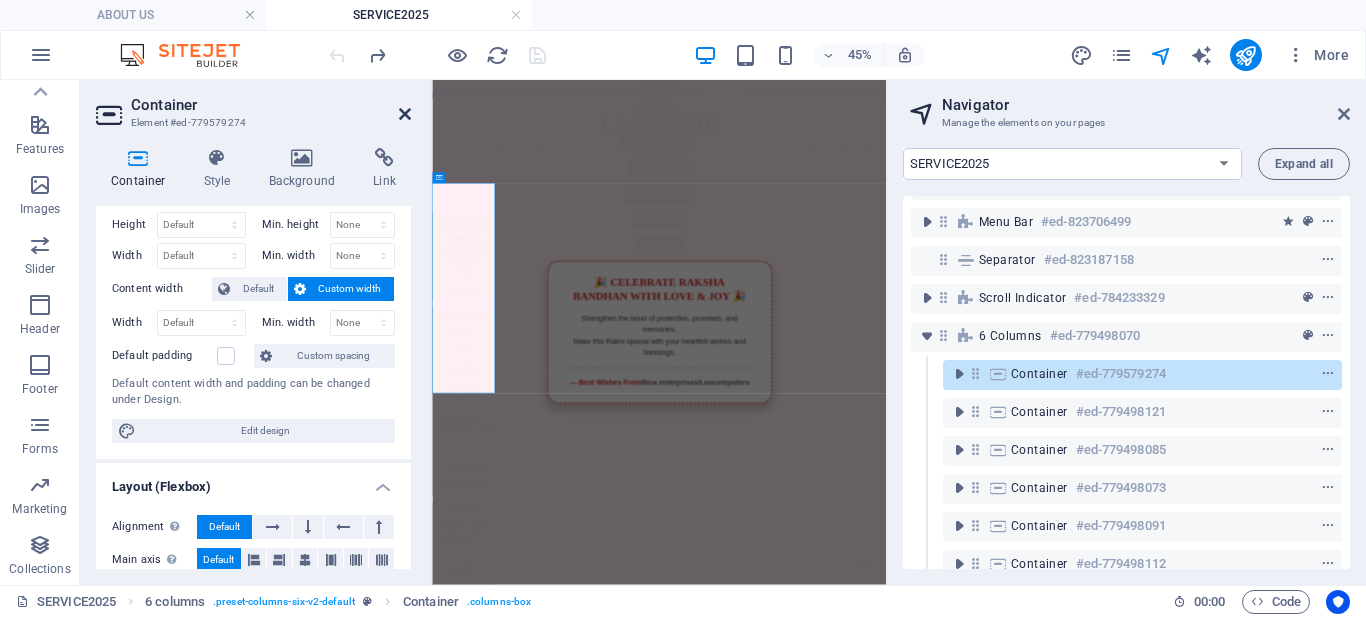 click at bounding box center (405, 114) 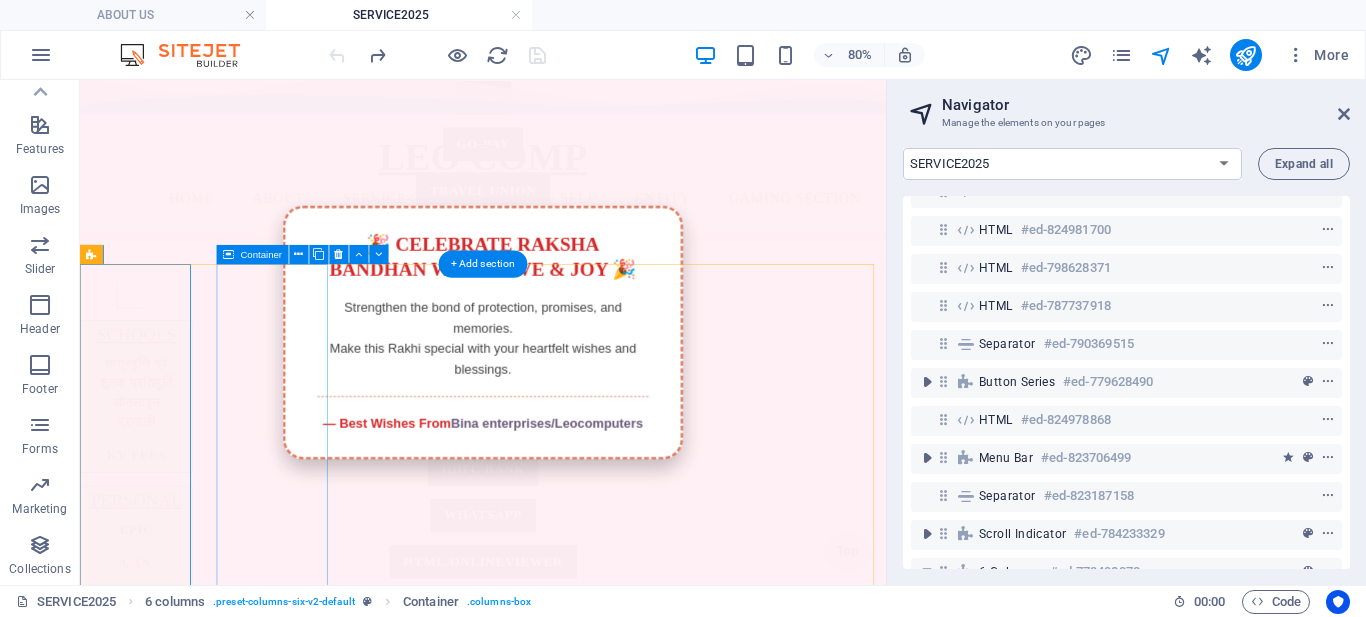 scroll, scrollTop: 0, scrollLeft: 0, axis: both 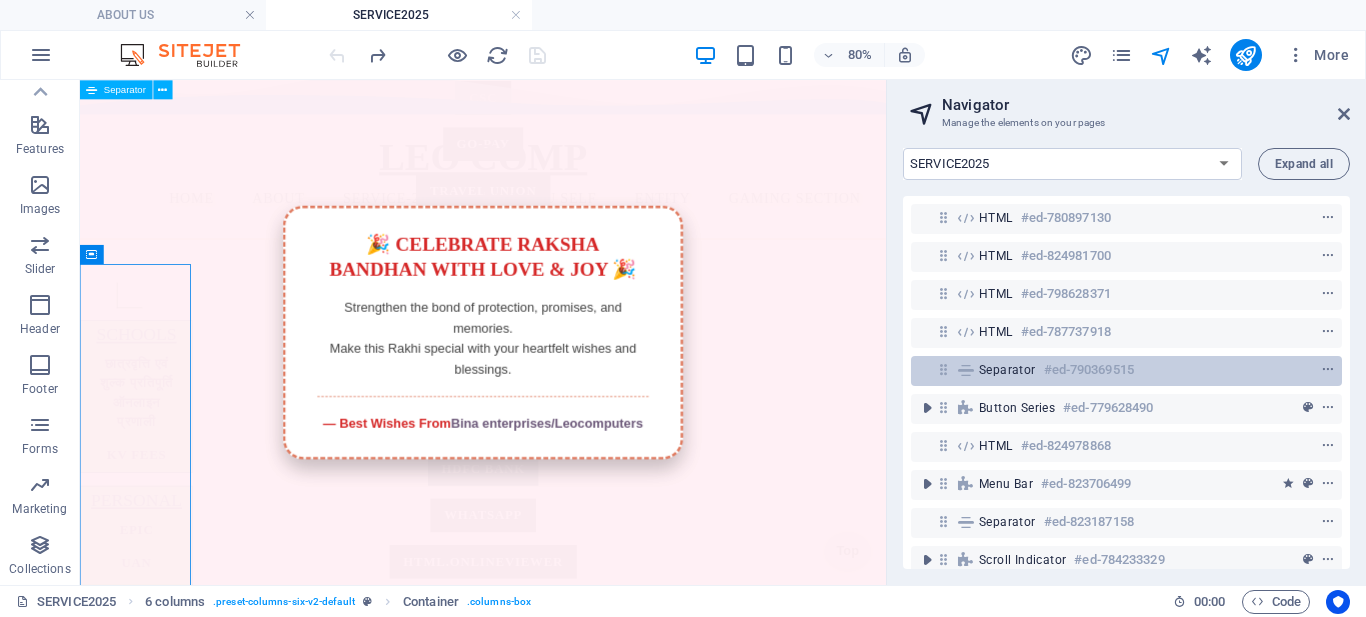 click on "Separator #ed-790369515" at bounding box center (1110, 370) 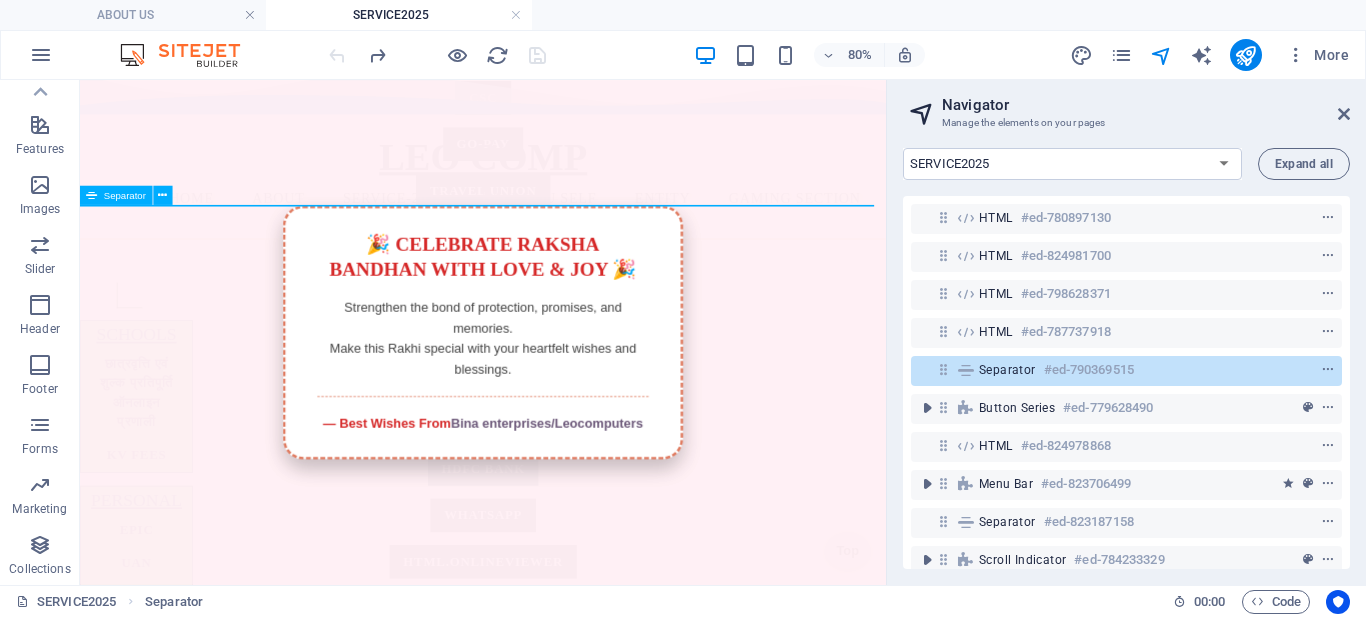 scroll, scrollTop: 0, scrollLeft: 0, axis: both 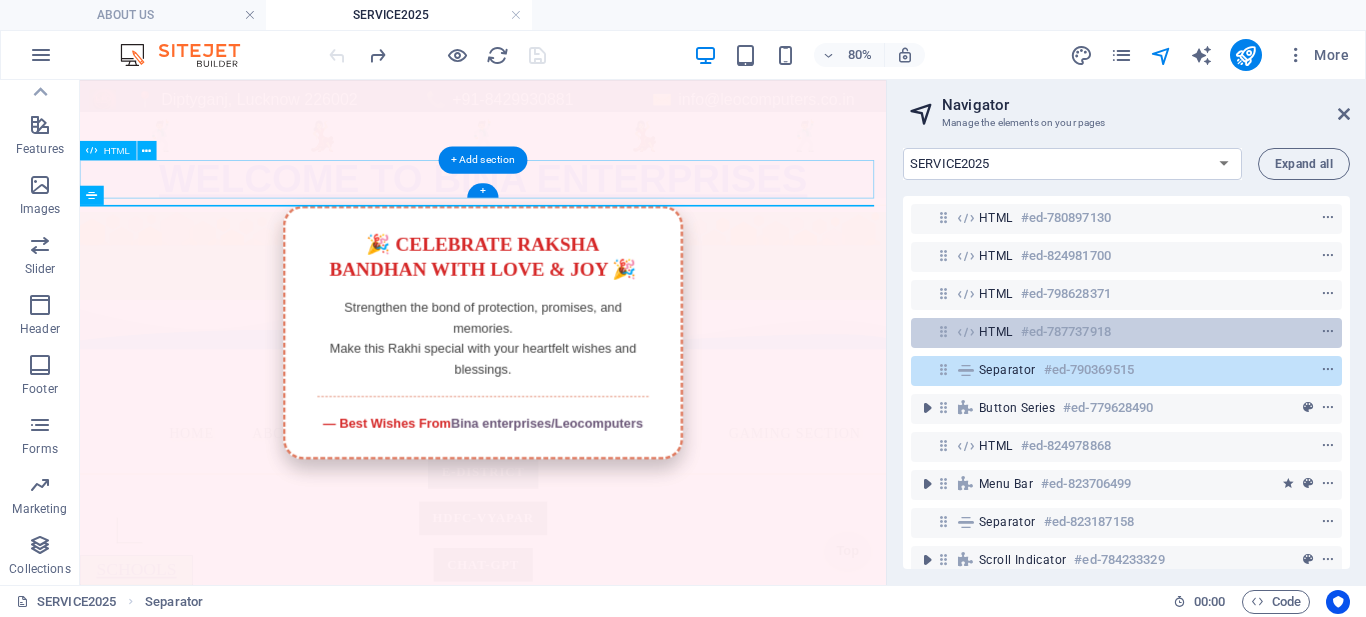 click on "#ed-787737918" at bounding box center [1066, 332] 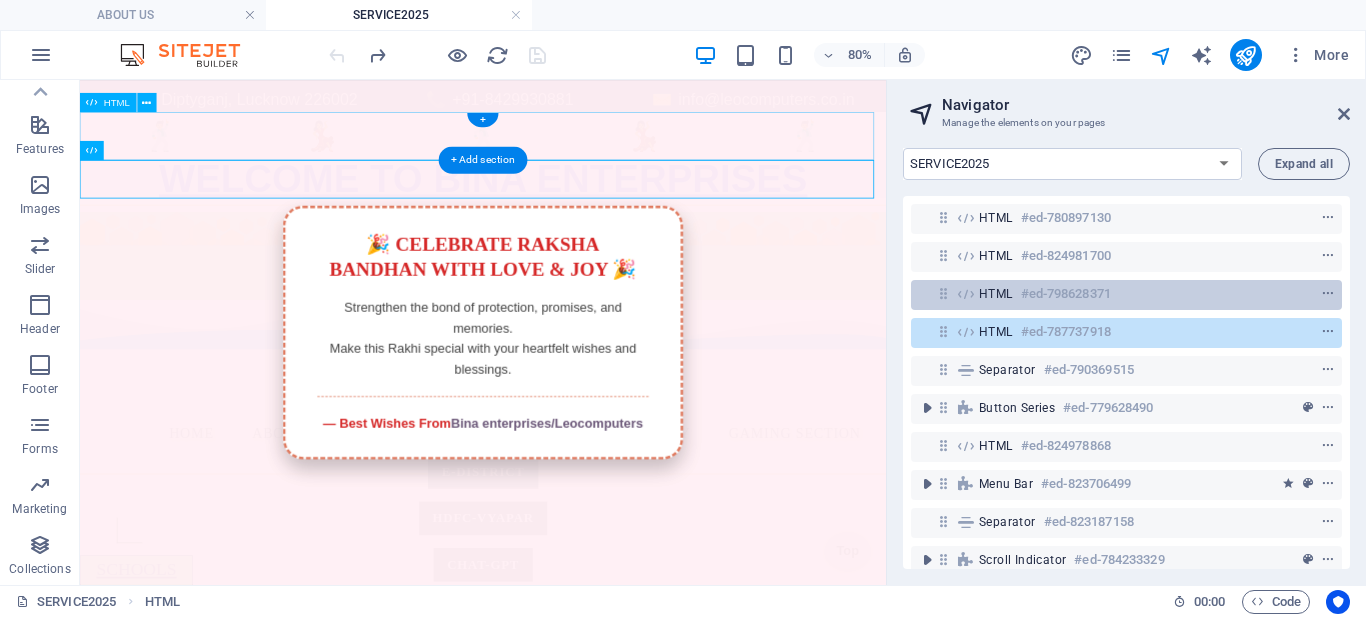 click on "#ed-798628371" at bounding box center [1066, 294] 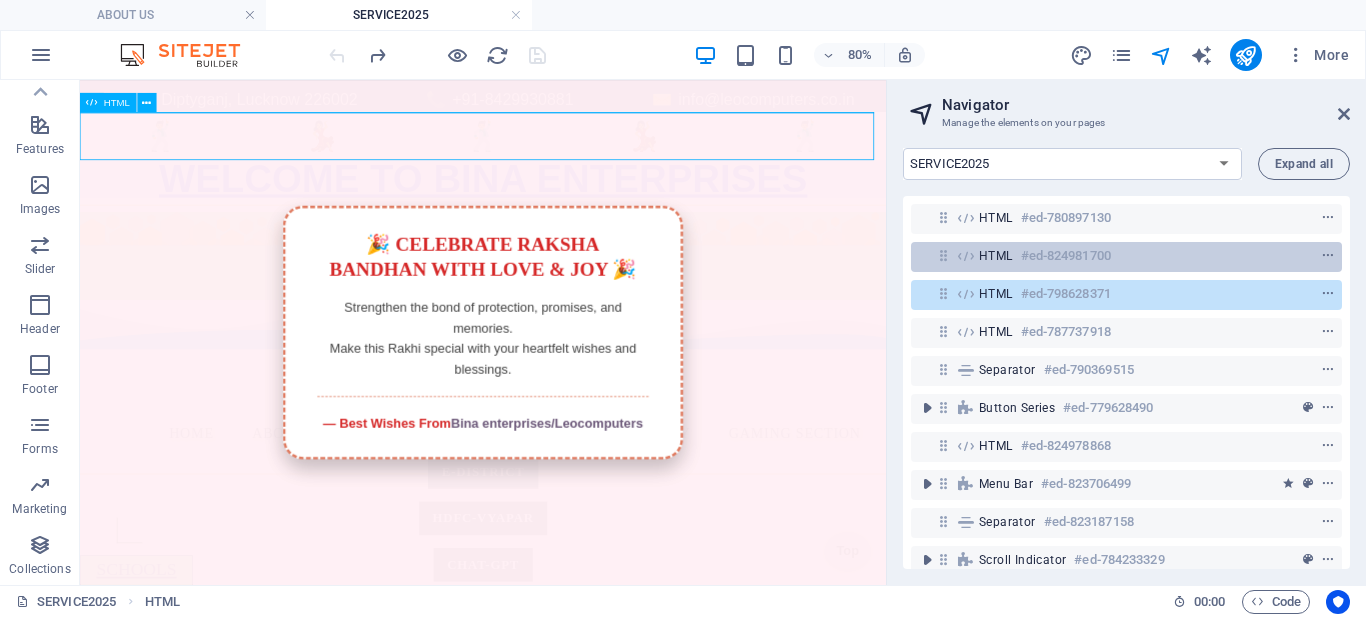 click on "HTML #ed-824981700" at bounding box center (1110, 256) 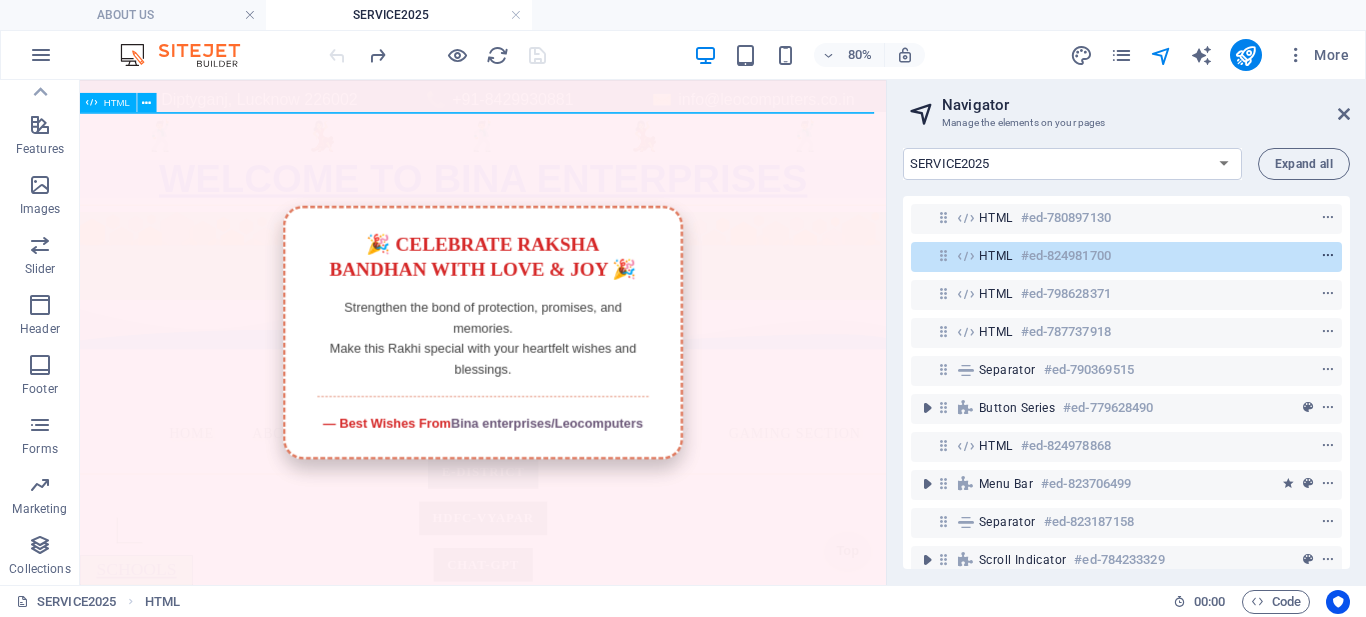 click at bounding box center [1328, 256] 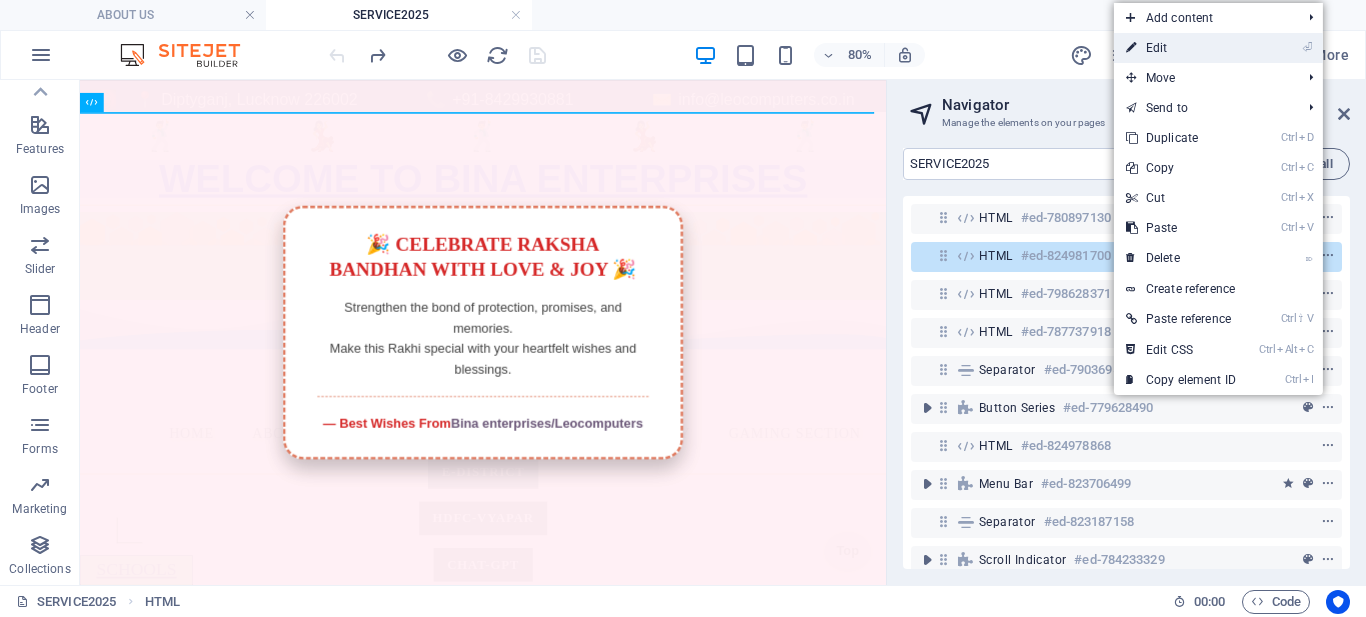click on "⏎  Edit" at bounding box center (1181, 48) 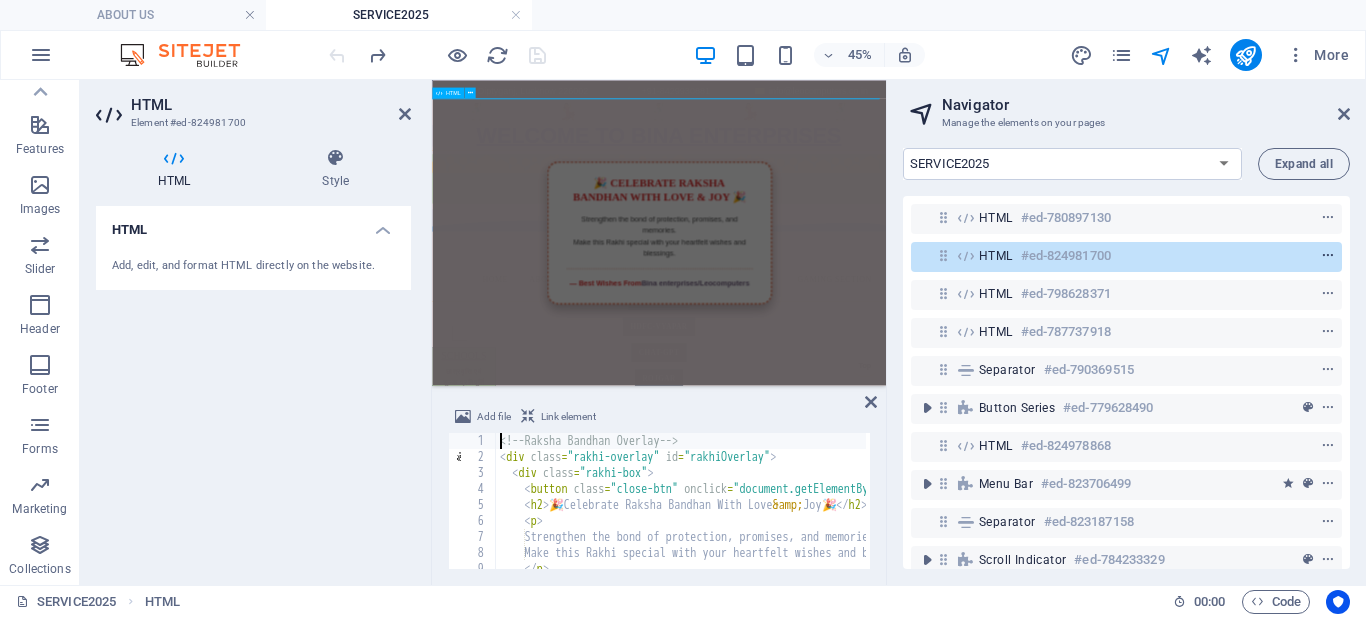 click at bounding box center (1328, 256) 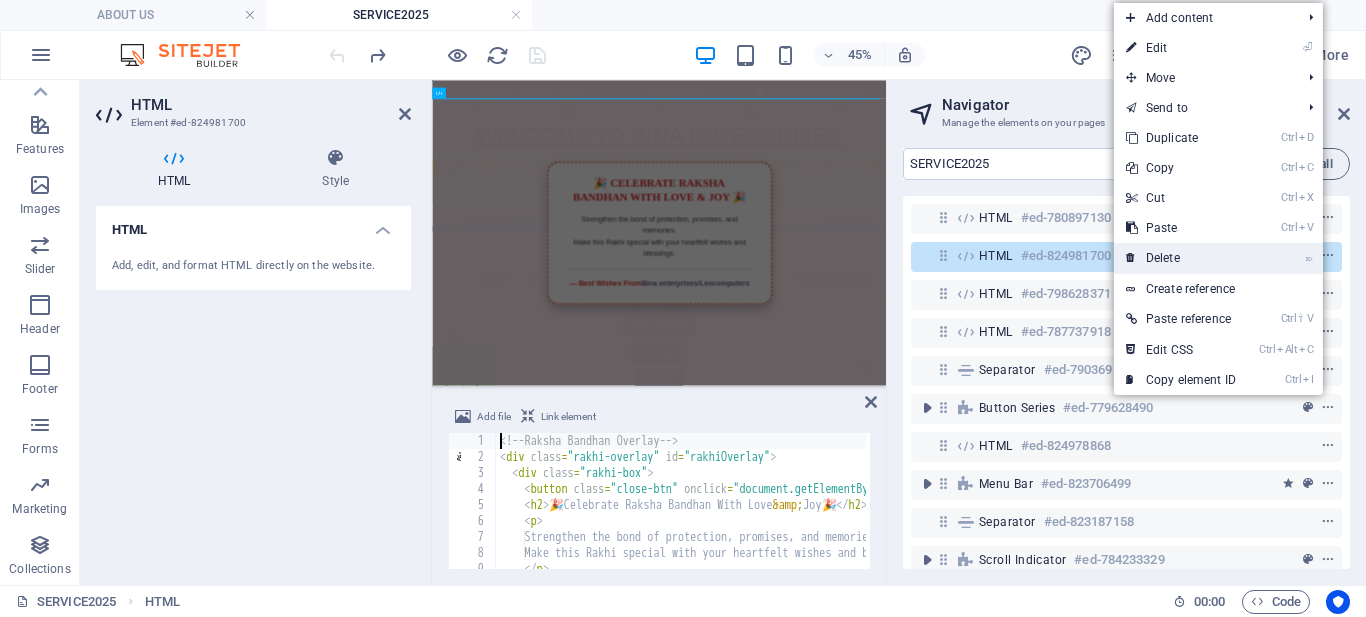 click on "⌦  Delete" at bounding box center [1181, 258] 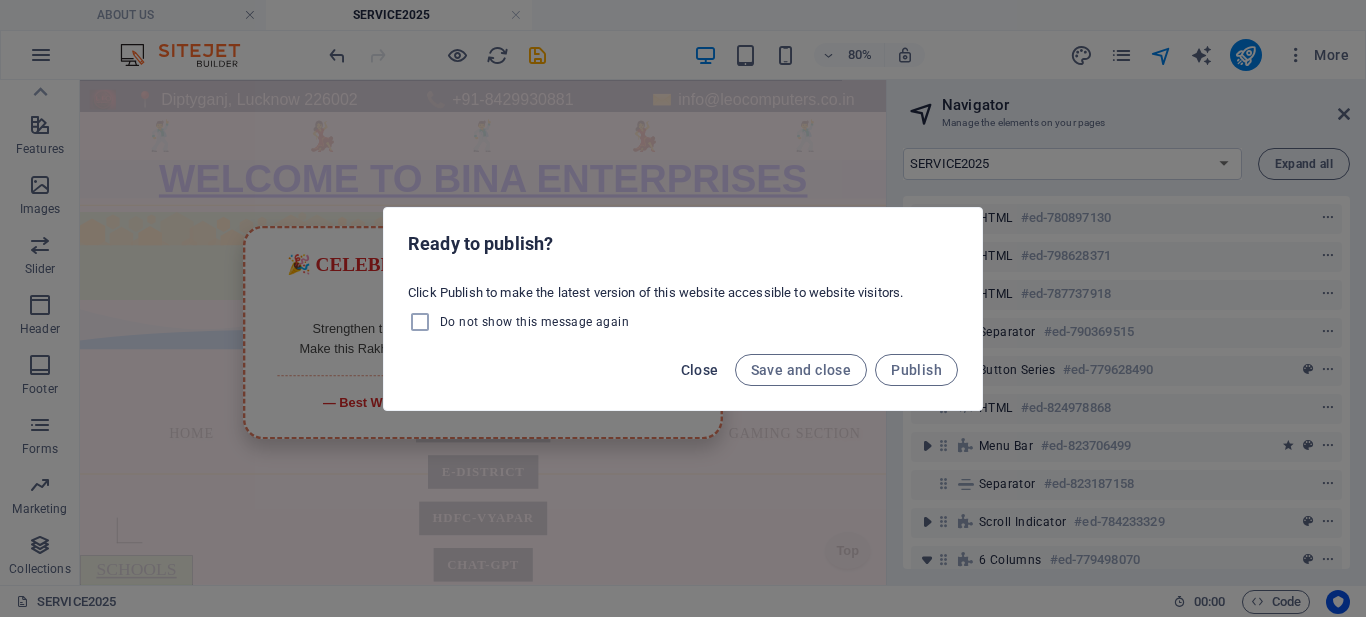click on "Close" at bounding box center (700, 370) 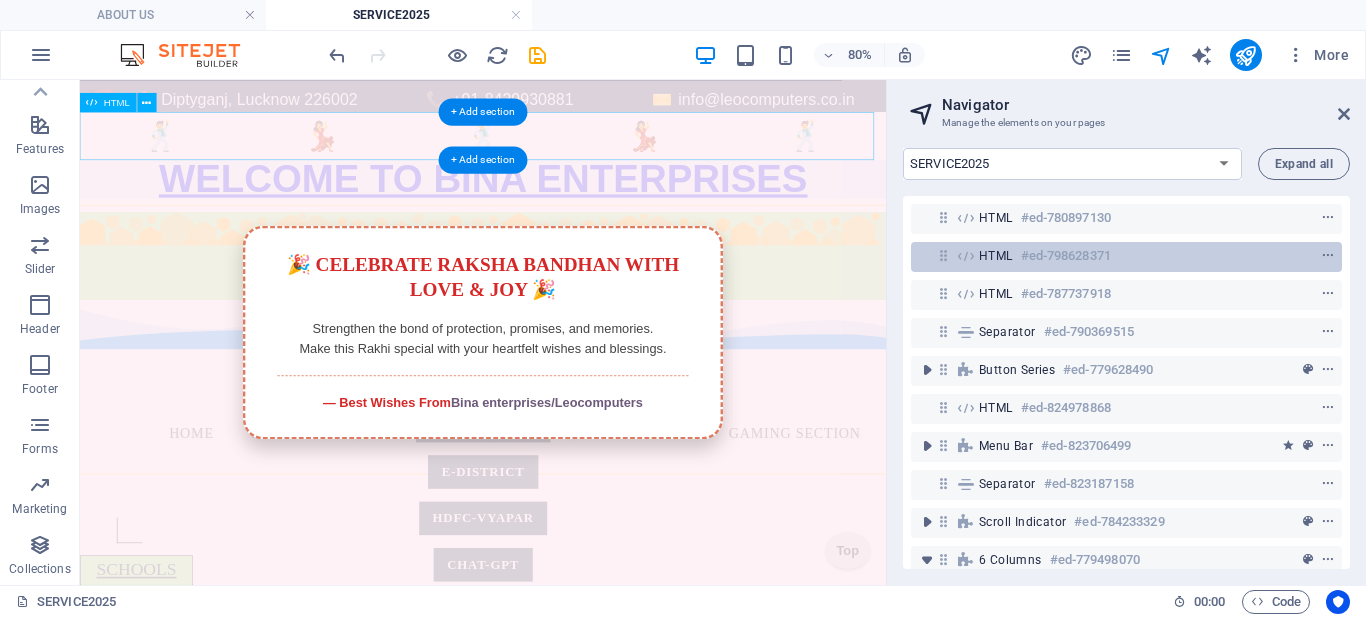 click on "HTML #ed-798628371" at bounding box center [1110, 256] 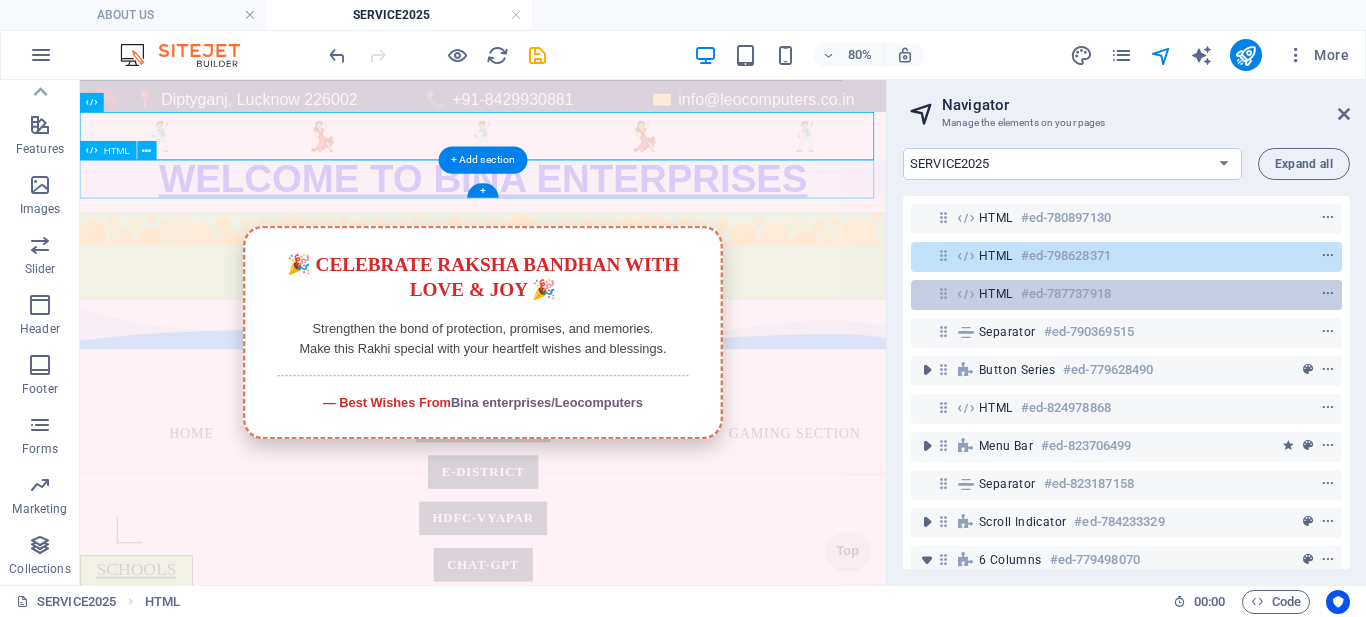 click on "HTML #ed-787737918" at bounding box center (1110, 294) 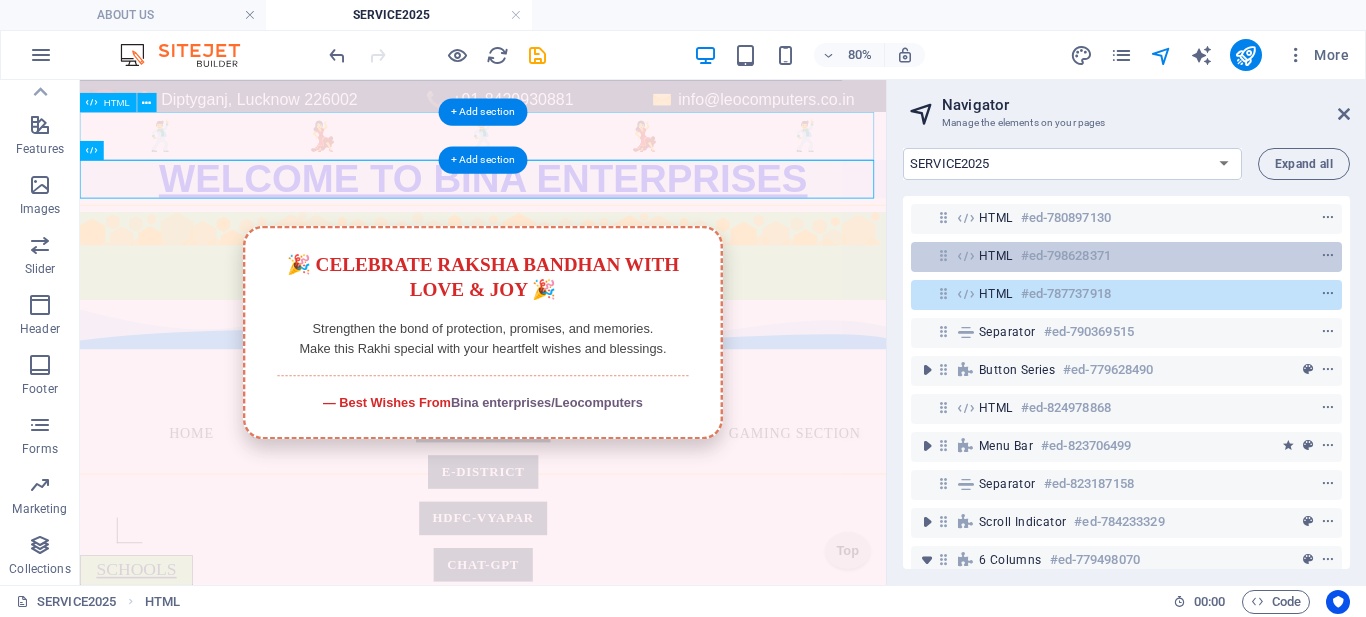 click on "#ed-798628371" at bounding box center (1066, 256) 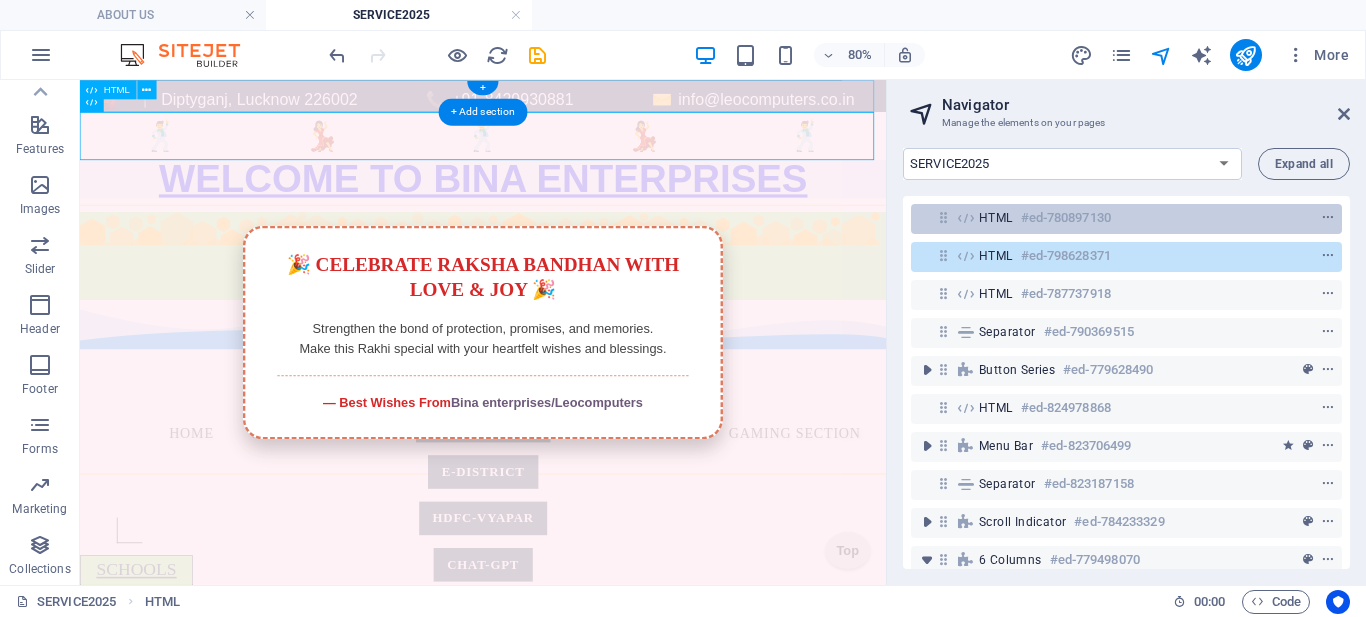 click on "#ed-780897130" at bounding box center (1066, 218) 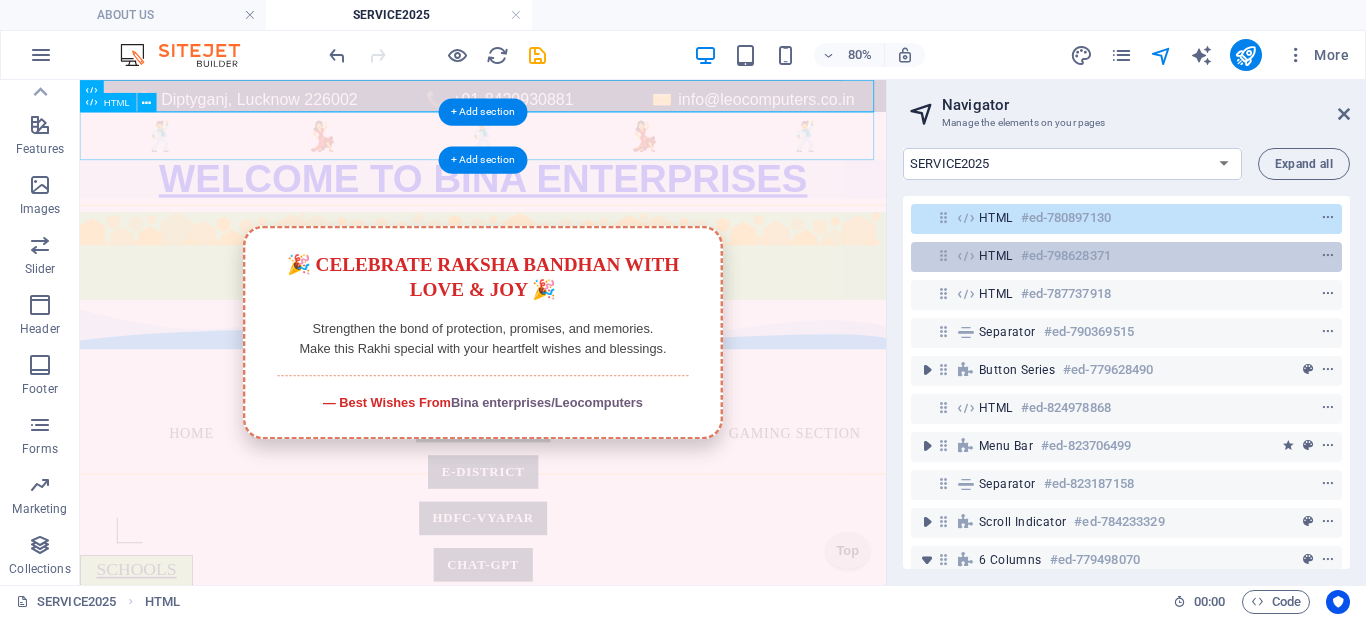 click on "HTML #ed-798628371" at bounding box center [1110, 256] 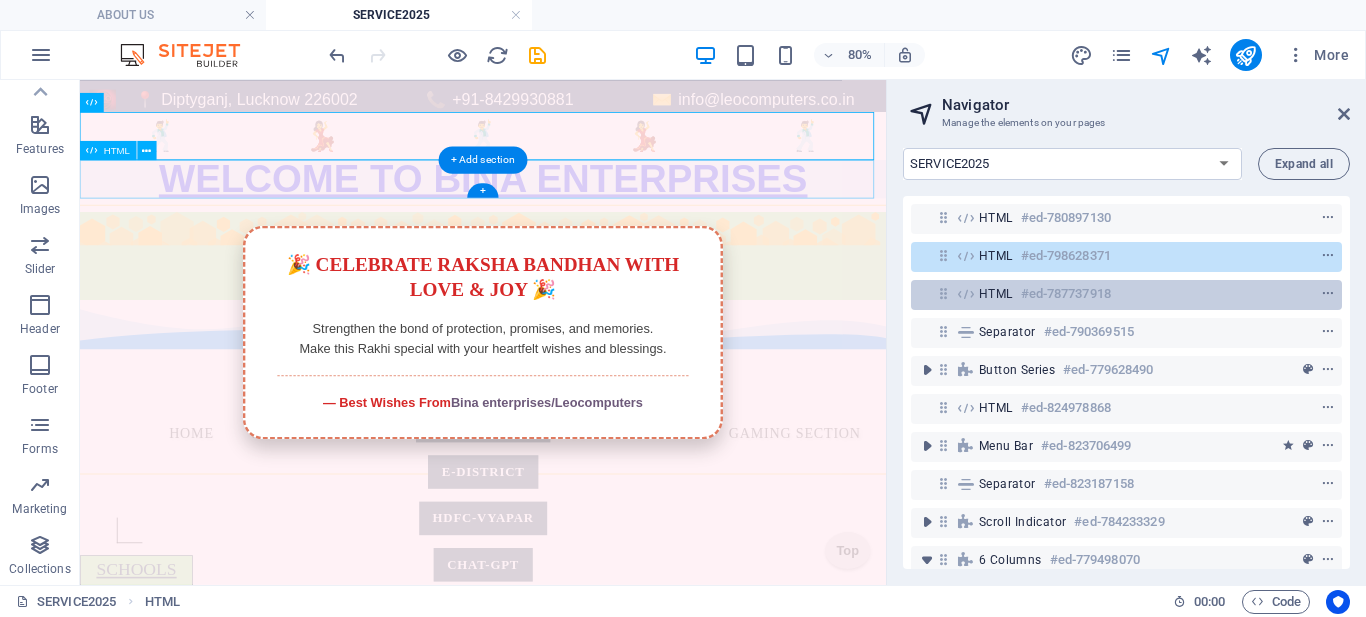 click on "HTML #ed-787737918" at bounding box center [1110, 294] 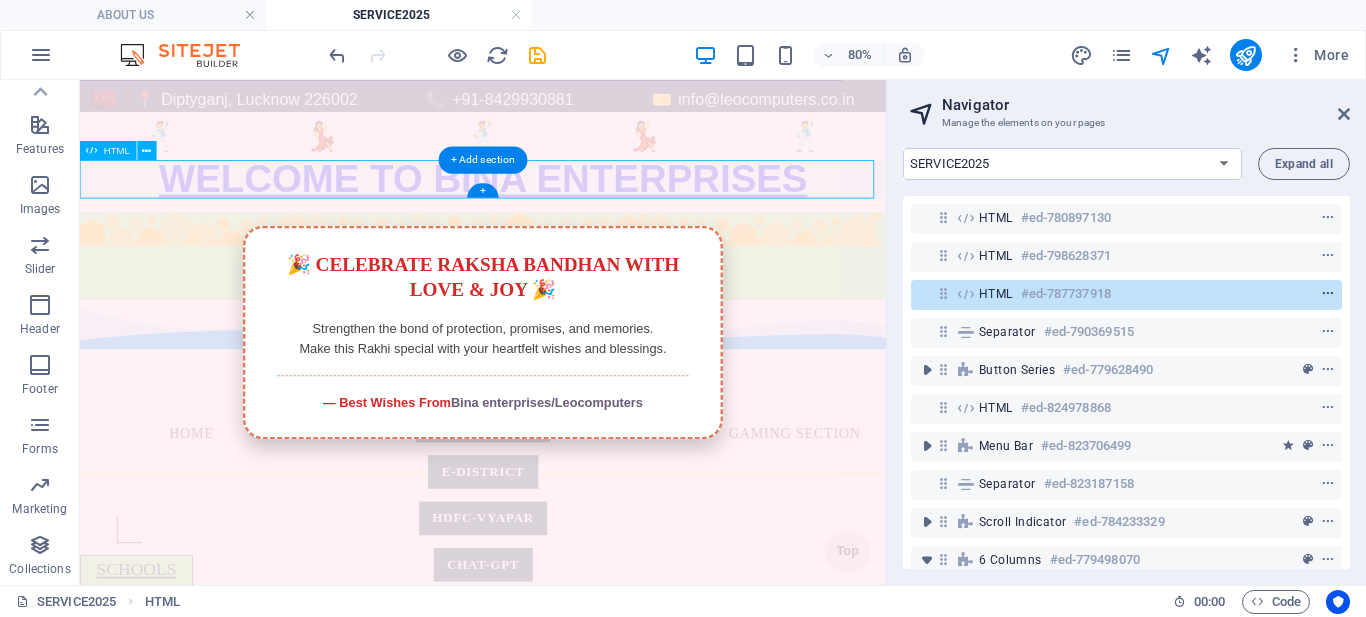 click at bounding box center (1328, 294) 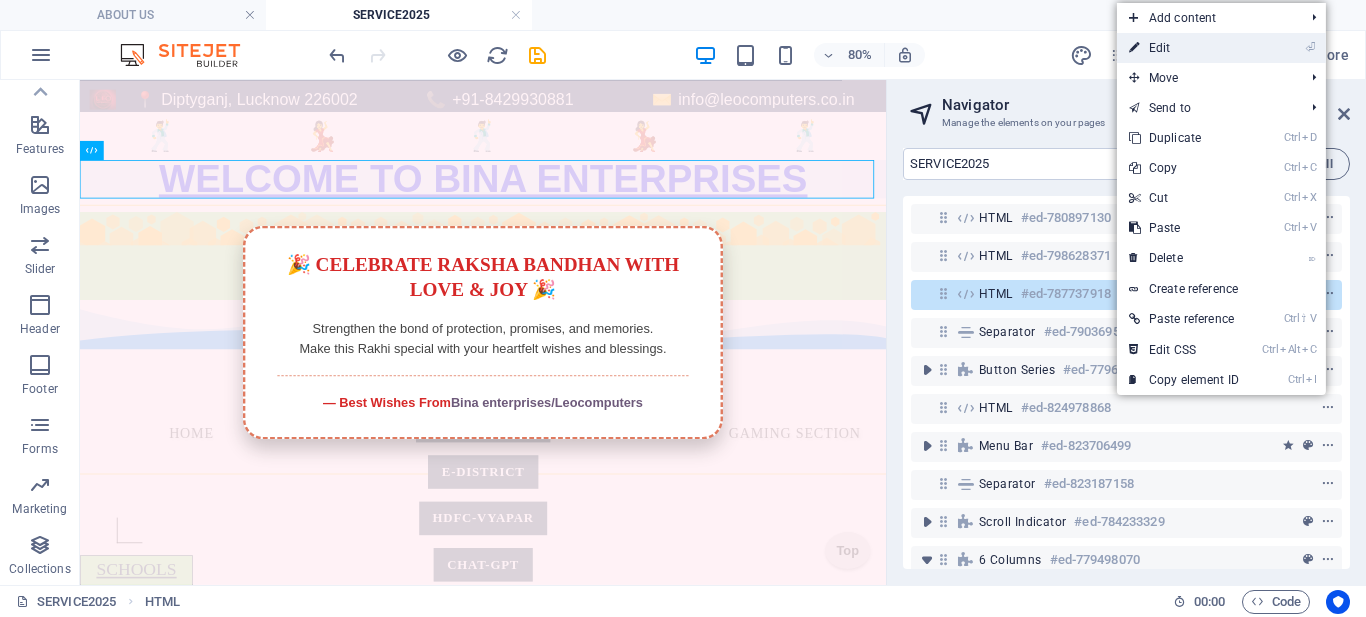 click on "⏎  Edit" at bounding box center [1184, 48] 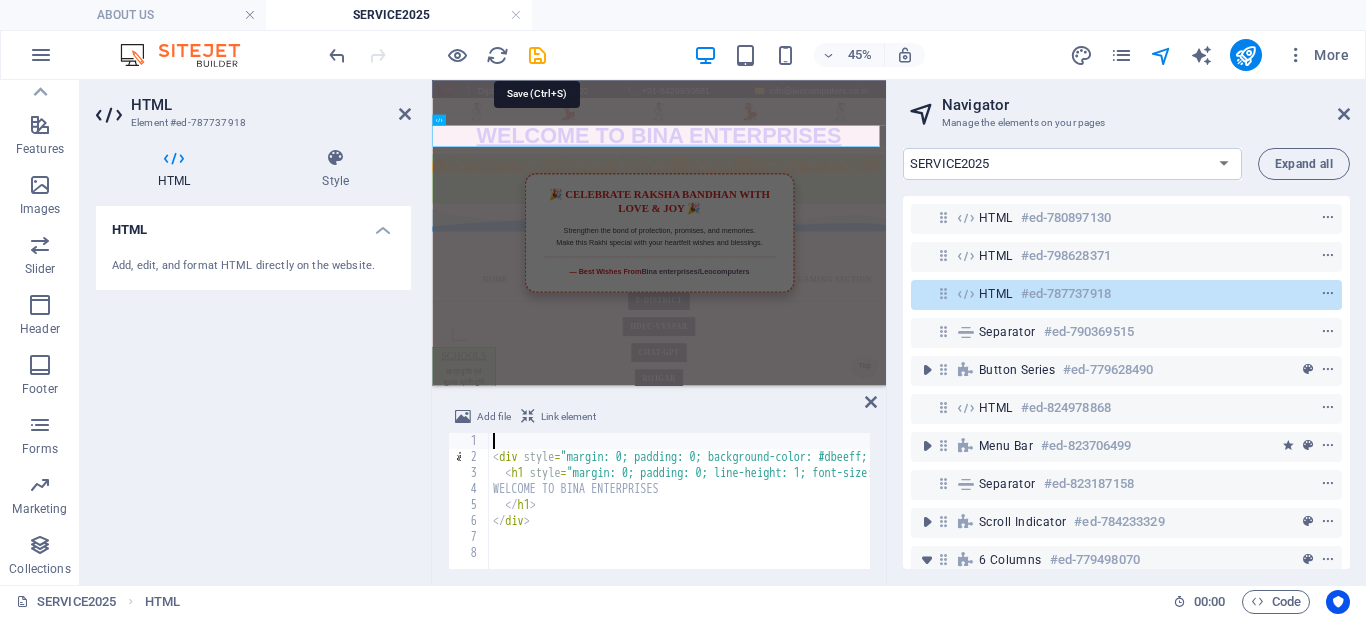 click at bounding box center (537, 55) 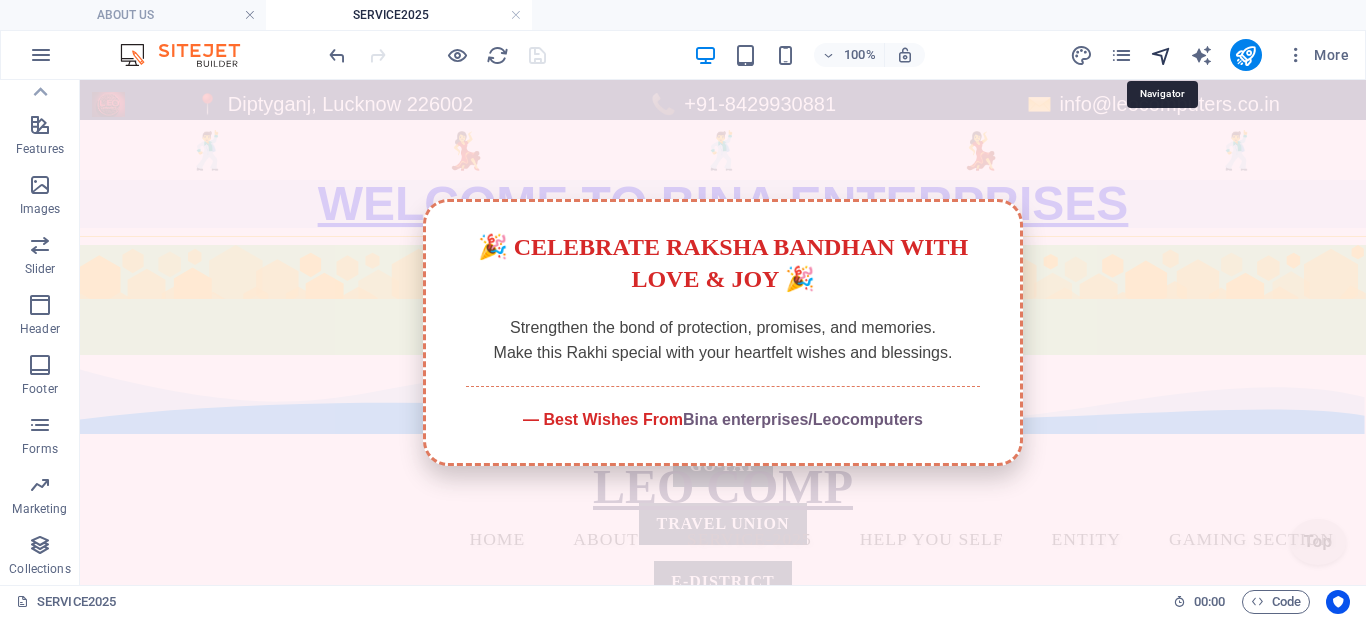 click at bounding box center (1161, 55) 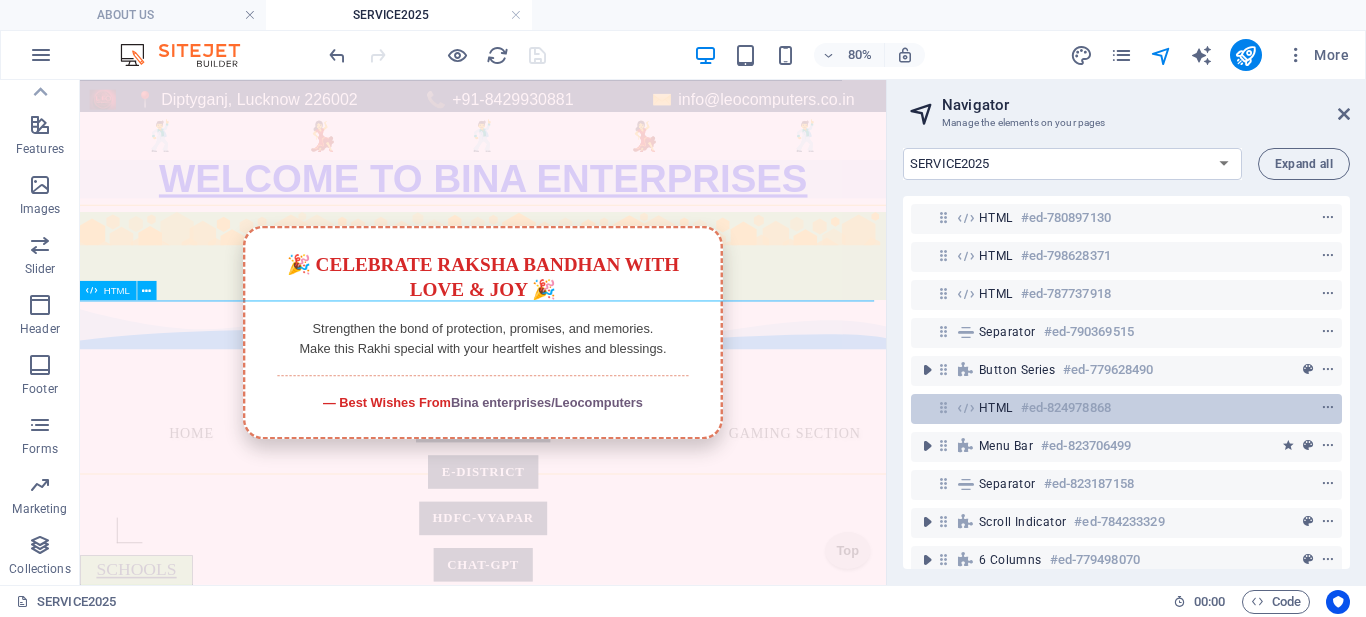 click on "#ed-824978868" at bounding box center [1066, 408] 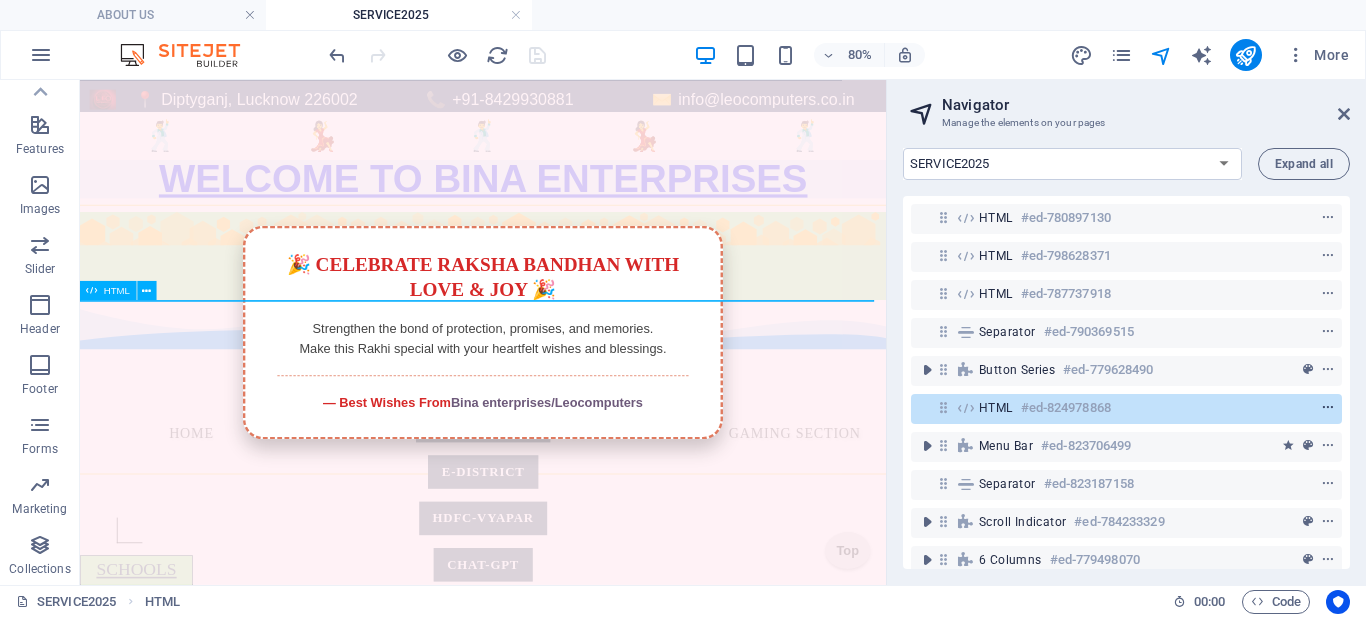 click at bounding box center (1328, 408) 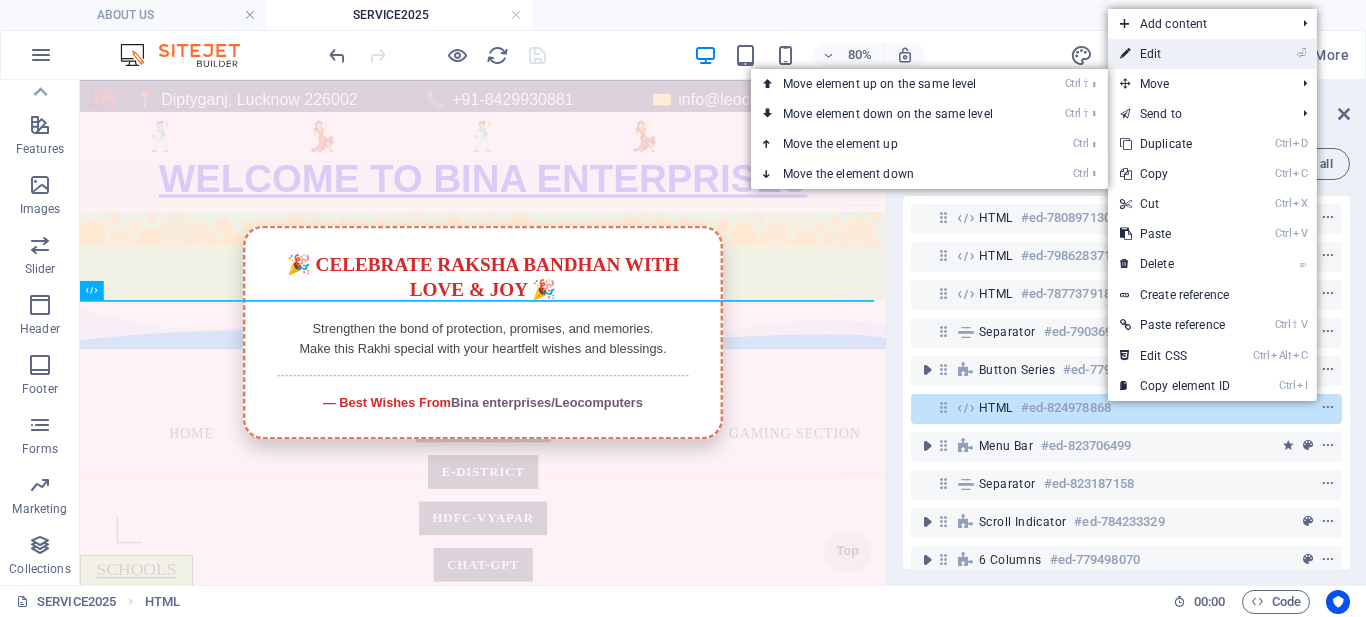 click on "⏎  Edit" at bounding box center (1175, 54) 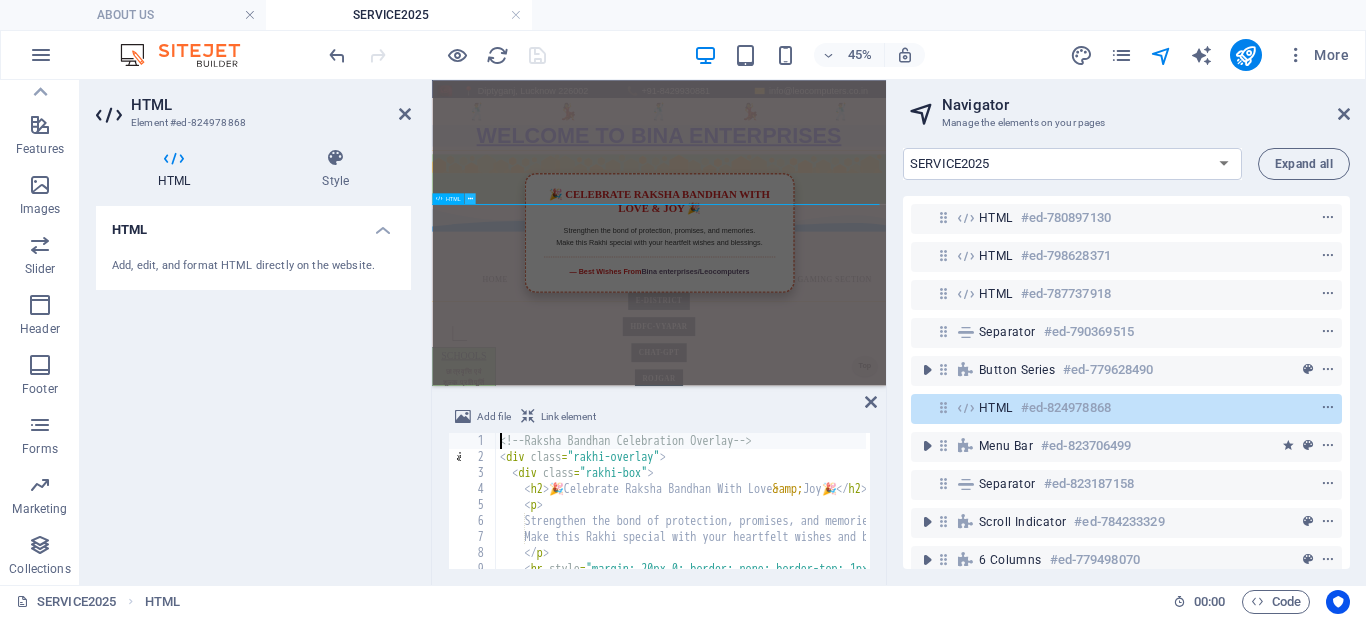 click at bounding box center (469, 198) 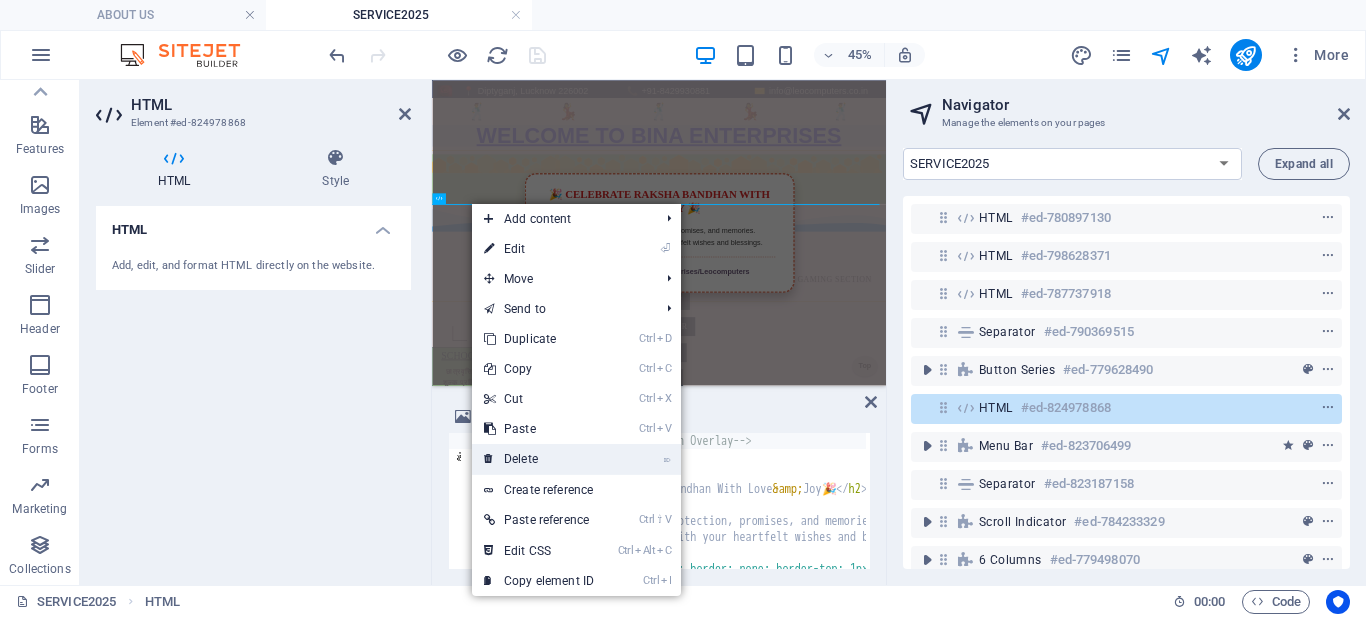 click on "⌦  Delete" at bounding box center [539, 459] 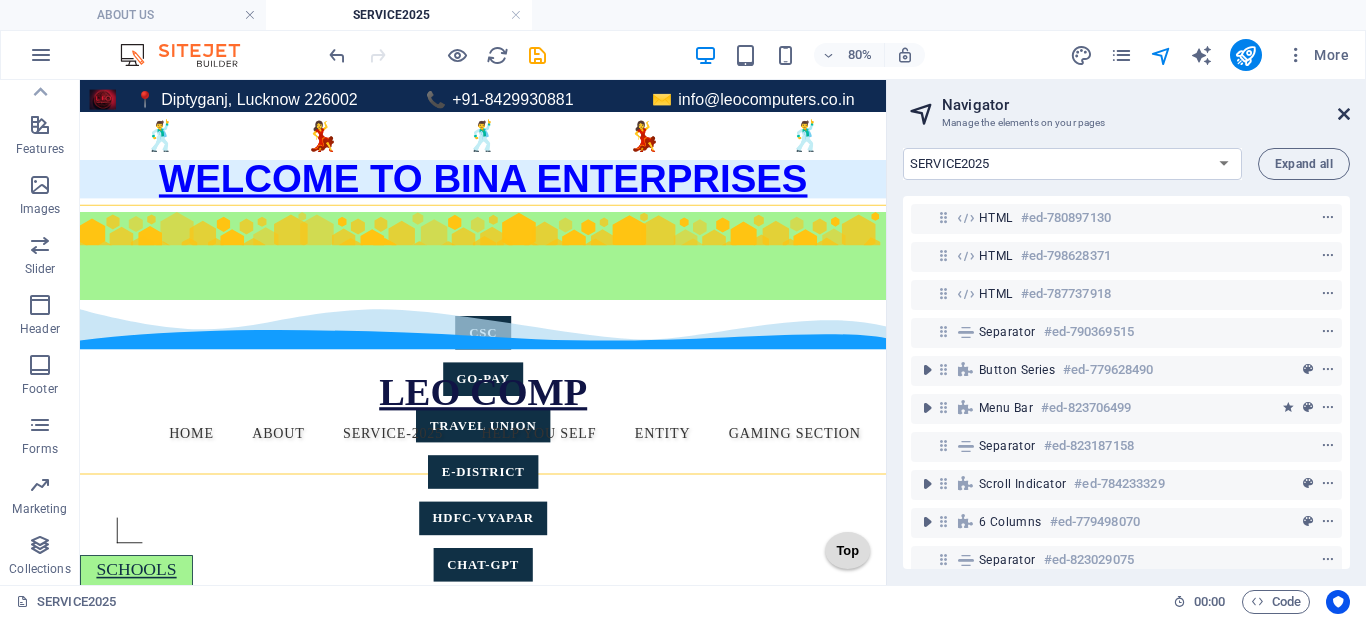 click at bounding box center [1344, 114] 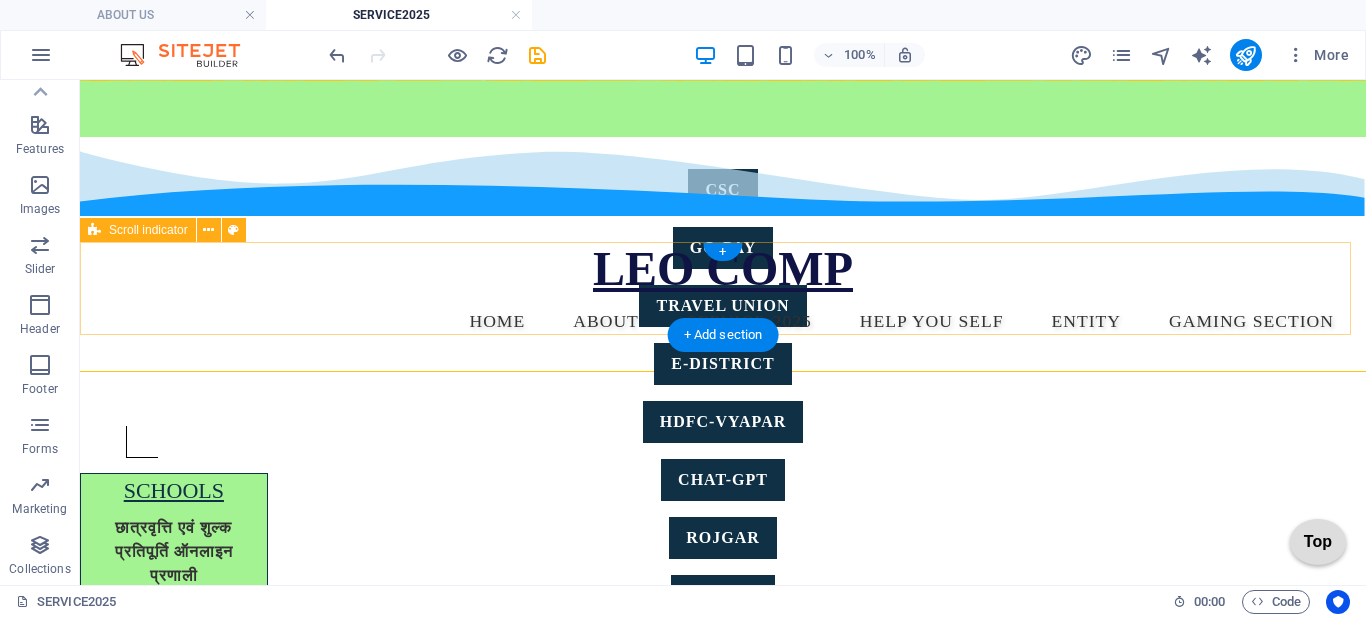 scroll, scrollTop: 0, scrollLeft: 0, axis: both 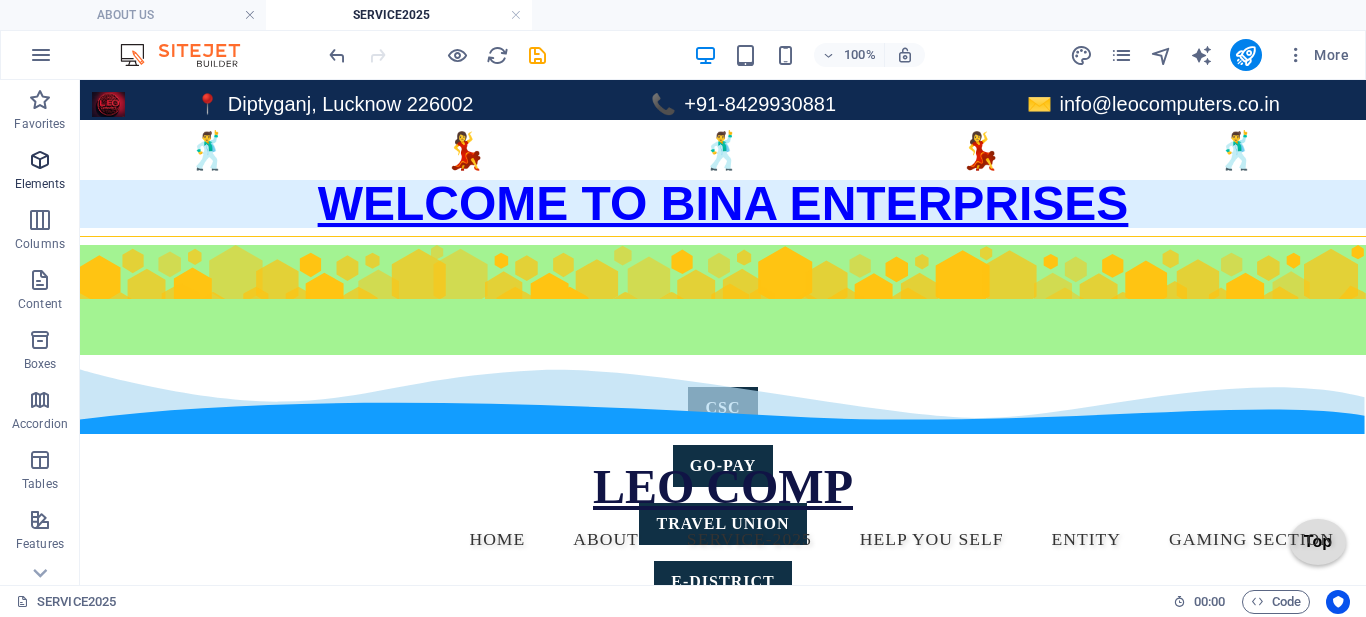 click at bounding box center [40, 160] 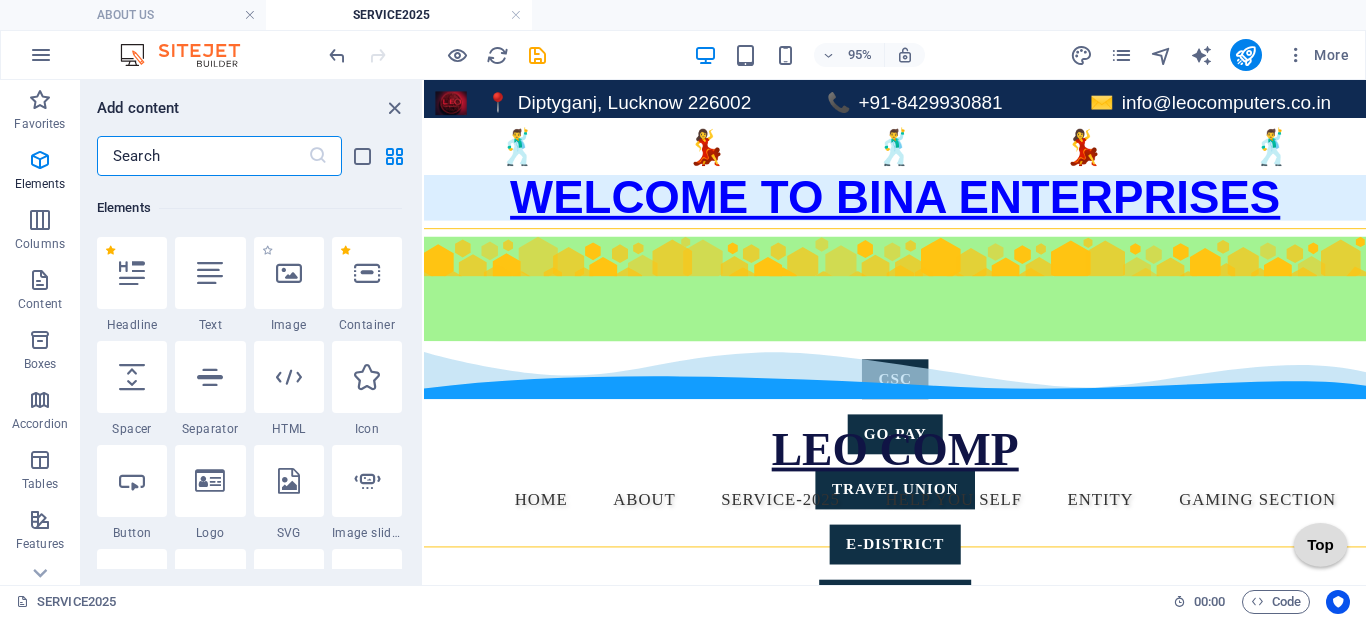 scroll, scrollTop: 377, scrollLeft: 0, axis: vertical 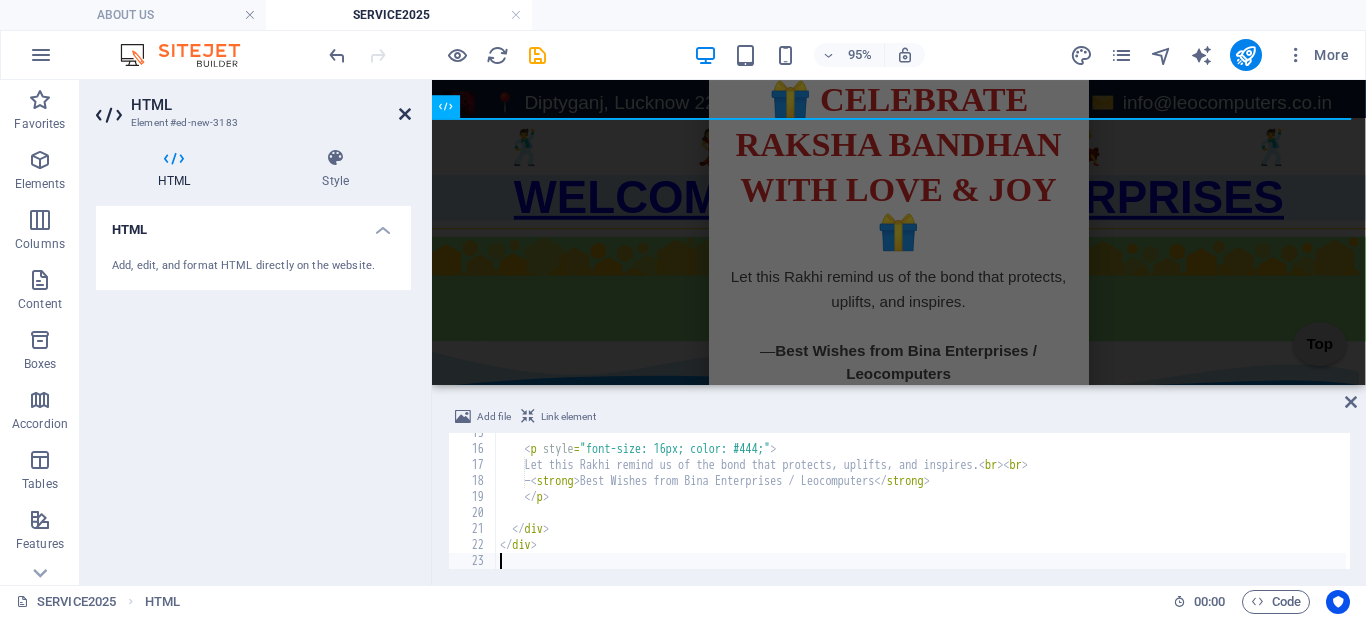 click at bounding box center [405, 114] 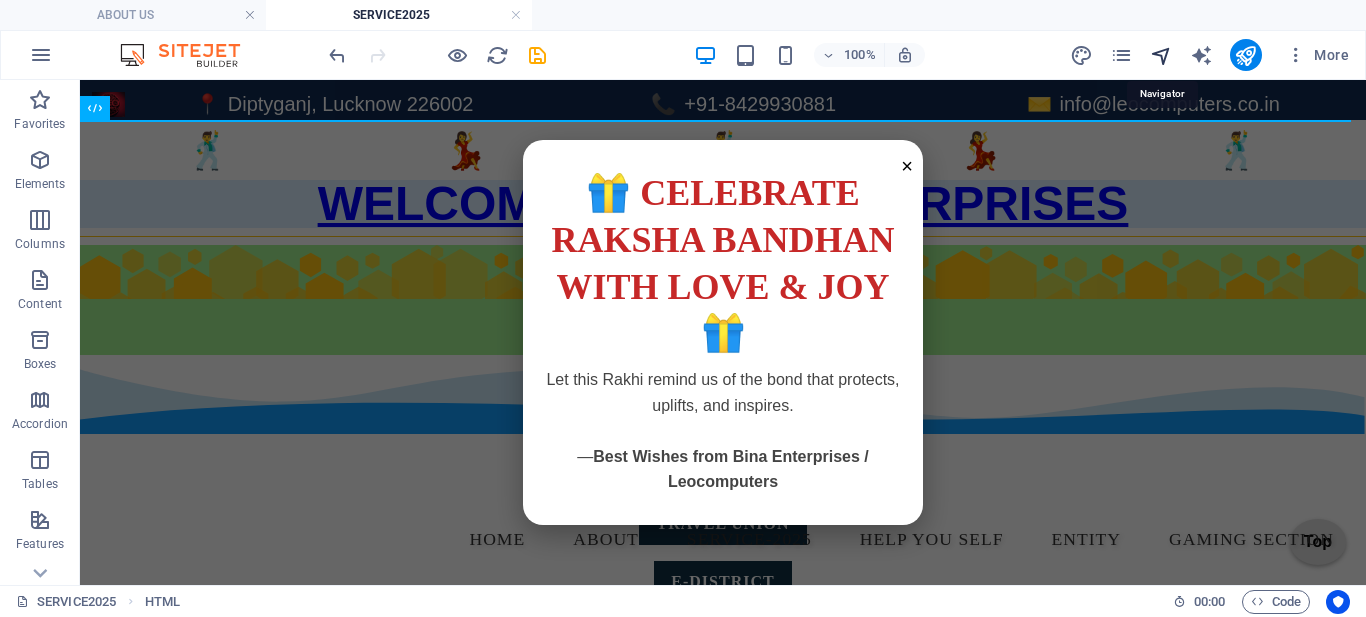 click at bounding box center [1161, 55] 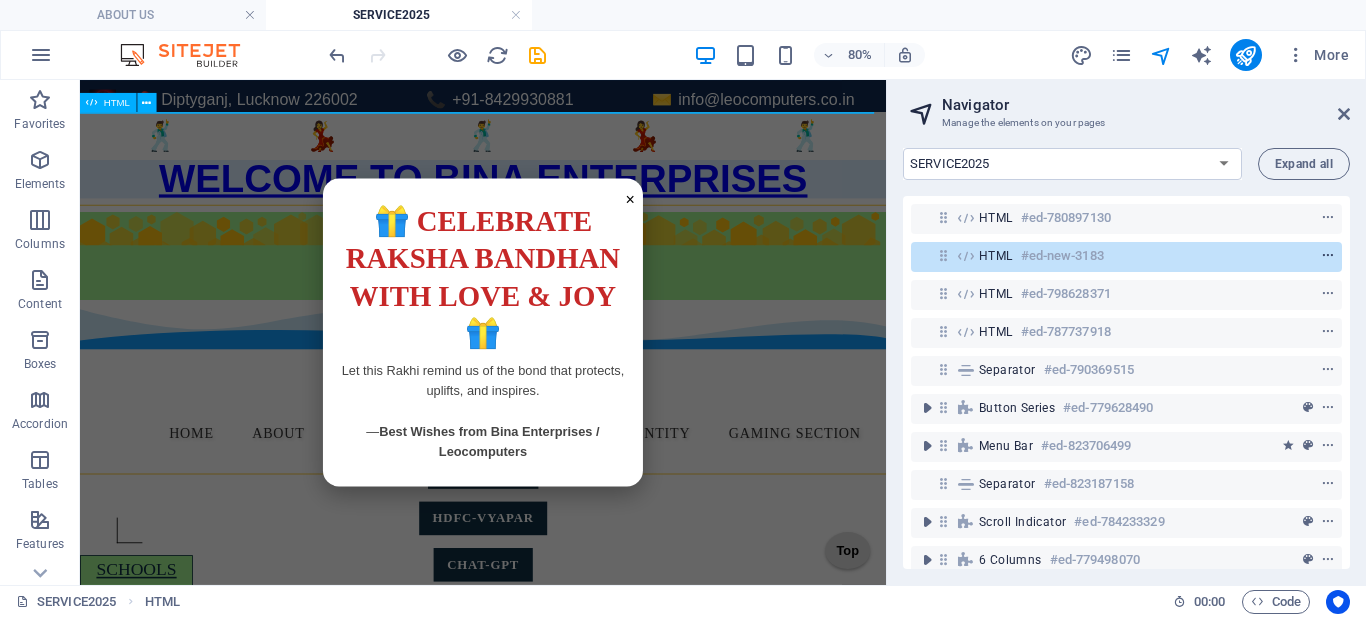 click at bounding box center (1328, 256) 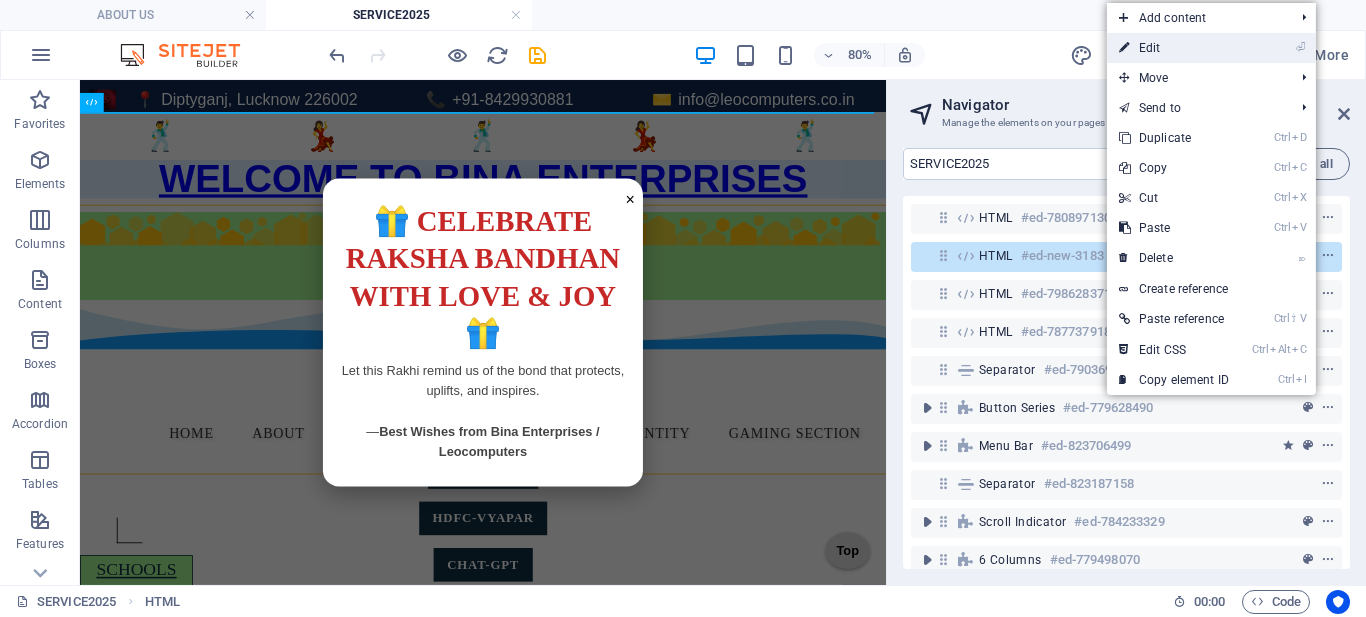 click on "⏎  Edit" at bounding box center (1174, 48) 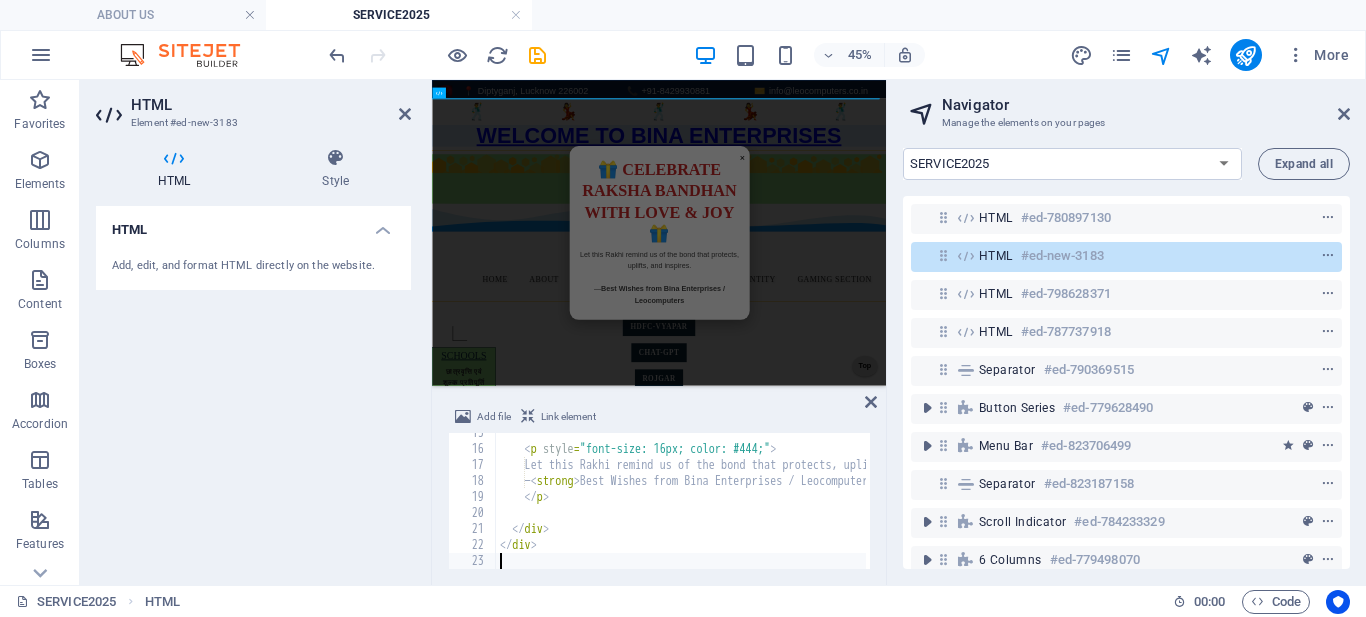 scroll, scrollTop: 232, scrollLeft: 0, axis: vertical 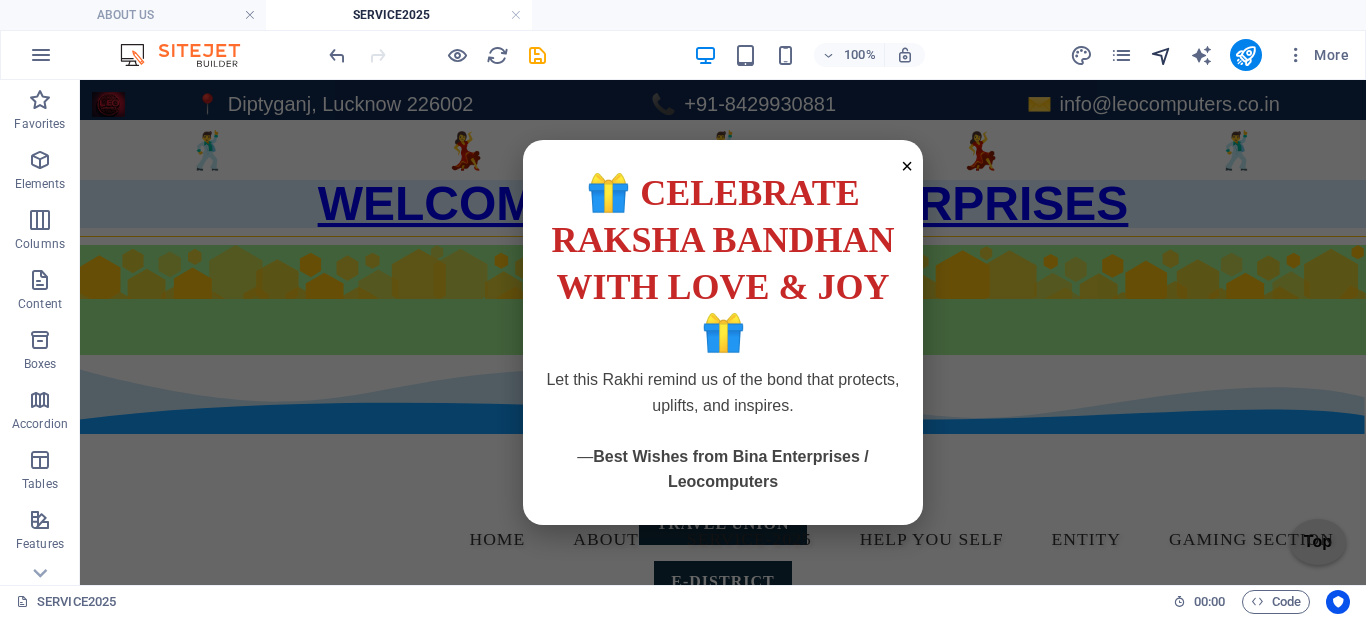 click at bounding box center (1161, 55) 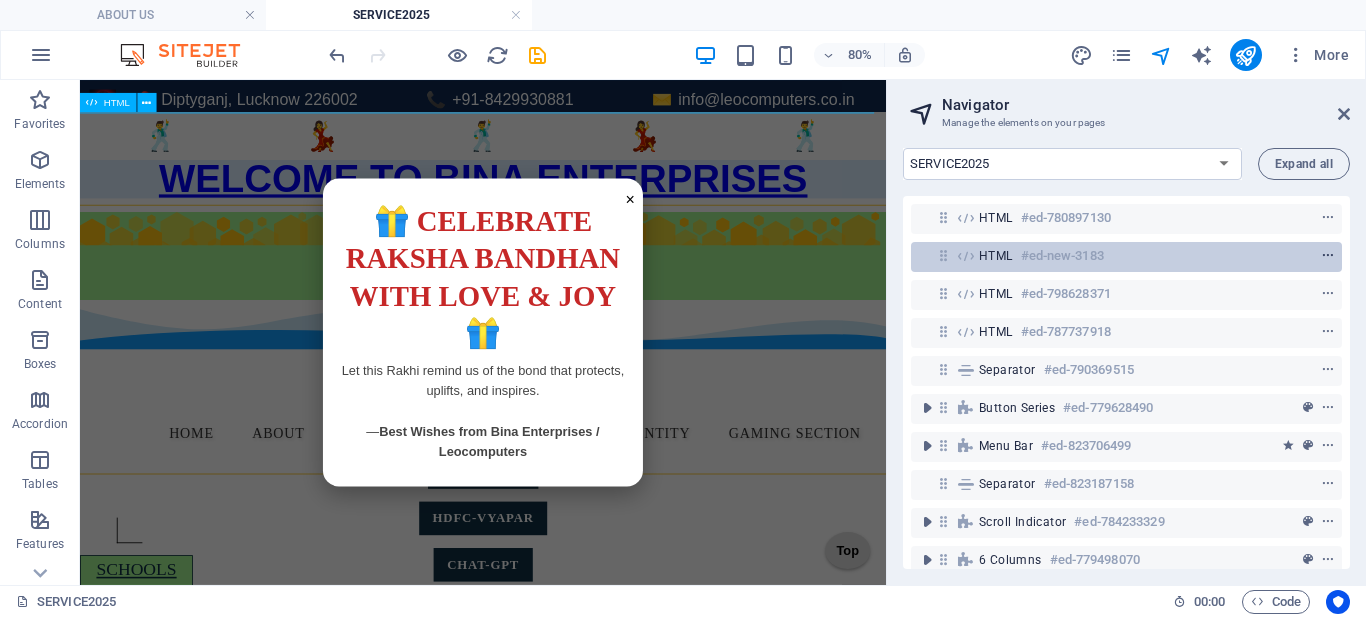 click at bounding box center (1328, 256) 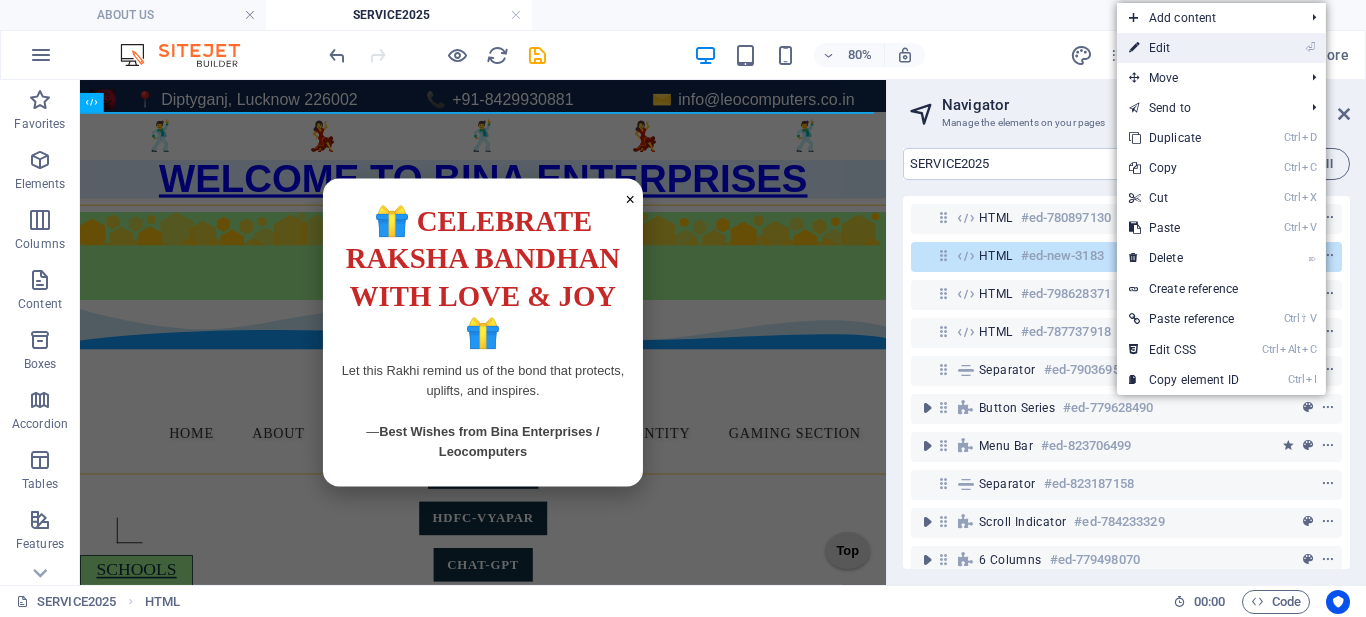 click on "⏎  Edit" at bounding box center (1184, 48) 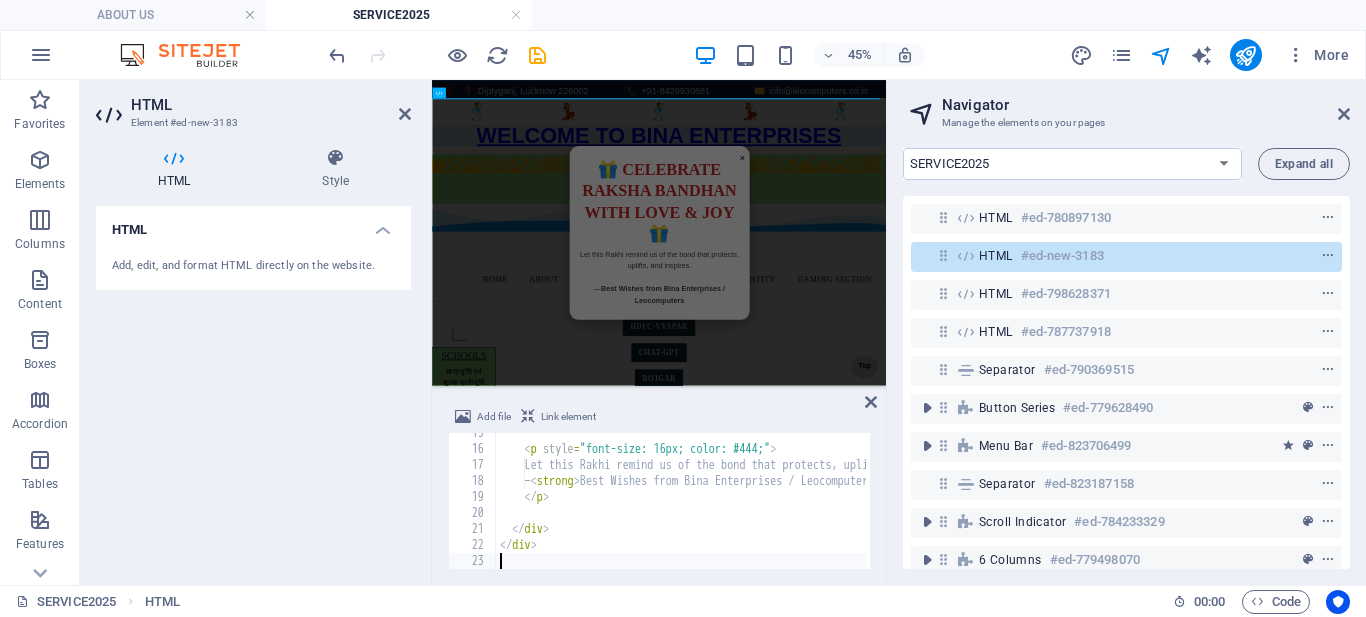 click on "< p   style = "font-size: 16px; color: #444;" >        Let this Rakhi remind us of the bond that protects, uplifts, and inspires. < br > < br >        —  < strong > Best Wishes from Bina Enterprises / Leocomputers </ strong >      </ p >    </ div > </ div >" at bounding box center (852, 509) 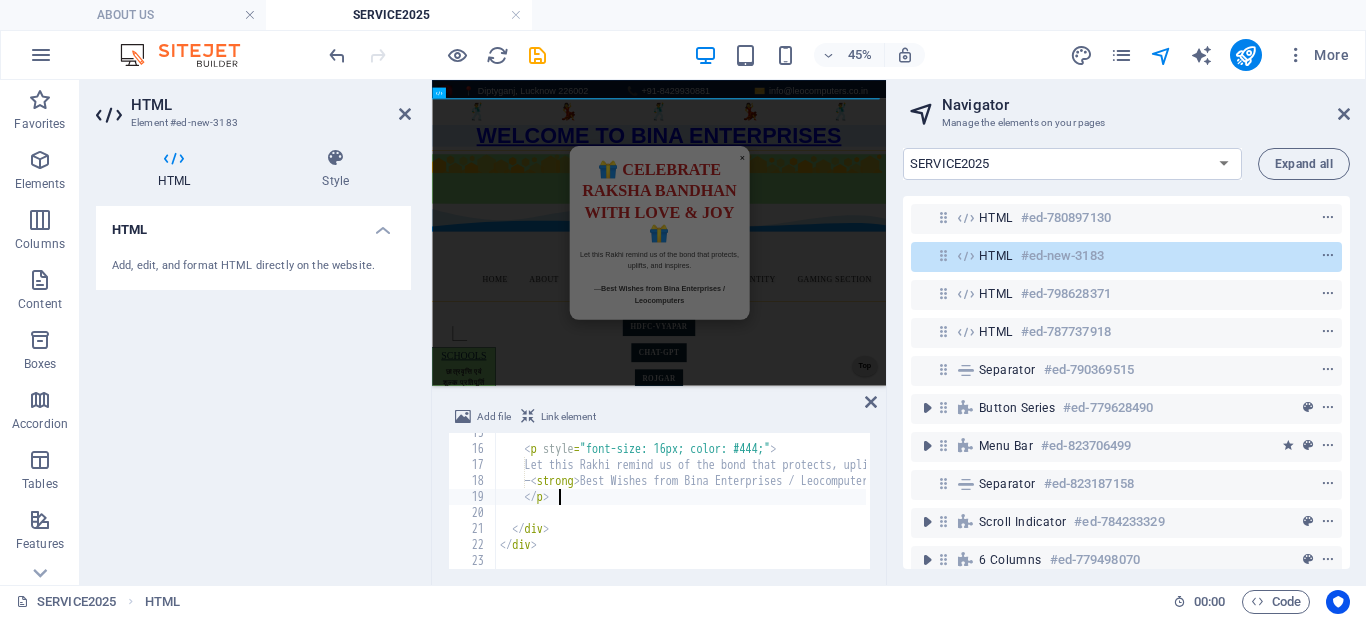 type on "</div>" 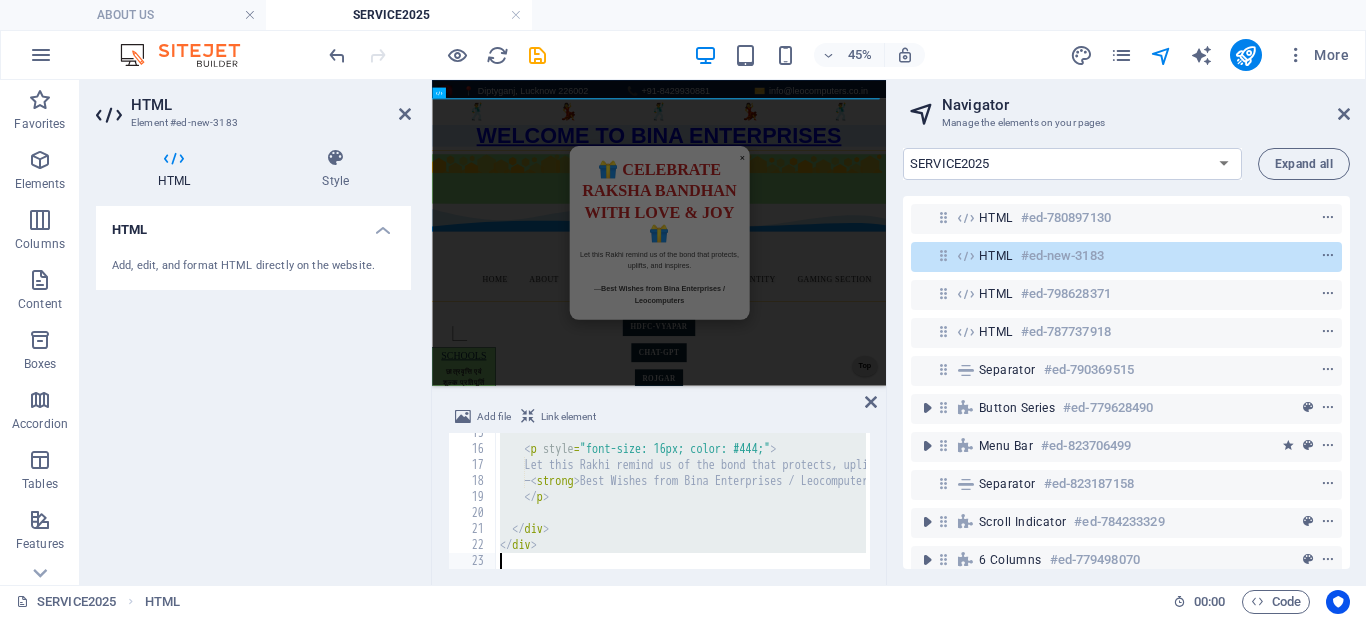 paste 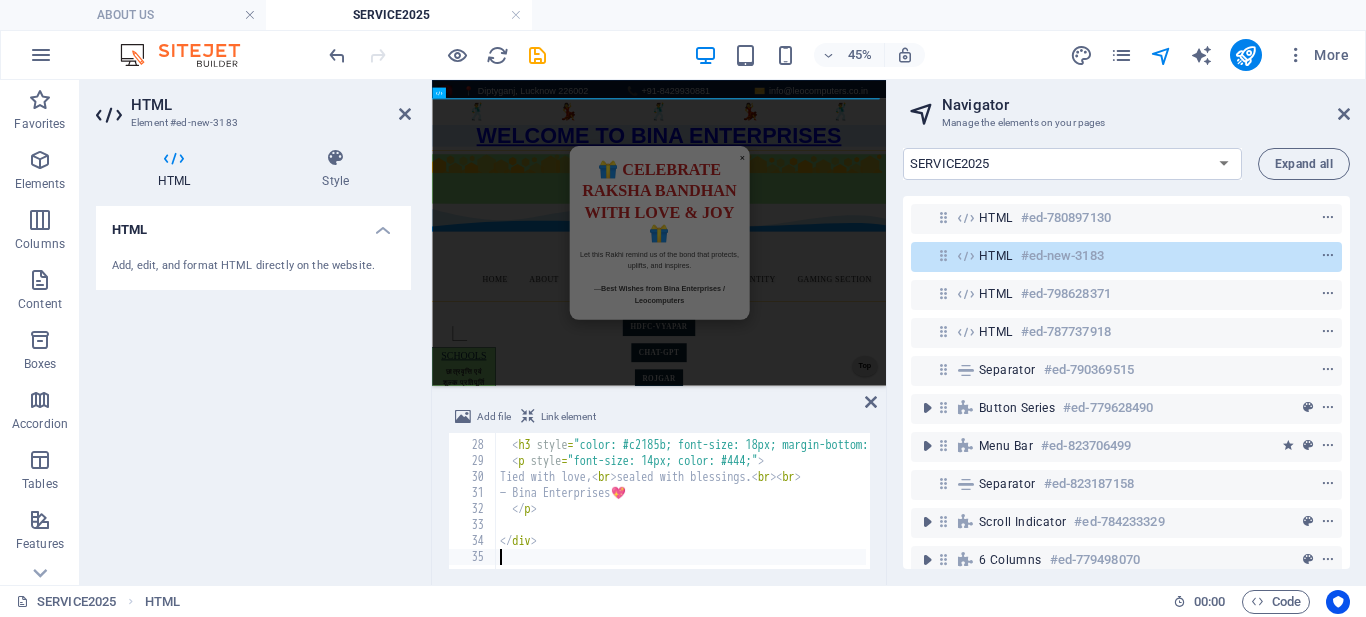scroll, scrollTop: 428, scrollLeft: 0, axis: vertical 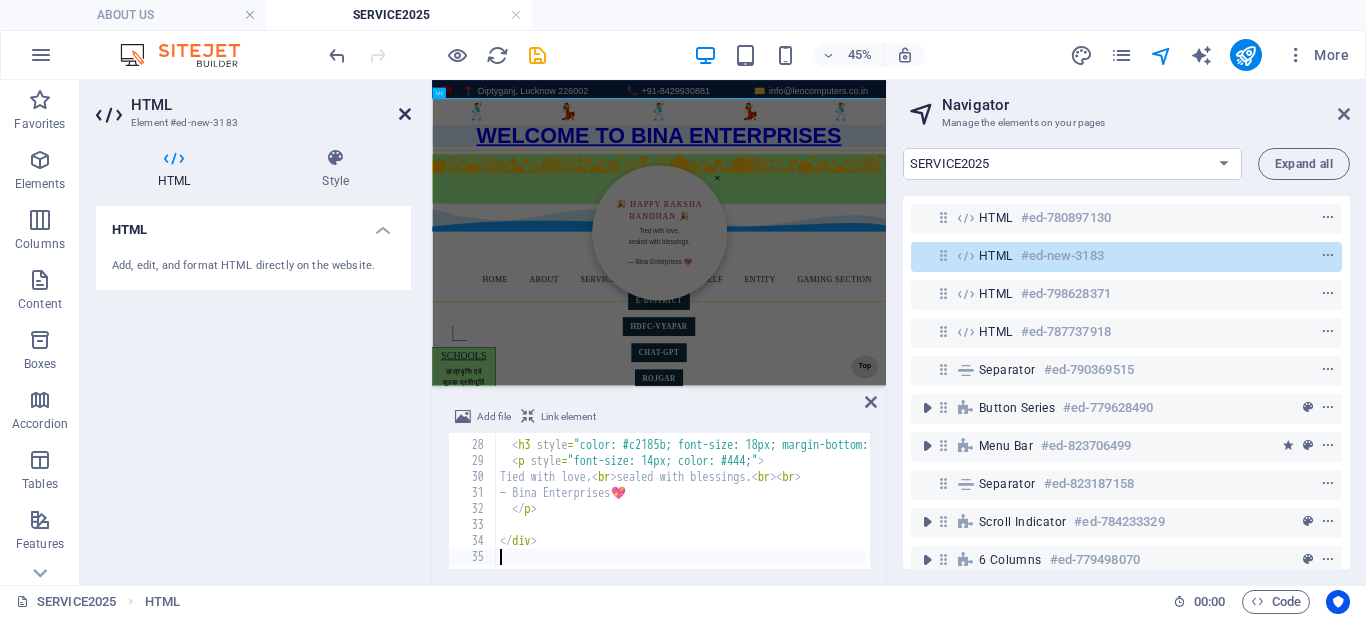 click at bounding box center [405, 114] 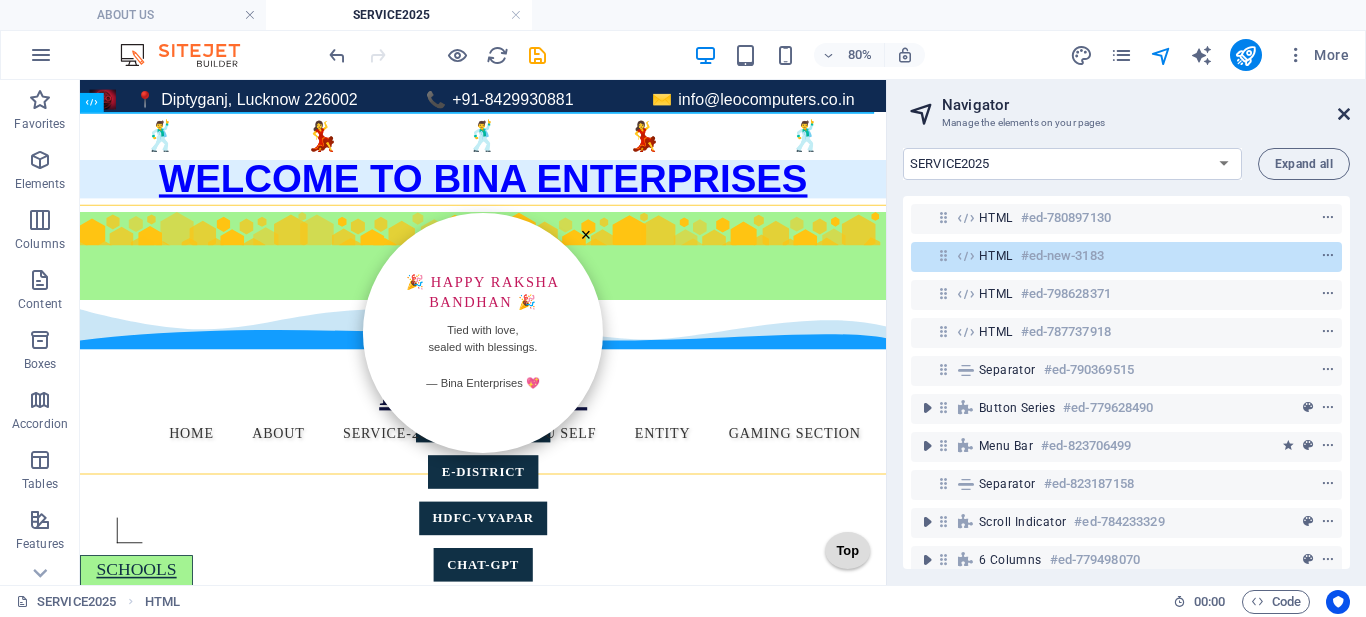 drag, startPoint x: 1349, startPoint y: 114, endPoint x: 1263, endPoint y: 32, distance: 118.82761 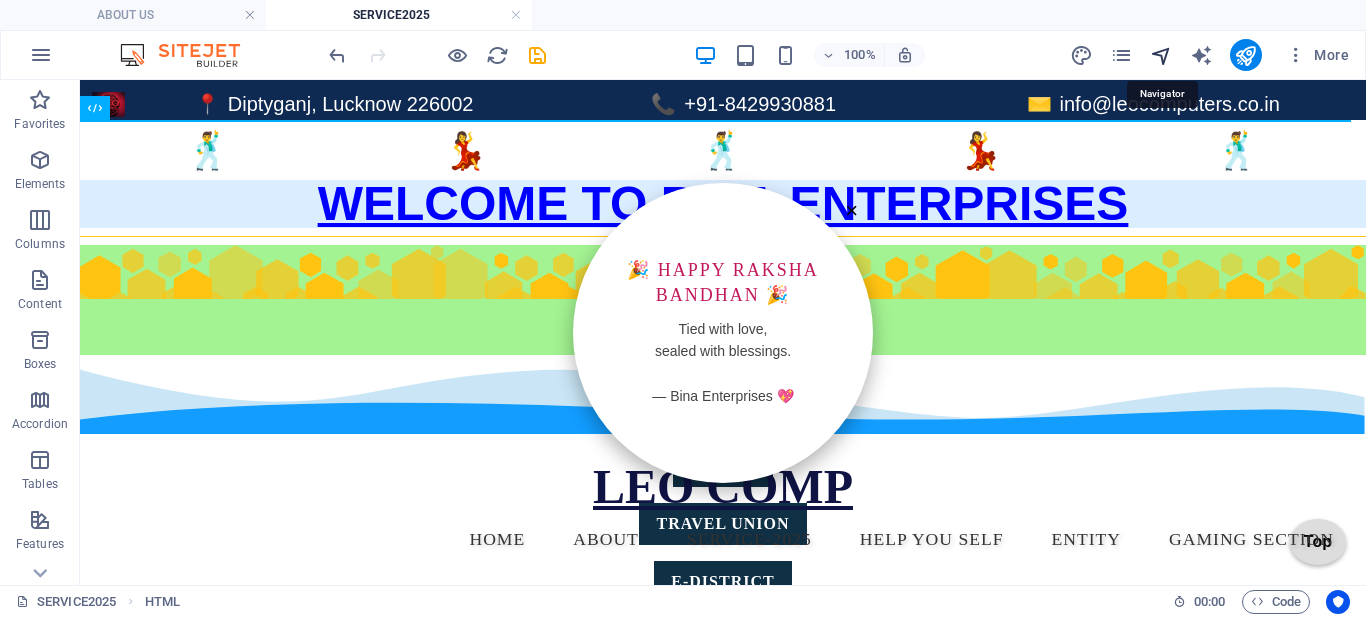 click at bounding box center [1161, 55] 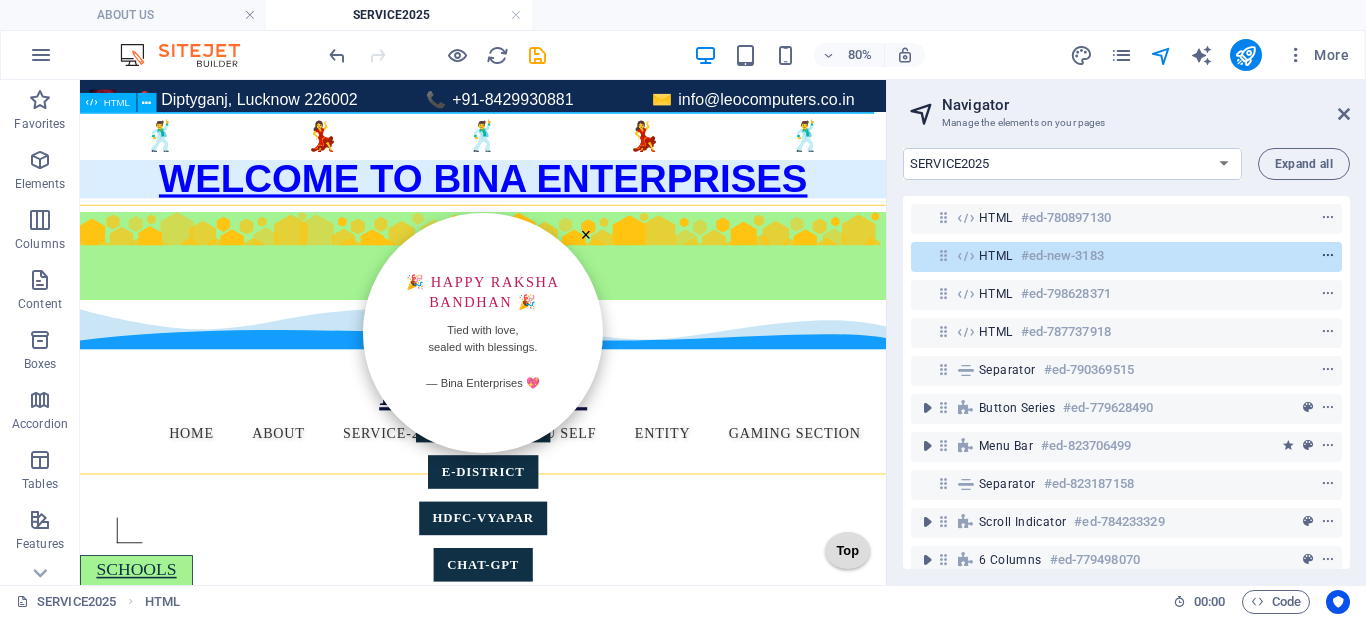 click at bounding box center (1328, 256) 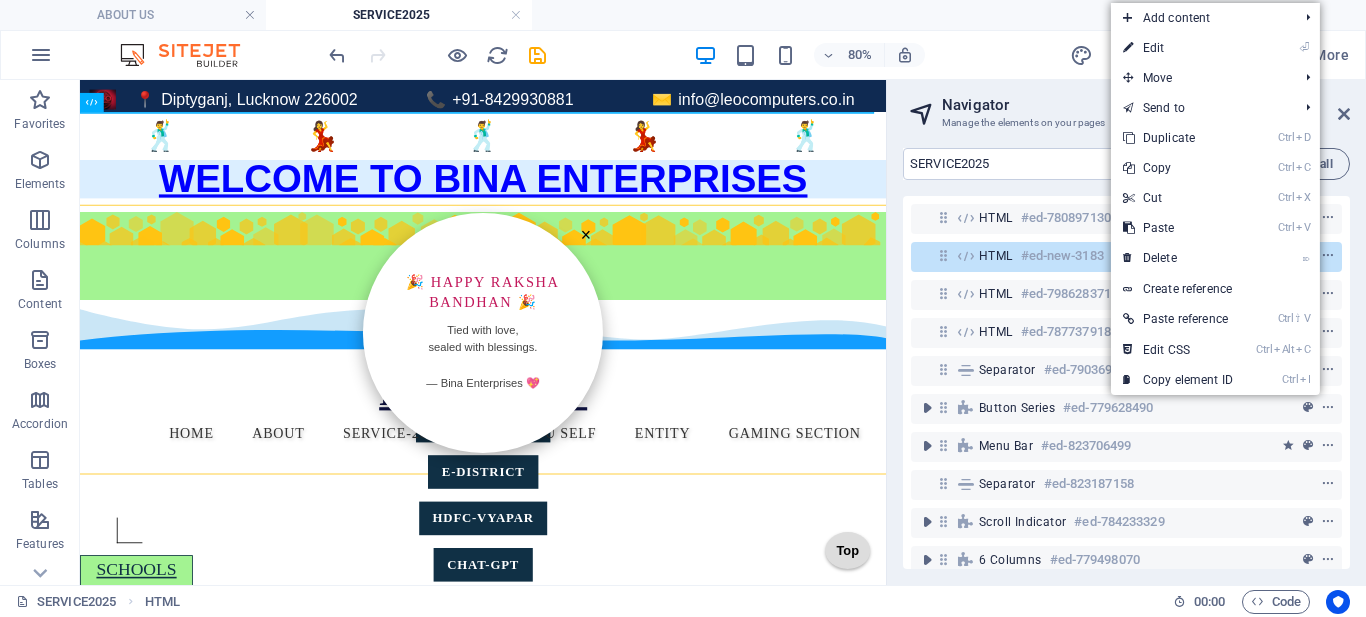 drag, startPoint x: 1187, startPoint y: 50, endPoint x: 1170, endPoint y: 67, distance: 24.04163 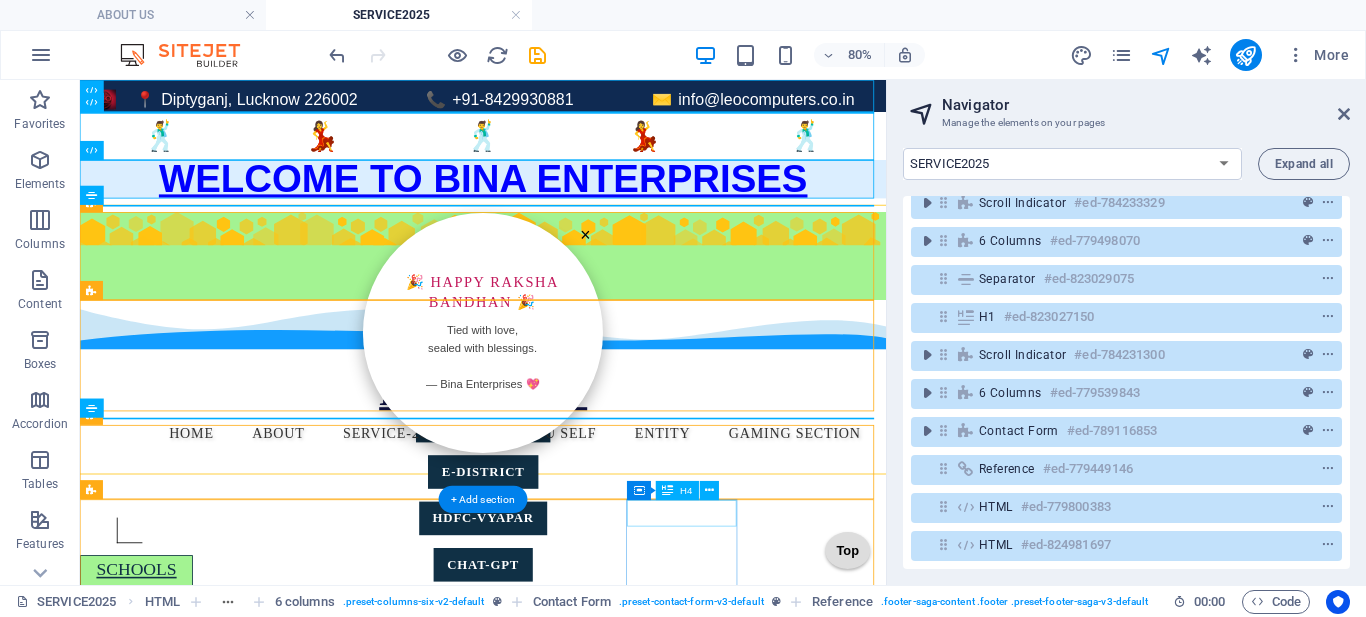 scroll, scrollTop: 334, scrollLeft: 0, axis: vertical 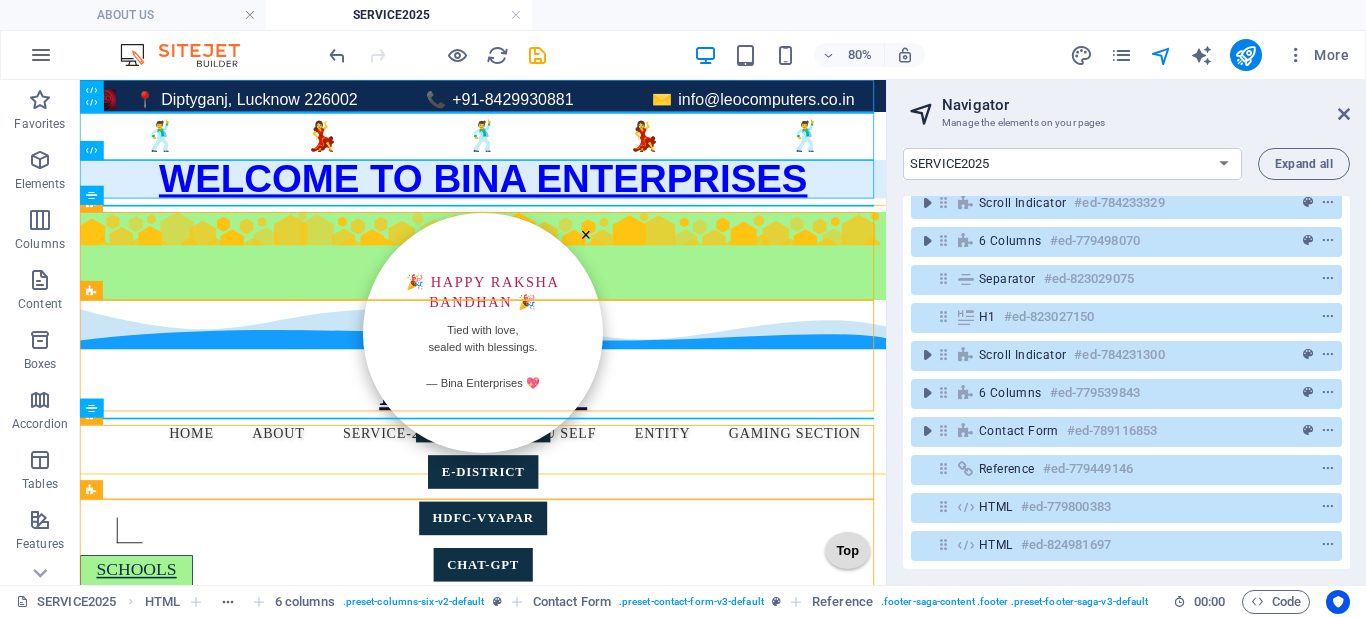 click on "More" at bounding box center (1213, 55) 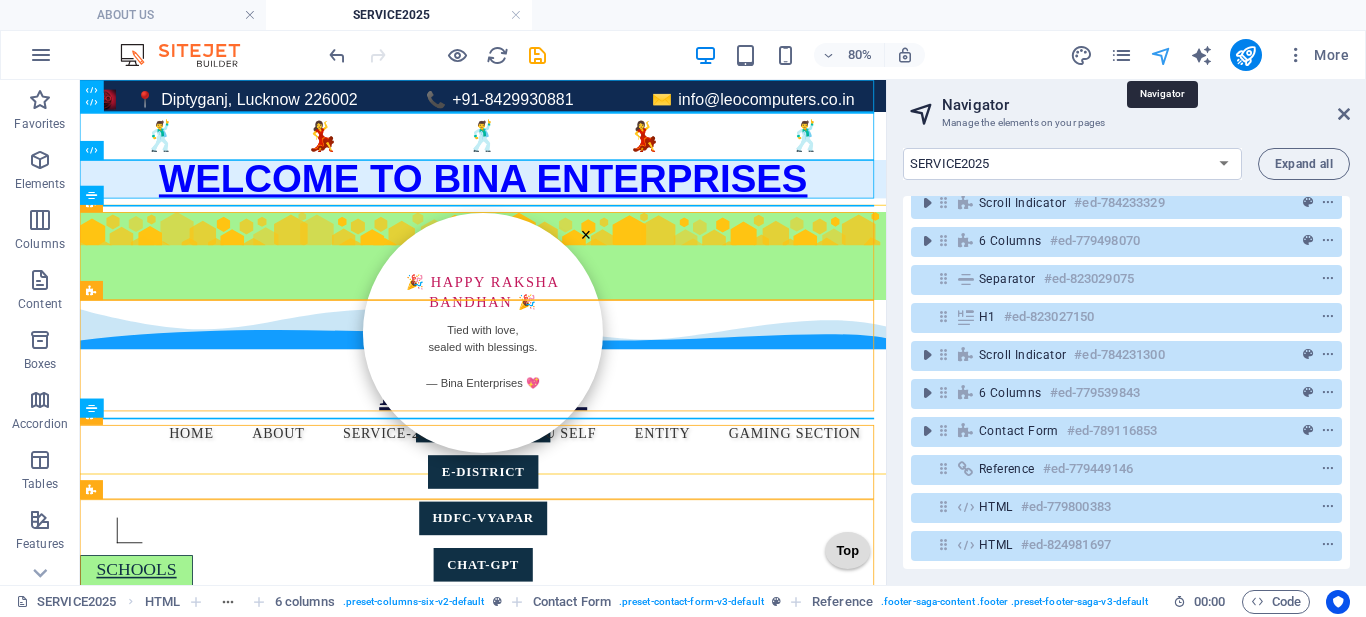 click at bounding box center [1161, 55] 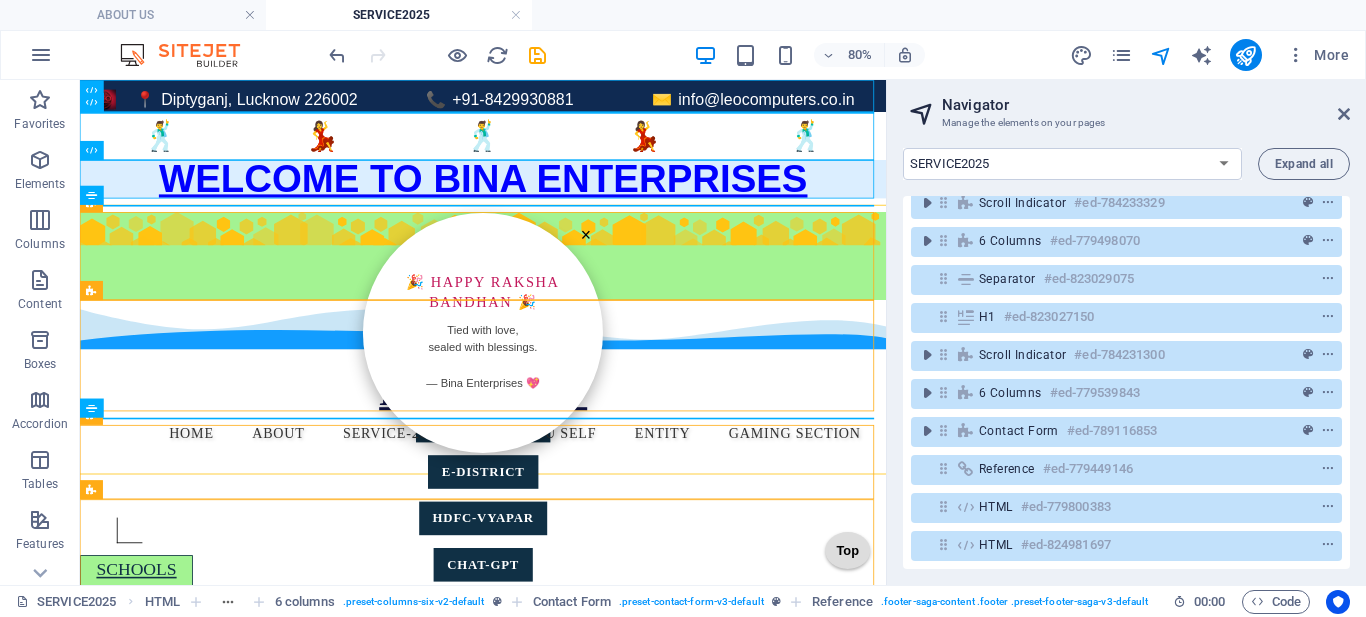 click on "Manage the elements on your pages" at bounding box center (1126, 123) 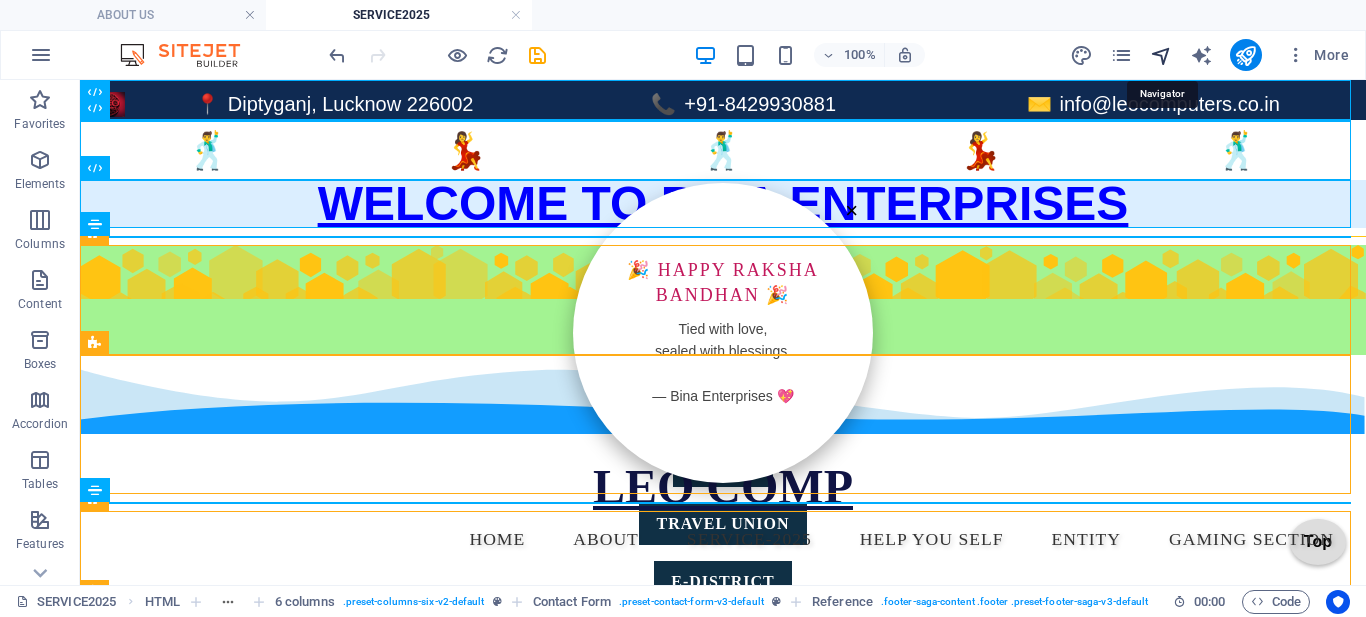 click at bounding box center [1161, 55] 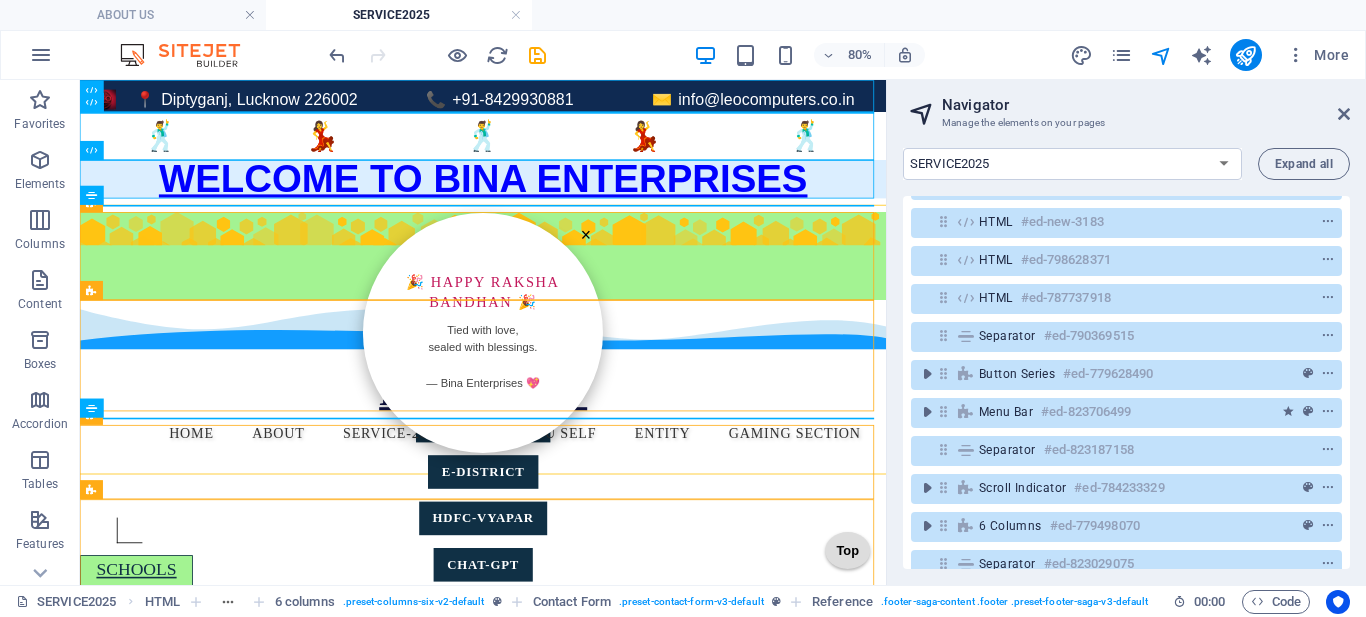 scroll, scrollTop: 0, scrollLeft: 0, axis: both 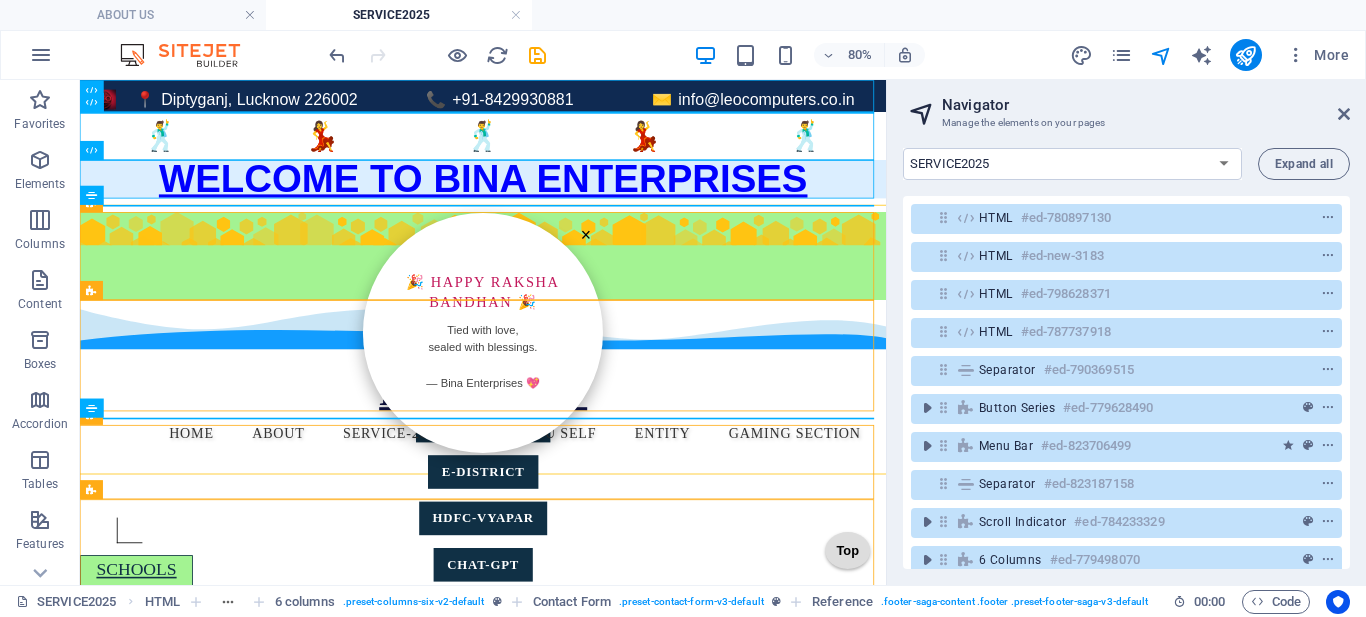 click on "HOME  ABOUT US  SERVICES  HELP YOU SELF  VECHILE INSURANCE  SELF ONLINE FORM FILLING   ACCOUNTING SOFTWARE  BUSINESS DOC FORMAT  our project  FORM FILLING -LINK- GOV -AND PRIVATE  Resume  GOVERNMENT JOBS AND OTHER FORMS  Website Building  image change  GST SERVICE  ITR  BOOKKEEING SERVICE @ ACCOUNTING  DSC  Privacy  Legal Notice  Terms and Conditions  PRICE  SERVICE2025  GAMES  FORMATION OF ENTITY  Expand all HTML #ed-780897130 HTML #ed-new-3183 HTML #ed-798628371 HTML #ed-787737918 Separator #ed-790369515 Button series #ed-779628490 Menu Bar #ed-823706499 Separator #ed-823187158 Scroll indicator #ed-784233329 6 columns #ed-779498070 Separator #ed-823029075 H1 #ed-823027150 Scroll indicator #ed-784231300 6 columns #ed-779539843 Contact Form #ed-789116853 Reference #ed-779449146 HTML #ed-779800383 HTML #ed-824981697" at bounding box center (1126, 358) 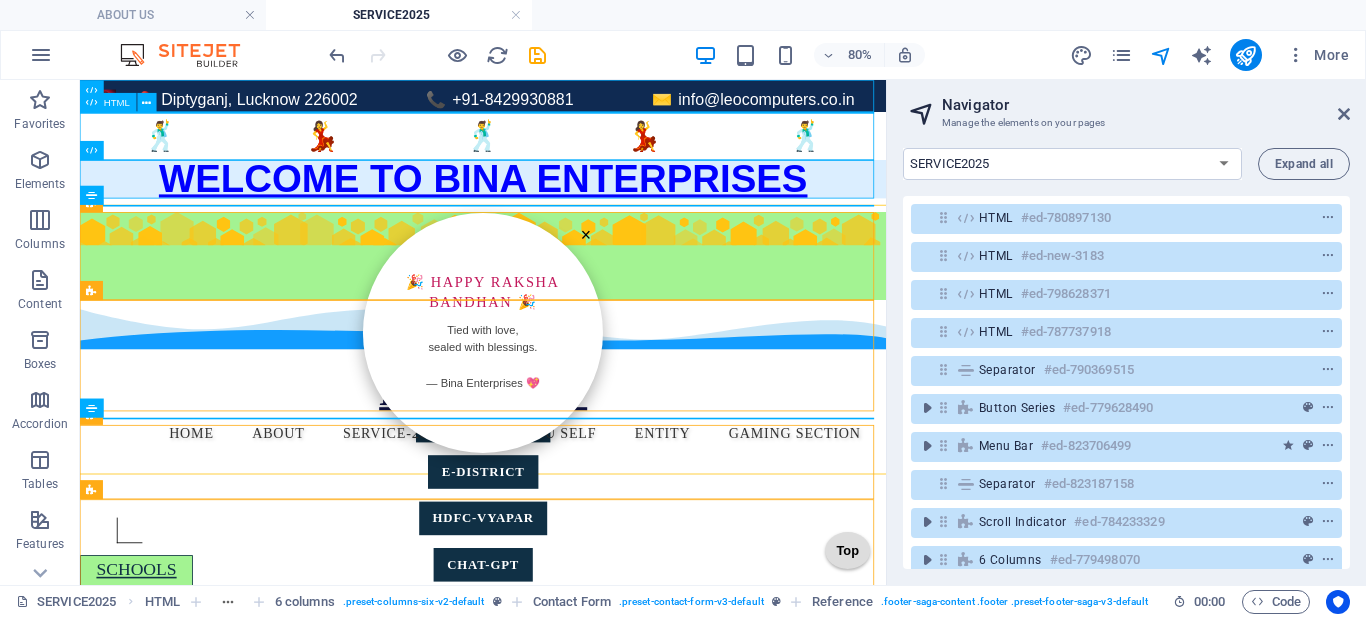 click at bounding box center (1291, 256) 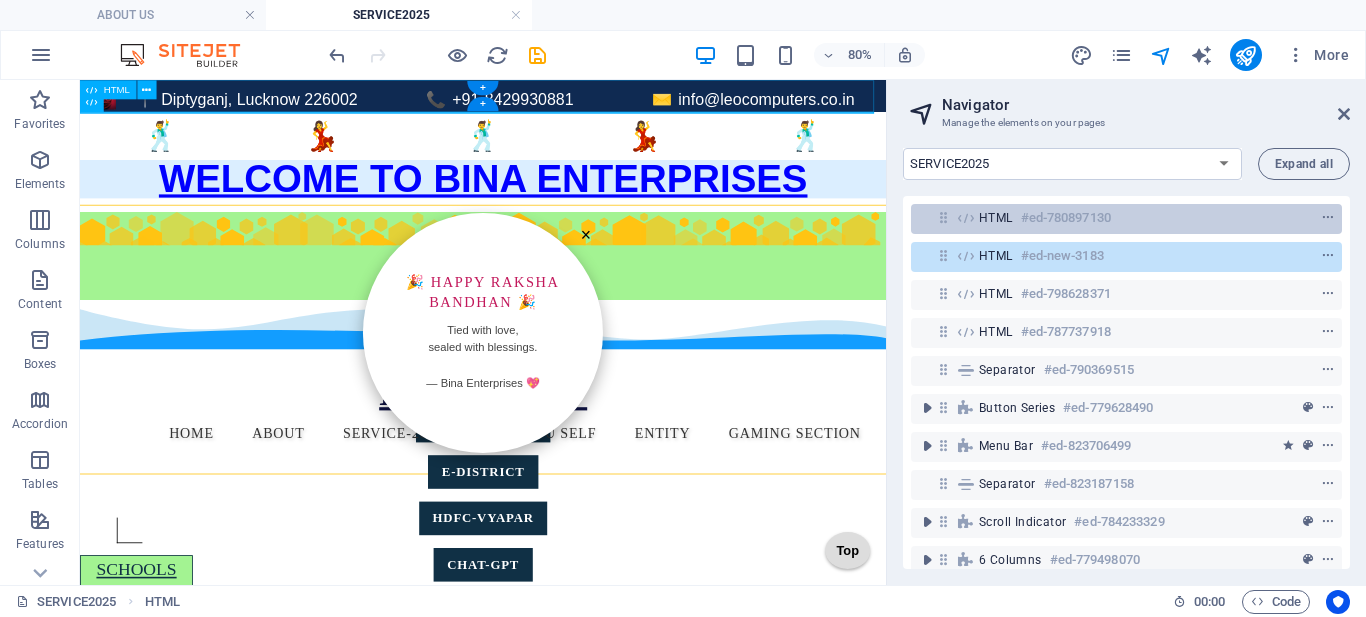 click on "HTML #ed-780897130" at bounding box center (1110, 218) 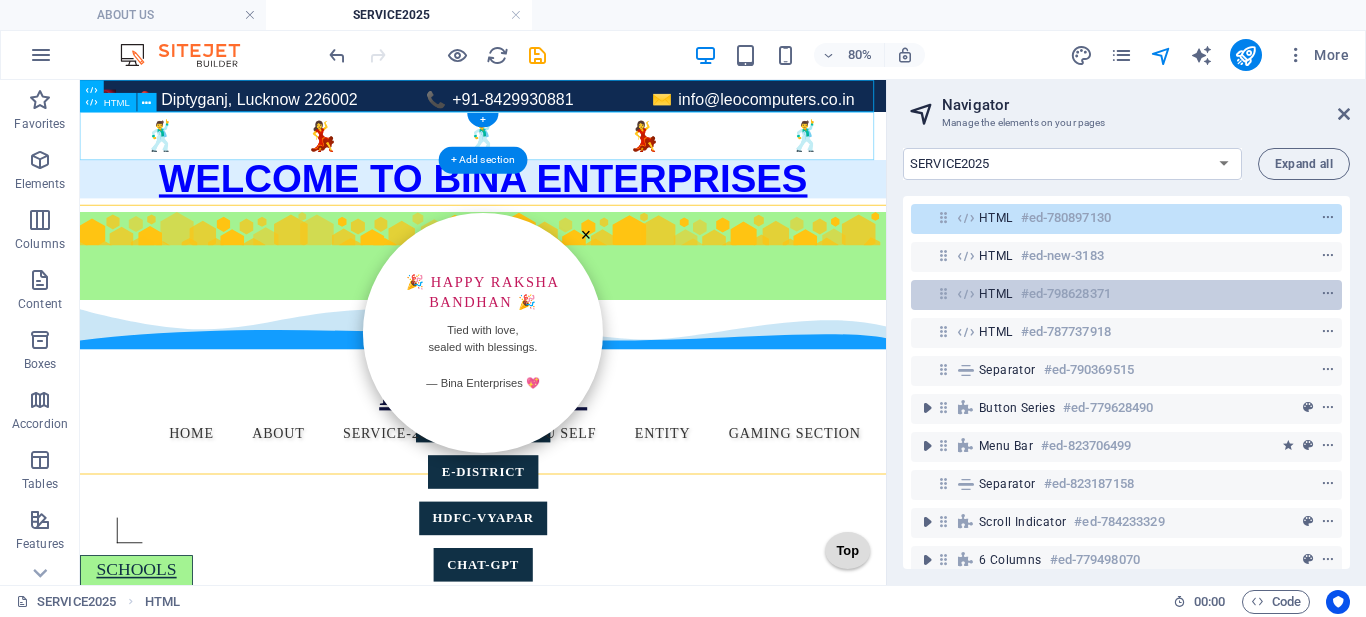 click on "HTML #ed-798628371" at bounding box center (1110, 294) 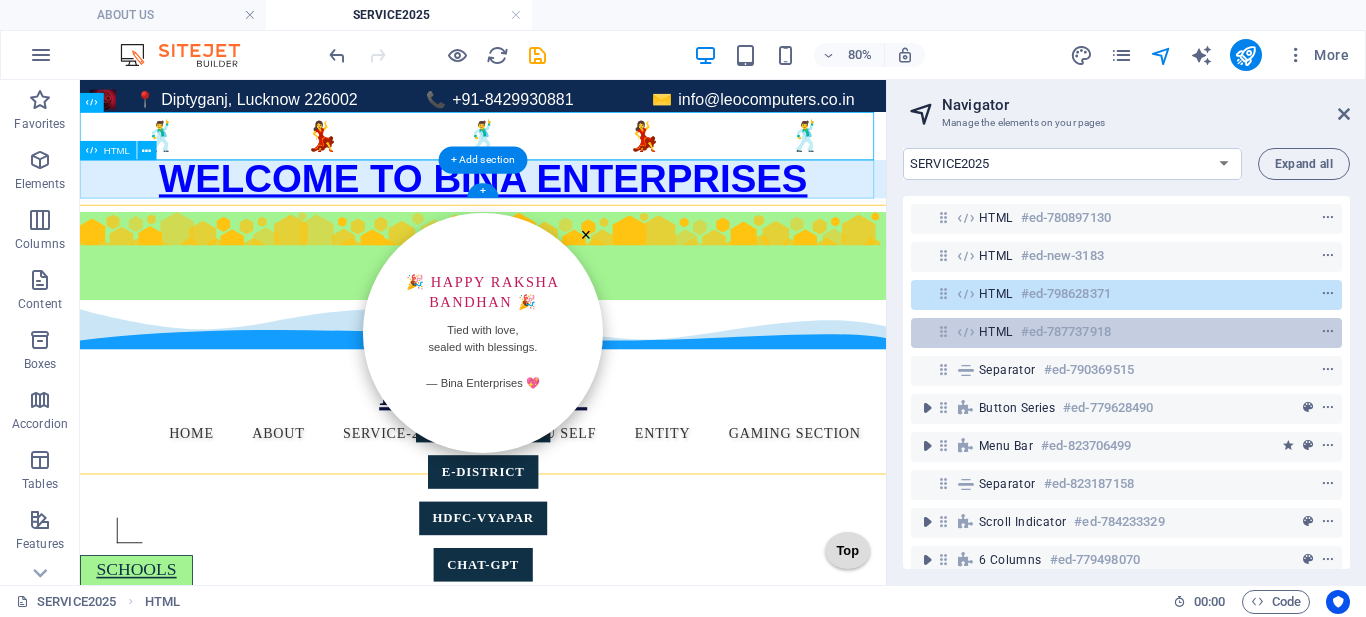 click on "HTML #ed-787737918" at bounding box center (1110, 332) 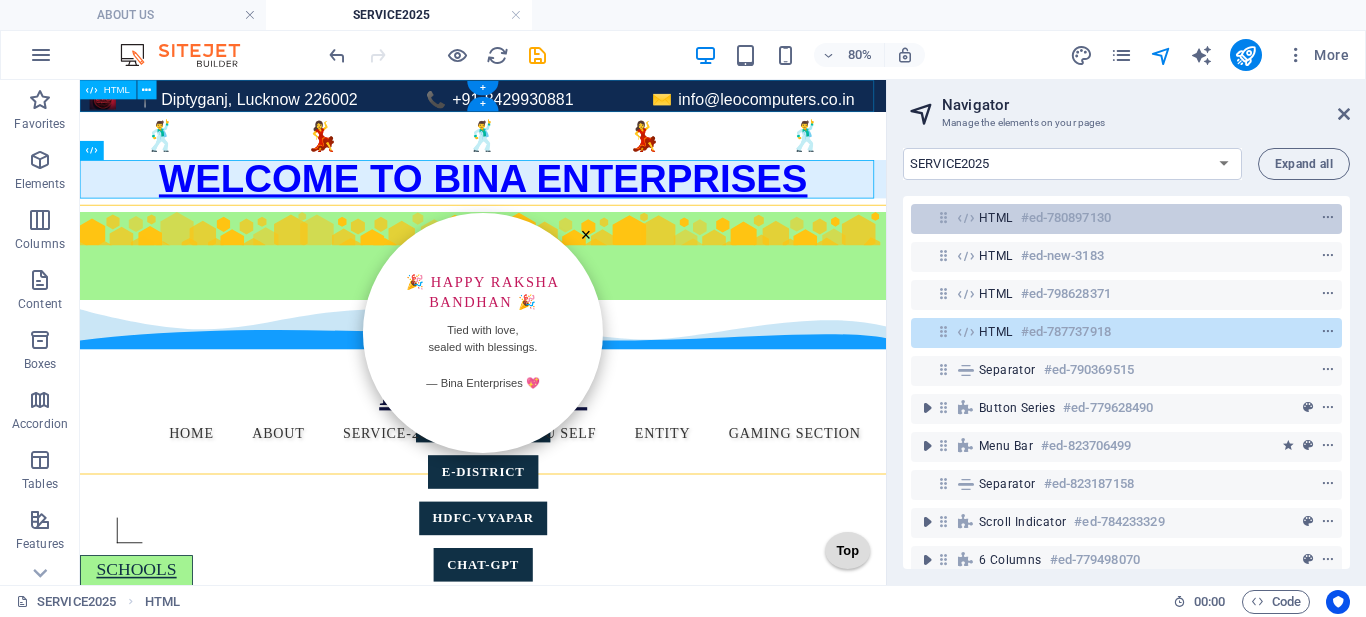 click on "#ed-780897130" at bounding box center (1066, 218) 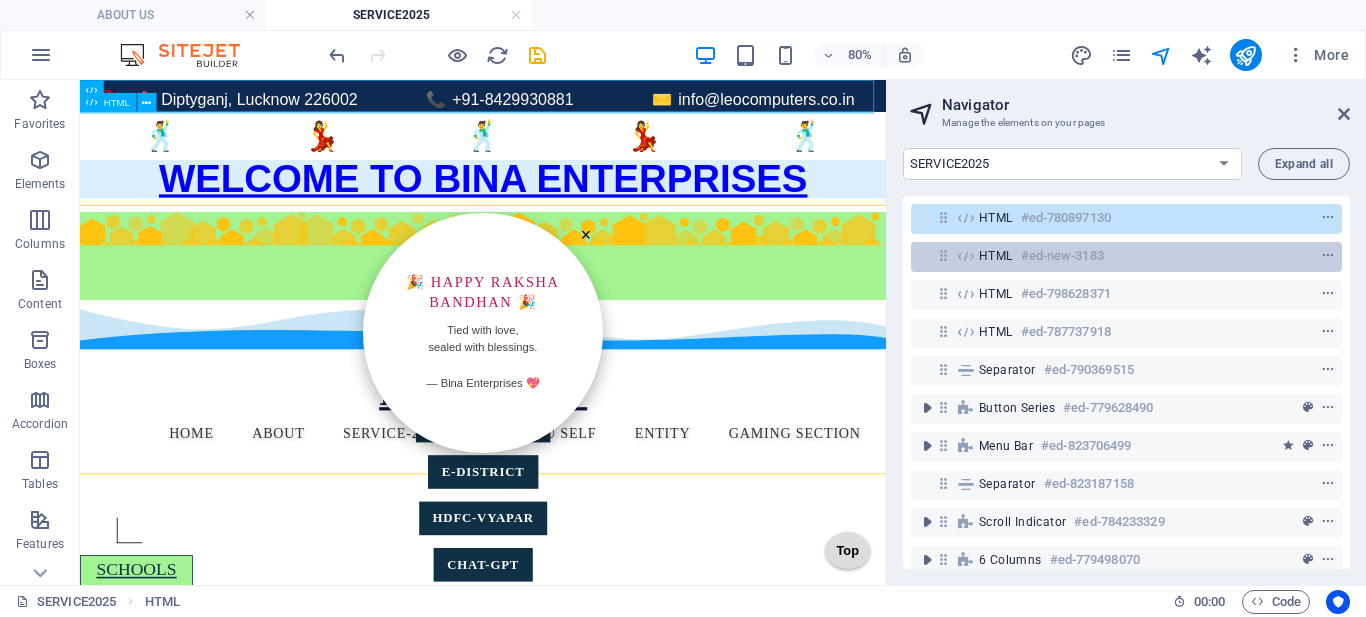 click on "#ed-new-3183" at bounding box center (1062, 256) 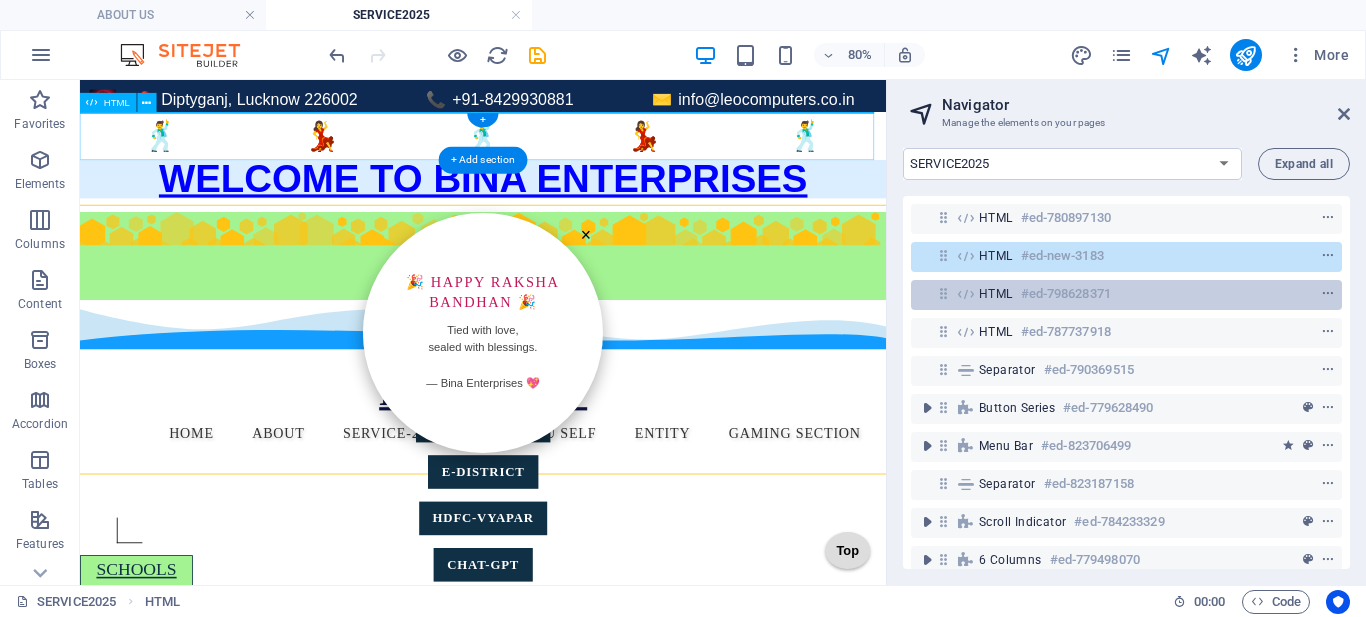 click on "#ed-798628371" at bounding box center (1066, 294) 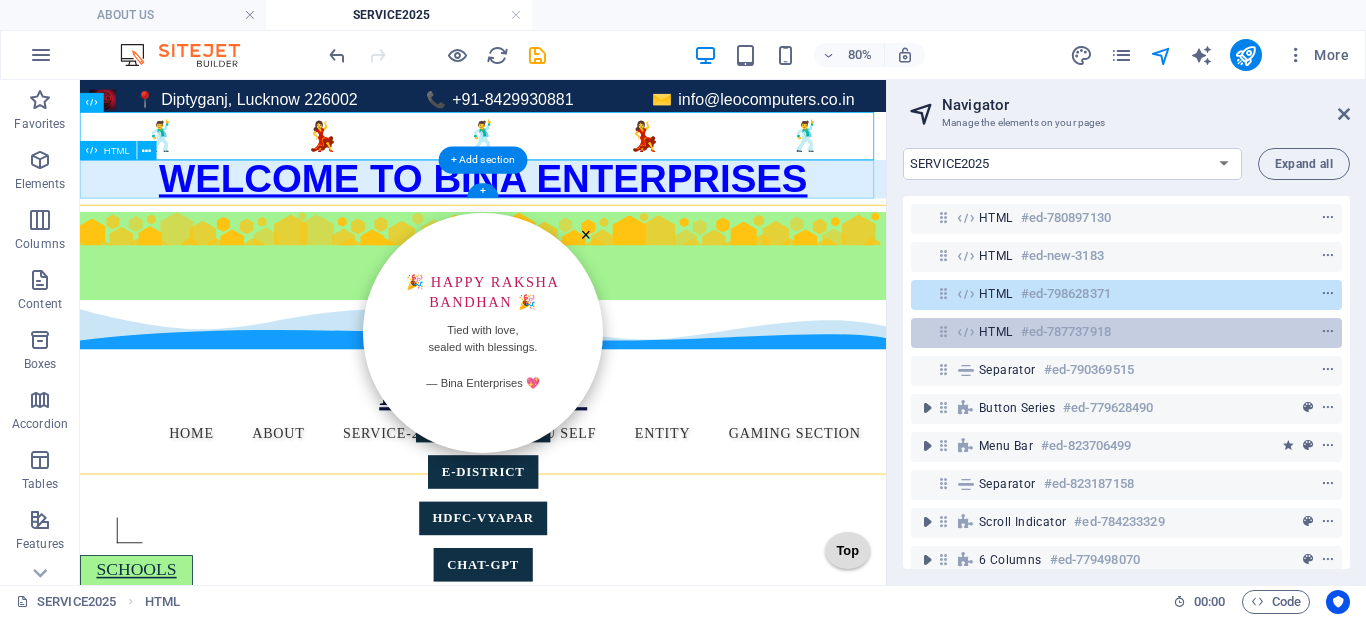 click on "HTML #ed-787737918" at bounding box center [1110, 332] 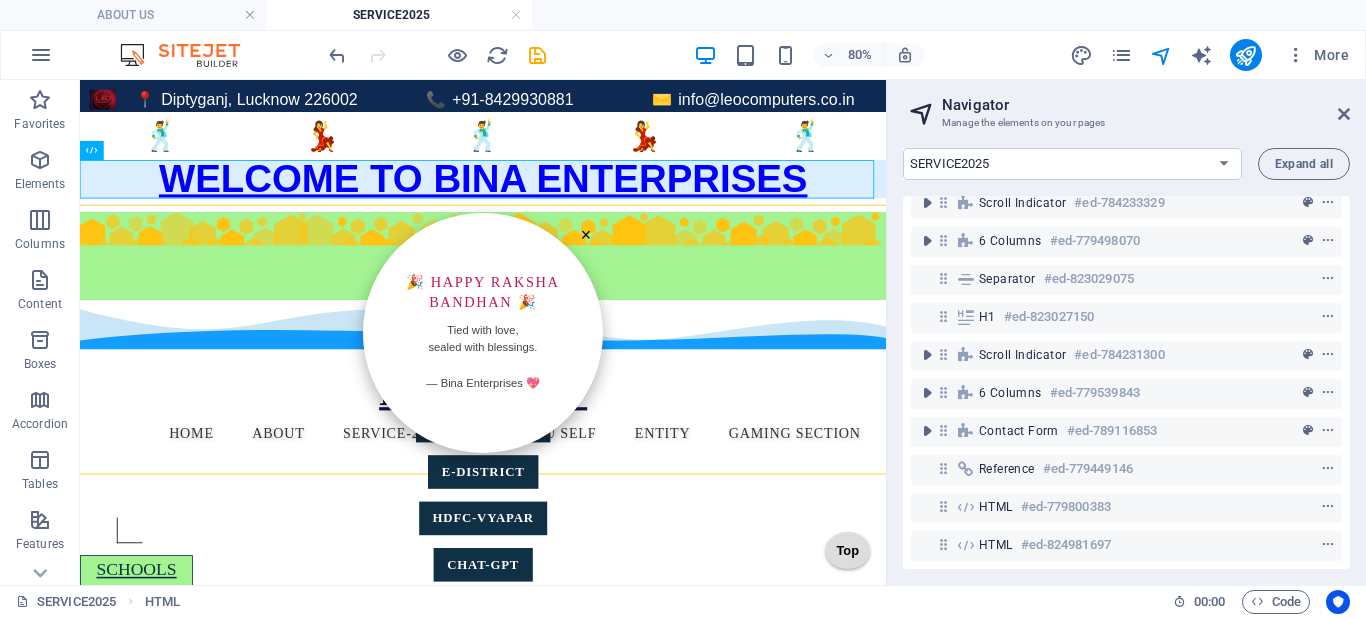 scroll, scrollTop: 334, scrollLeft: 0, axis: vertical 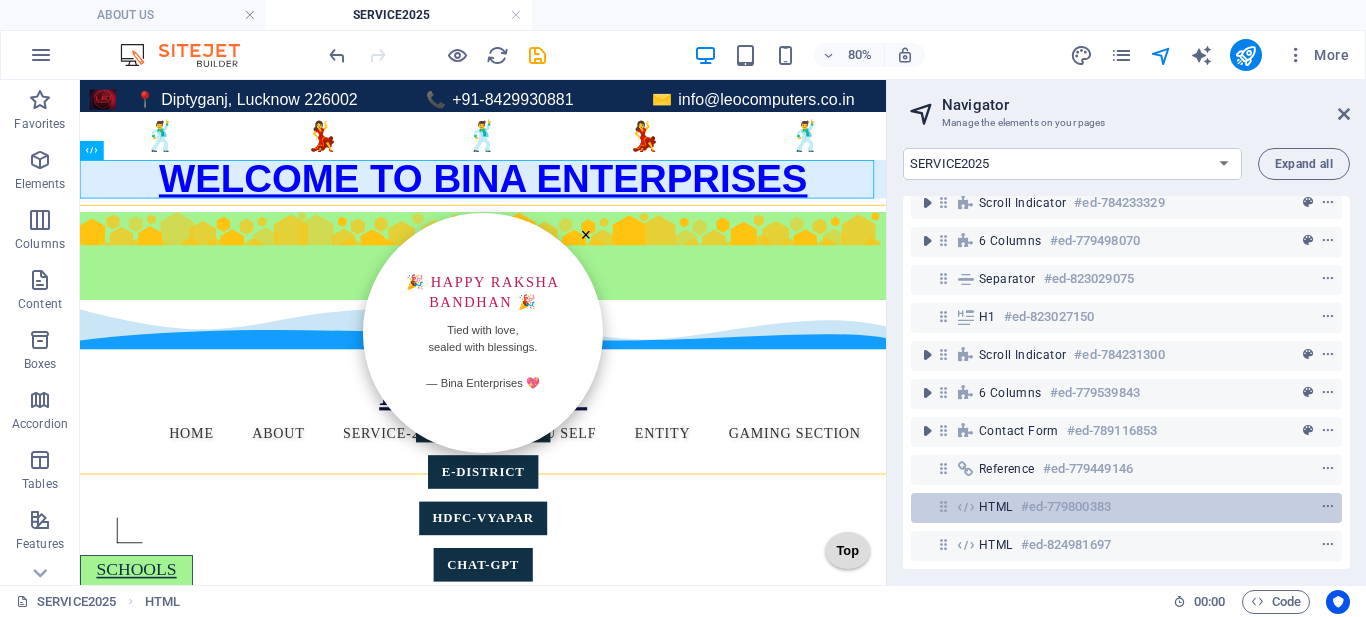 click on "HTML #ed-779800383" at bounding box center [1126, 508] 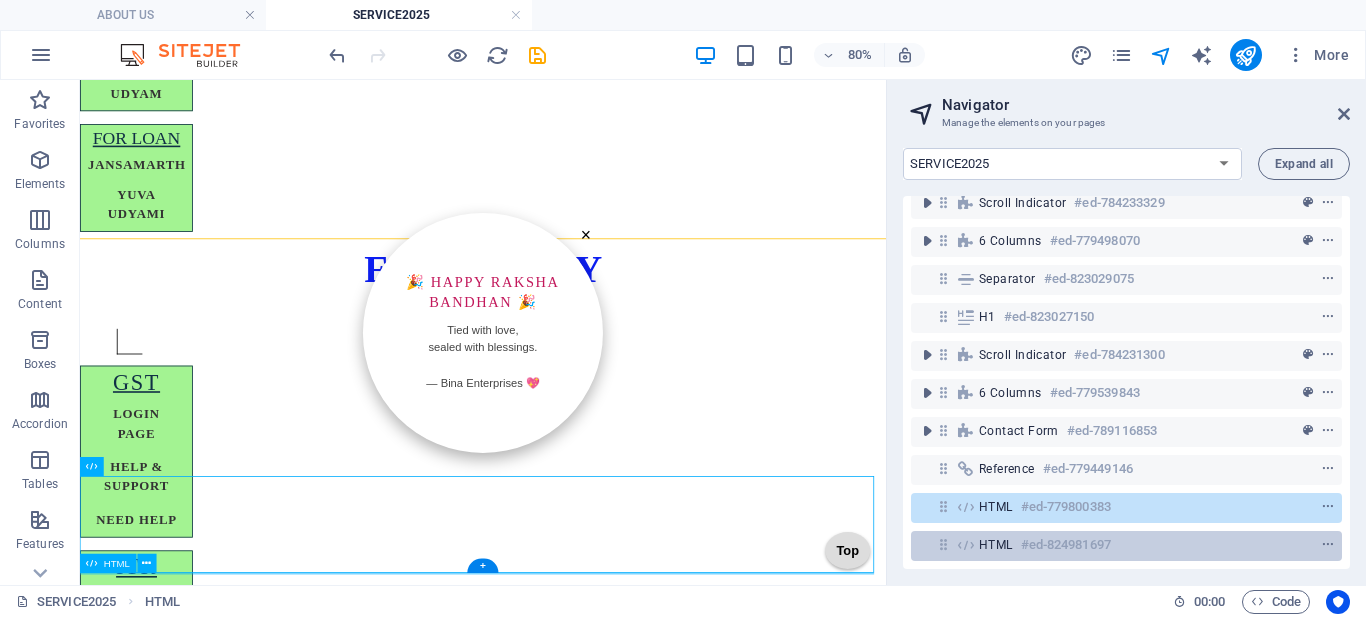 click on "HTML #ed-824981697" at bounding box center [1110, 545] 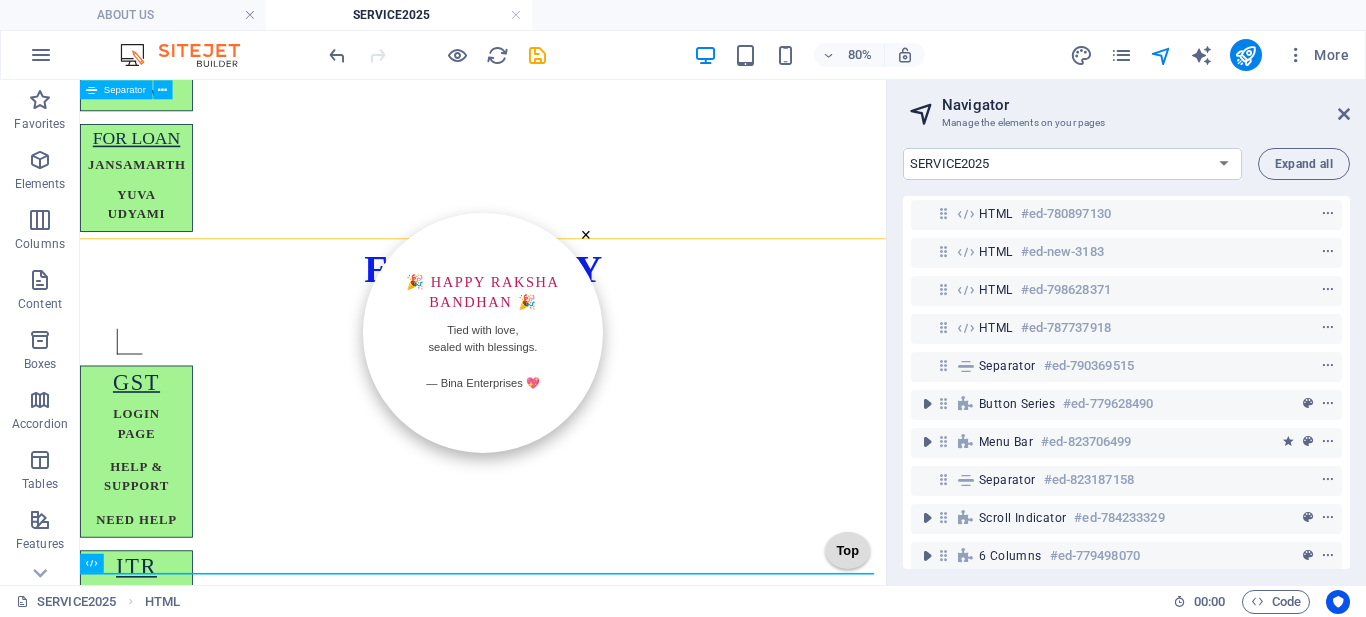 scroll, scrollTop: 0, scrollLeft: 0, axis: both 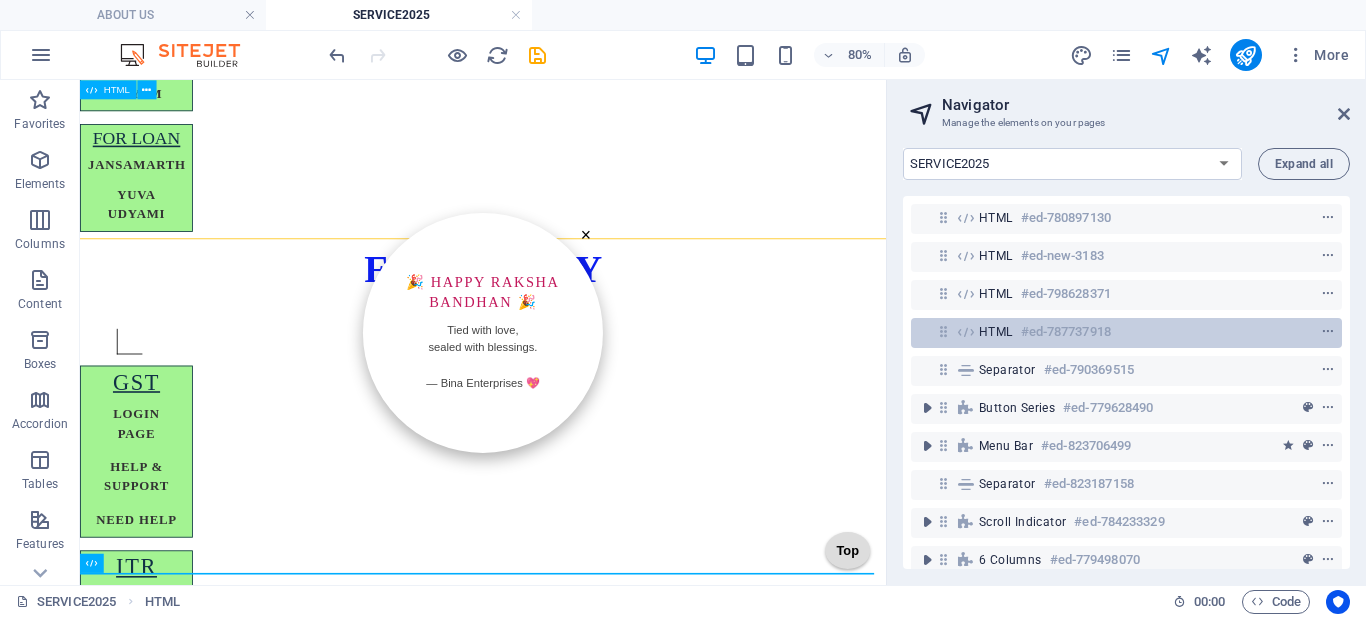 click on "#ed-787737918" at bounding box center [1066, 332] 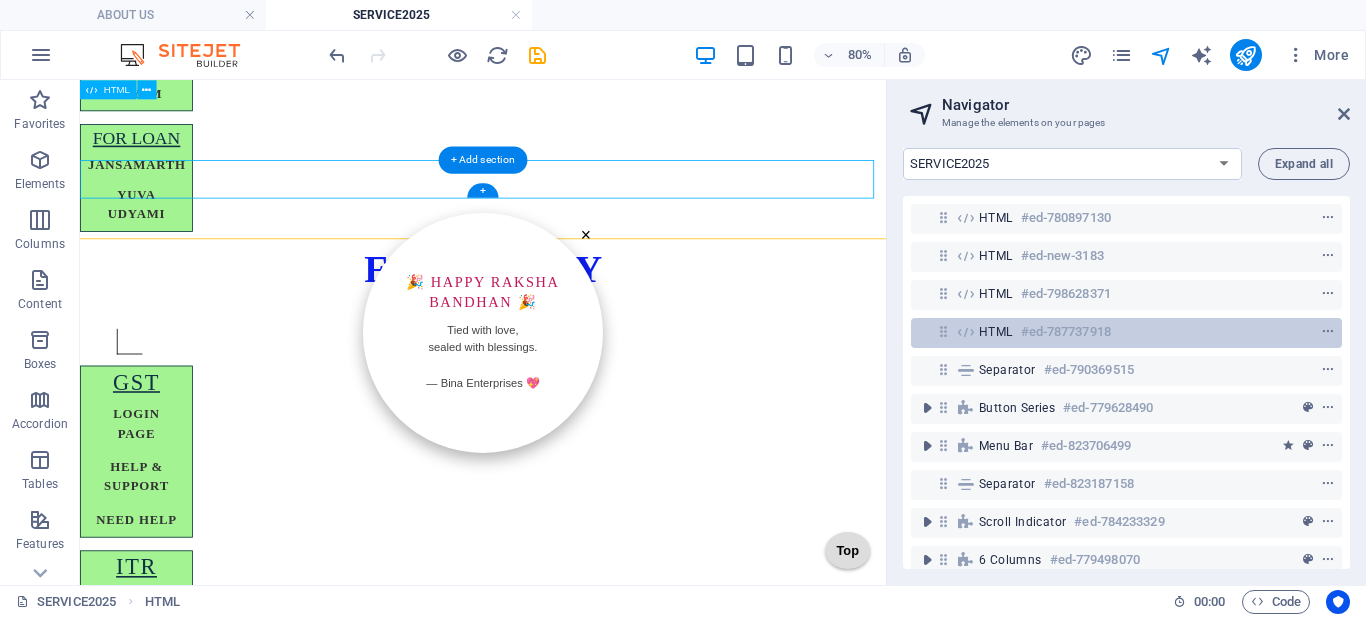 scroll, scrollTop: 0, scrollLeft: 0, axis: both 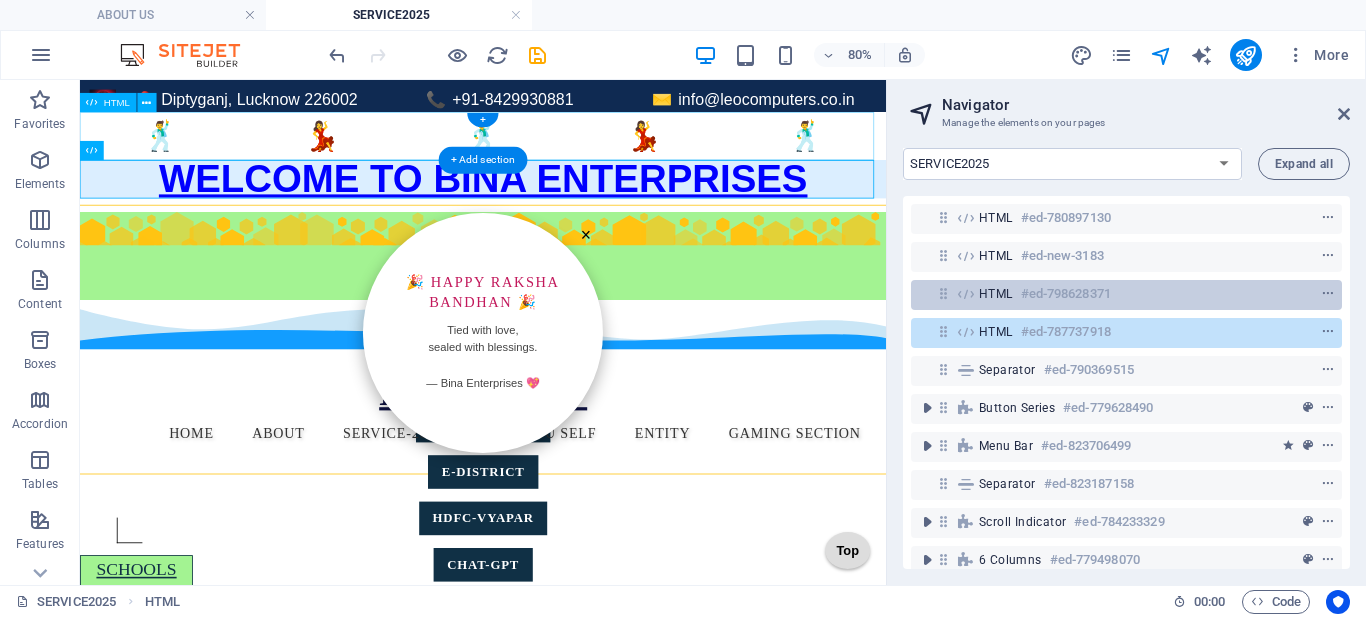 click on "#ed-798628371" at bounding box center (1066, 294) 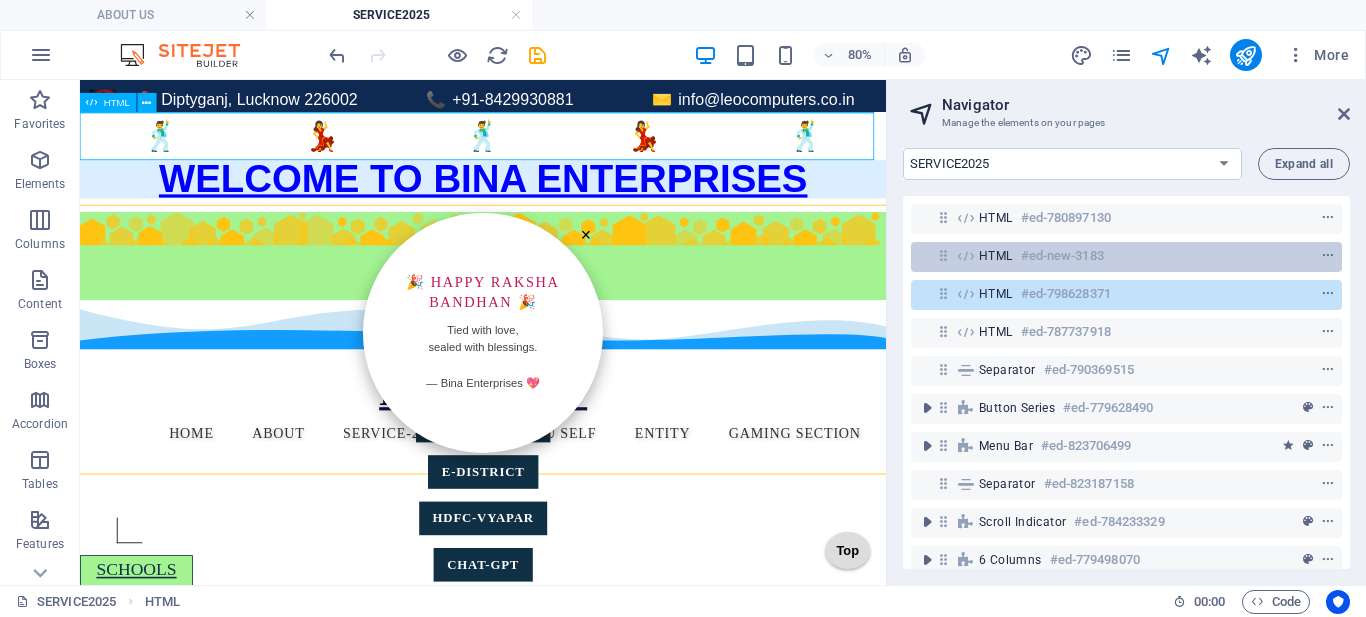 click on "#ed-new-3183" at bounding box center [1062, 256] 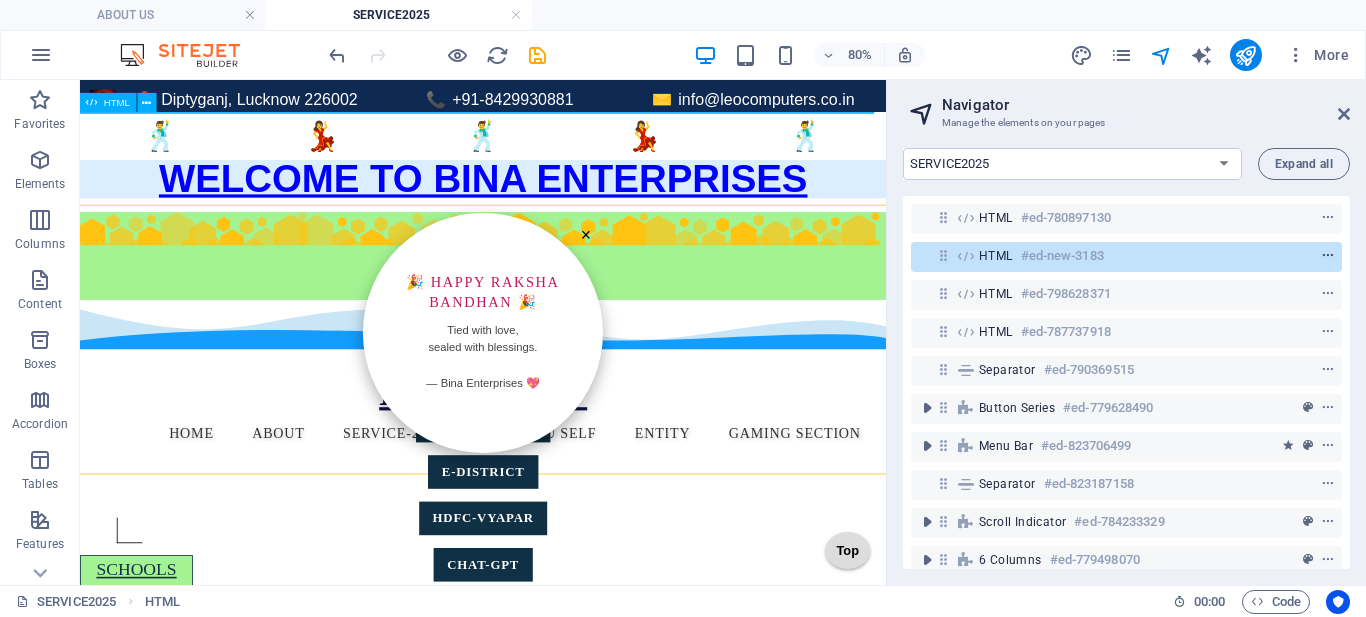 click at bounding box center (1328, 256) 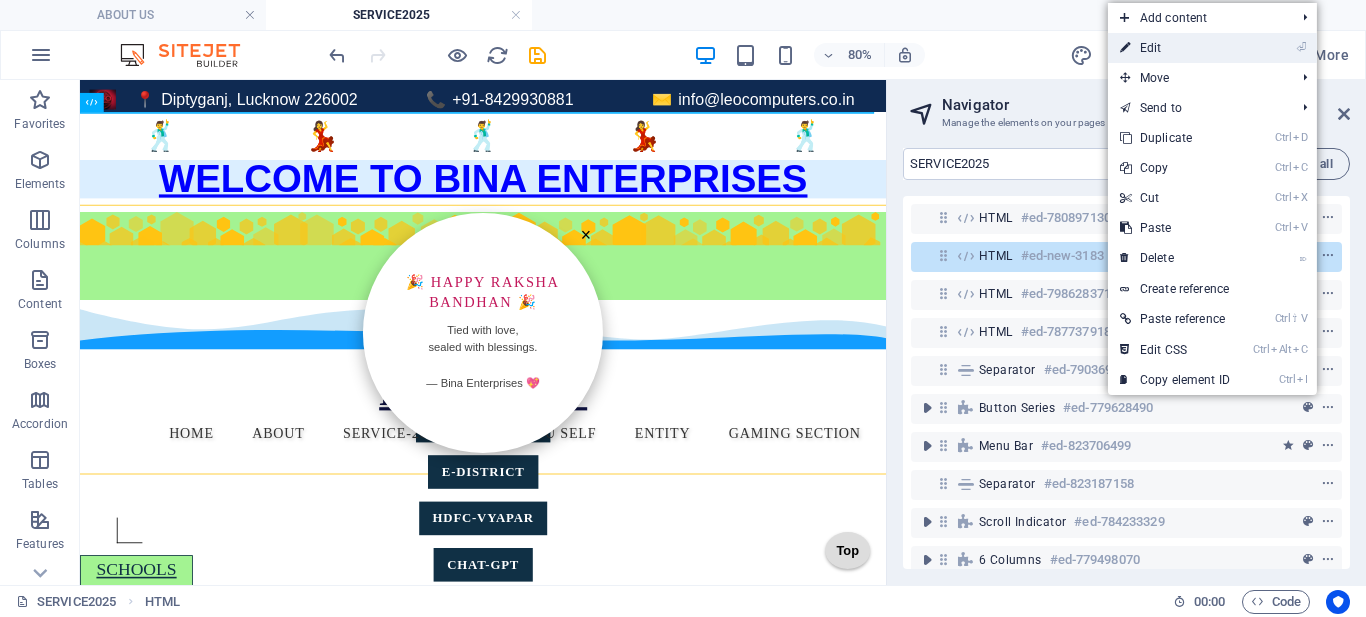 click on "⏎  Edit" at bounding box center (1175, 48) 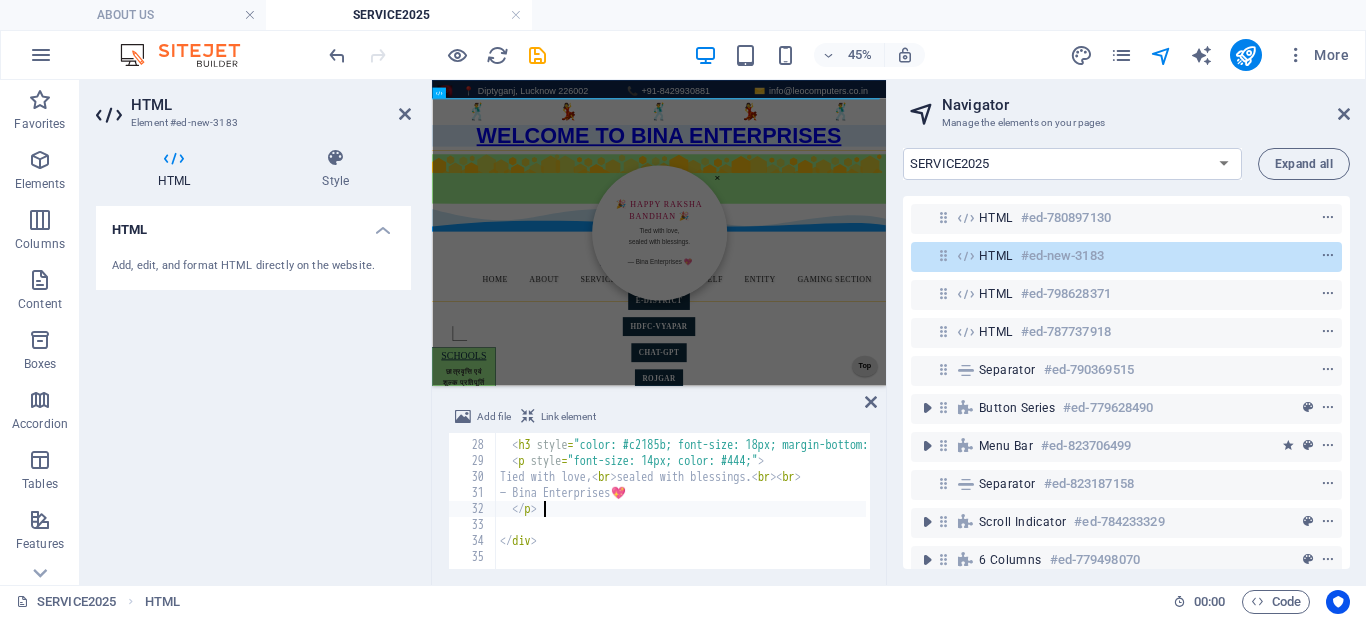 type on "</p>" 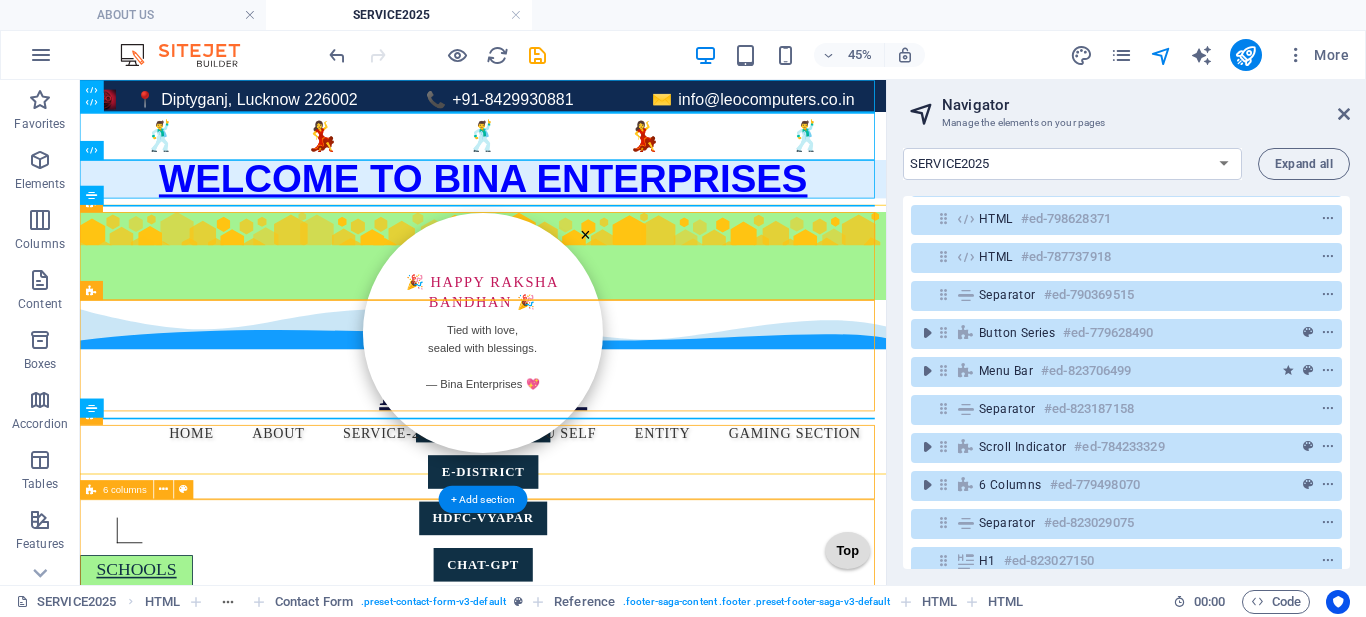 scroll, scrollTop: 334, scrollLeft: 0, axis: vertical 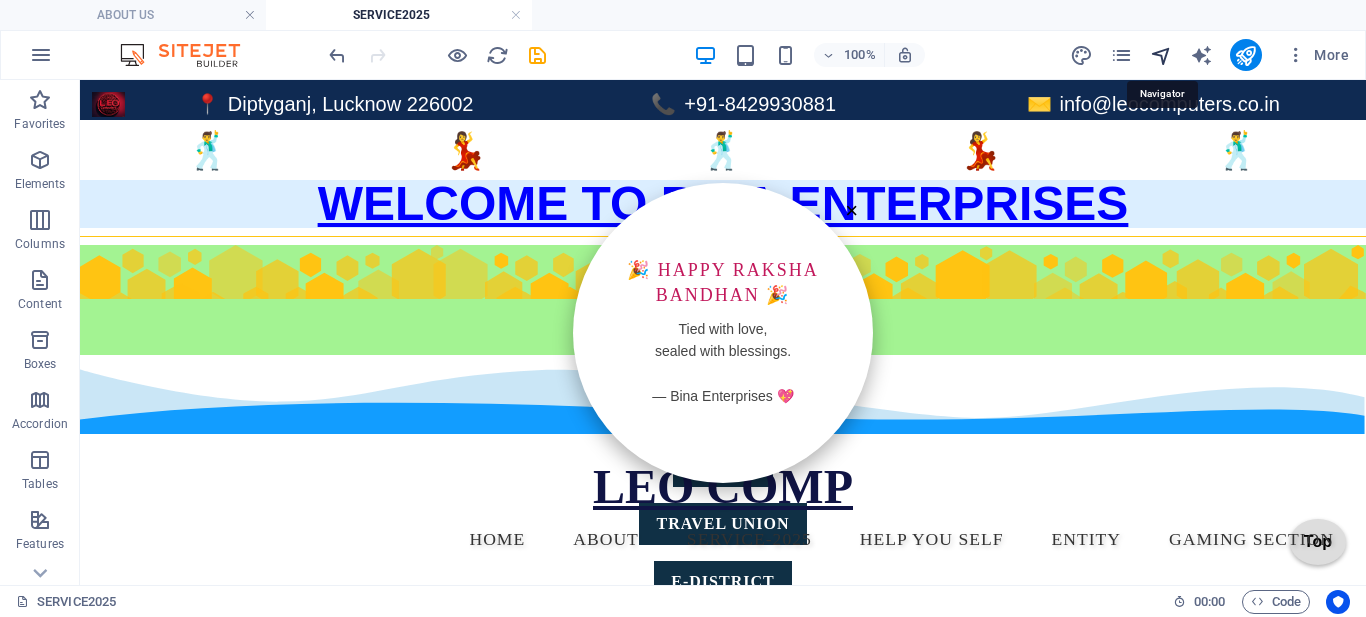 click at bounding box center [1161, 55] 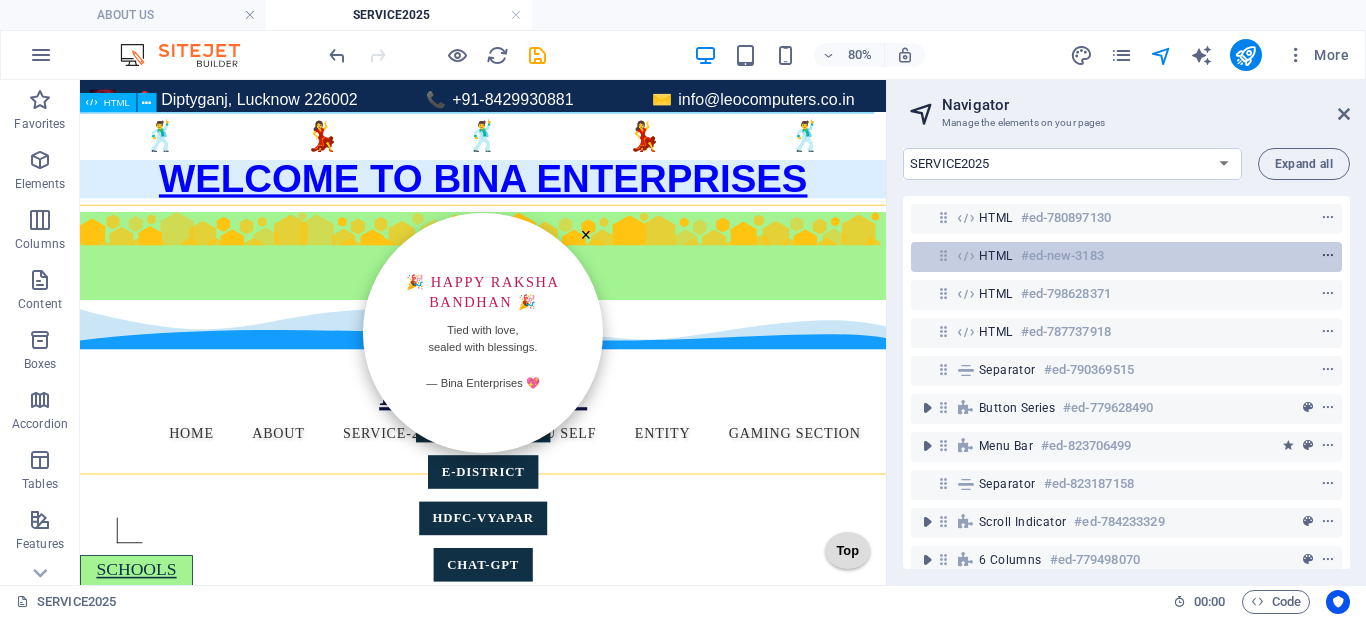 click at bounding box center (1328, 256) 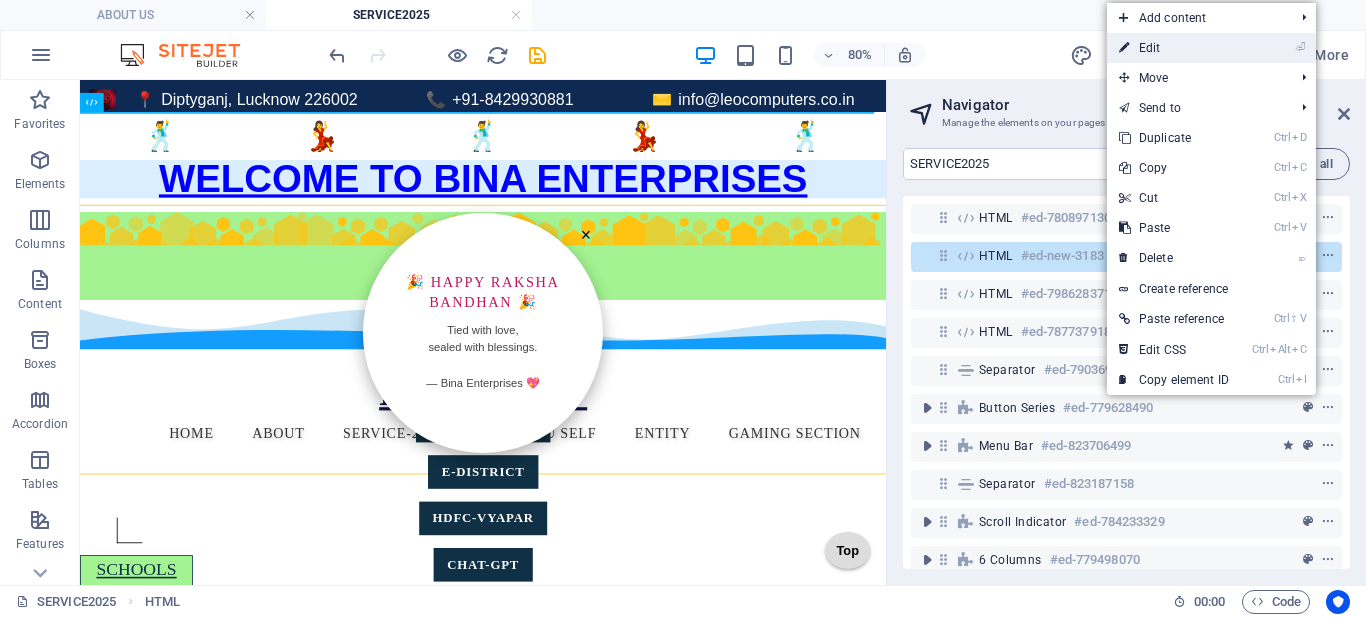 click on "⏎  Edit" at bounding box center [1174, 48] 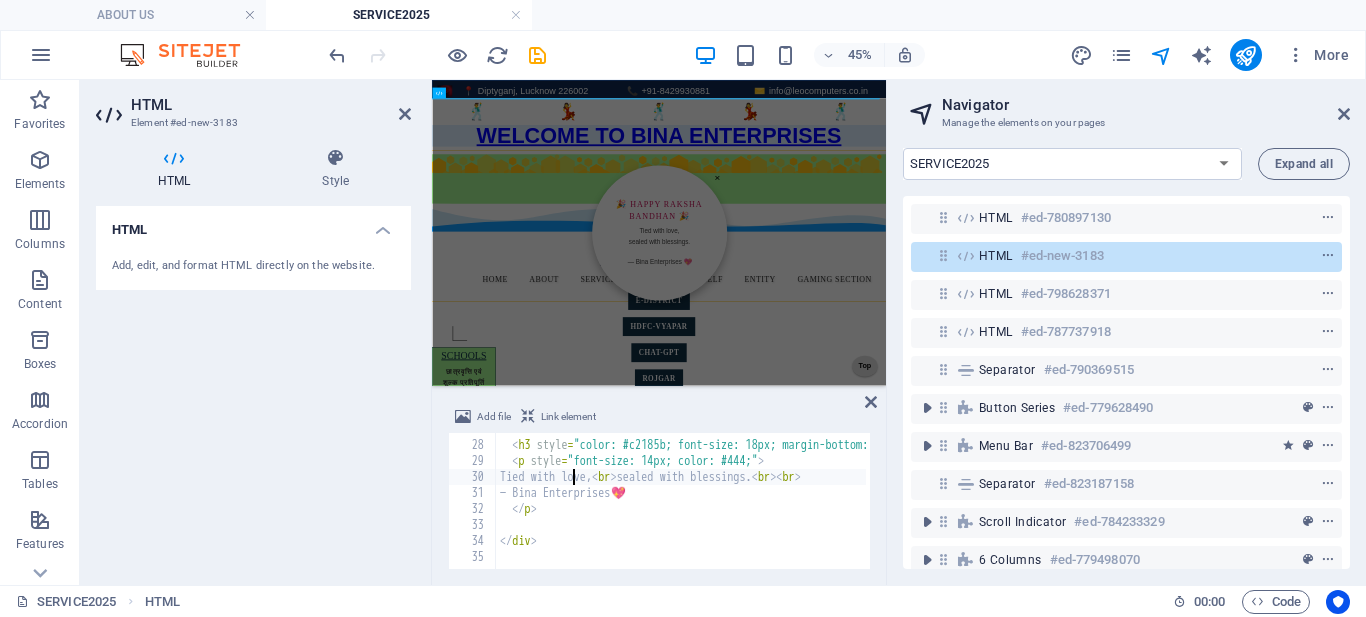 click on "< h3   style = "color: #c2185b; font-size: 18px; margin-bottom: 10px;" > 🎉  Happy Raksha Bandhan  🎉 </ h3 >    < p   style = "font-size: 14px; color: #444;" >     Tied with love, < br >  sealed with blessings. < br > < br >     — Bina Enterprises  💖    </ p > </ div >" at bounding box center [863, 503] 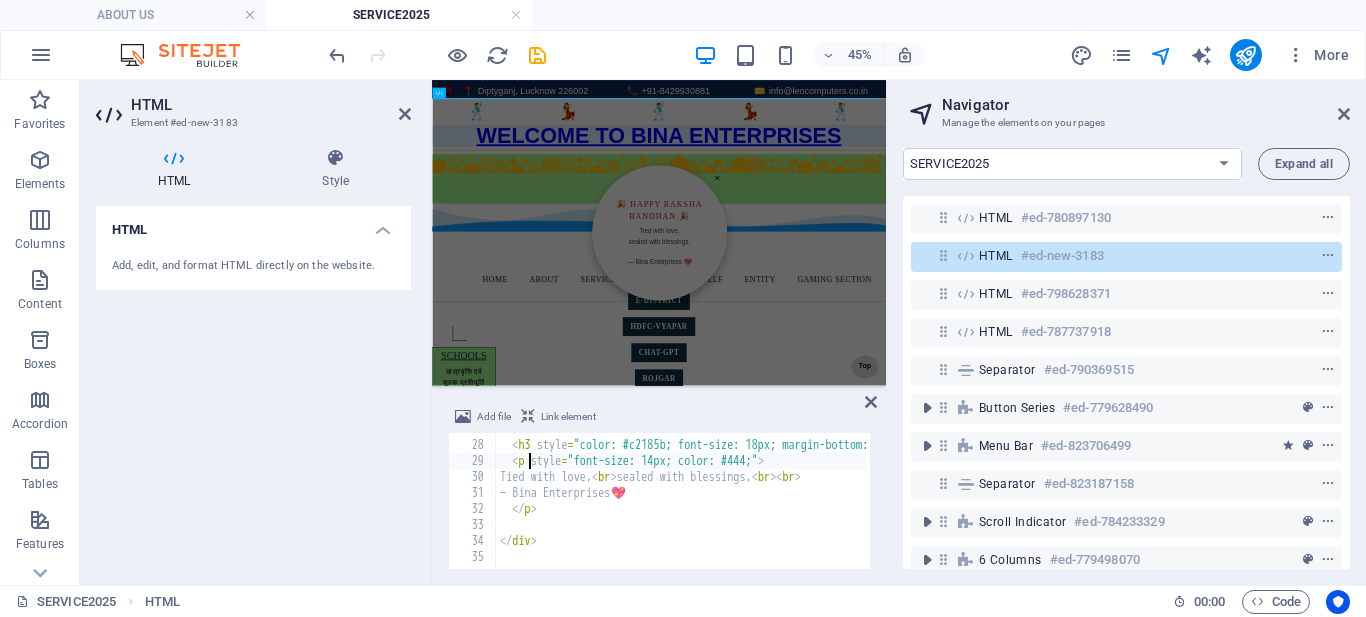 click on "< h3   style = "color: #c2185b; font-size: 18px; margin-bottom: 10px;" > 🎉  Happy Raksha Bandhan  🎉 </ h3 >    < p   style = "font-size: 14px; color: #444;" >     Tied with love, < br >  sealed with blessings. < br > < br >     — Bina Enterprises  💖    </ p > </ div >" at bounding box center [863, 503] 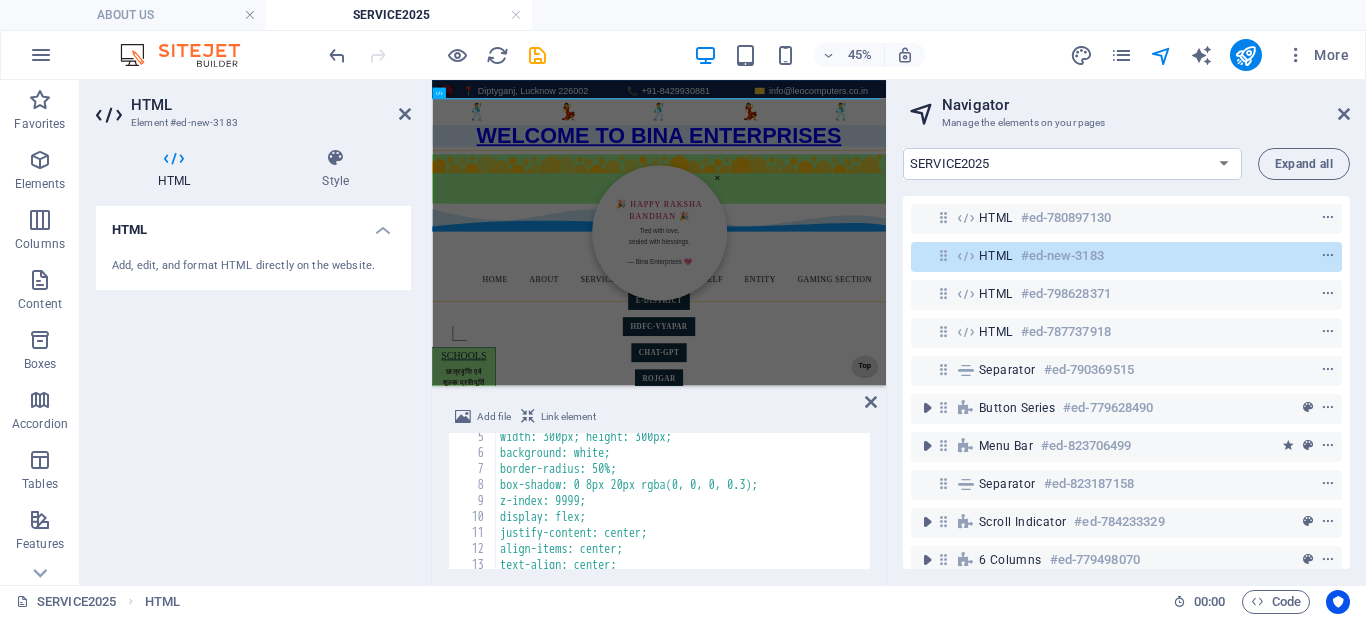 scroll, scrollTop: 0, scrollLeft: 0, axis: both 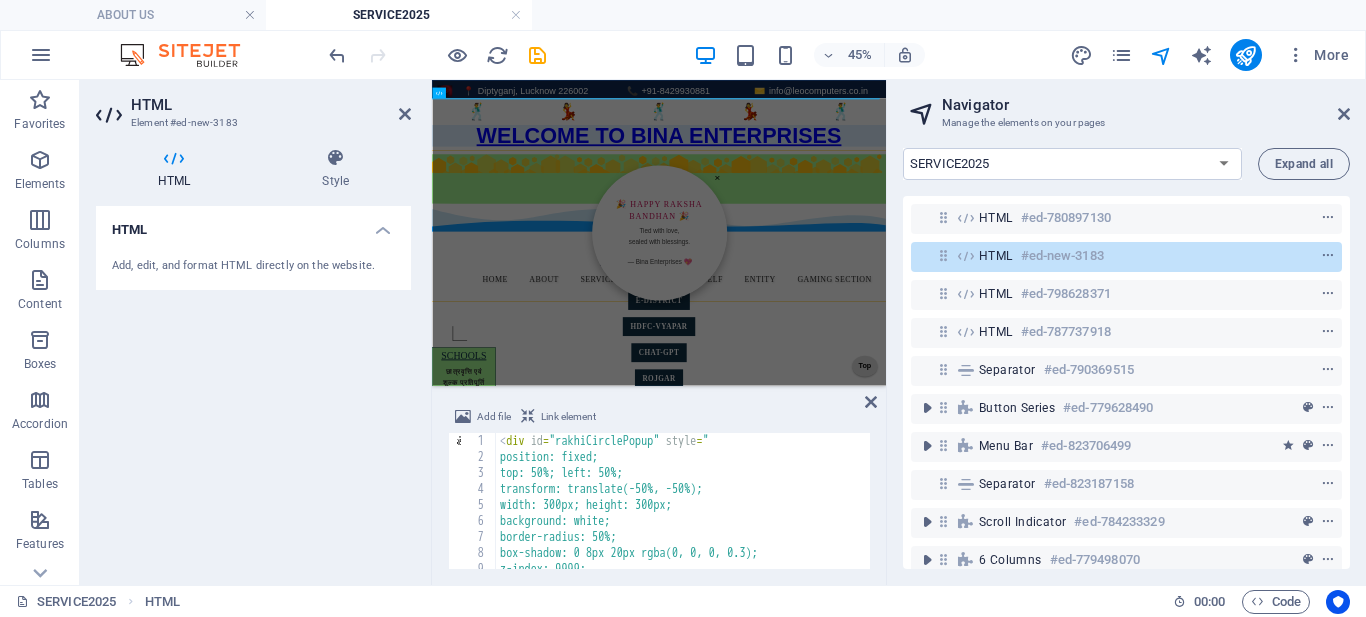 click on "< div   id = "rakhiCirclePopup"   style = "   position: fixed;   top: 50%; left: 50%;   transform: translate(-50%, -50%);   width: 300px; height: 300px;   background: white;   border-radius: 50%;   box-shadow: 0 8px 20px rgba(0, 0, 0, 0.3);   z-index: 9999;   display: flex;" at bounding box center (863, 515) 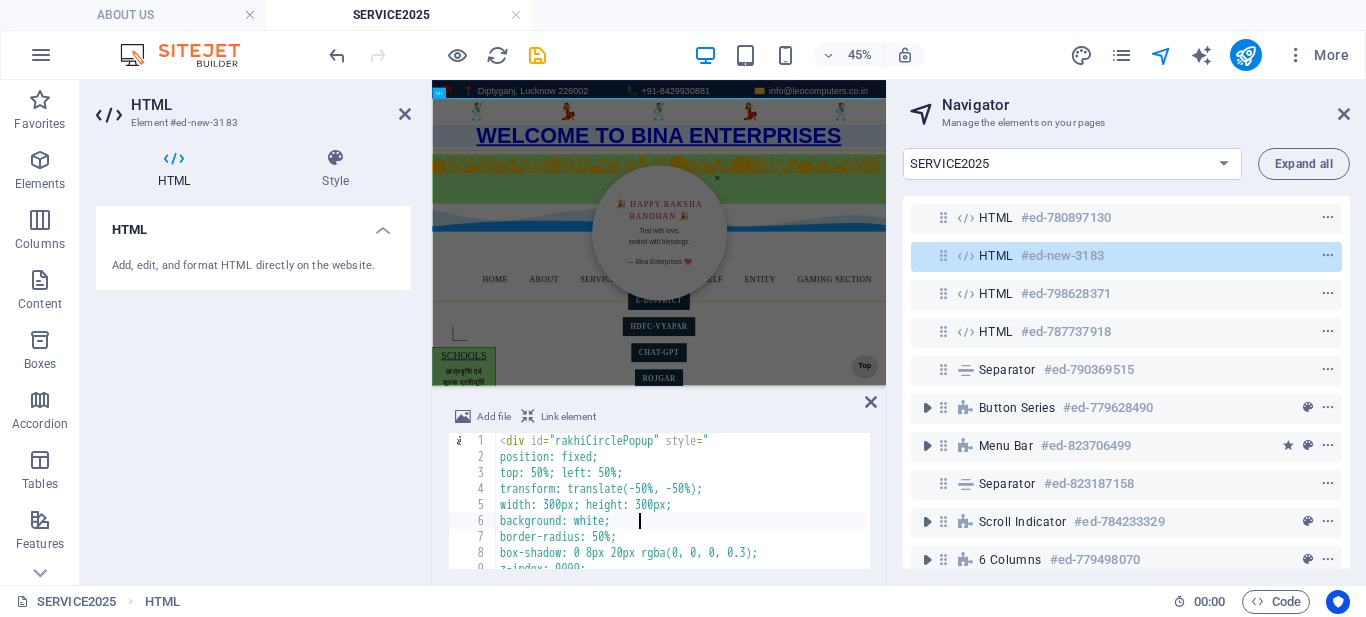 type on "</div>" 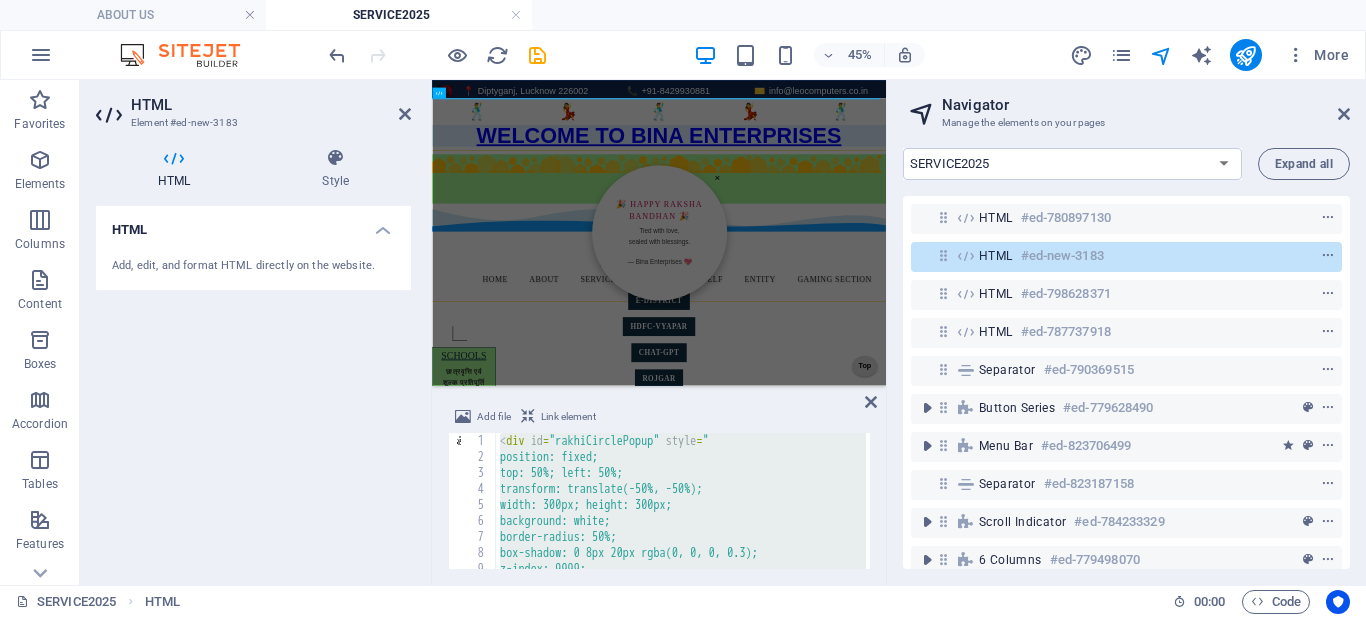 paste 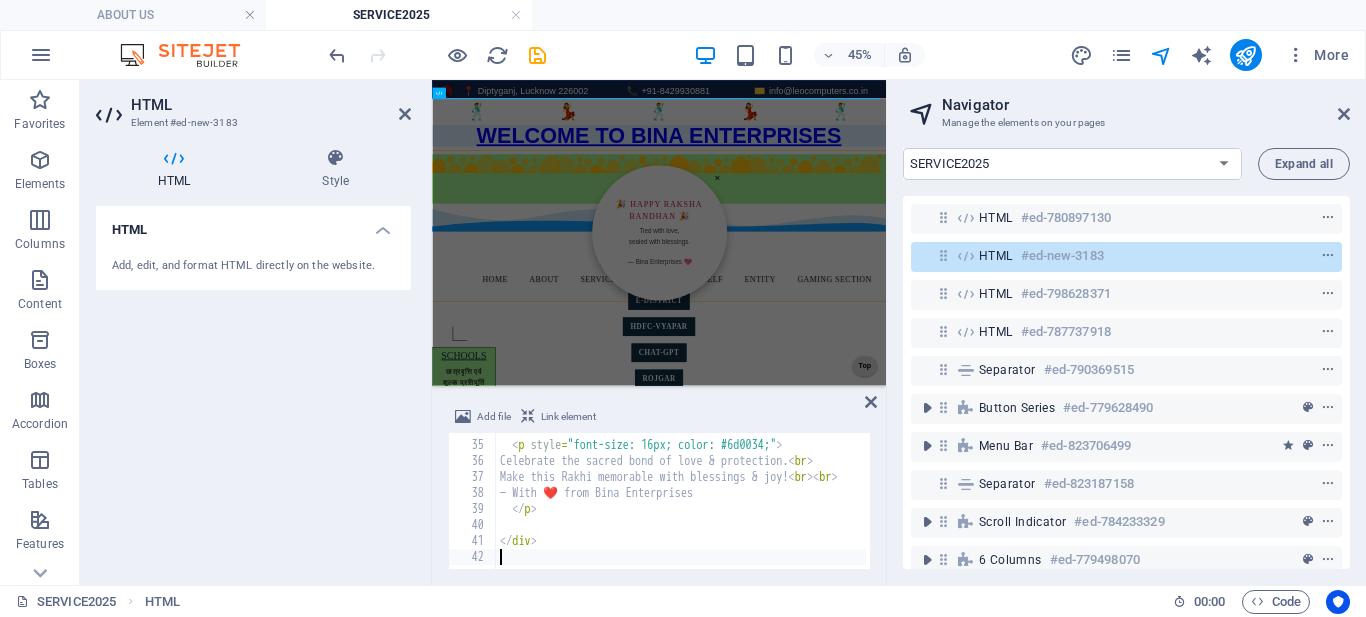 scroll, scrollTop: 540, scrollLeft: 0, axis: vertical 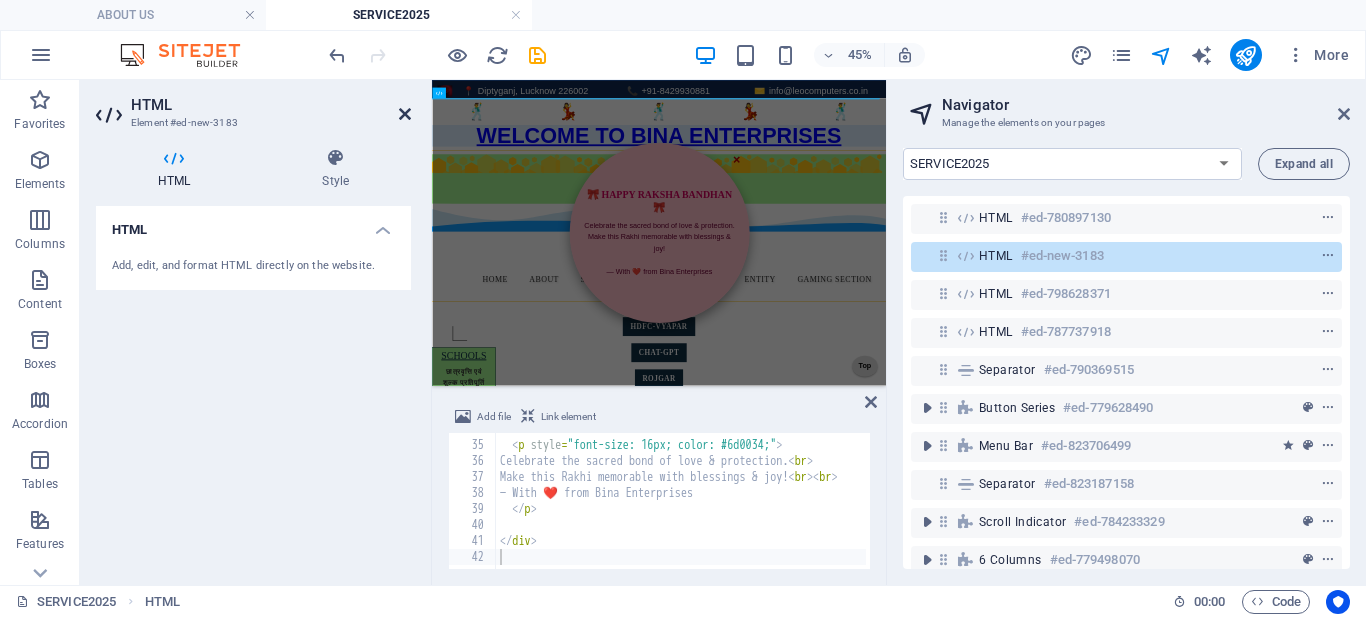 click at bounding box center [405, 114] 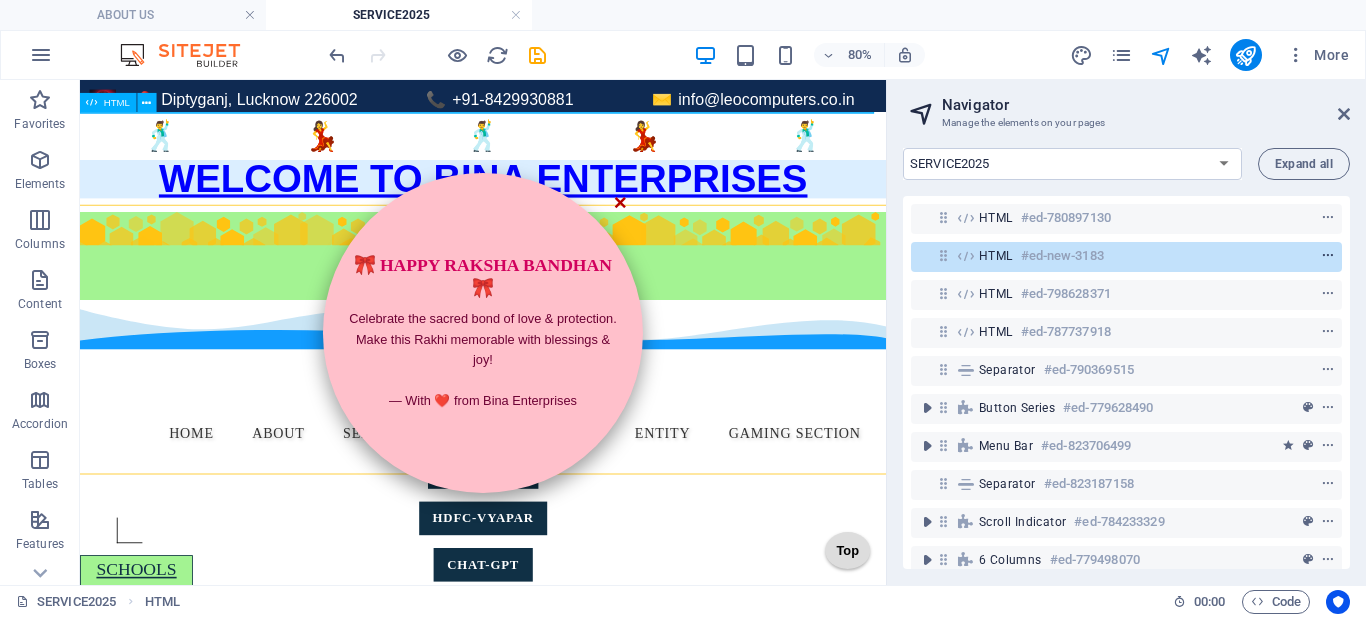 click at bounding box center (1328, 256) 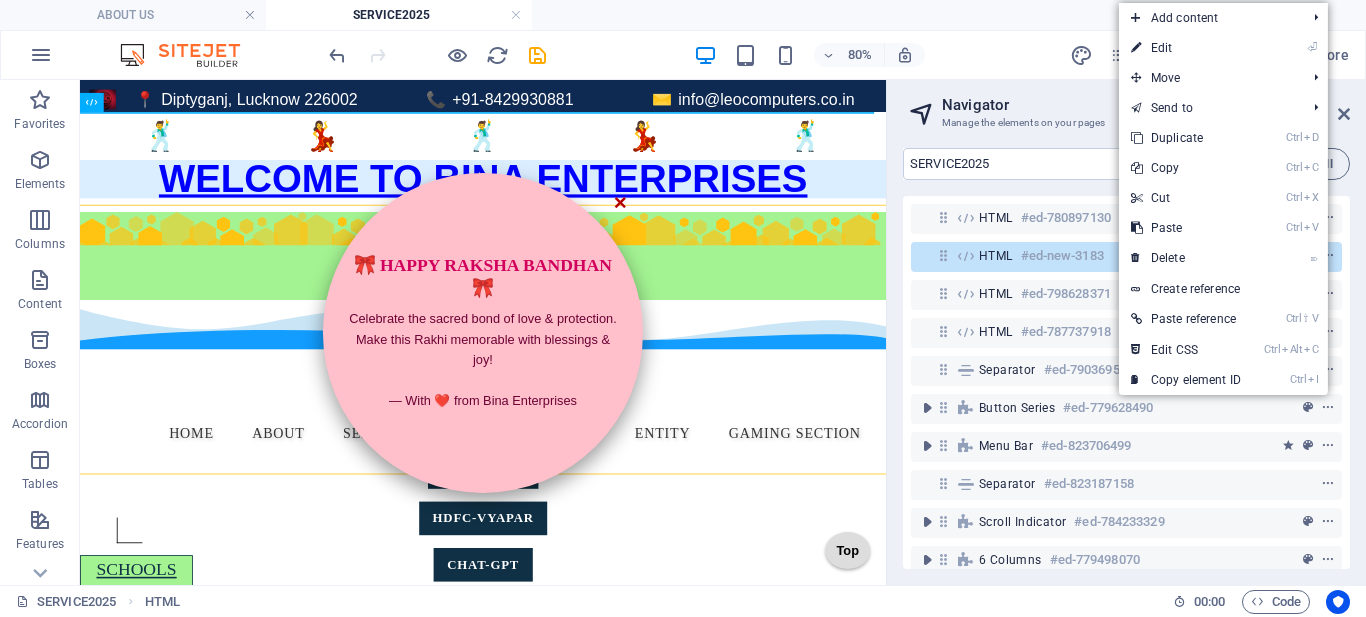click on "⏎  Edit" at bounding box center (1186, 48) 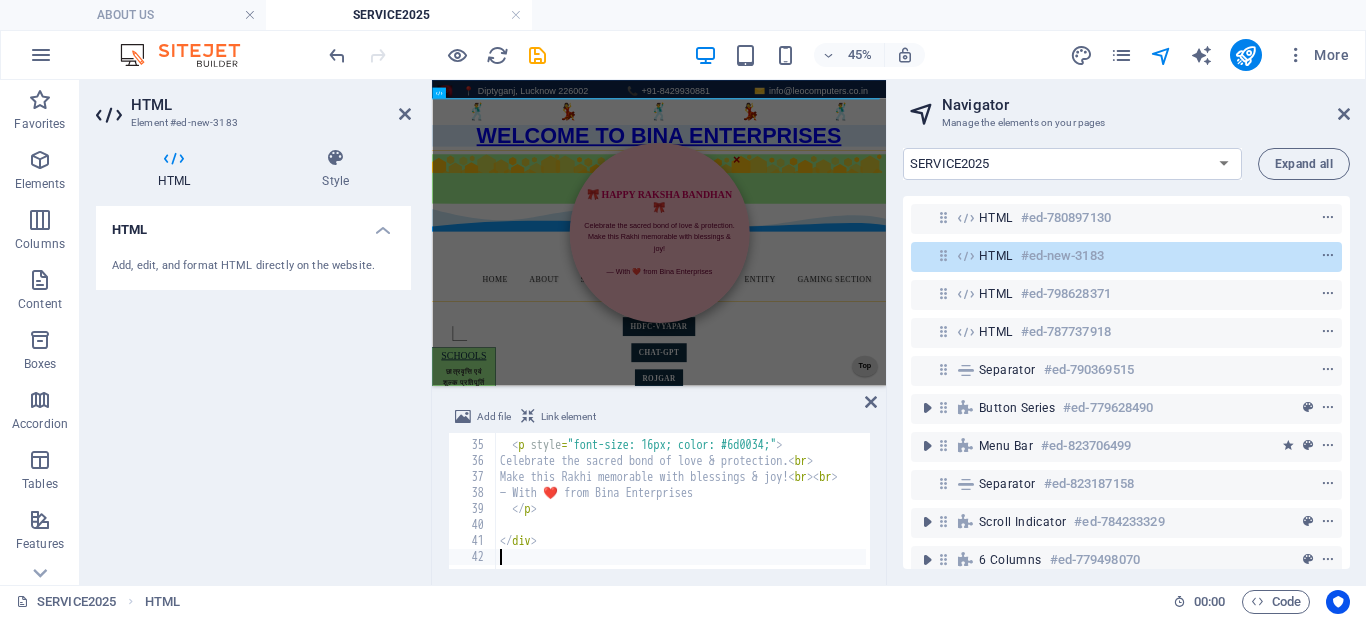 click on "< p   style = "font-size: 16px; color: #6d0034;" >     Celebrate the sacred bond of love & protection. < br >     Make this Rakhi memorable with blessings & joy! < br > < br >     — With ❤️ from Bina Enterprises    </ p > </ div >" at bounding box center (837, 503) 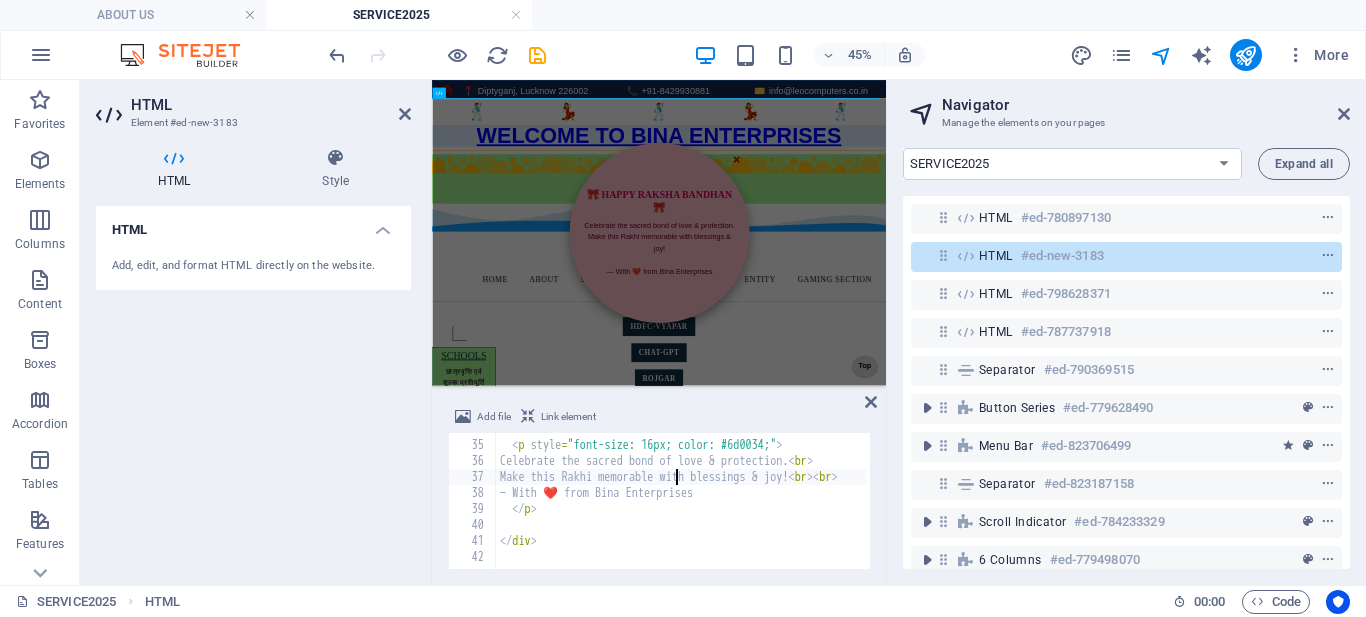 click on "< p   style = "font-size: 16px; color: #6d0034;" >     Celebrate the sacred bond of love & protection. < br >     Make this Rakhi memorable with blessings & joy! < br > < br >     — With ❤️ from Bina Enterprises    </ p > </ div >" at bounding box center (837, 503) 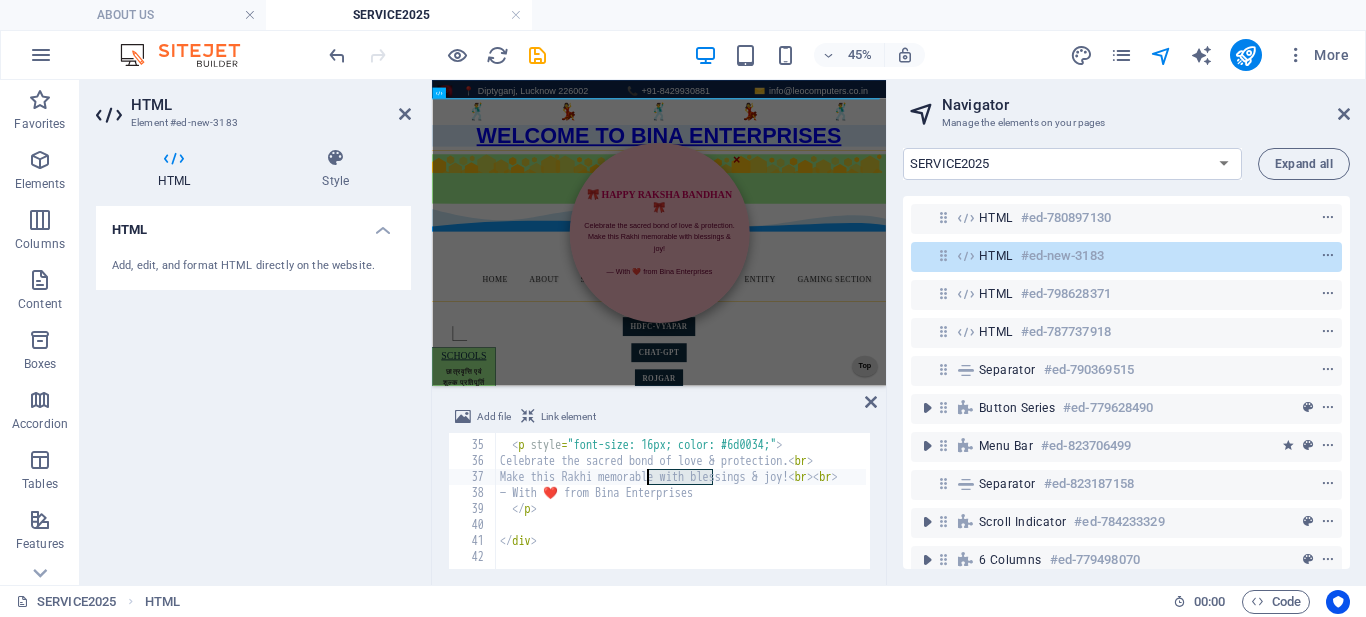 click on "< p   style = "font-size: 16px; color: #6d0034;" >     Celebrate the sacred bond of love & protection. < br >     Make this Rakhi memorable with blessings & joy! < br > < br >     — With ❤️ from Bina Enterprises    </ p > </ div >" at bounding box center [837, 503] 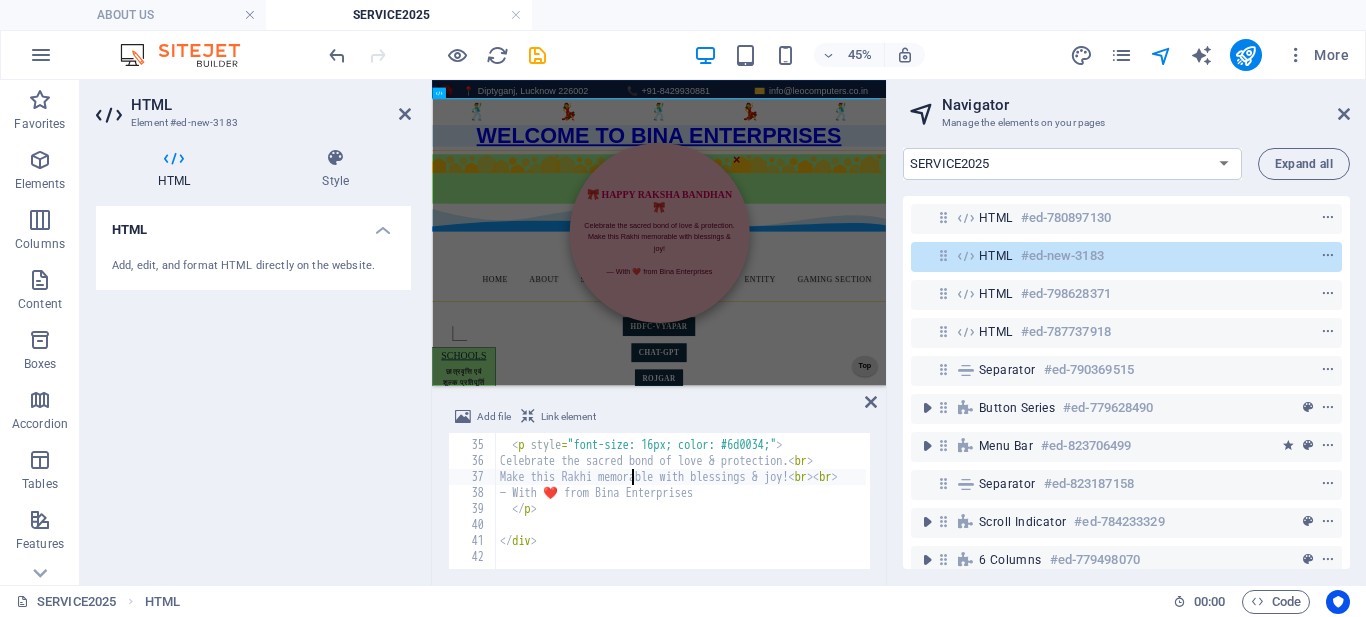type on "</div>" 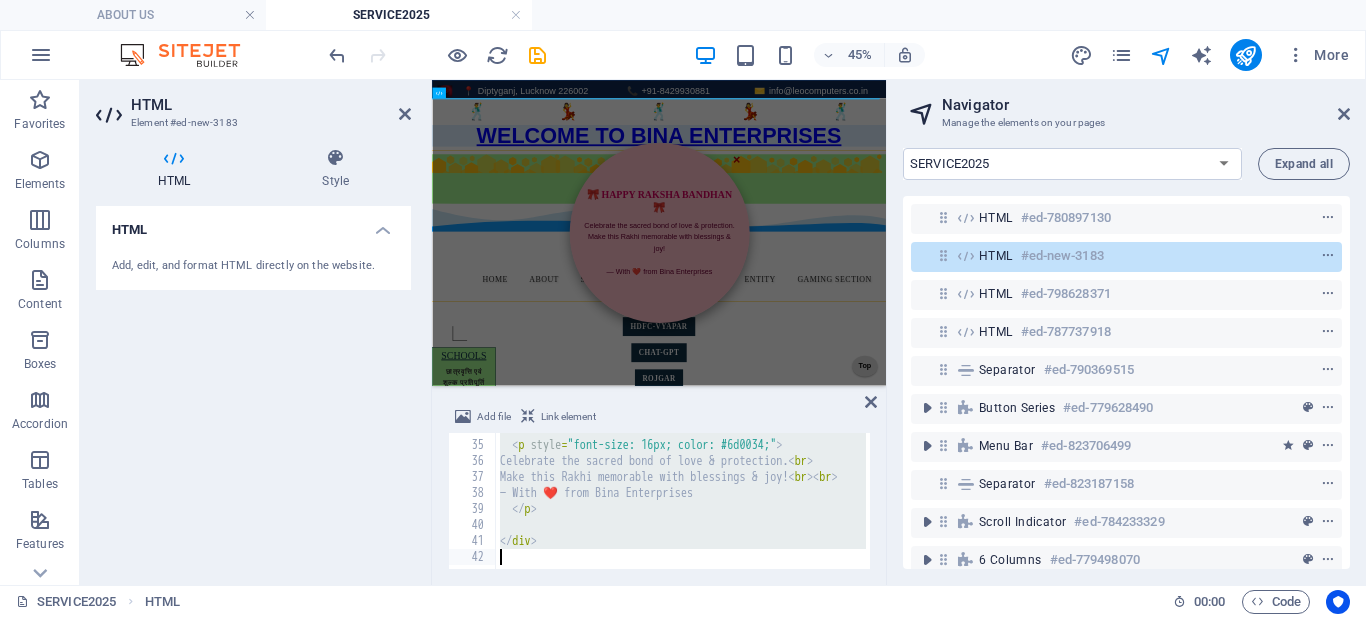 paste 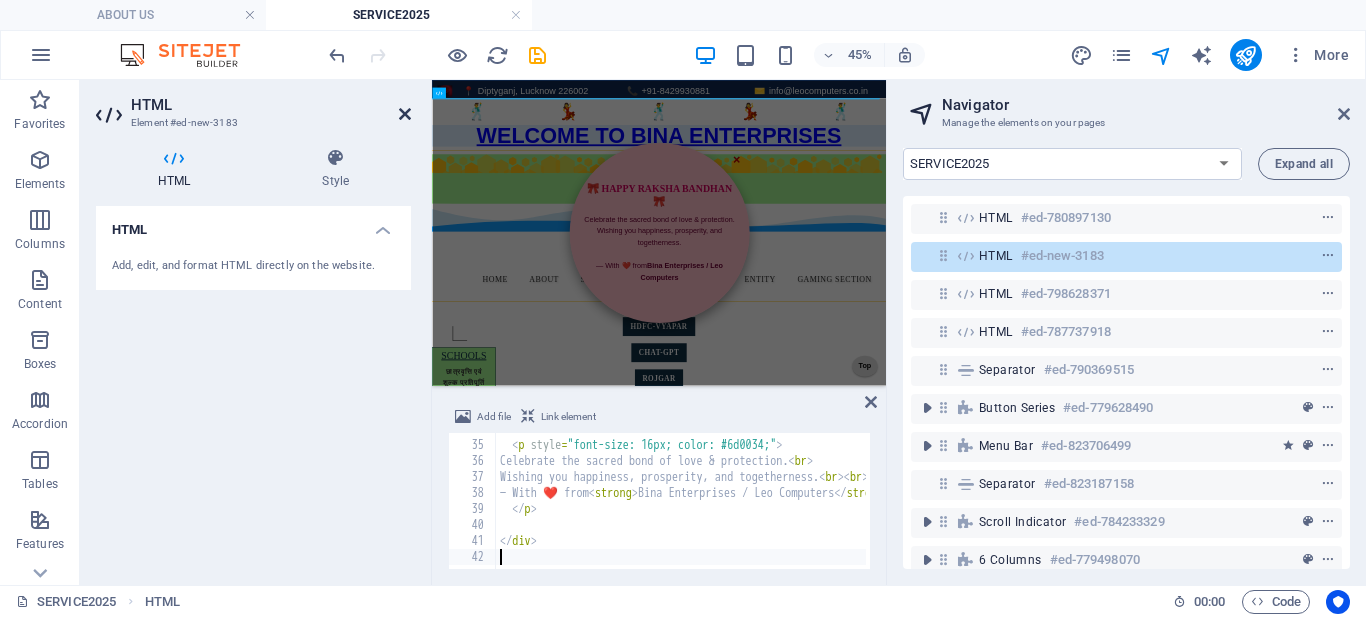 click at bounding box center [405, 114] 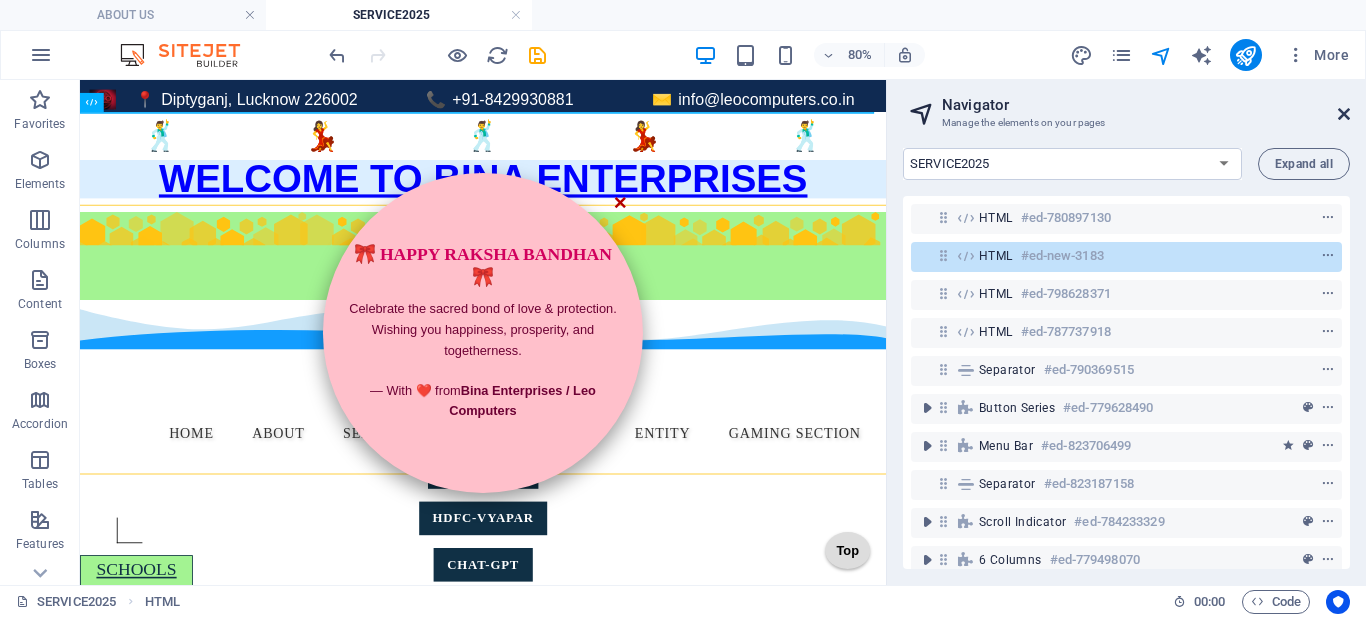 drag, startPoint x: 1342, startPoint y: 109, endPoint x: 1101, endPoint y: 47, distance: 248.84734 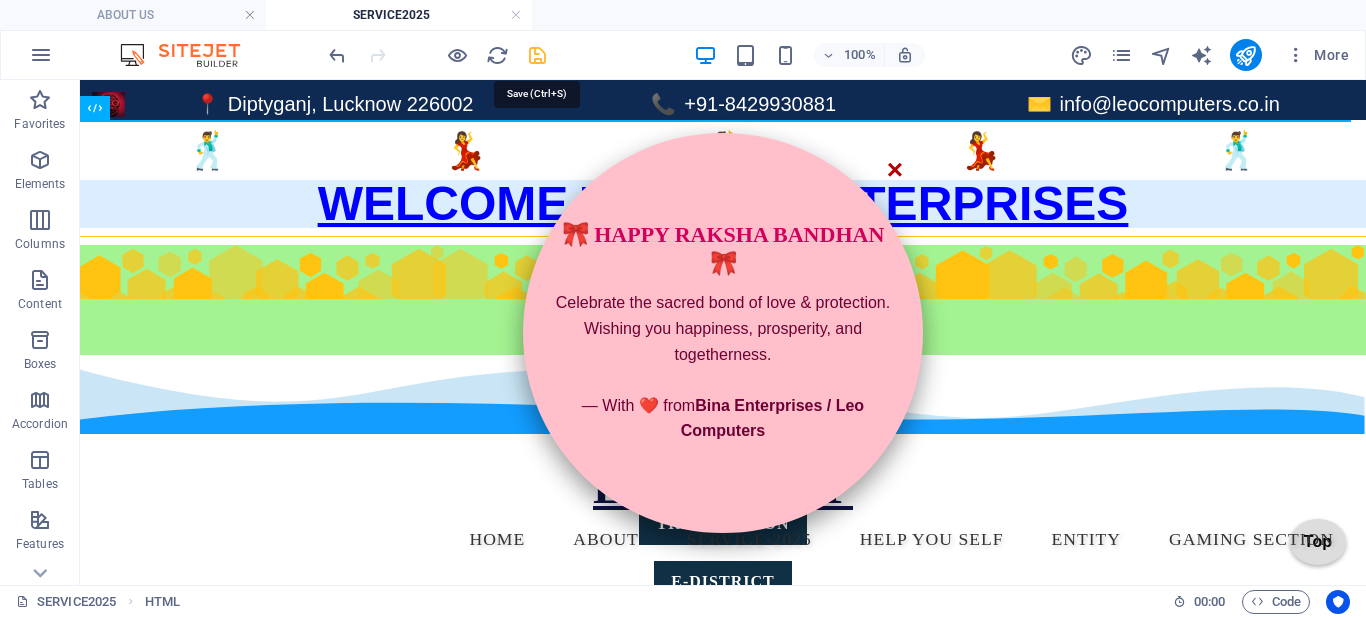click at bounding box center [537, 55] 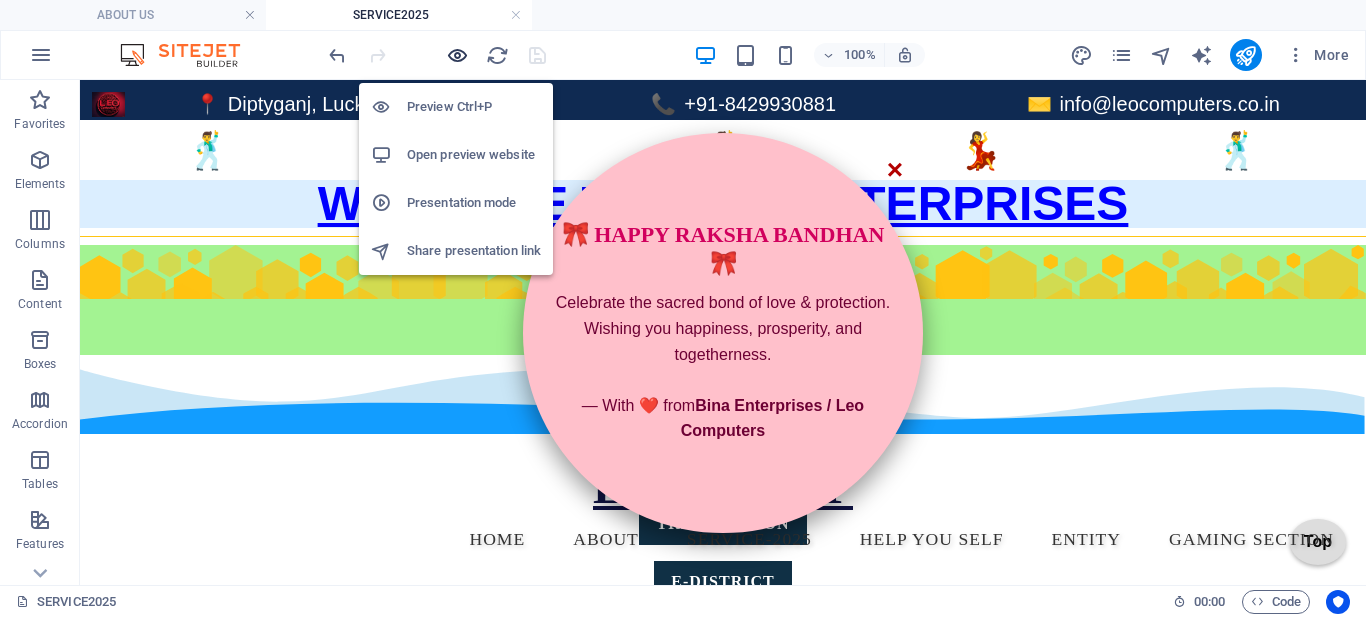 click at bounding box center (457, 55) 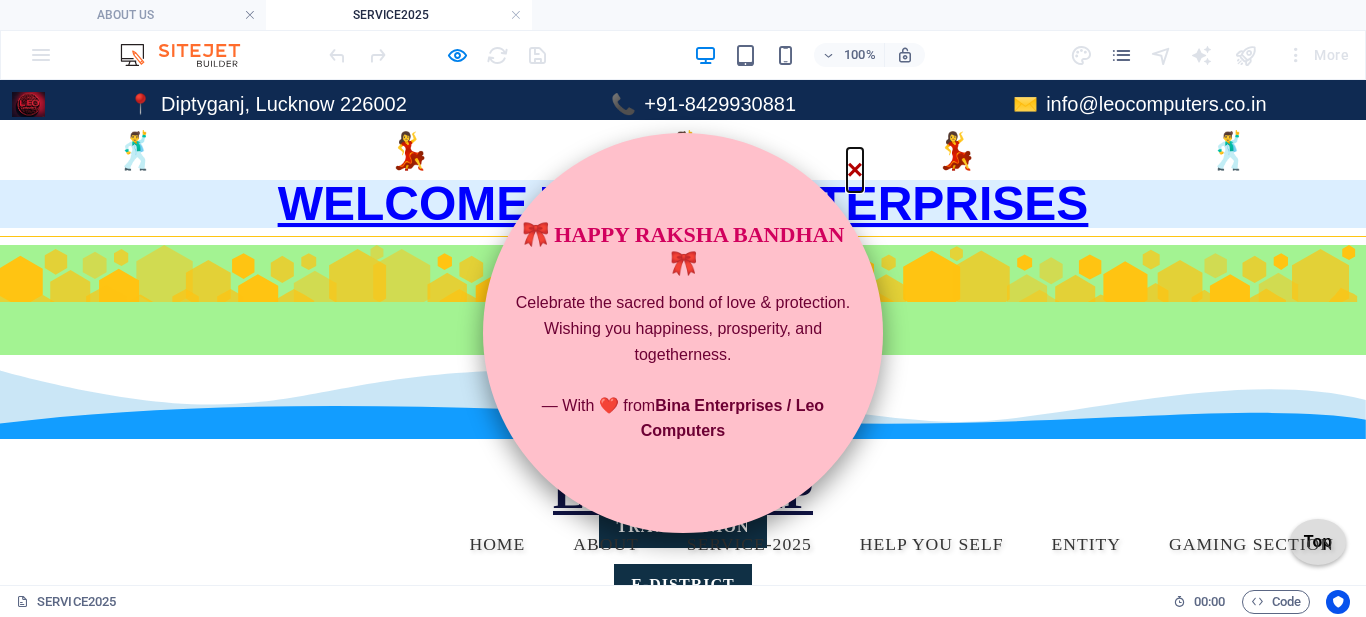 click on "×" at bounding box center (855, 170) 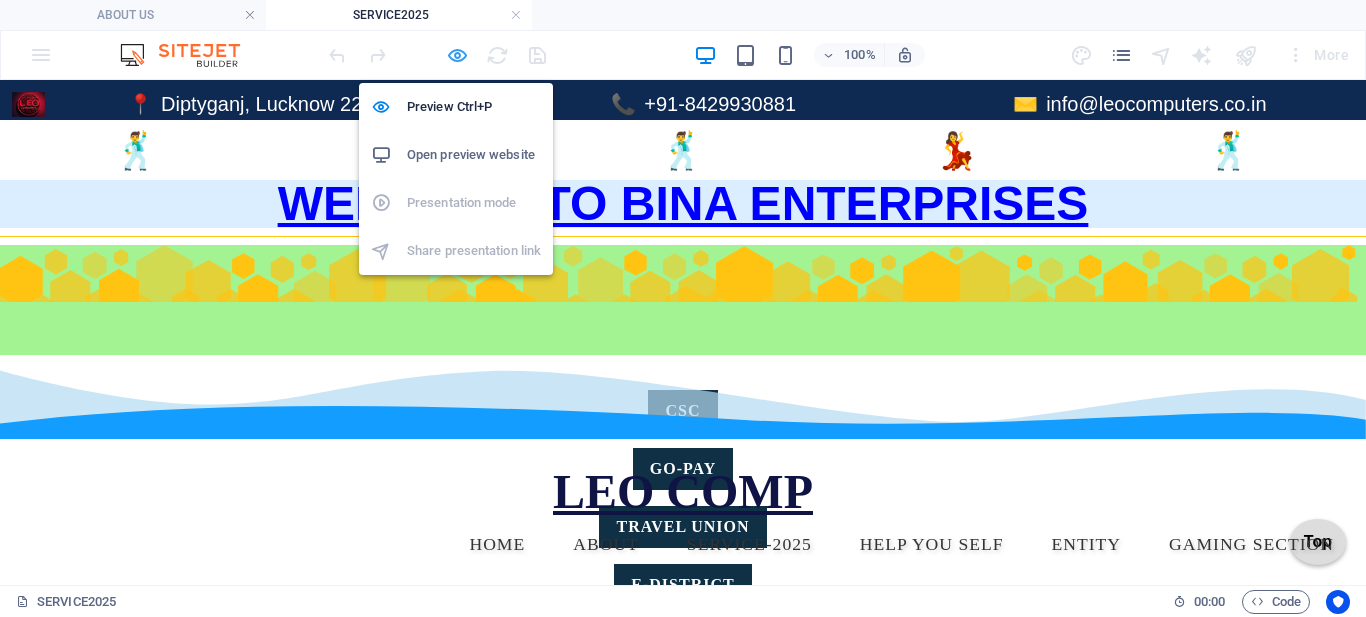 click at bounding box center [457, 55] 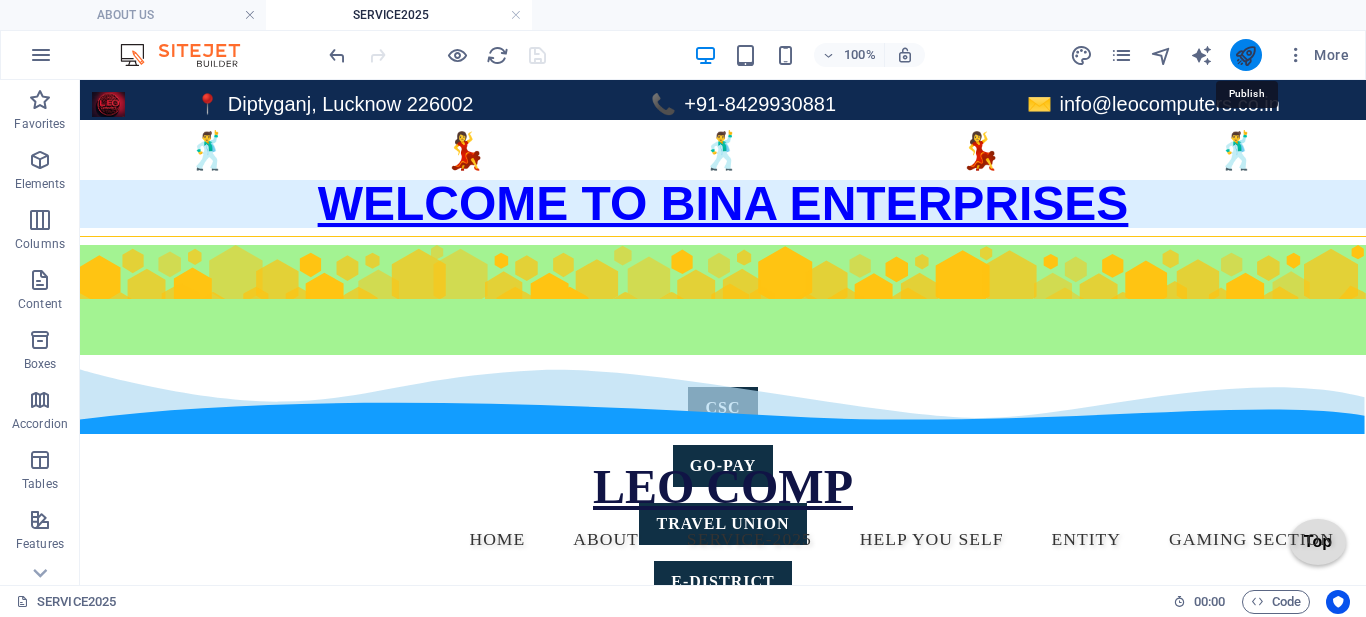 click at bounding box center (1245, 55) 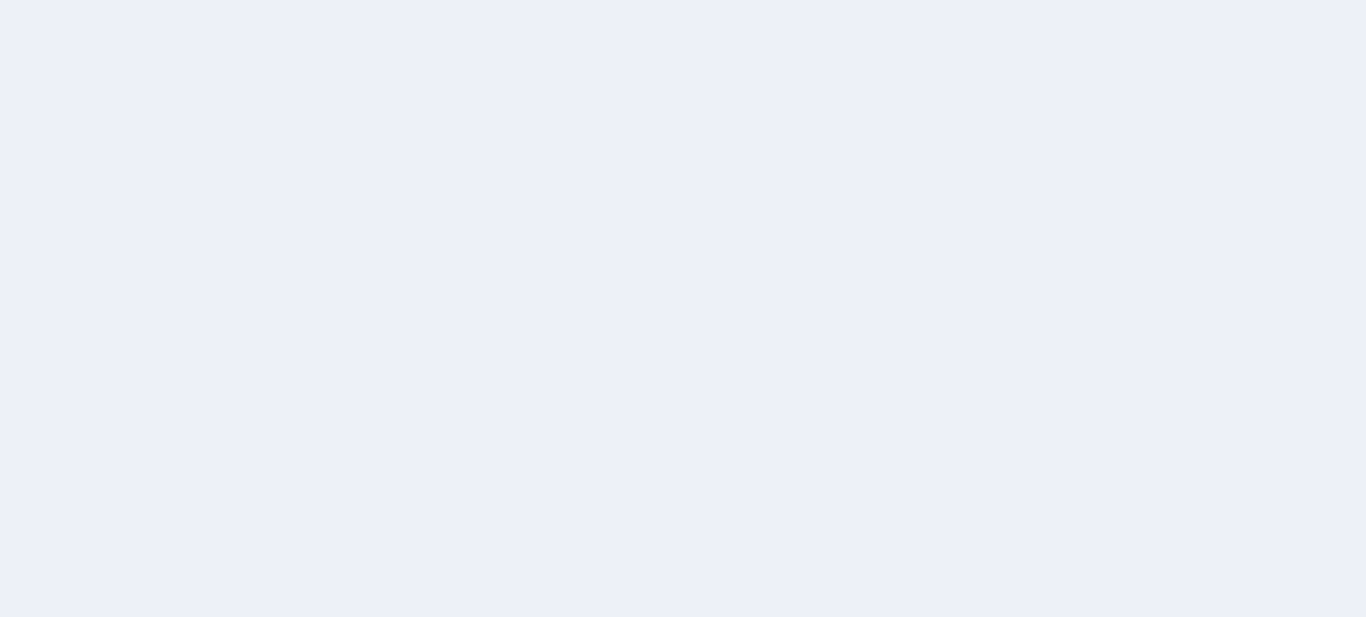 scroll, scrollTop: 0, scrollLeft: 0, axis: both 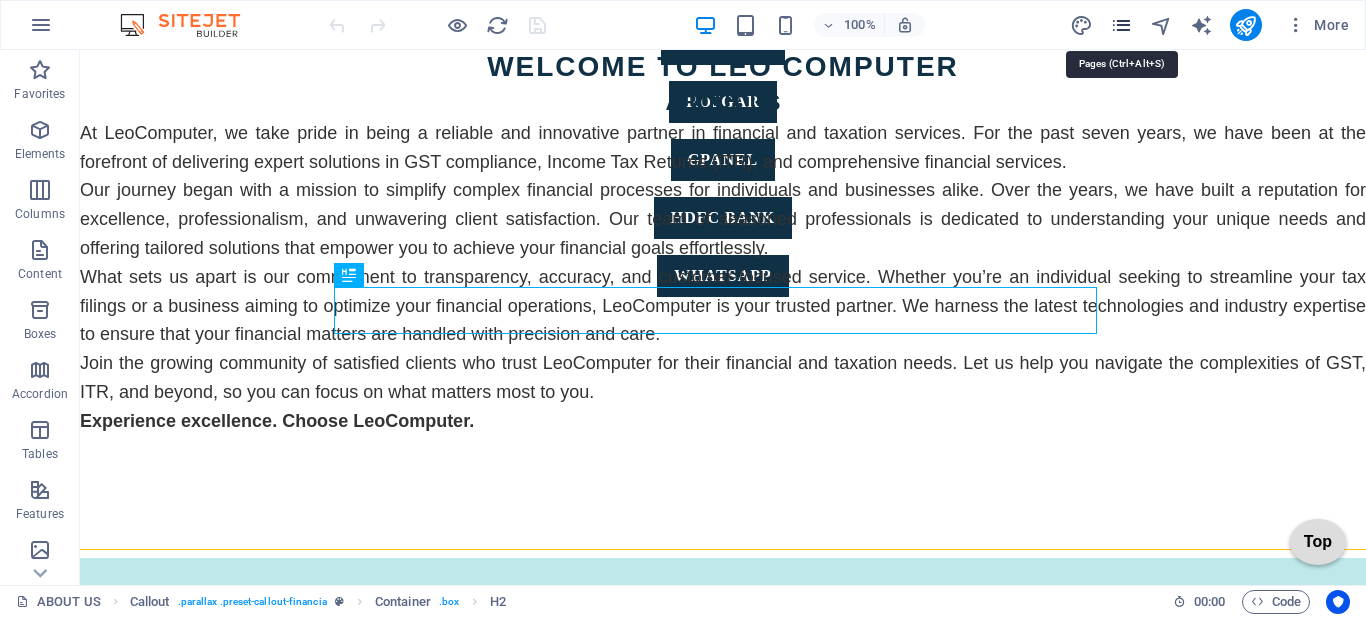 click at bounding box center [1121, 25] 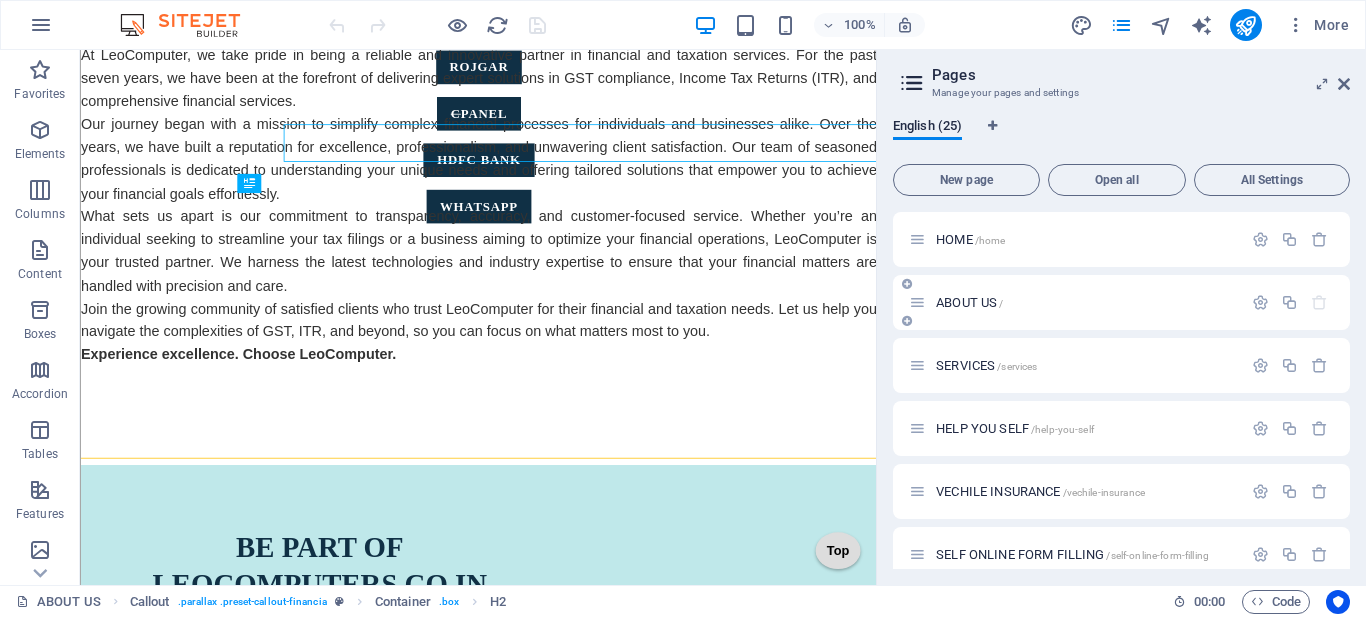 scroll, scrollTop: 975, scrollLeft: 0, axis: vertical 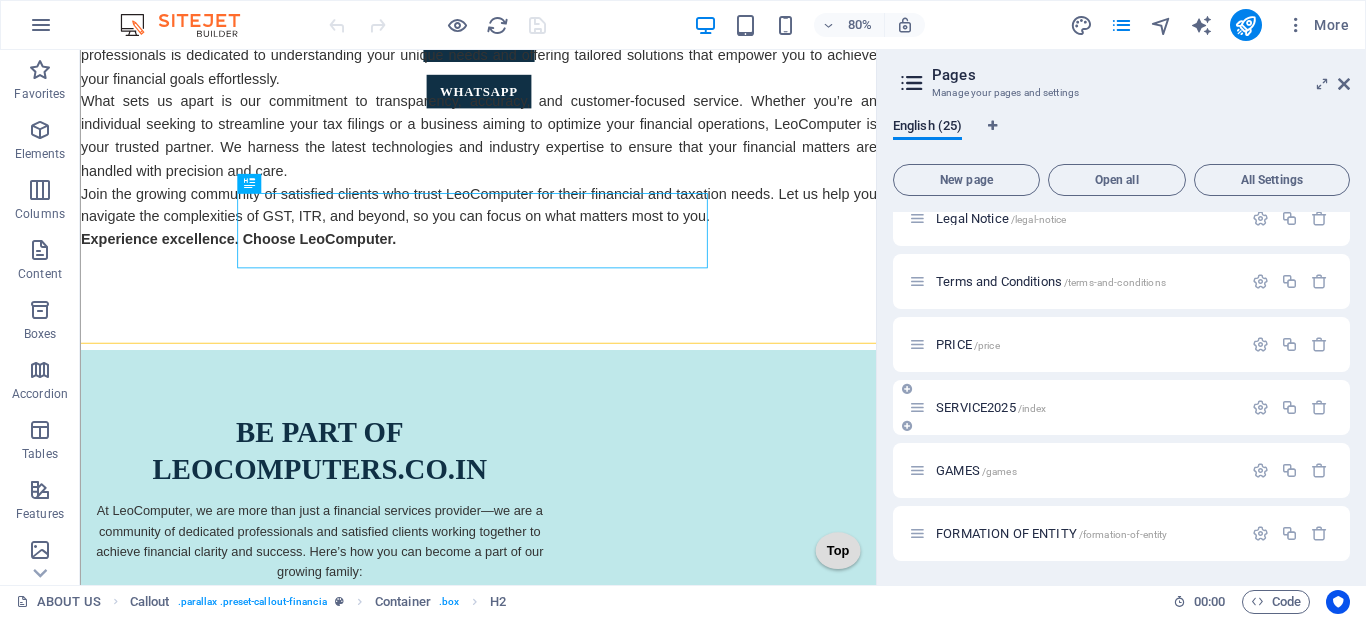 click on "SERVICE2025 /index" at bounding box center [991, 407] 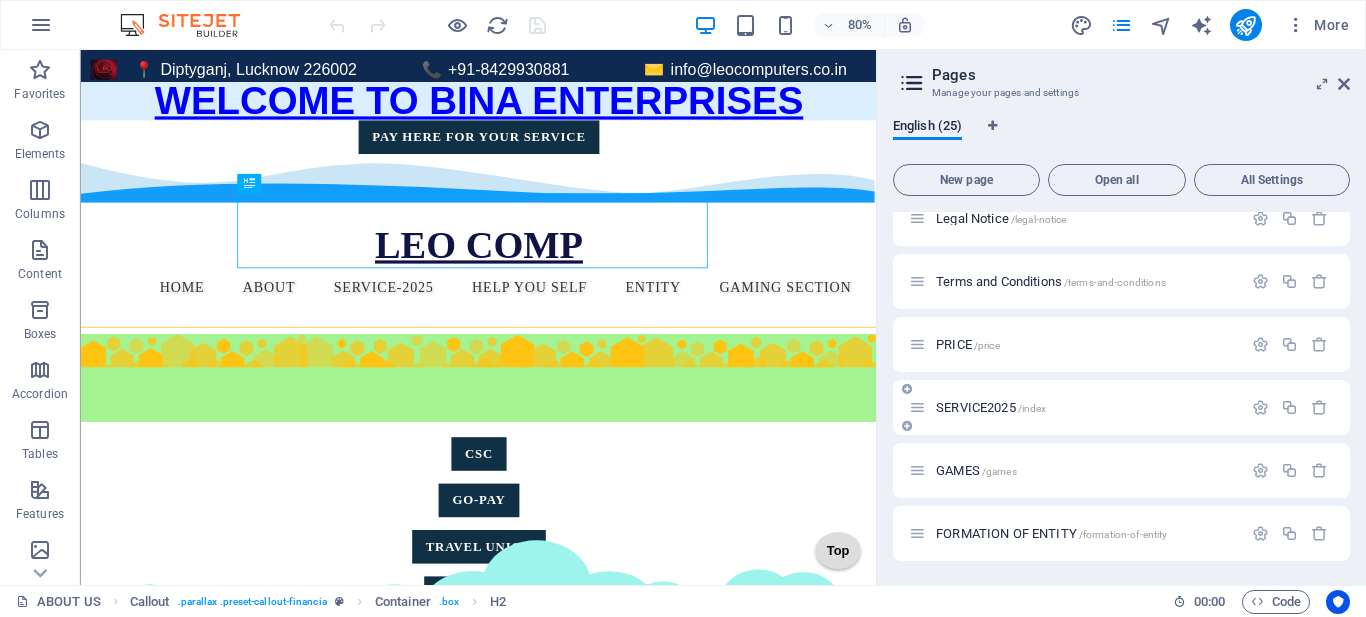 scroll, scrollTop: 1167, scrollLeft: 0, axis: vertical 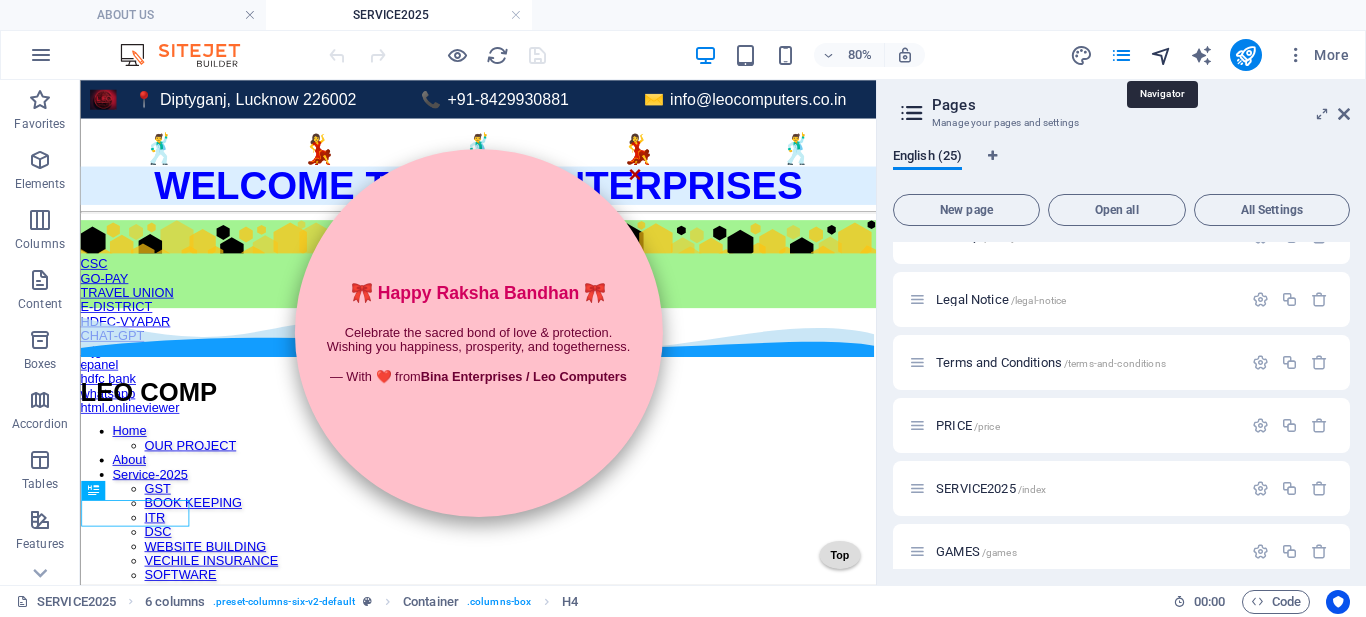click at bounding box center (1161, 55) 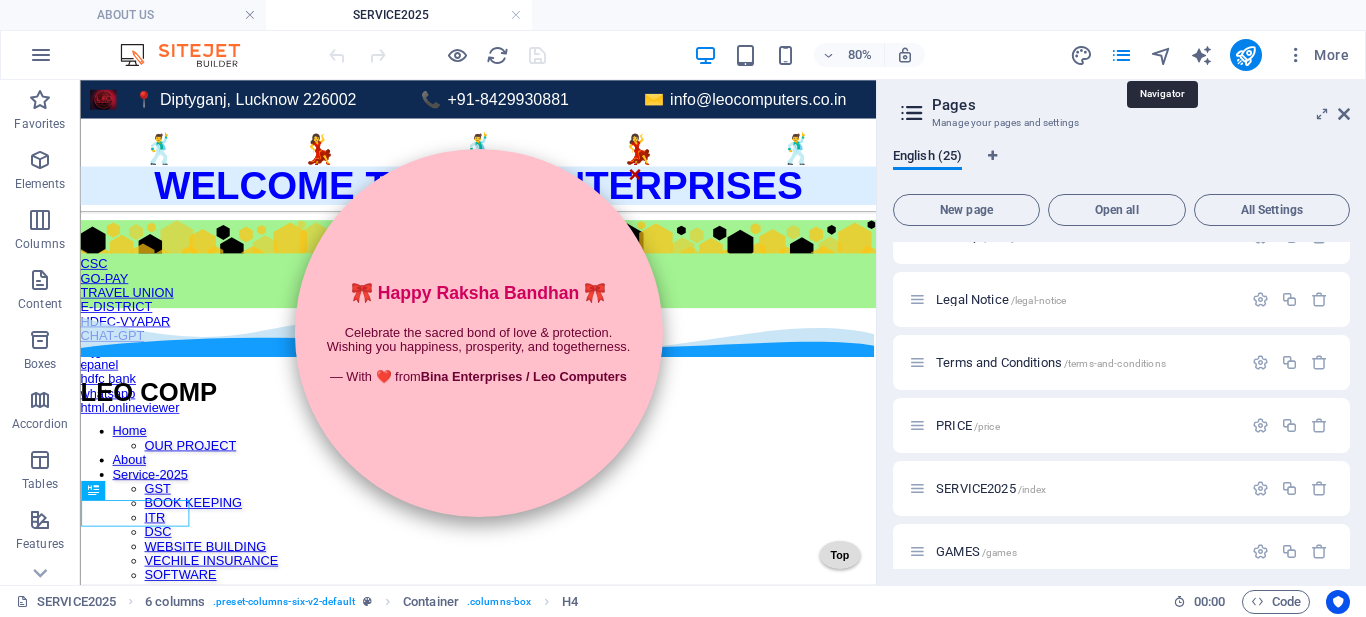 select on "15109743-en" 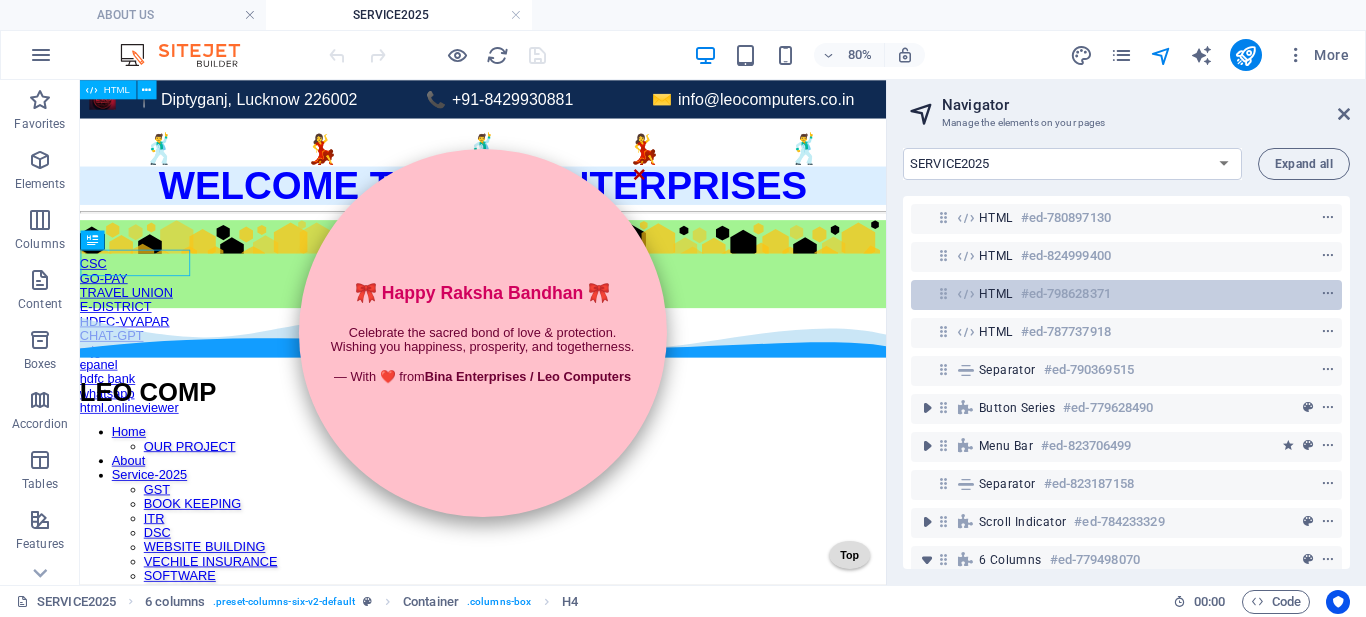 scroll, scrollTop: 313, scrollLeft: 0, axis: vertical 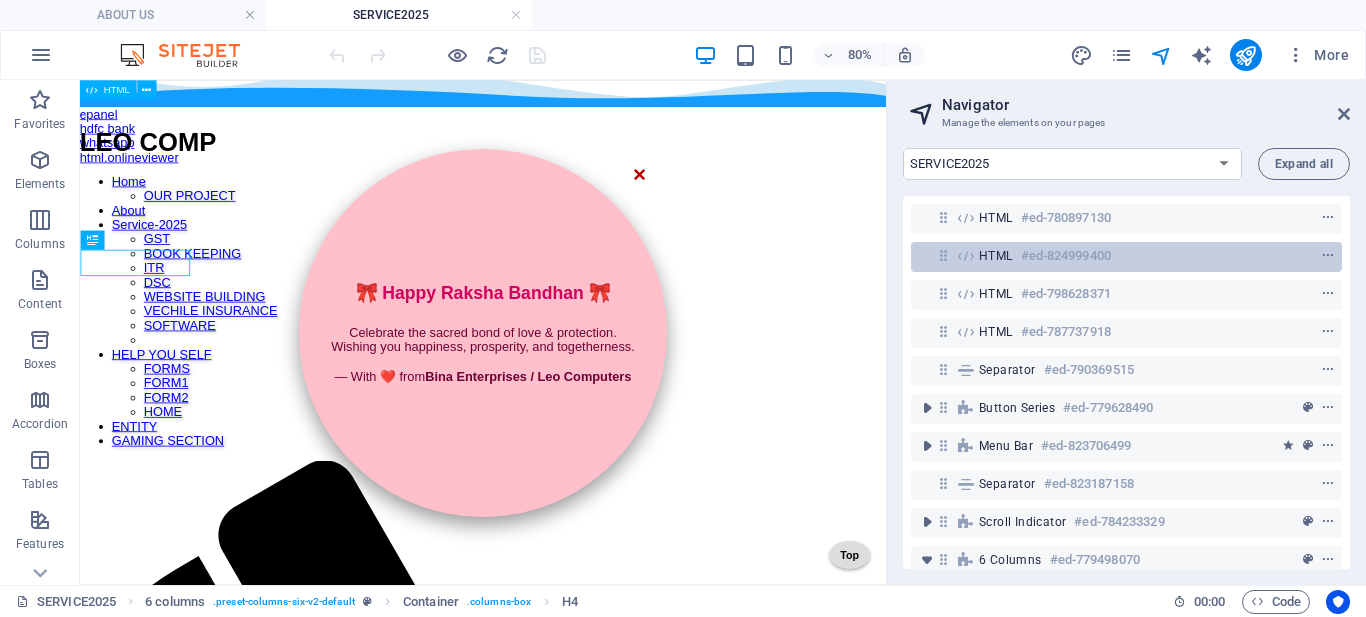 click on "HTML #ed-824999400" at bounding box center (1110, 256) 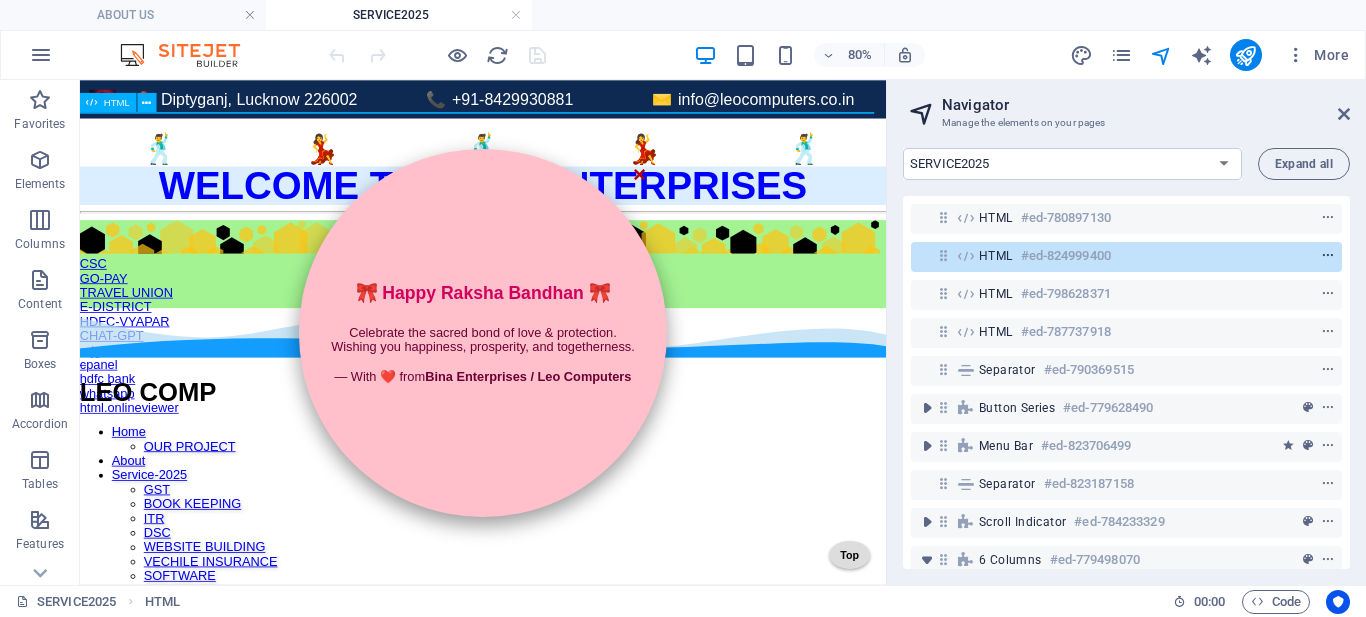 click at bounding box center (1328, 256) 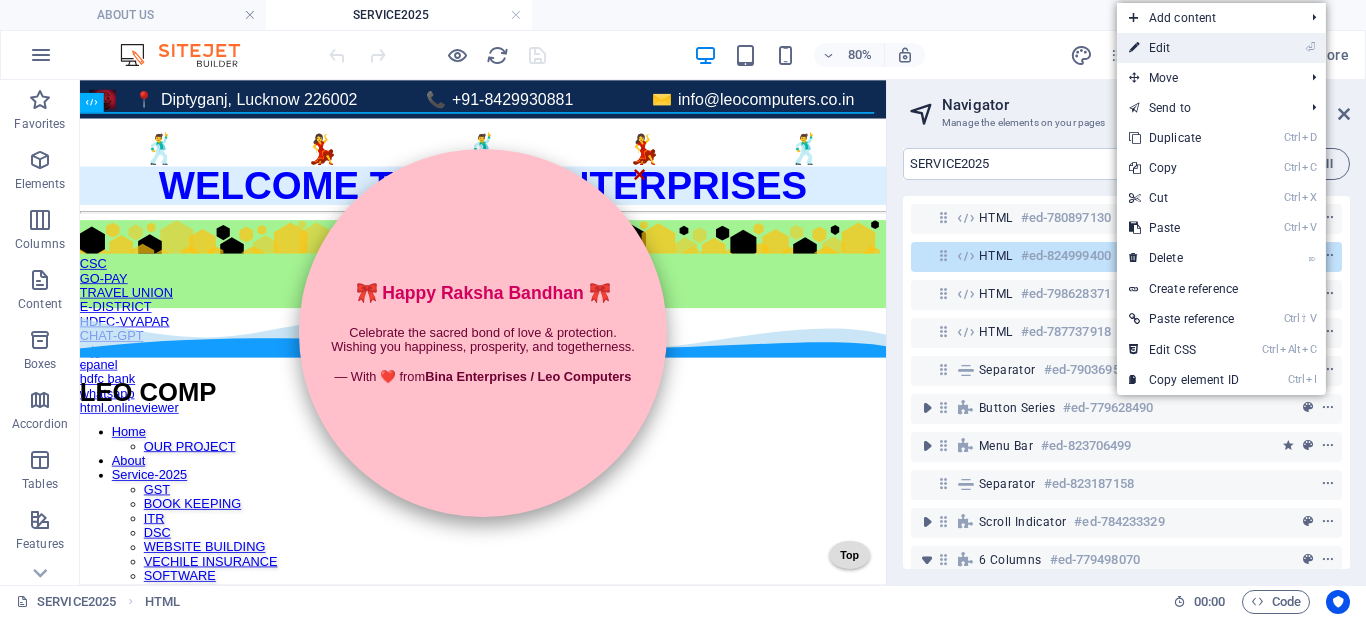 click on "⏎  Edit" at bounding box center (1184, 48) 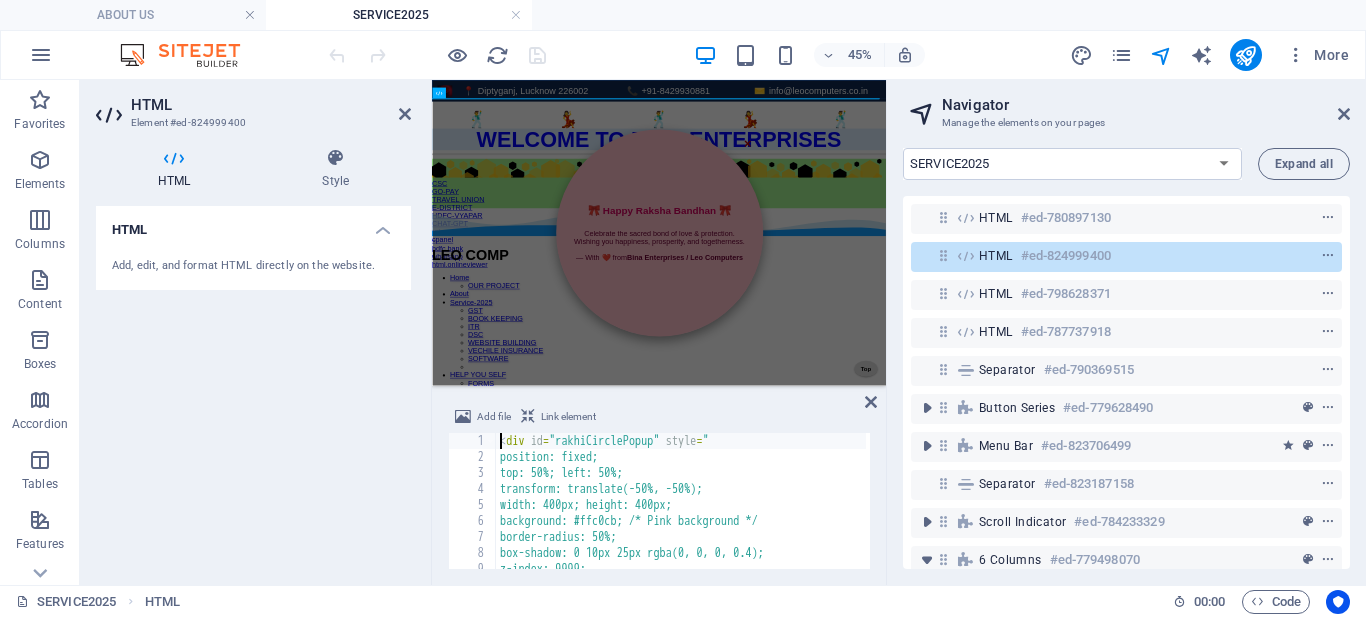click on "< div   id = "rakhiCirclePopup"   style = "   position: fixed;   top: 50%; left: 50%;   transform: translate(-50%, -50%);   width: 400px; height: 400px;   background: #ffc0cb; /* Pink background */   border-radius: 50%;   box-shadow: 0 10px 25px rgba(0, 0, 0, 0.4);   z-index: 9999;   display: flex;" at bounding box center [837, 515] 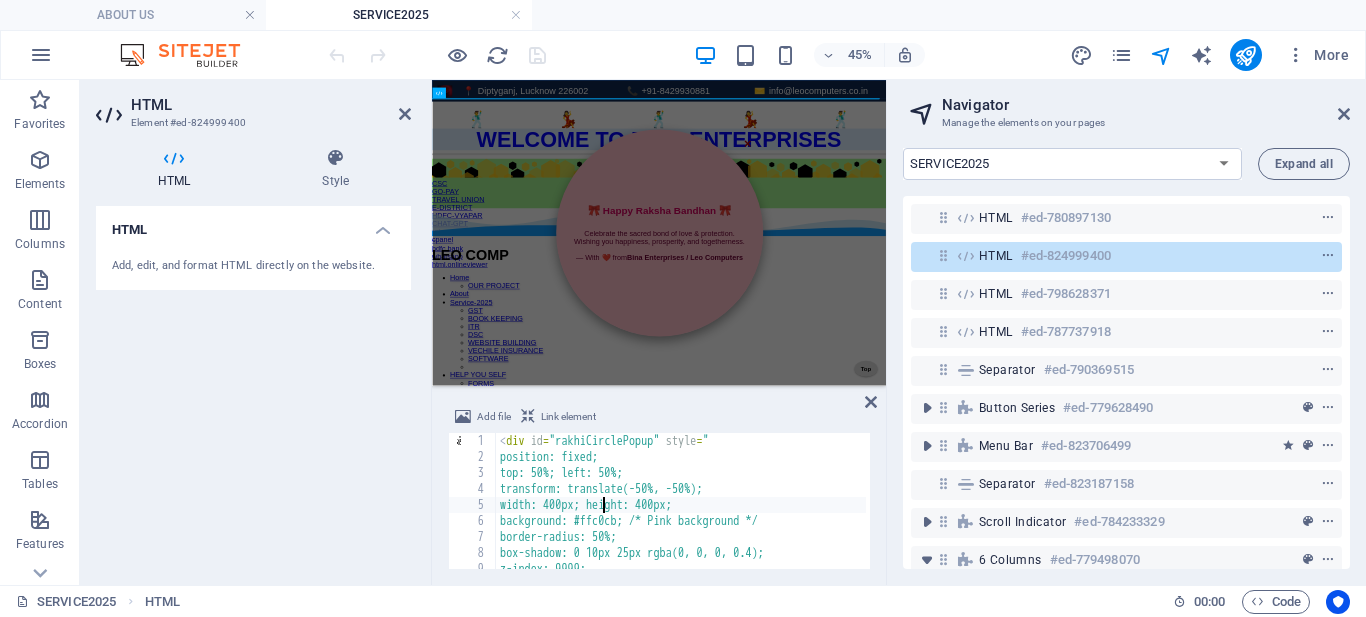 type on "</div>" 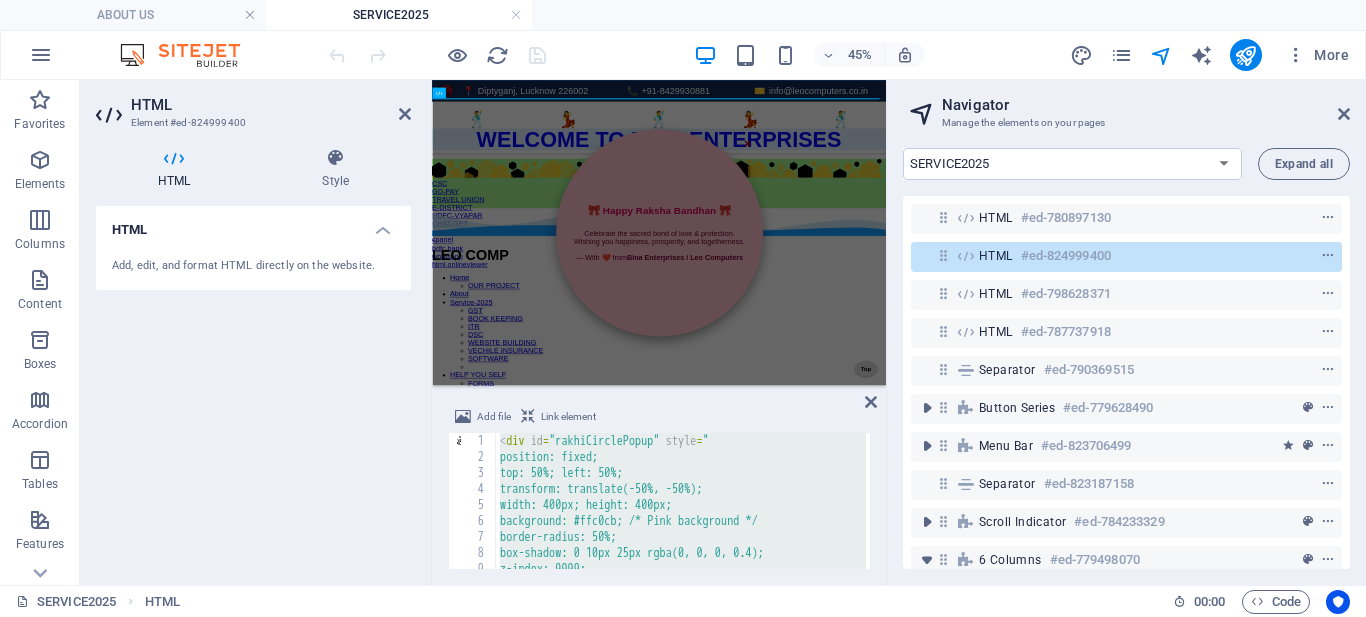 paste 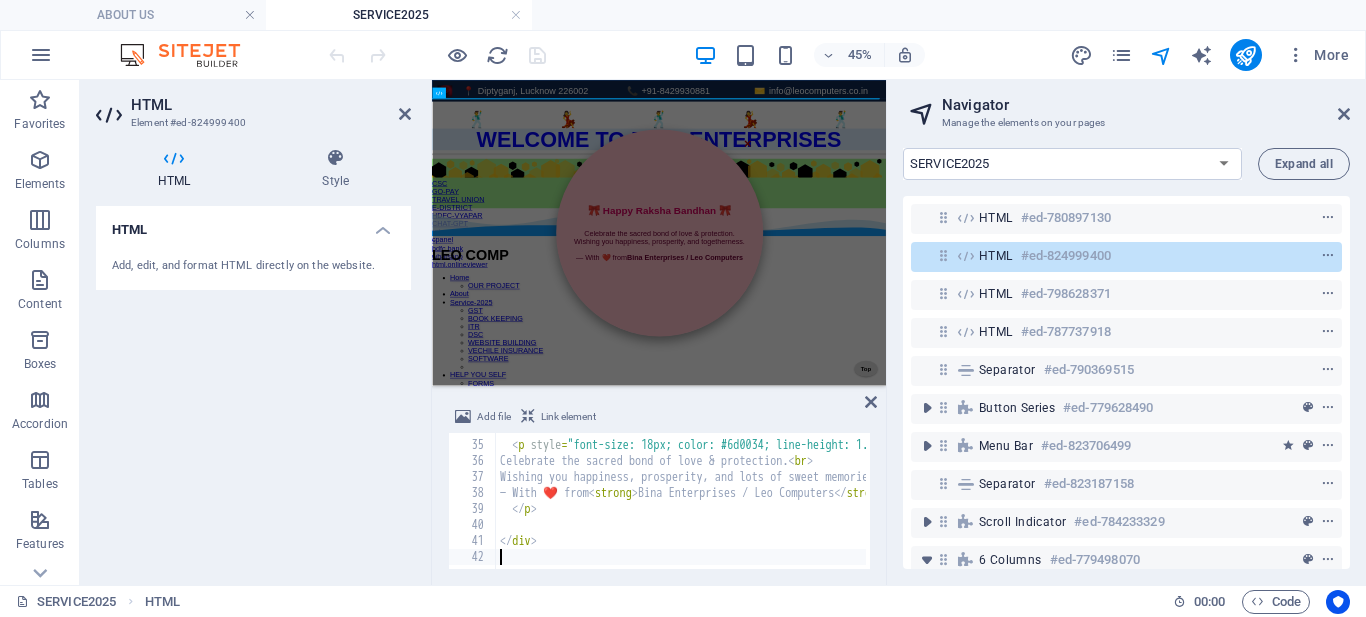 type 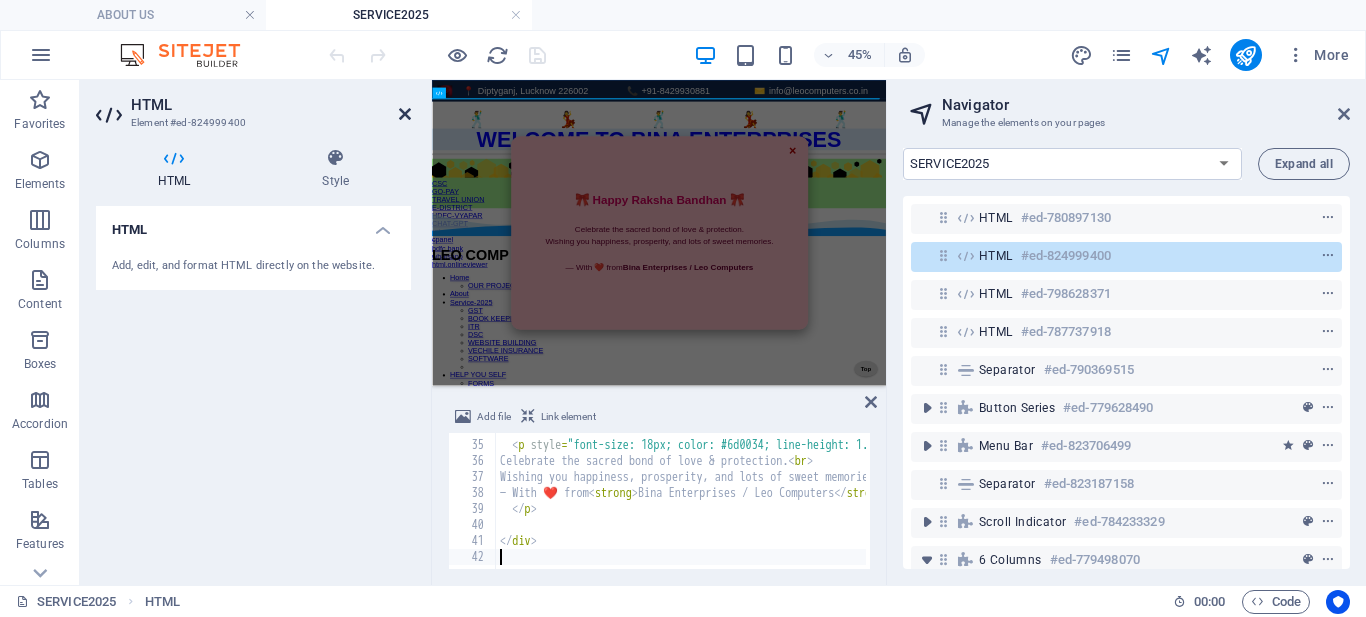 click at bounding box center (405, 114) 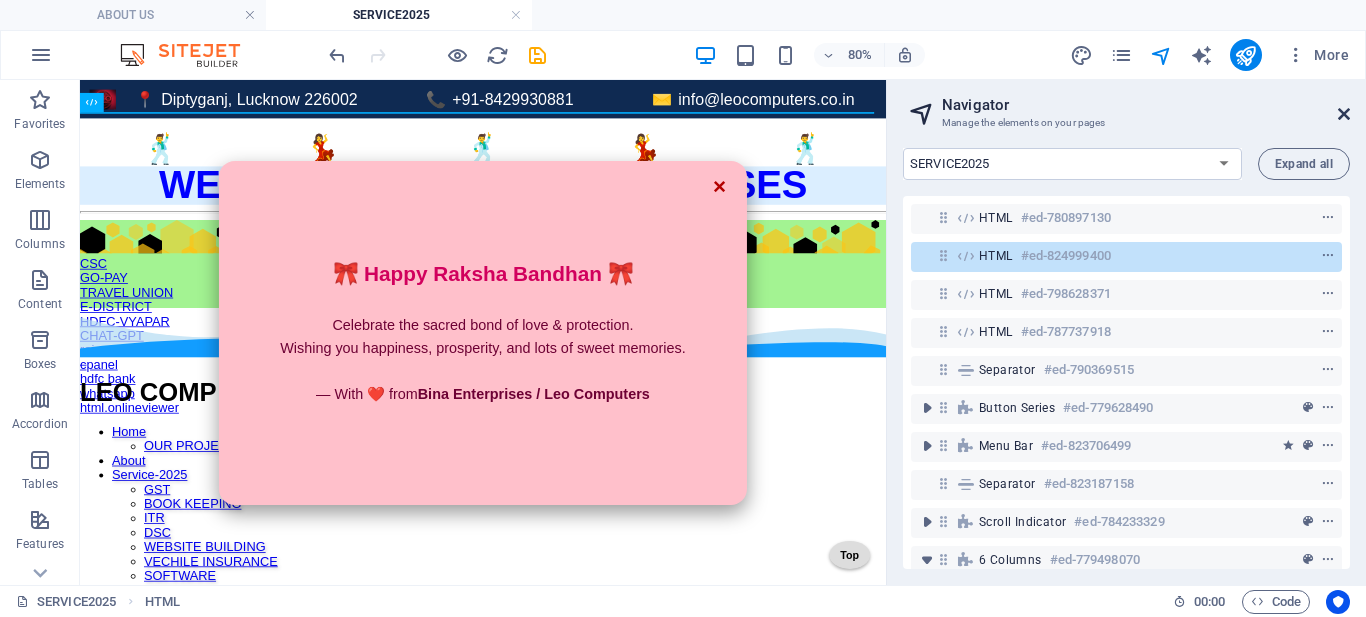 click at bounding box center (1344, 114) 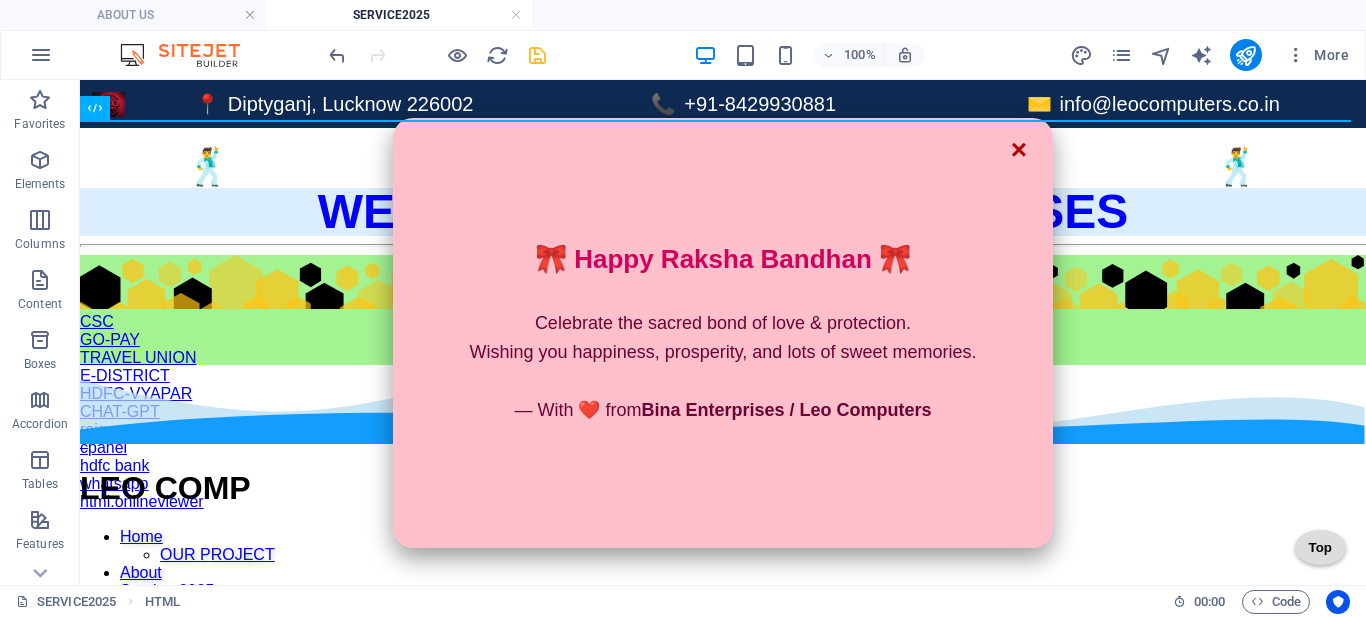 click at bounding box center [537, 55] 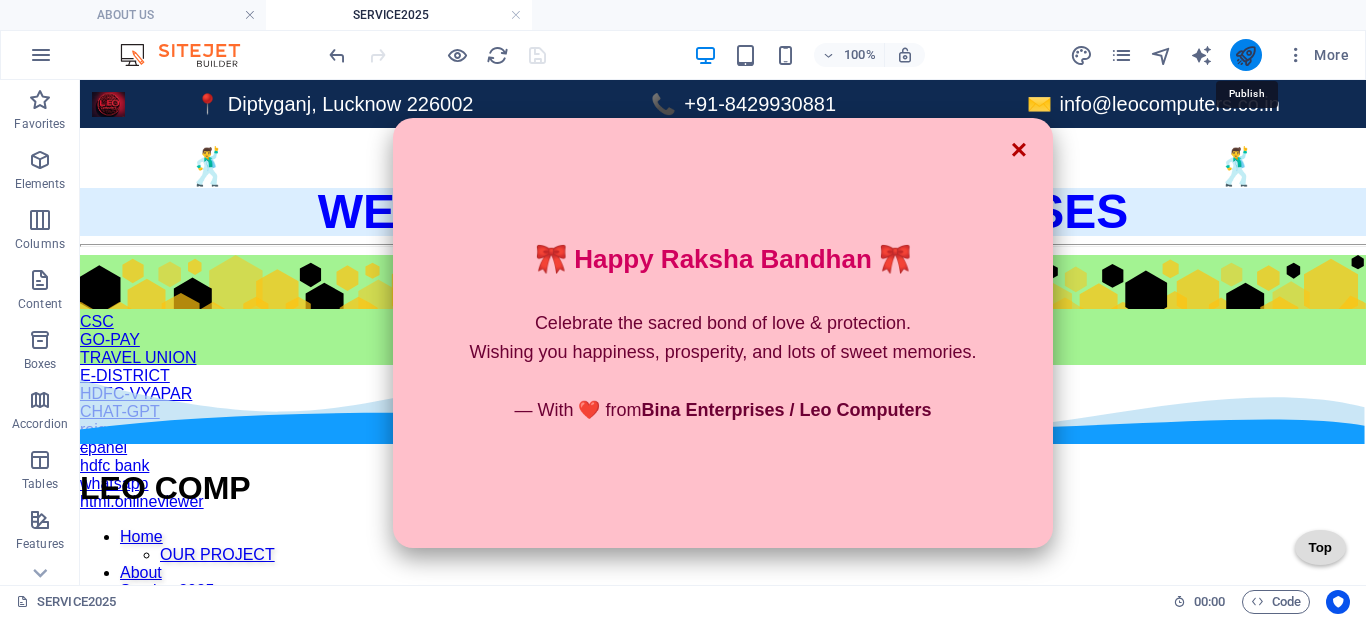 click at bounding box center [1245, 55] 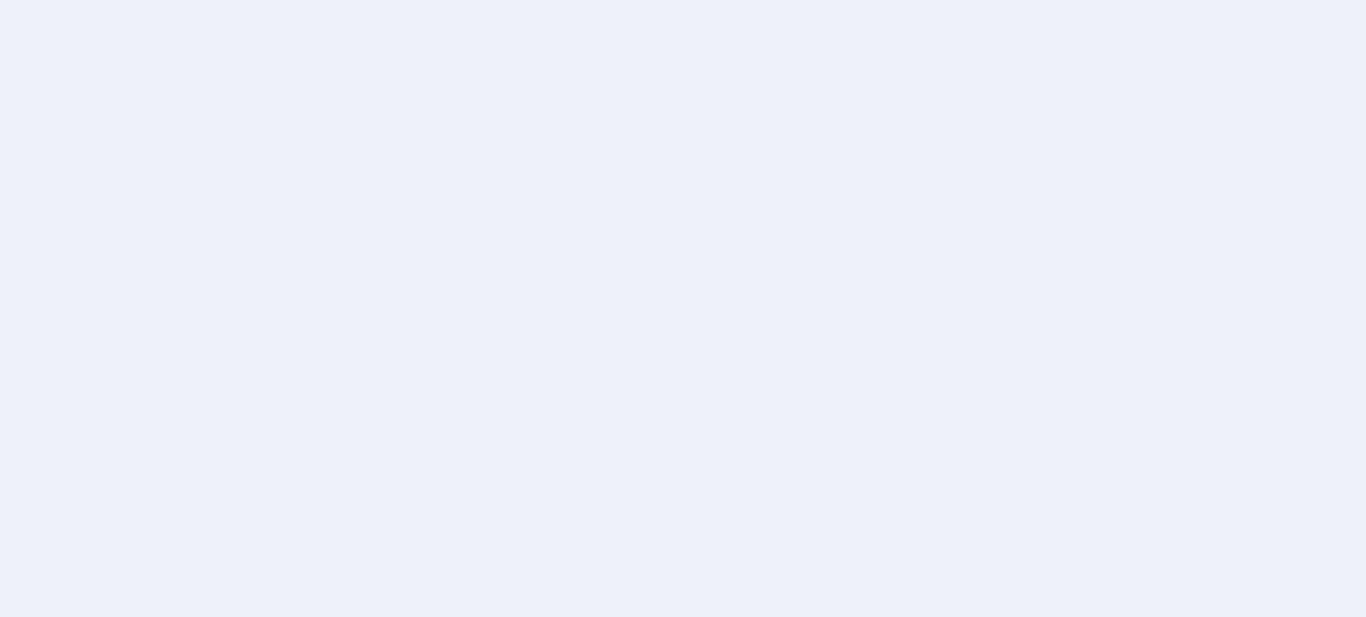 scroll, scrollTop: 0, scrollLeft: 0, axis: both 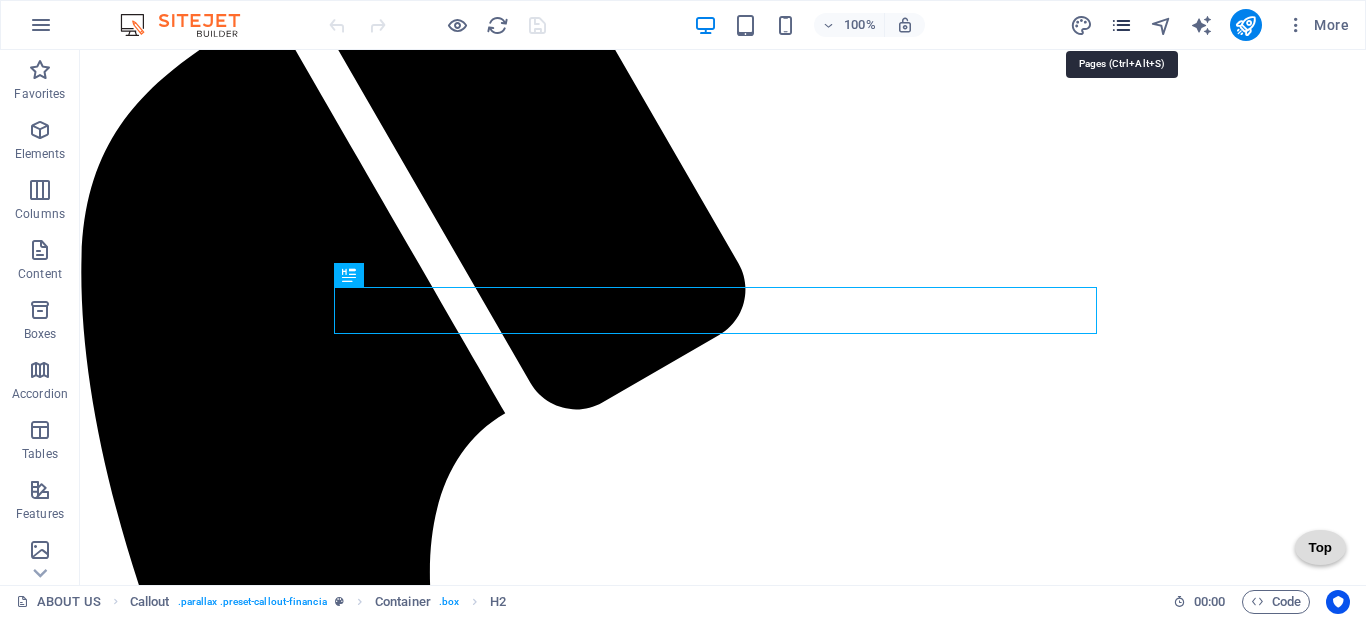 click at bounding box center (1121, 25) 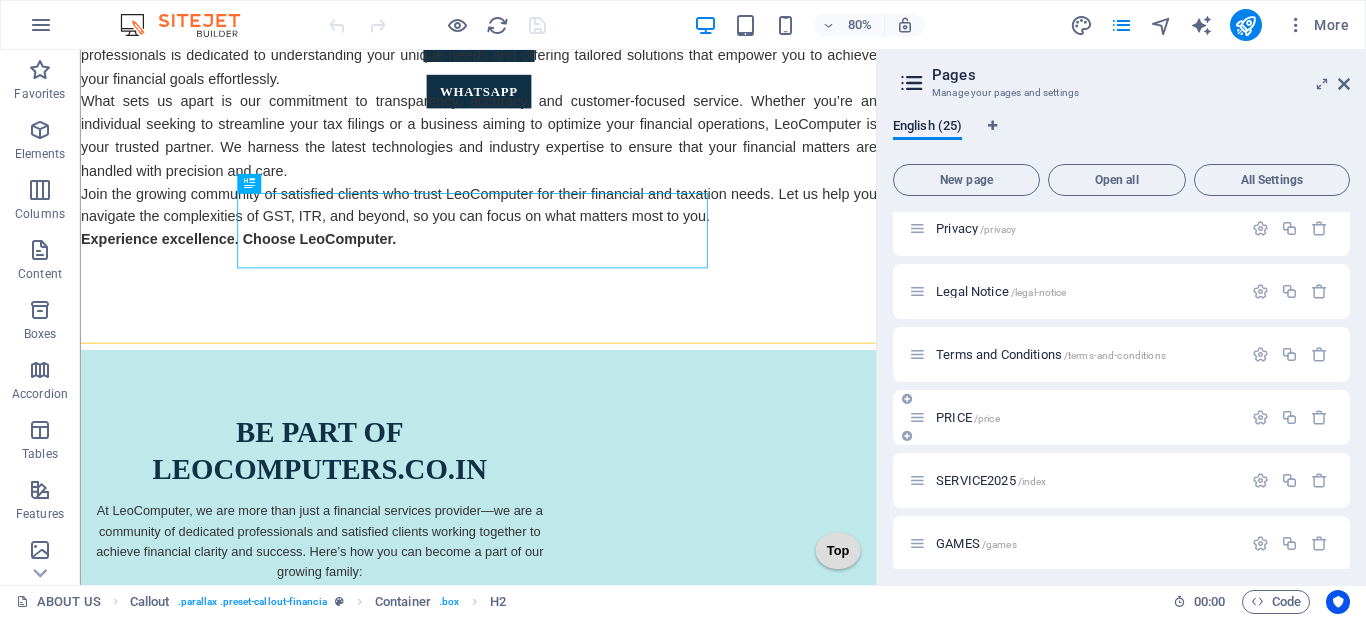 scroll, scrollTop: 1218, scrollLeft: 0, axis: vertical 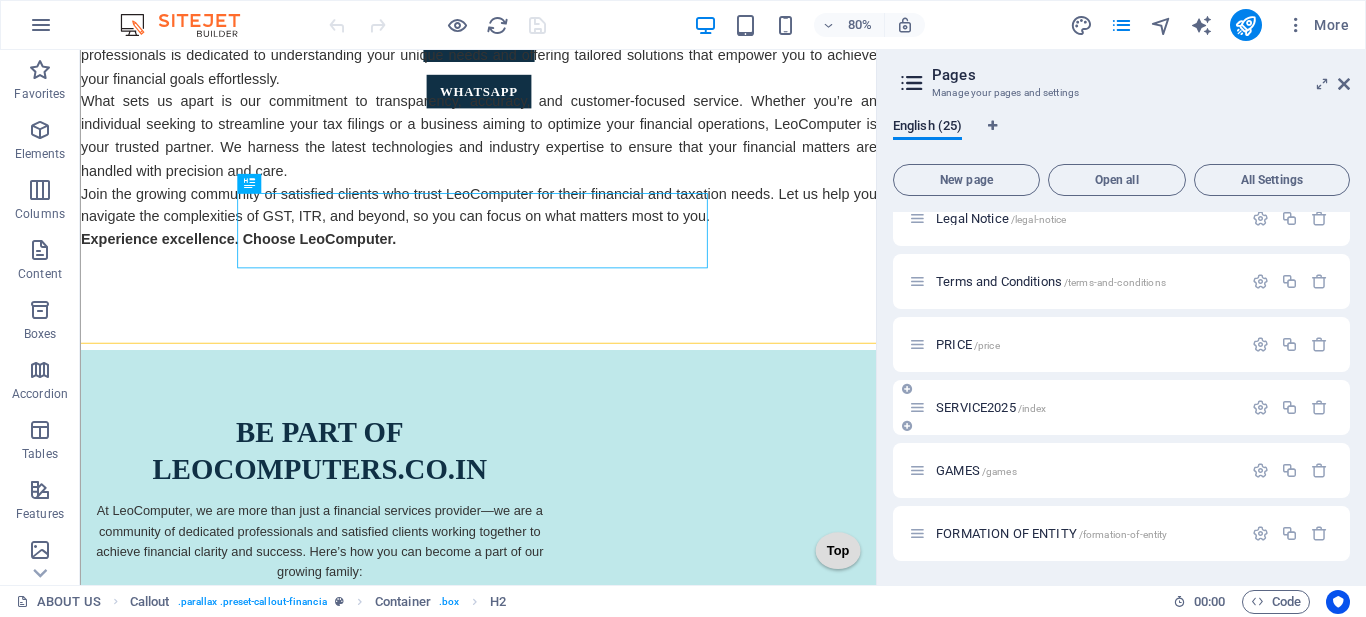 click on "SERVICE2025 /index" at bounding box center [991, 407] 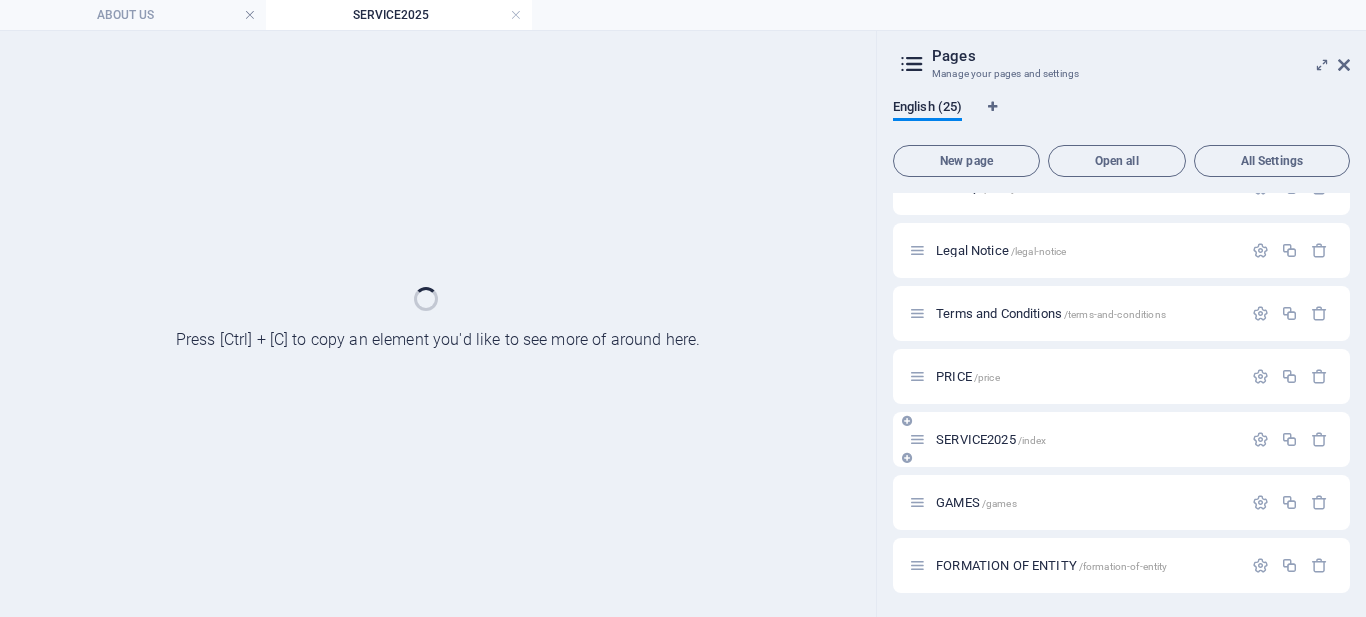 scroll, scrollTop: 1167, scrollLeft: 0, axis: vertical 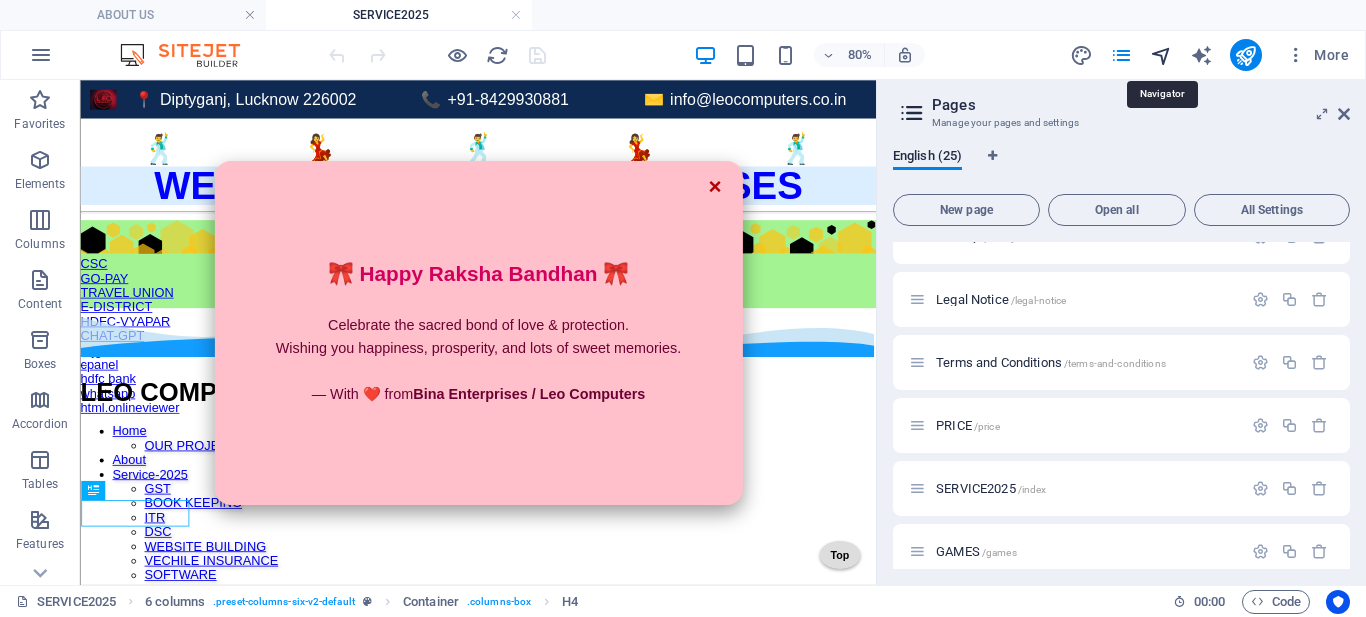 click at bounding box center (1161, 55) 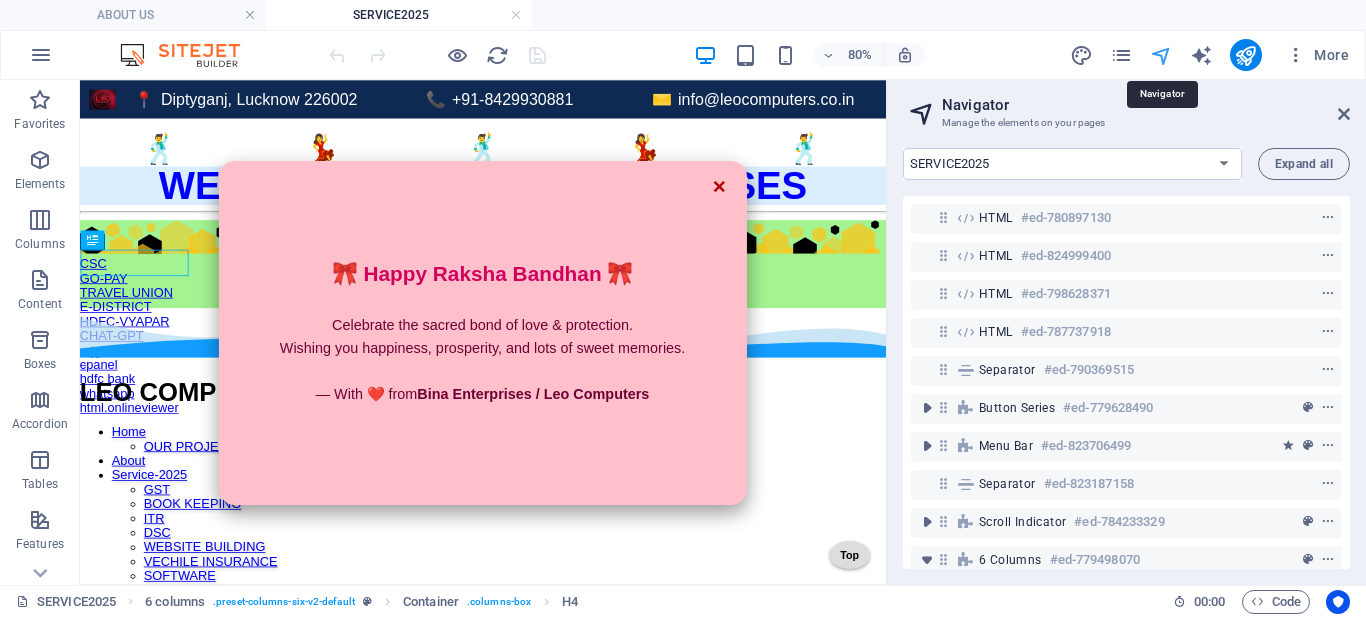 scroll, scrollTop: 313, scrollLeft: 0, axis: vertical 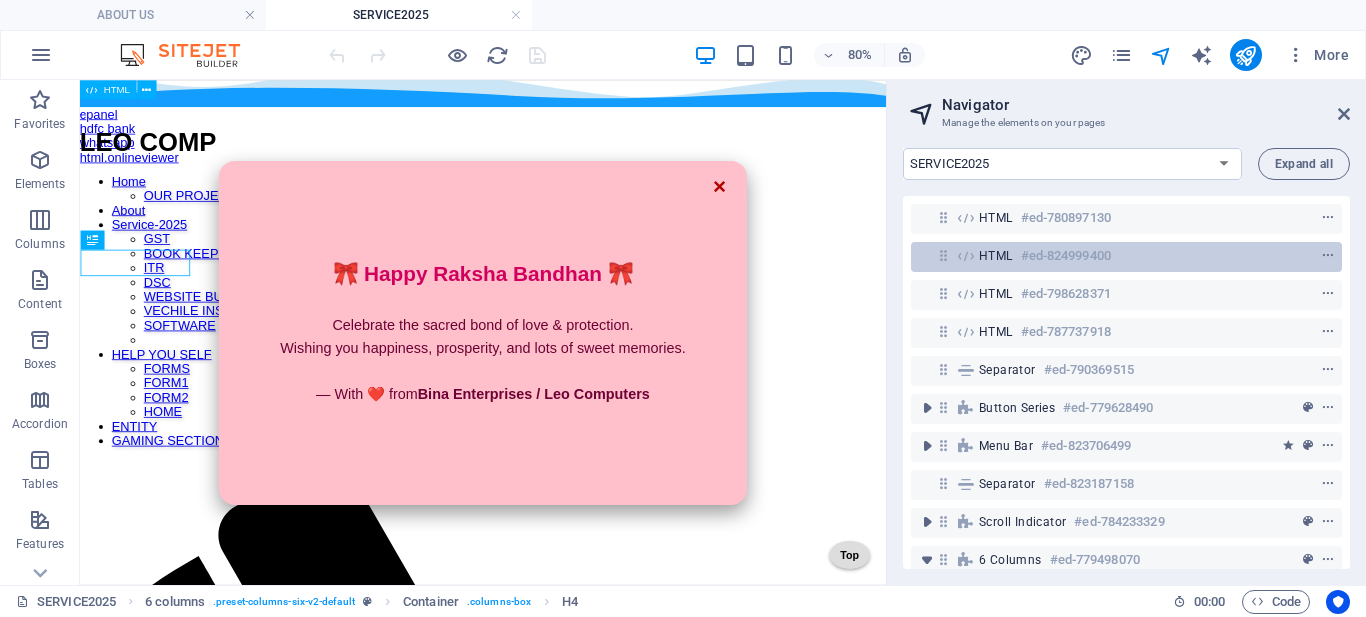 click at bounding box center [1291, 256] 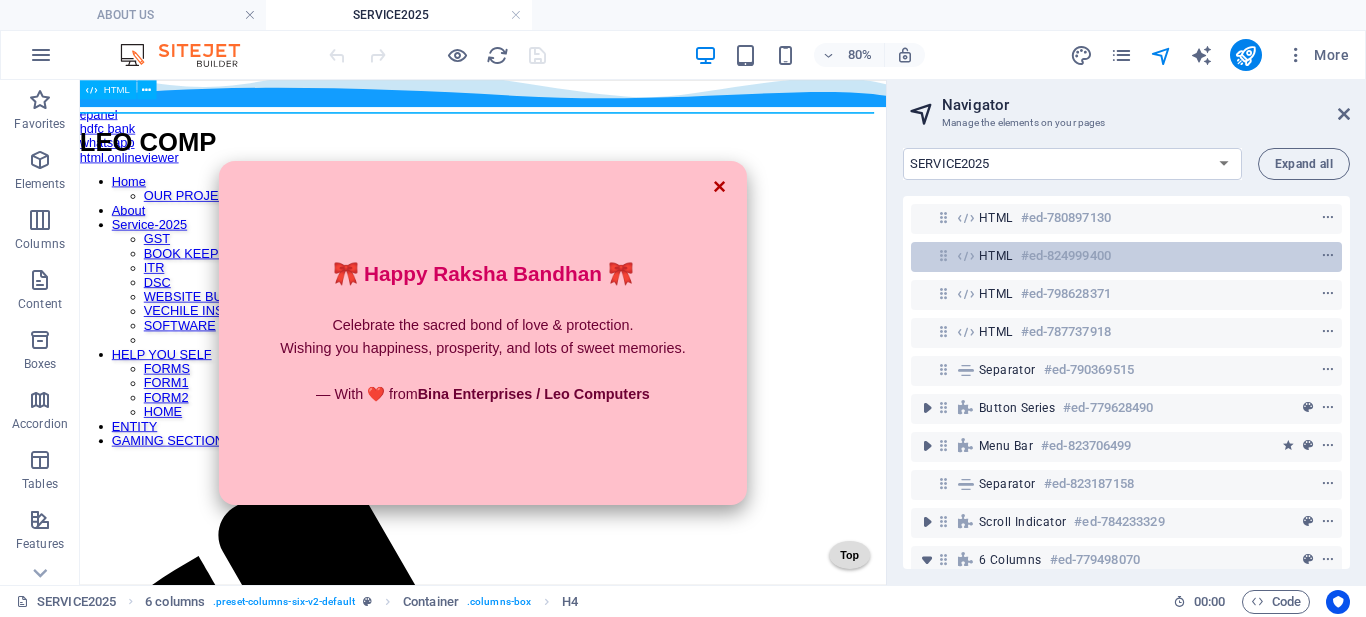 scroll, scrollTop: 0, scrollLeft: 0, axis: both 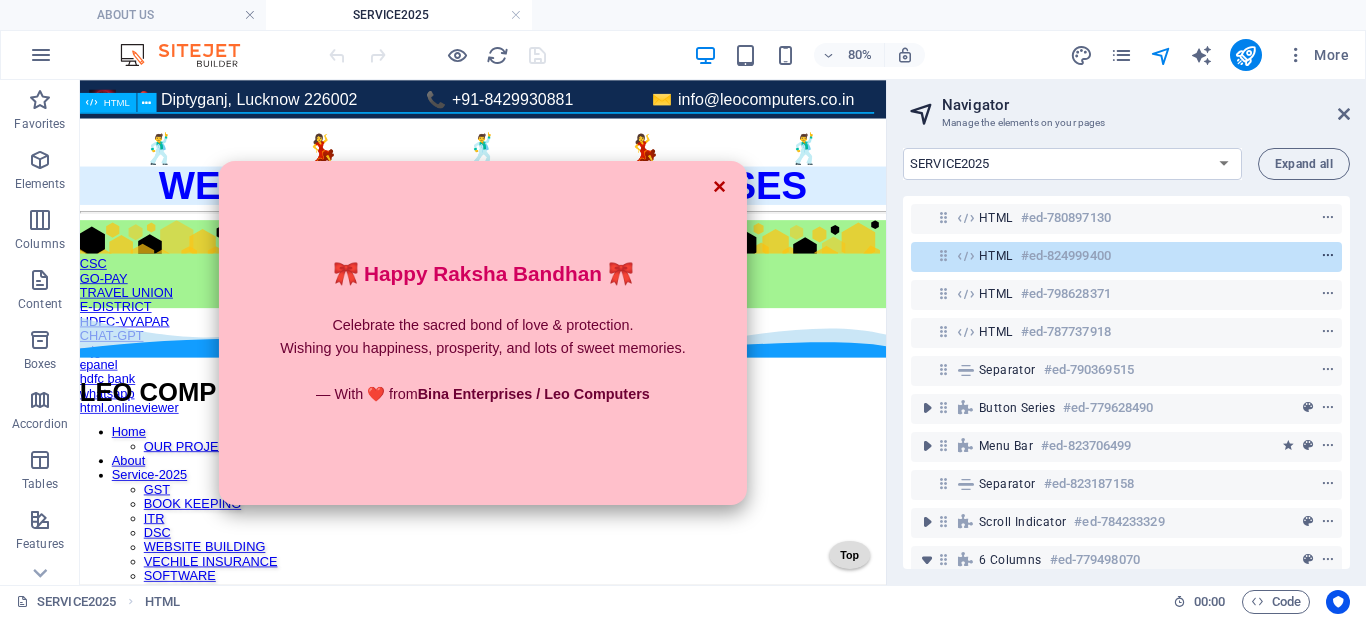 click at bounding box center (1328, 256) 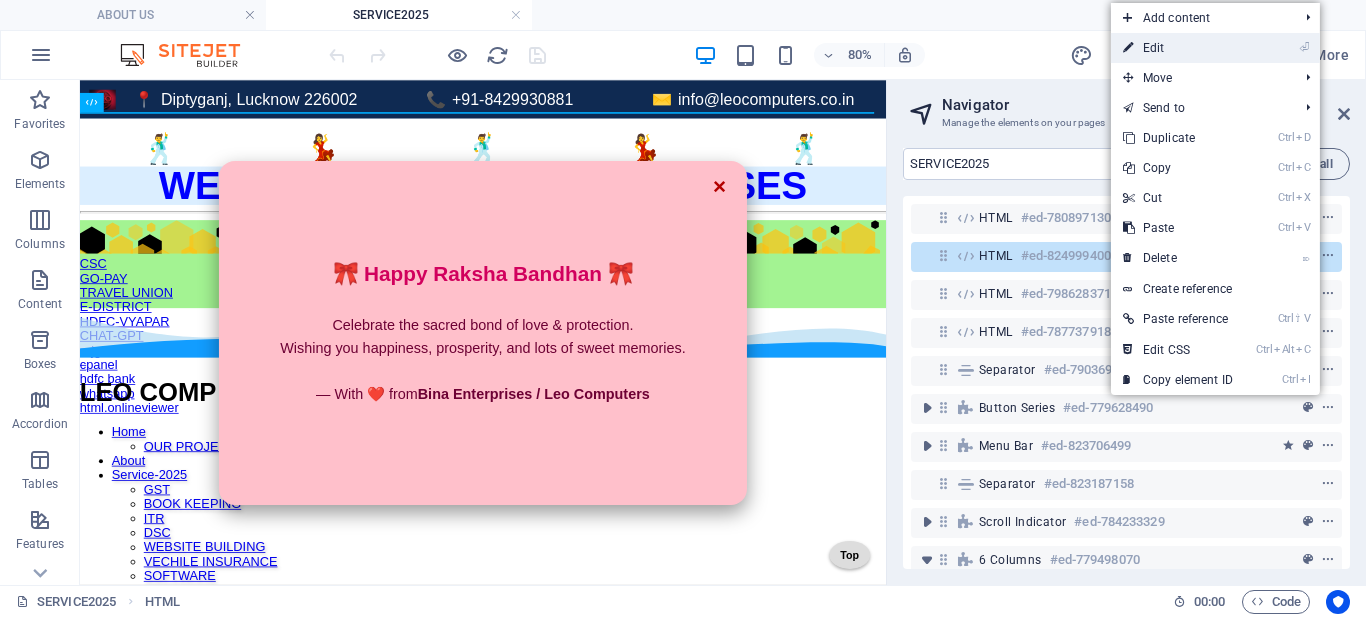 click on "⏎  Edit" at bounding box center [1178, 48] 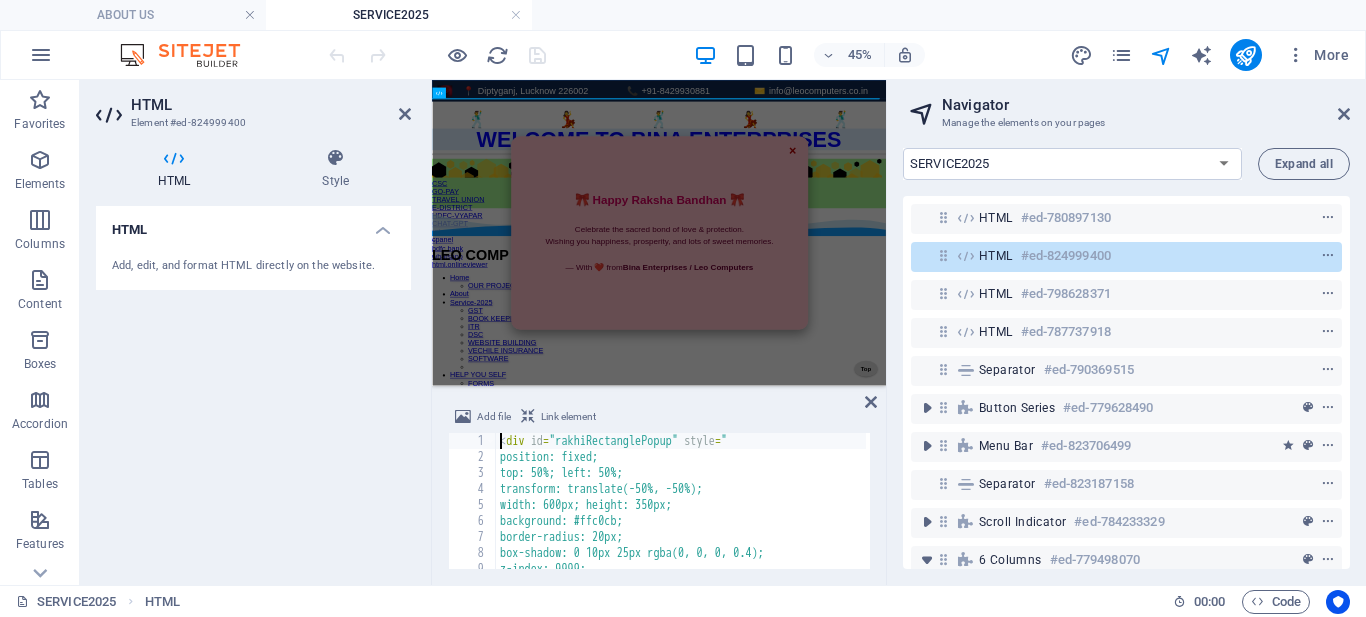 click on "< div   id = "rakhiRectanglePopup"   style = "   position: fixed;   top: 50%; left: 50%;   transform: translate(-50%, -50%);   width: 600px; height: 350px;   background: #ffc0cb;   border-radius: 20px;   box-shadow: 0 10px 25px rgba(0, 0, 0, 0.4);   z-index: 9999;   display: flex;" at bounding box center [848, 515] 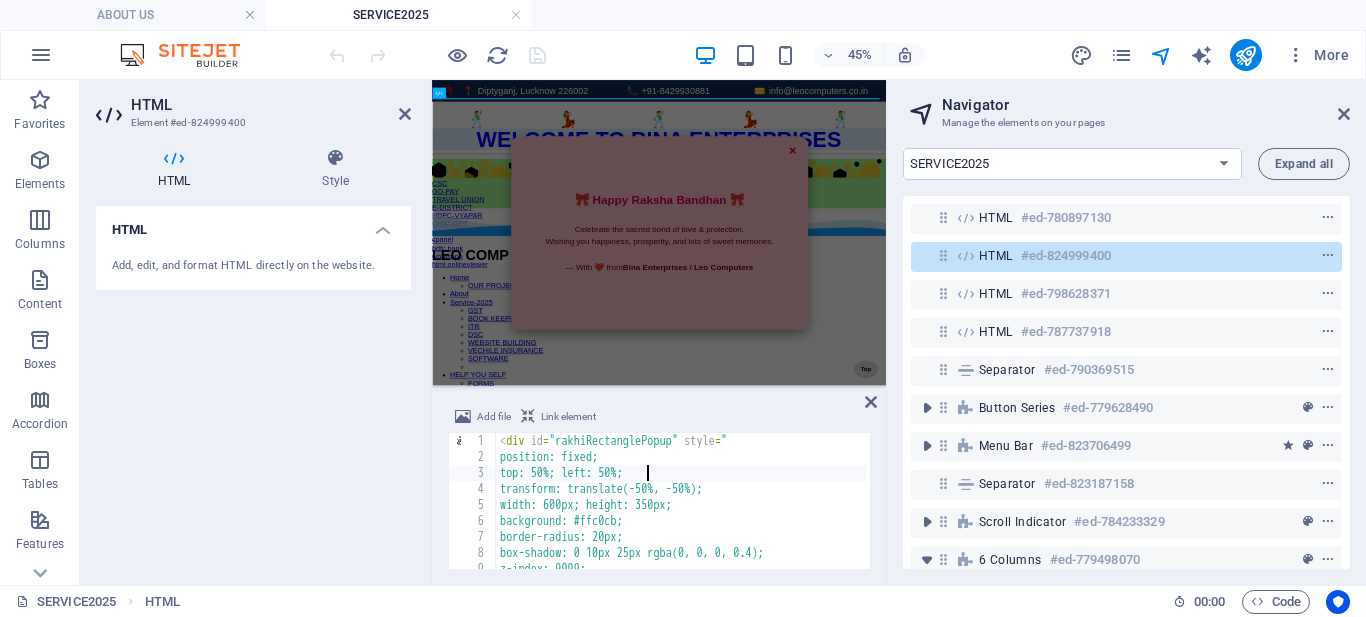 type on "</div>" 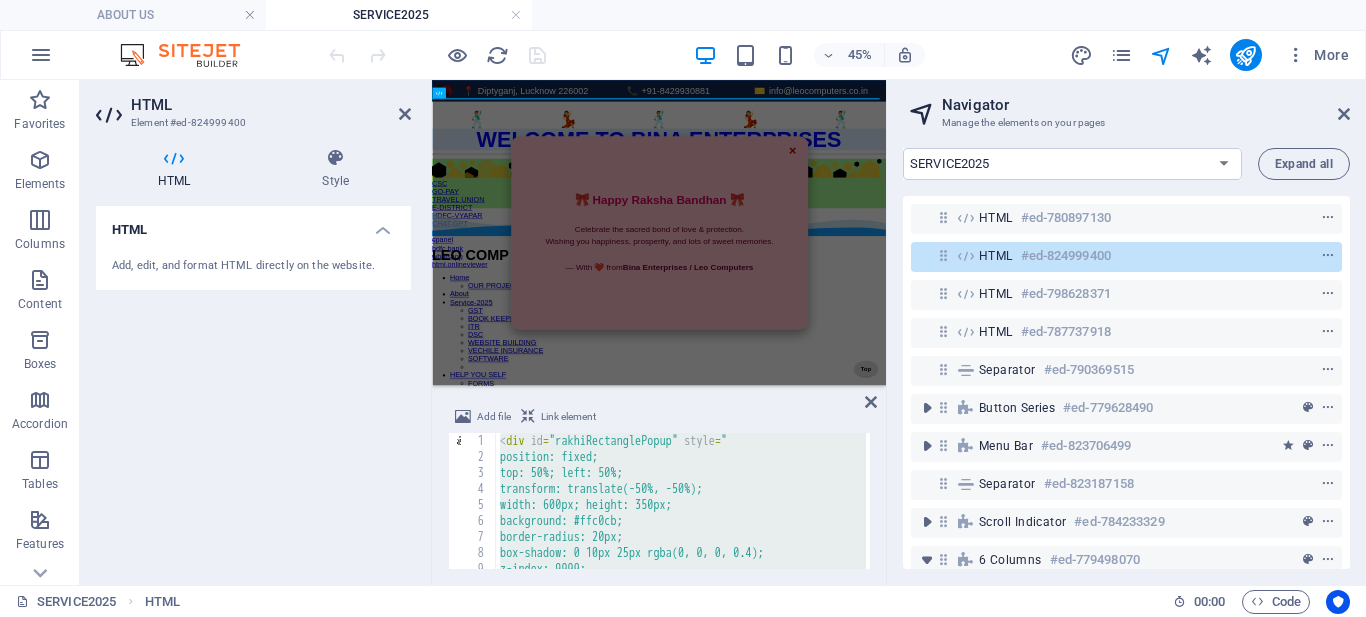 paste 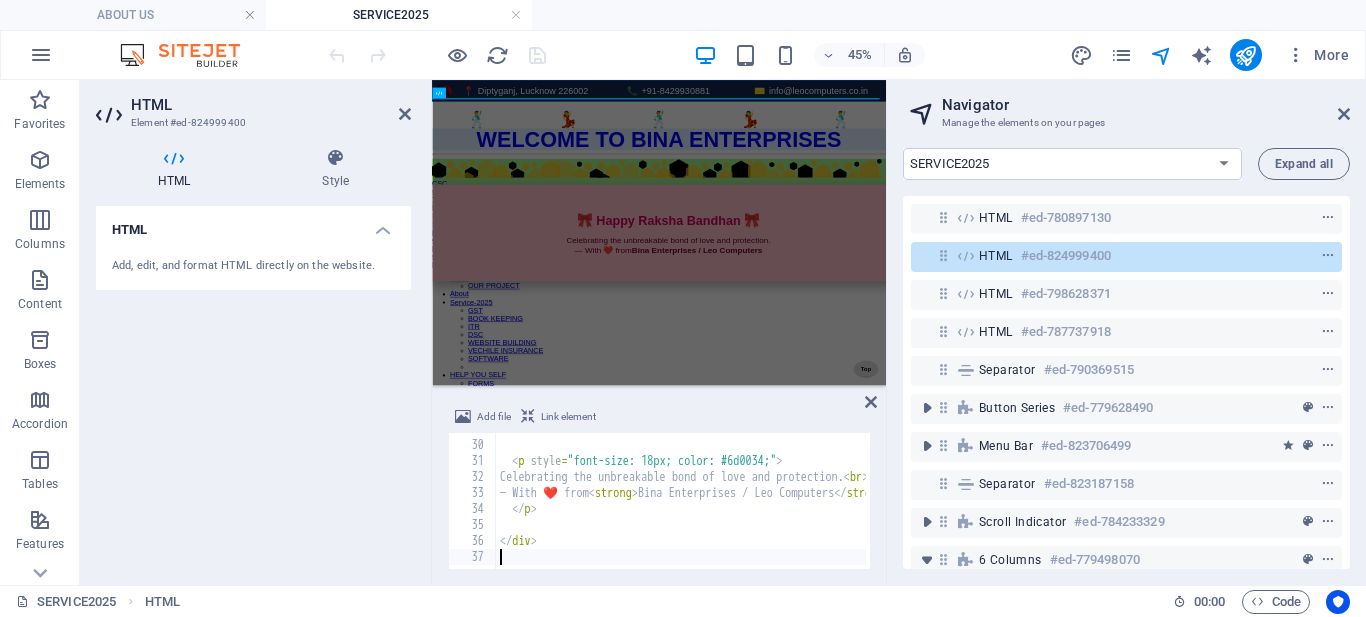 click on "HTML" at bounding box center [271, 105] 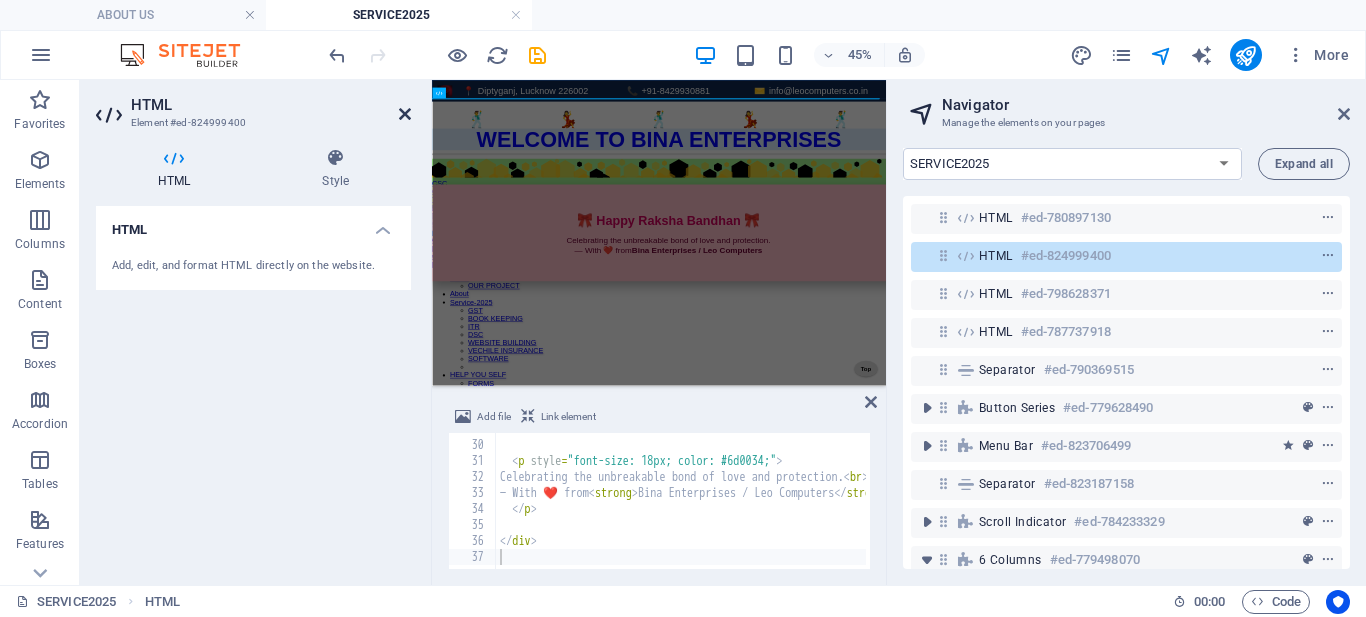 click at bounding box center (405, 114) 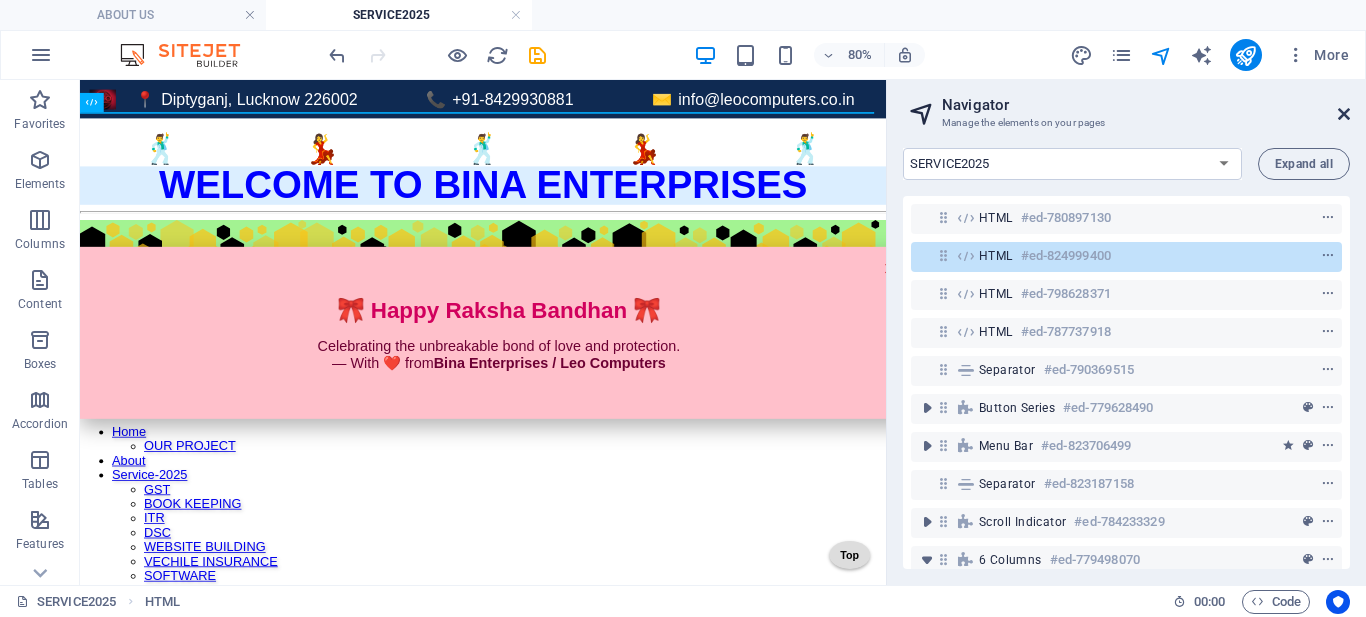 click at bounding box center (1344, 114) 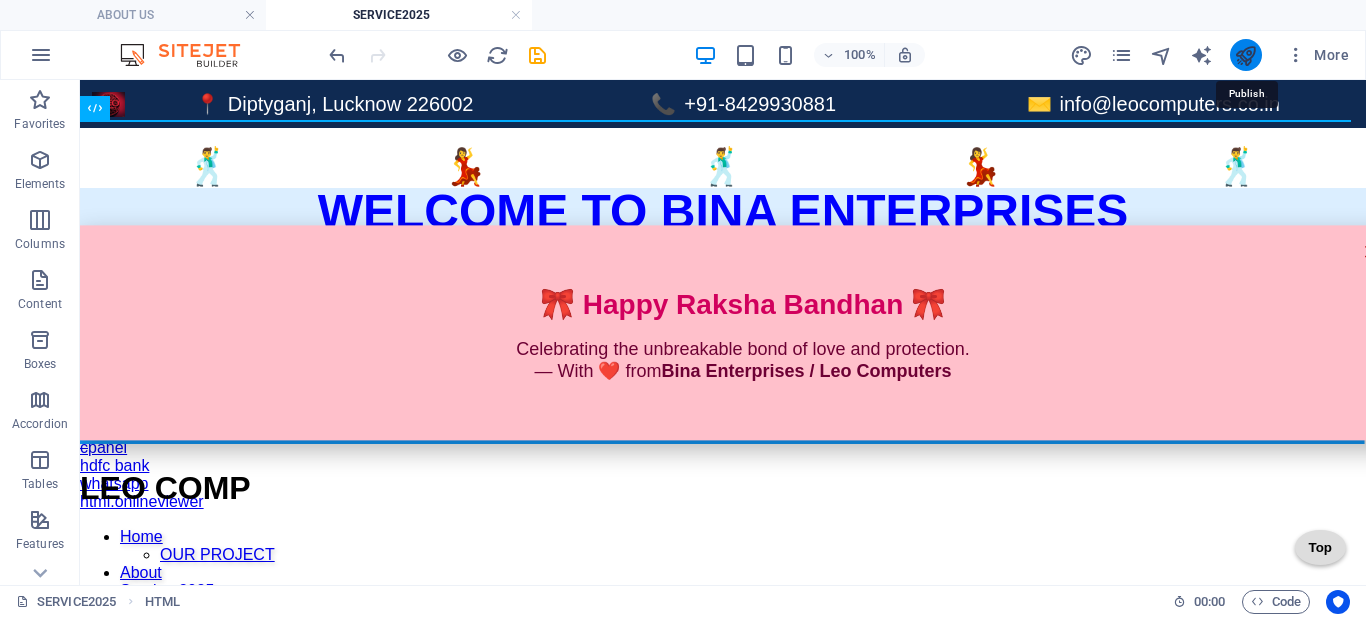 click at bounding box center [1245, 55] 